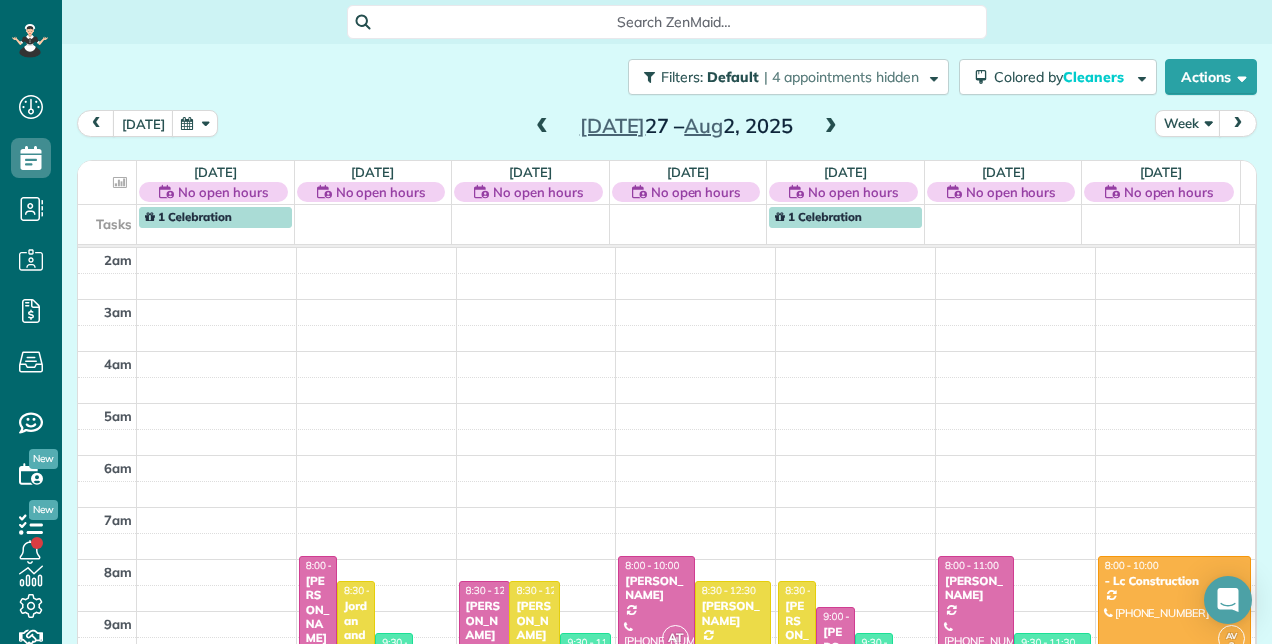 scroll, scrollTop: 0, scrollLeft: 0, axis: both 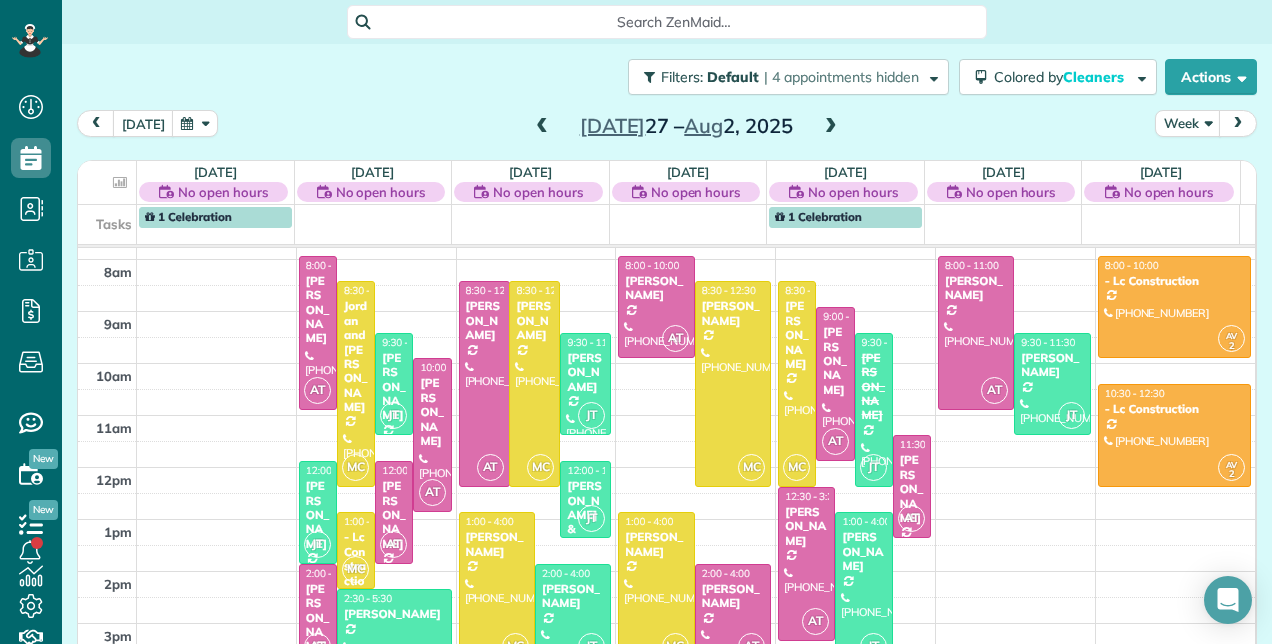 click at bounding box center [542, 127] 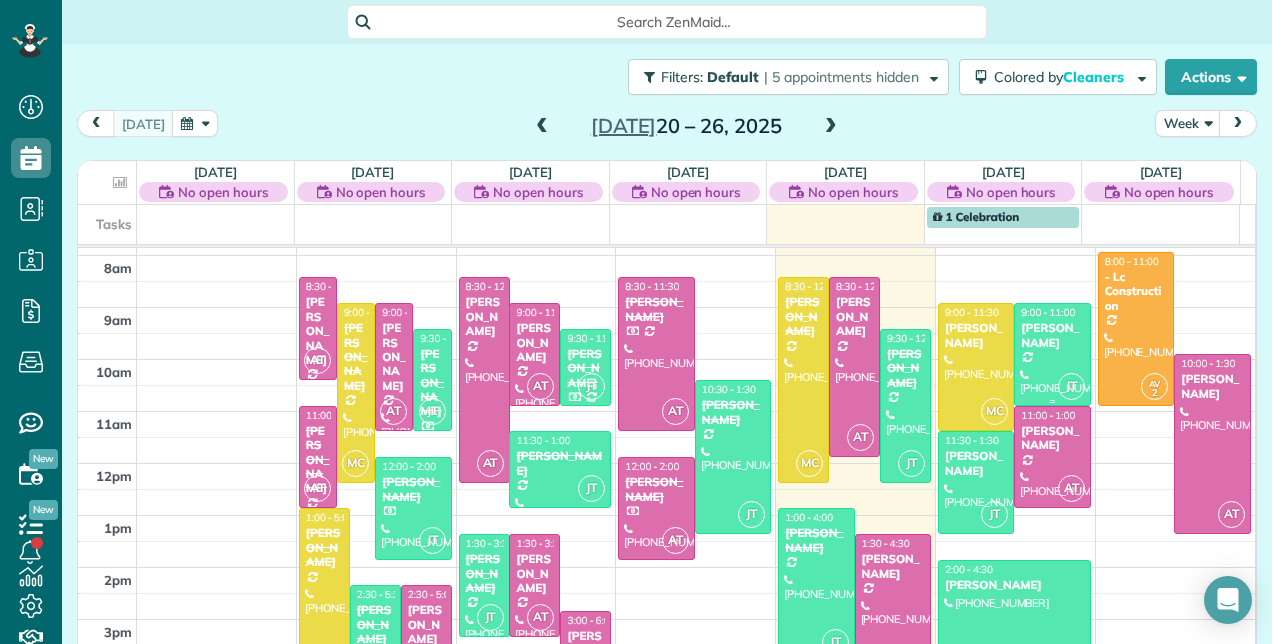 scroll, scrollTop: 348, scrollLeft: 0, axis: vertical 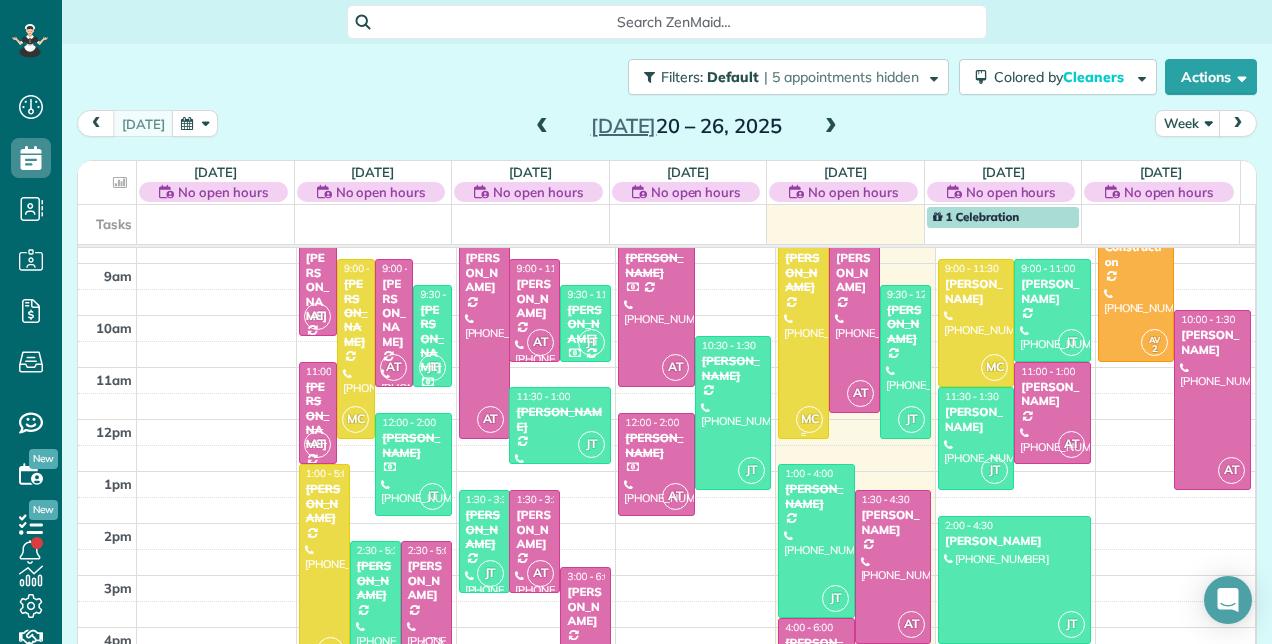 click at bounding box center [803, 335] 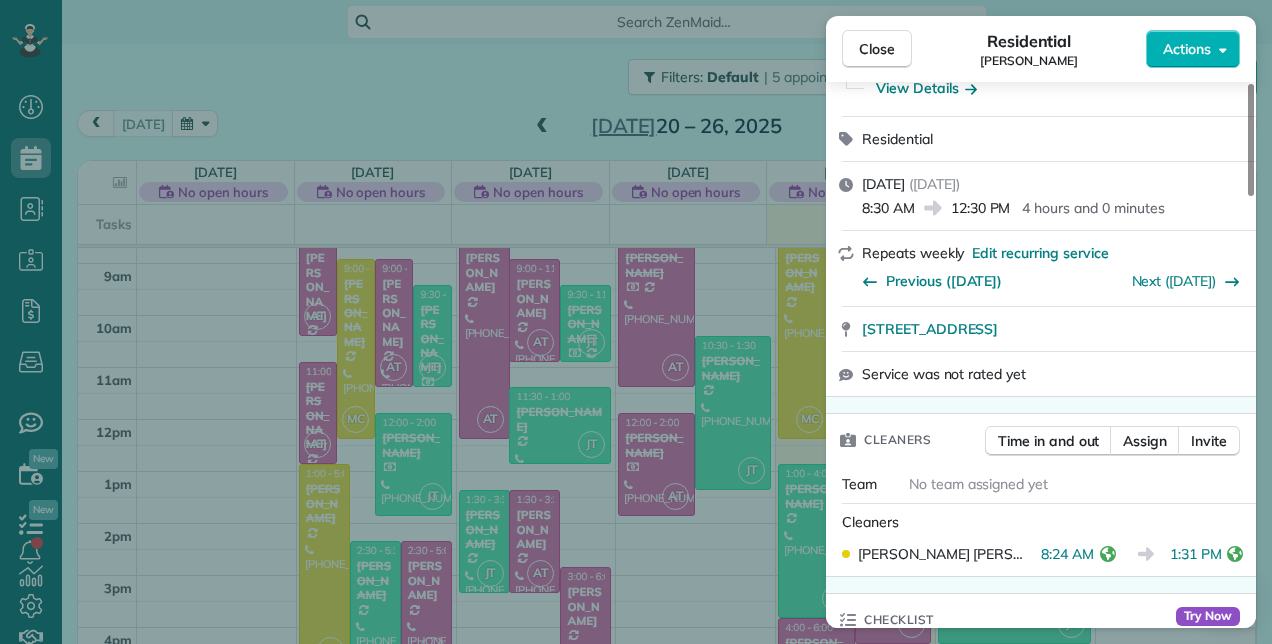 scroll, scrollTop: 300, scrollLeft: 0, axis: vertical 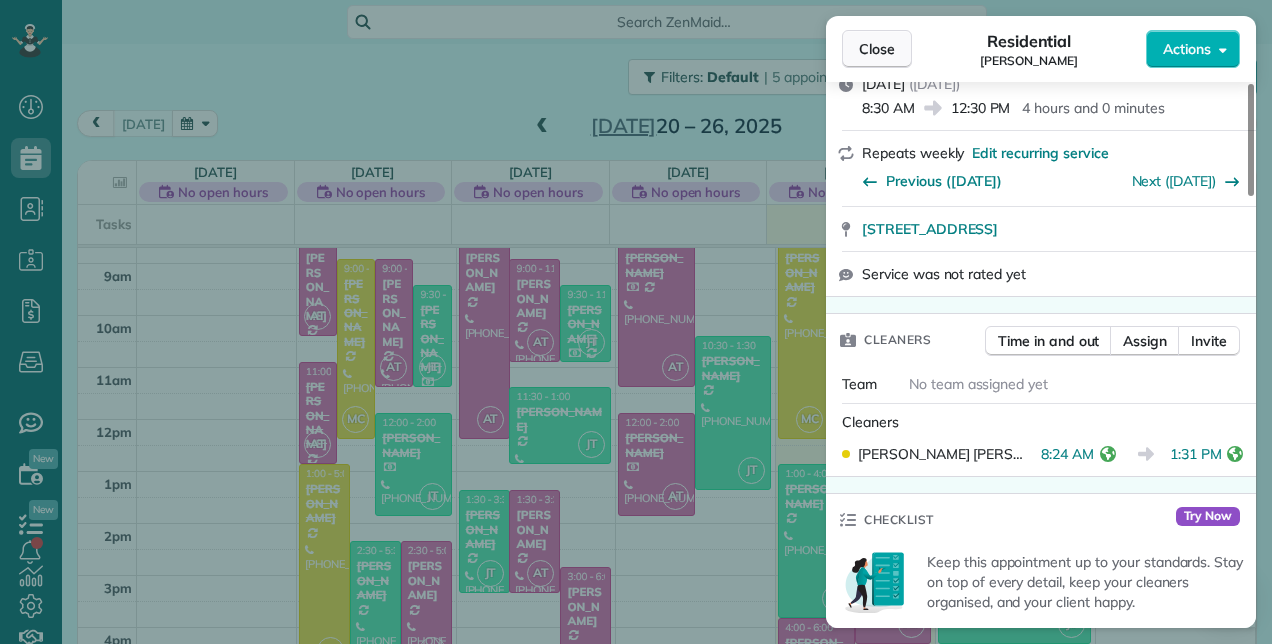 click on "Close" at bounding box center [877, 49] 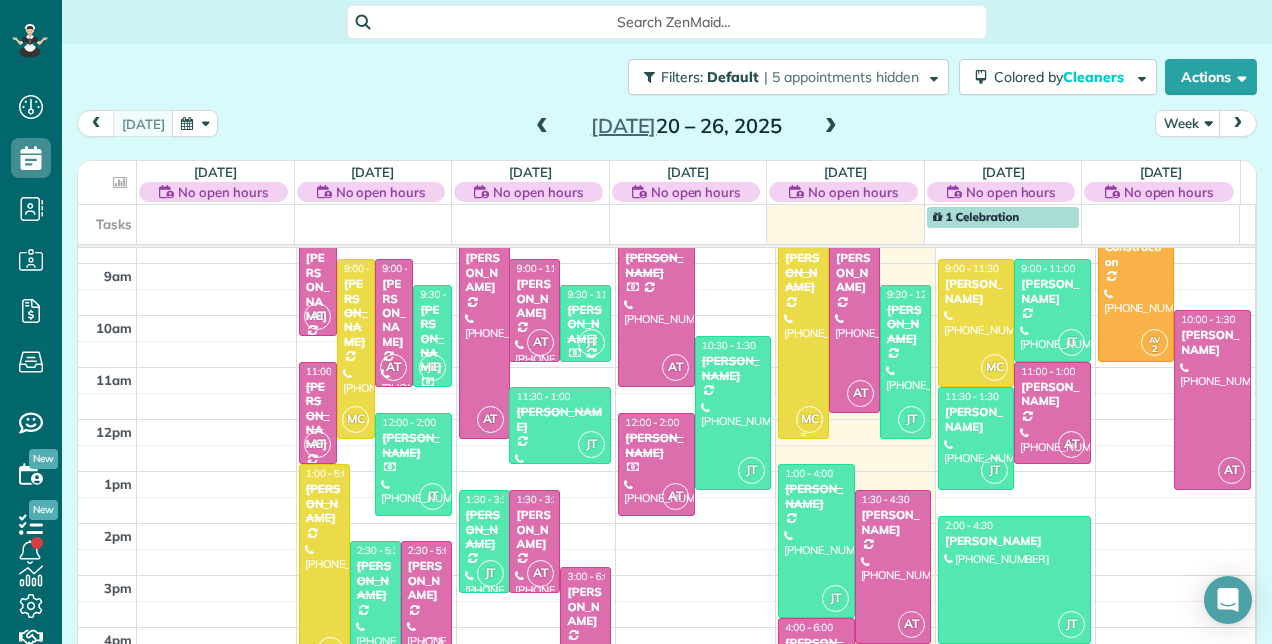 click at bounding box center (803, 335) 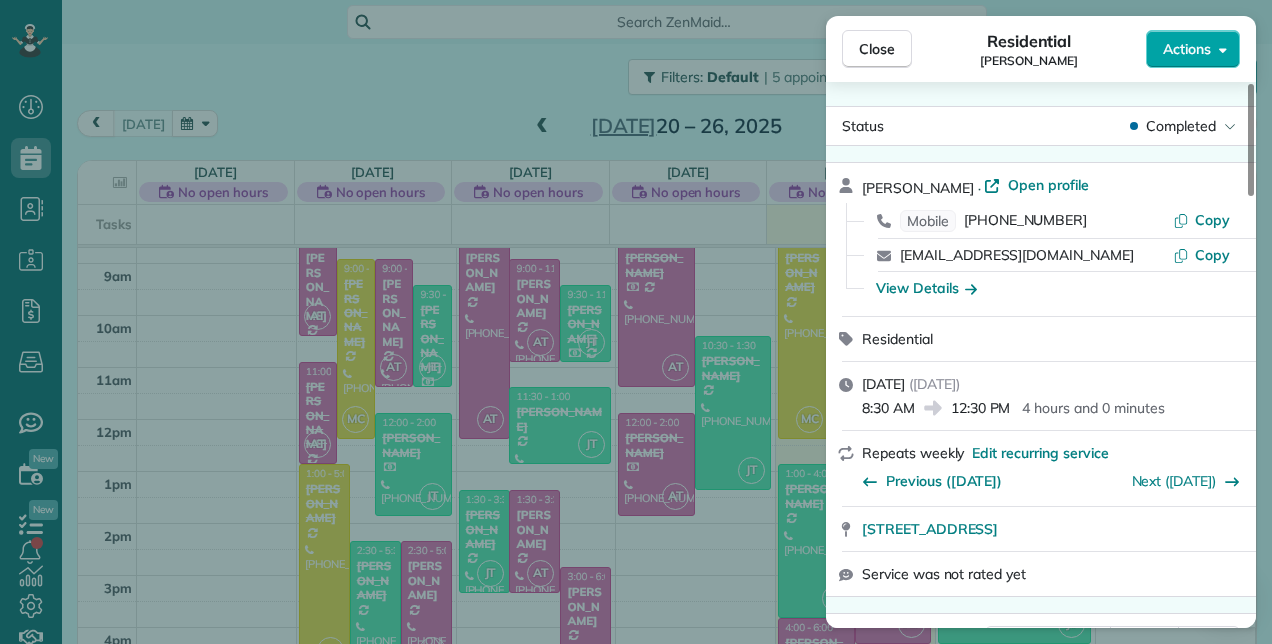 click on "Actions" at bounding box center (1193, 49) 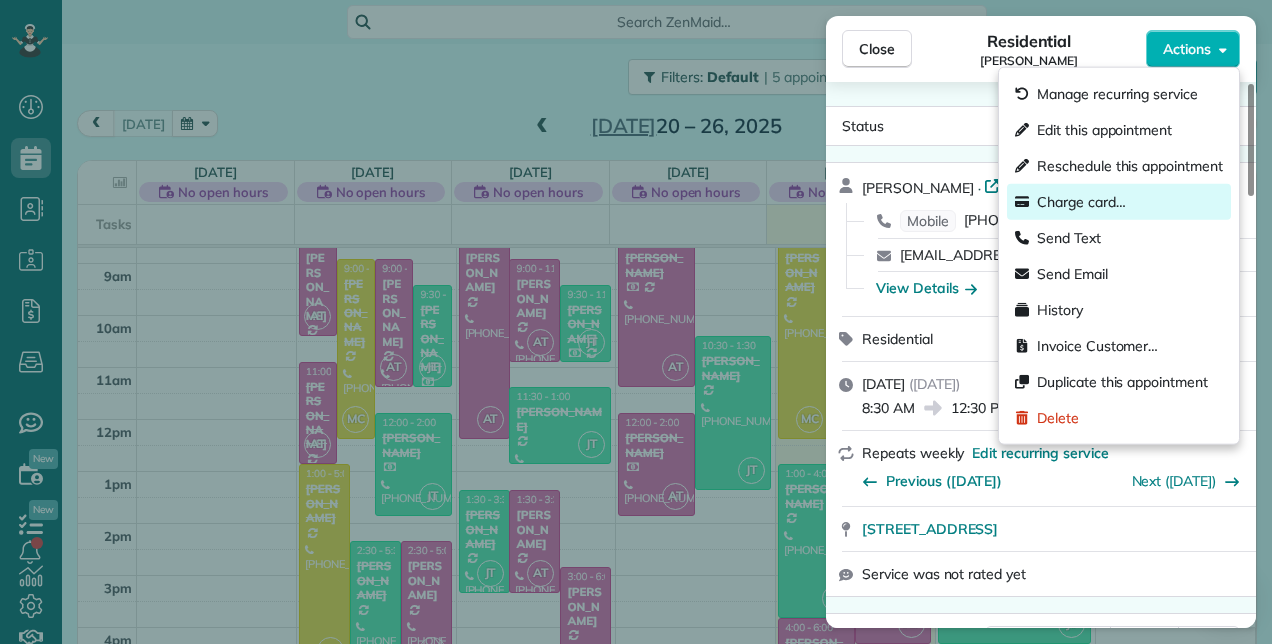 click on "Charge card…" at bounding box center (1081, 202) 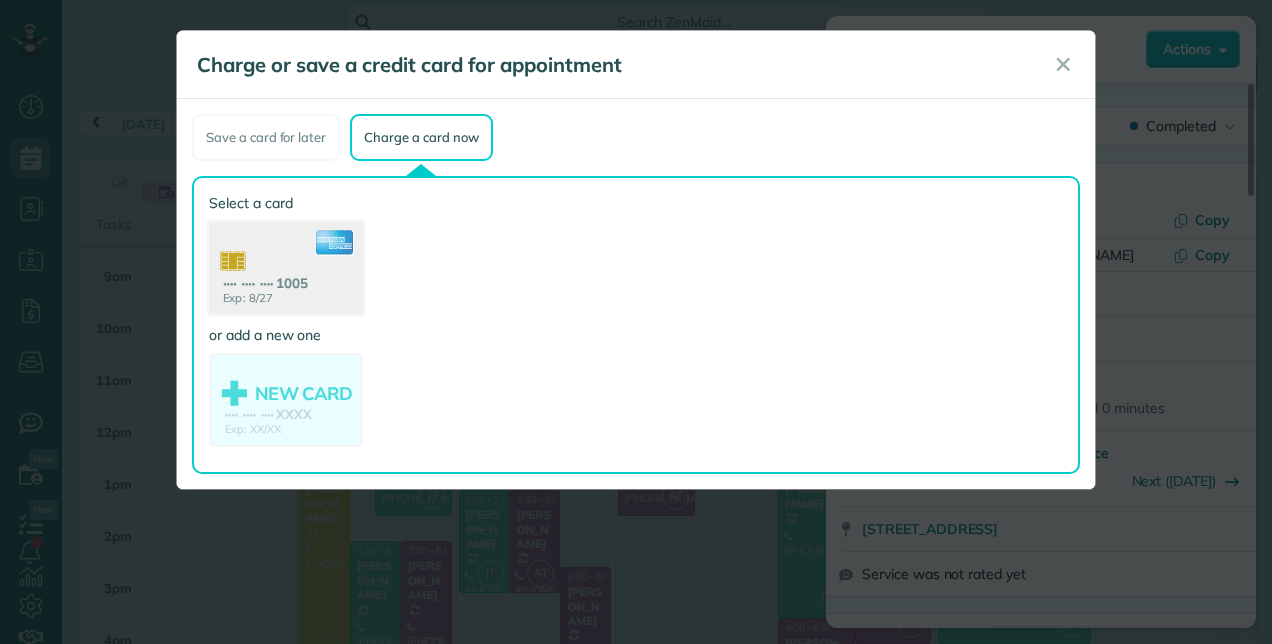 click 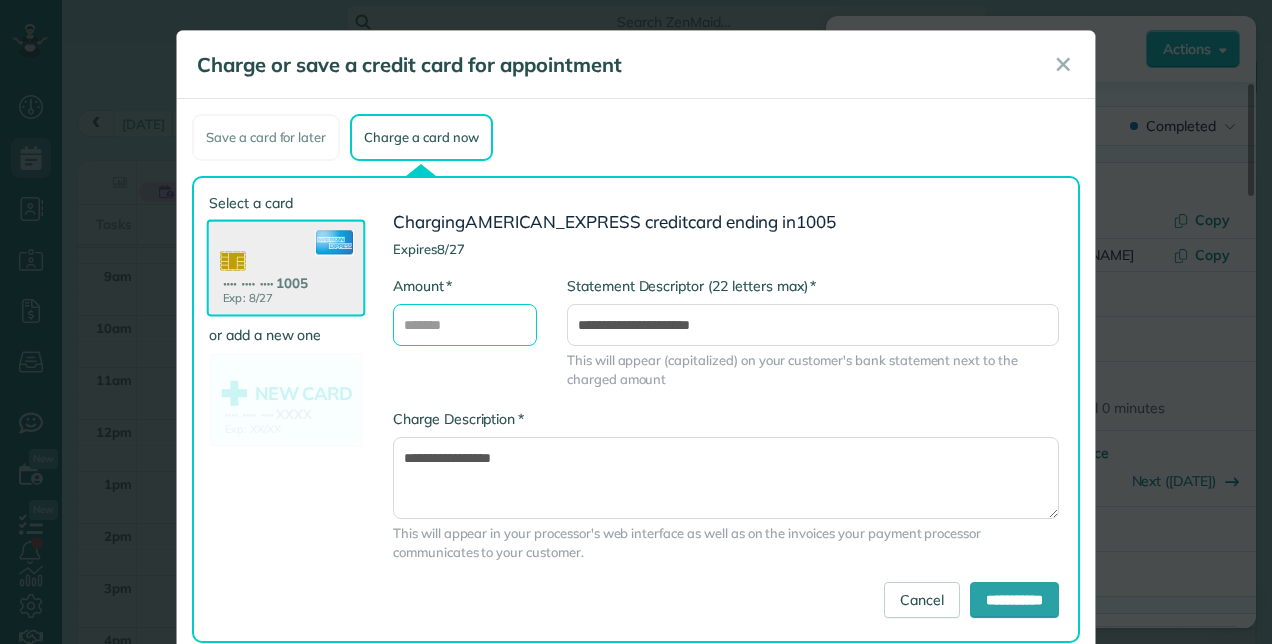 click on "*  Amount" at bounding box center [465, 325] 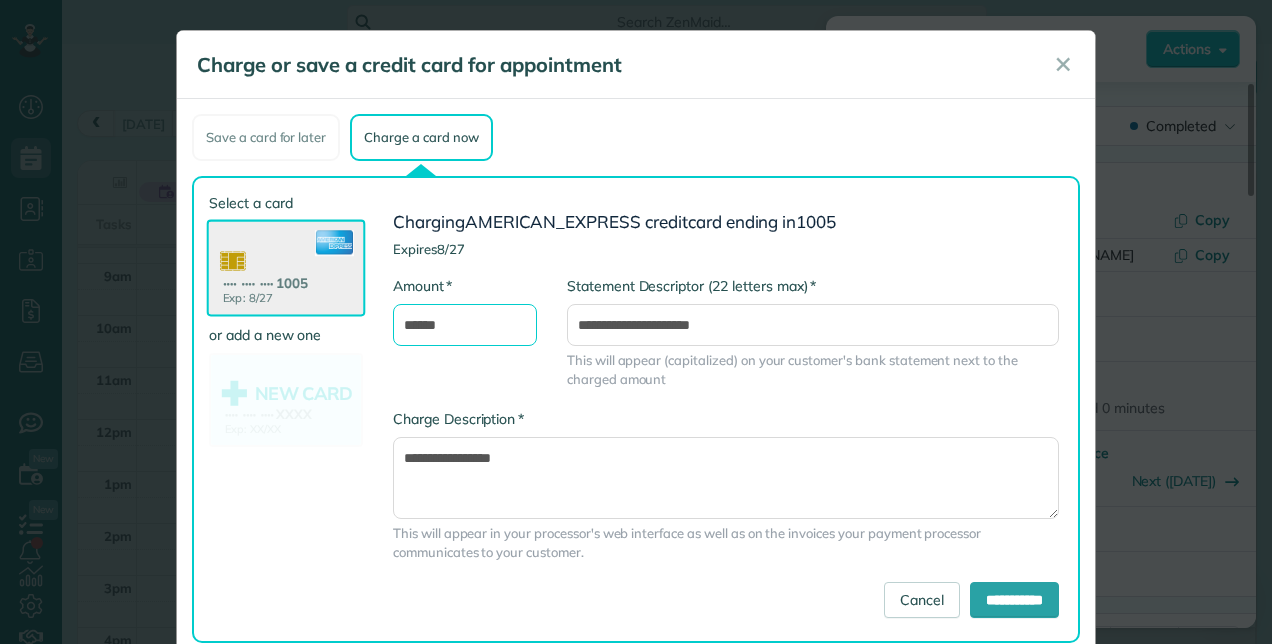 type on "******" 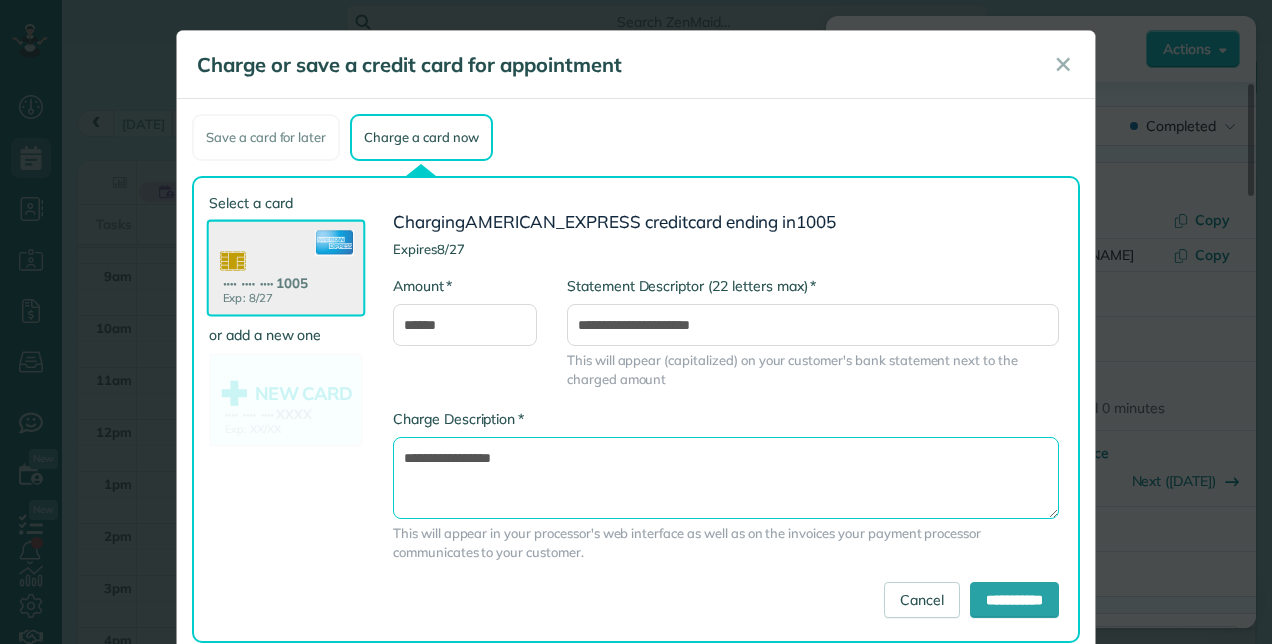 click on "**********" at bounding box center (726, 477) 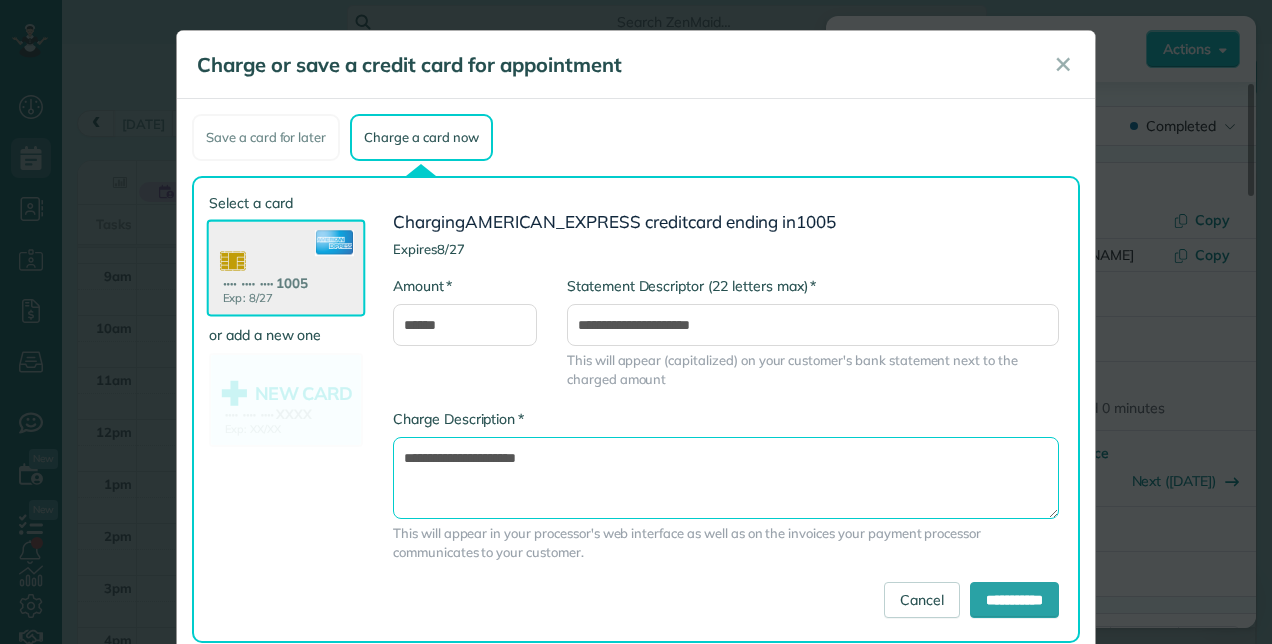 type on "**********" 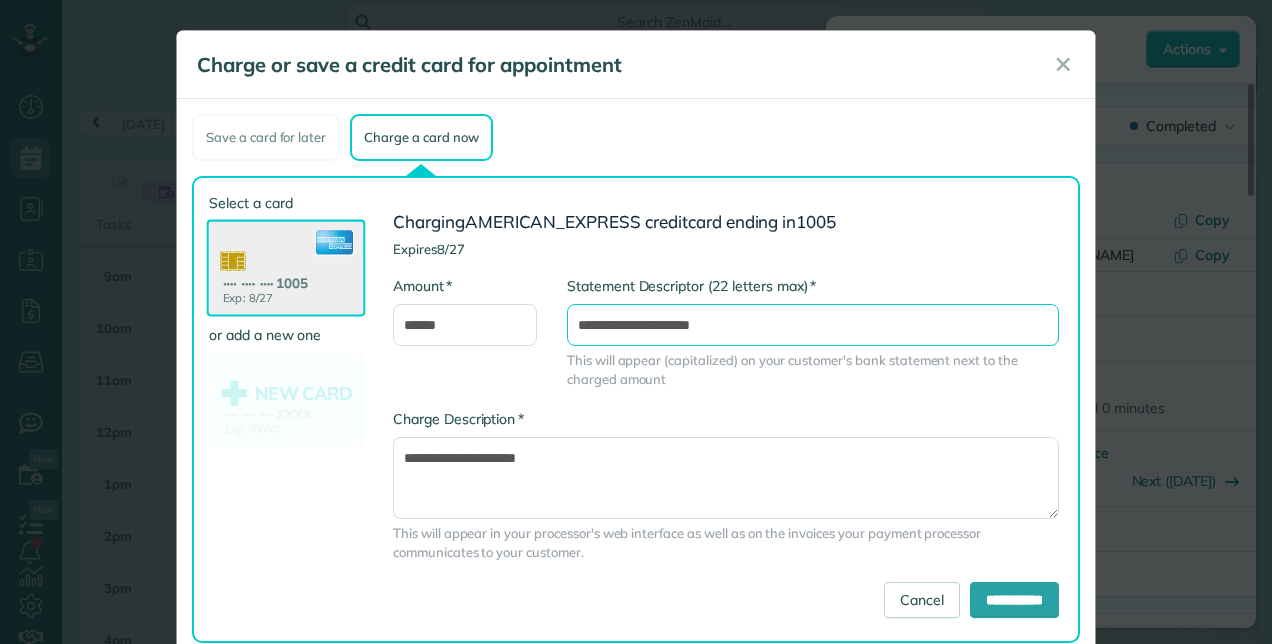 click on "**********" at bounding box center (813, 325) 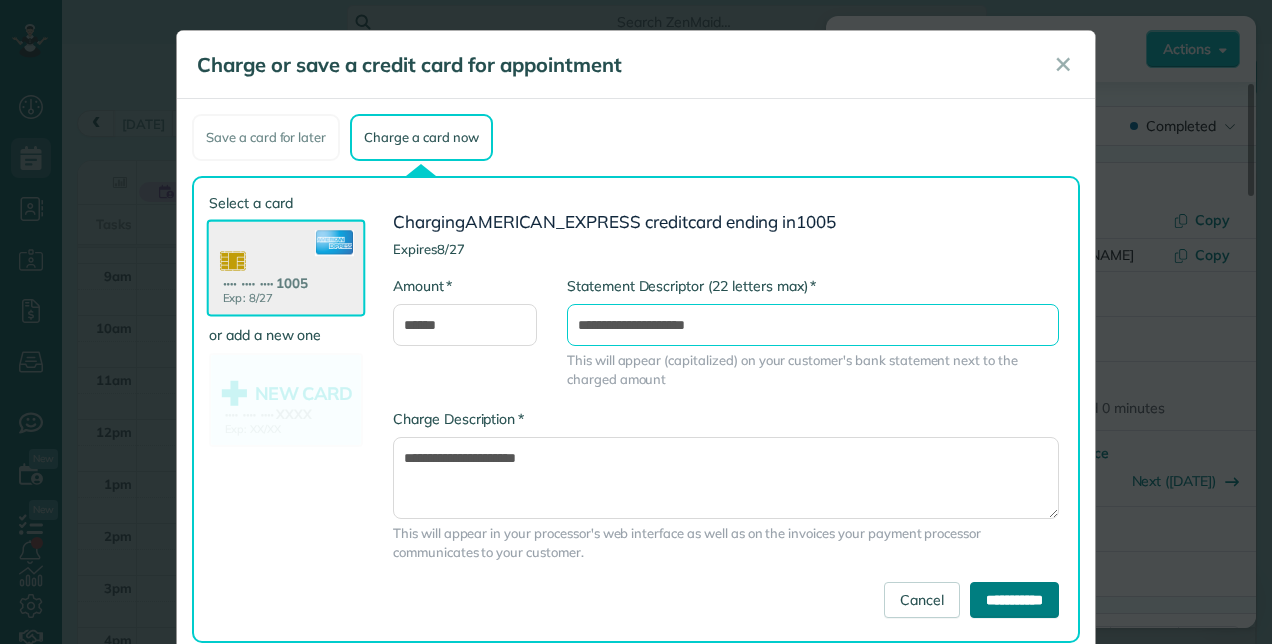type on "**********" 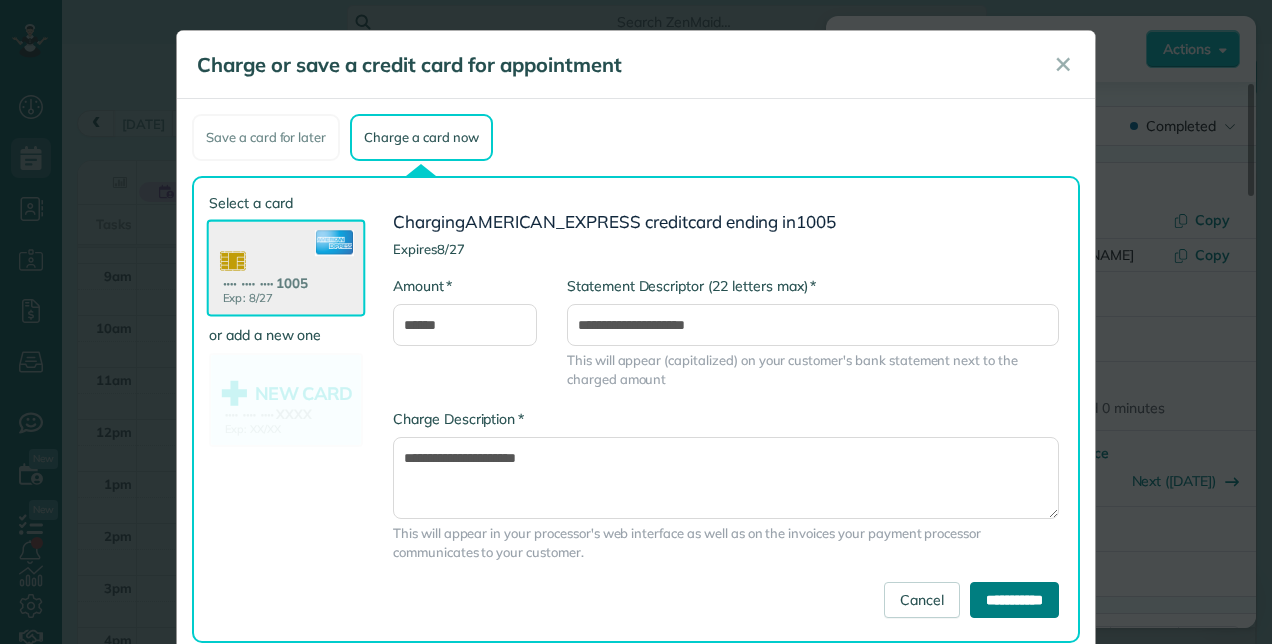 click on "**********" at bounding box center (1014, 600) 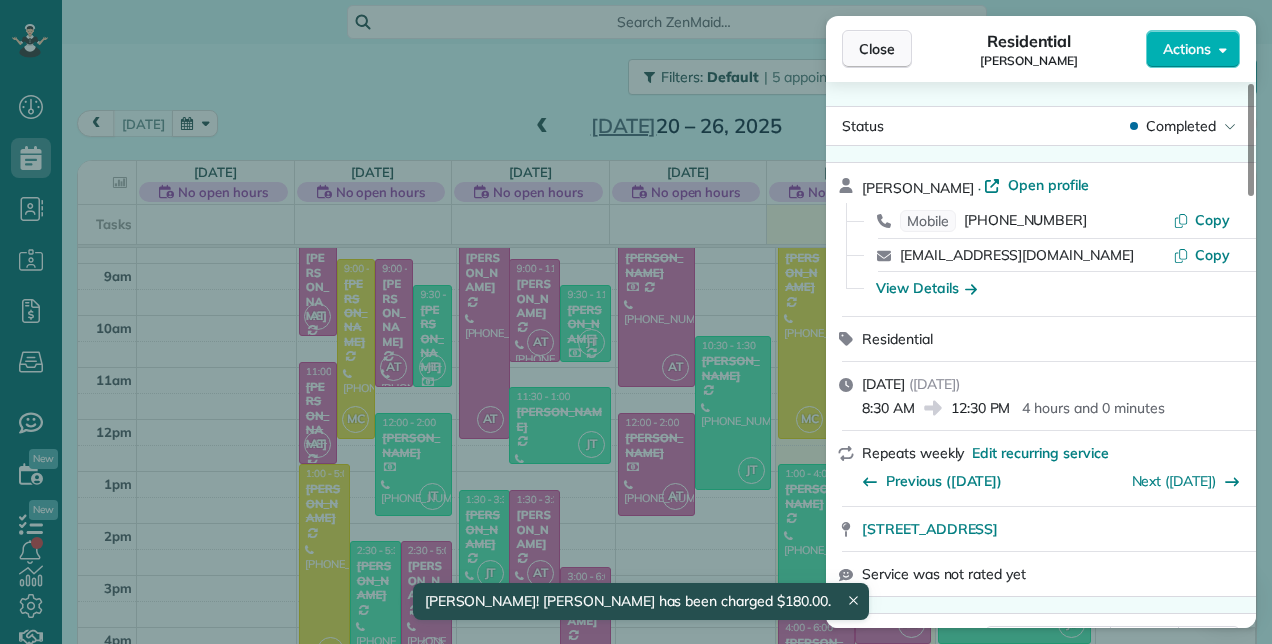 click on "Close" at bounding box center [877, 49] 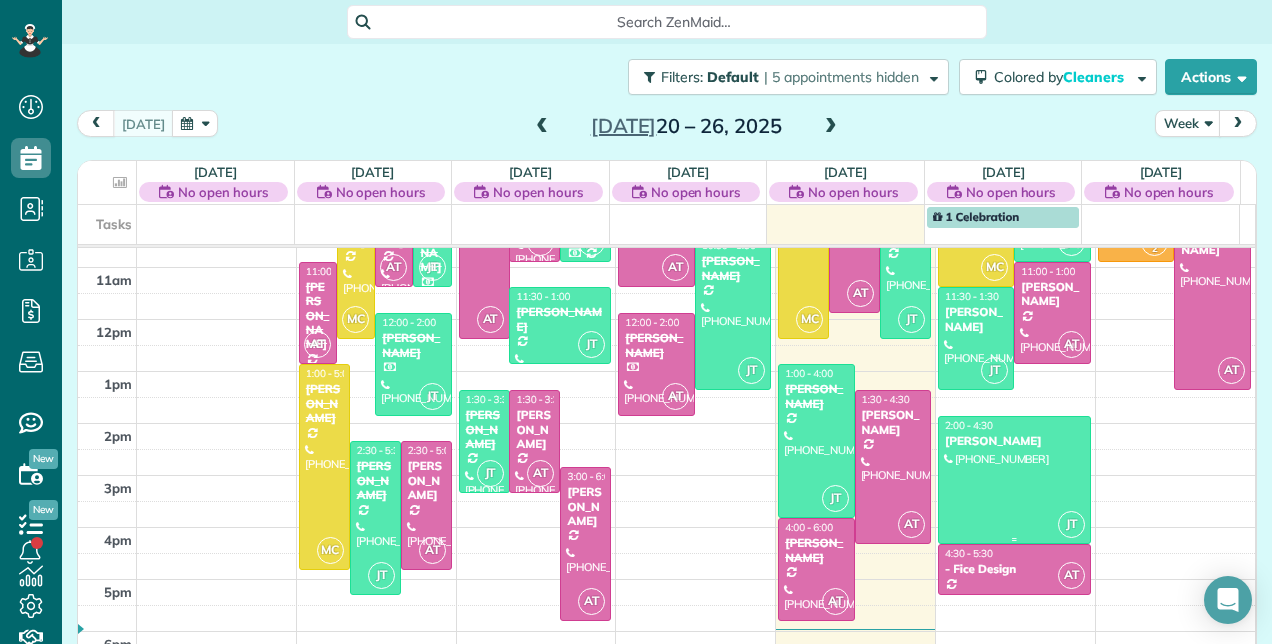 scroll, scrollTop: 348, scrollLeft: 0, axis: vertical 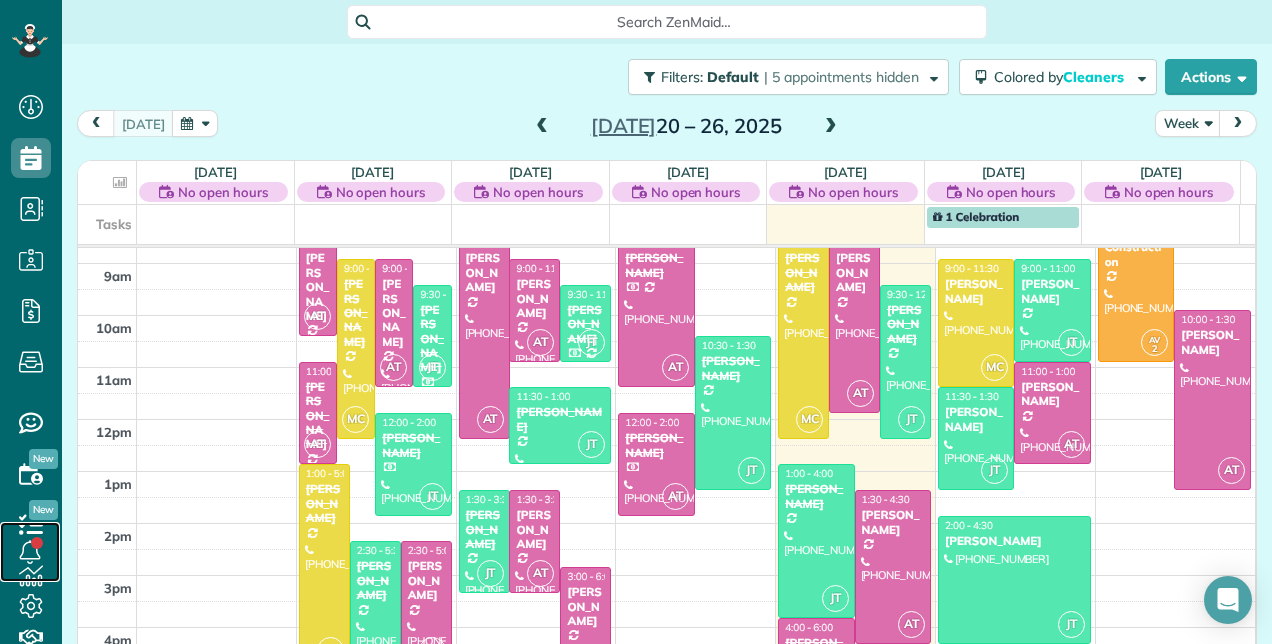 click 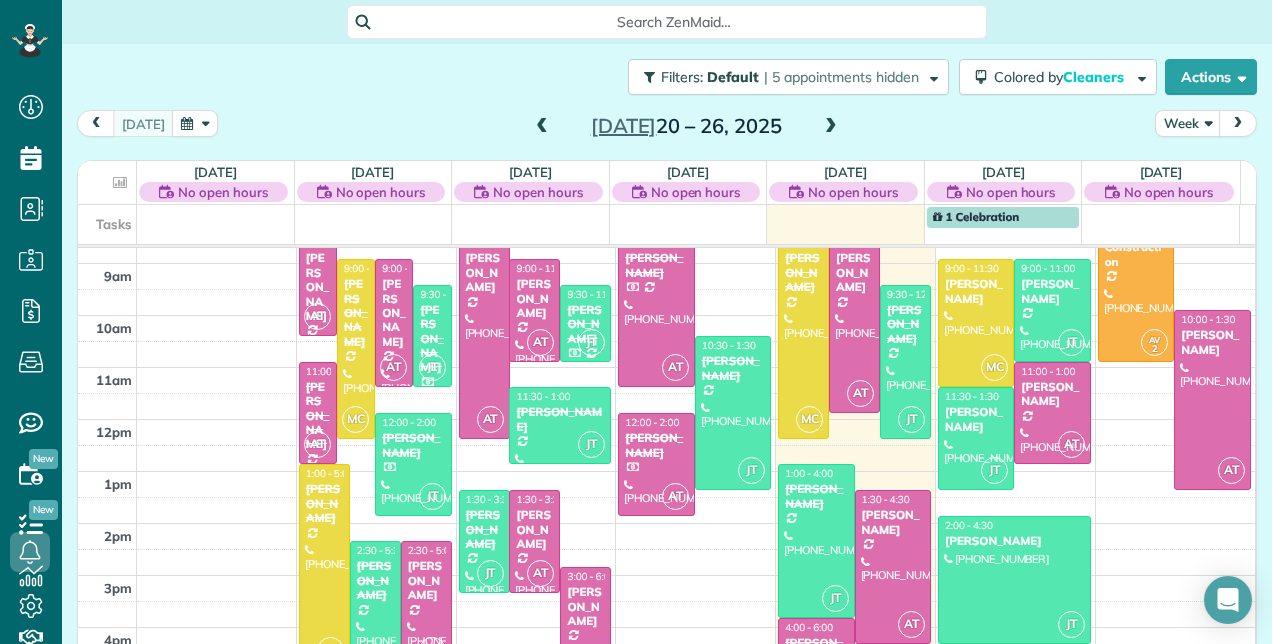 click on "Filters:   Default
|  5 appointments hidden
Colored by  Cleaners
Color by Cleaner
Color by Team
Color by Status
Color by Recurrence
Color by Paid/Unpaid
Filters  Default
Schedule Changes
Actions
Create Appointment
Create Task
Clock In/Out
Send Work Orders
Print Route Sheets
Today's Emails/Texts
View Metrics" at bounding box center (667, 77) 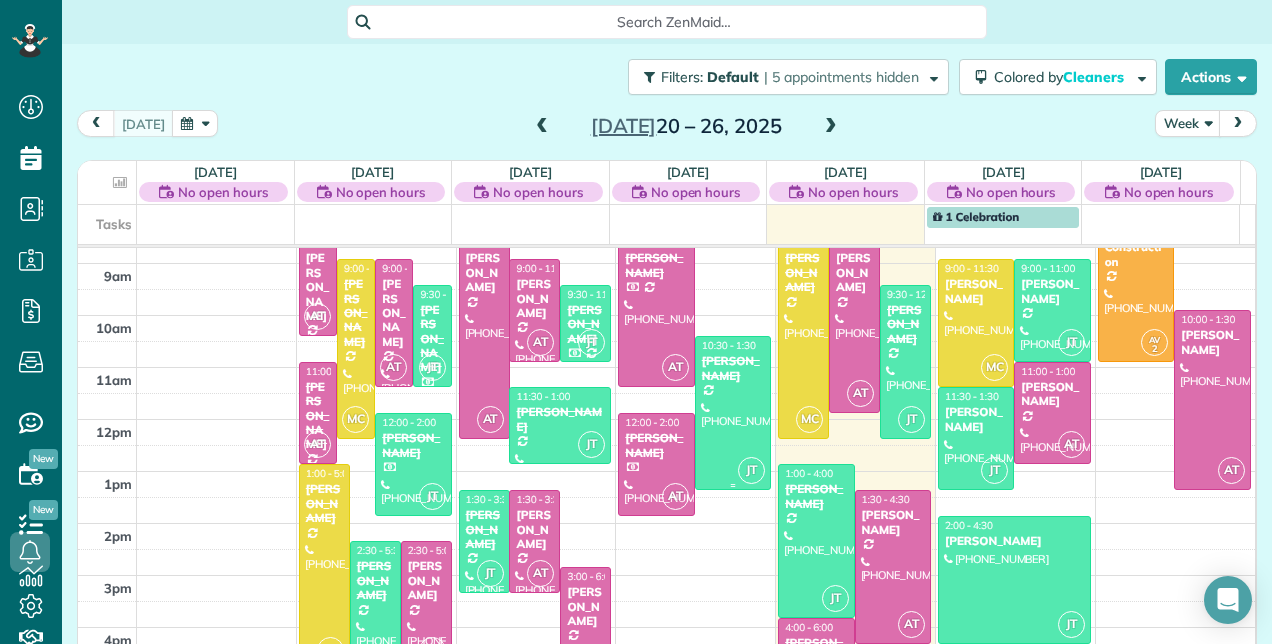click on "[PERSON_NAME]" at bounding box center (733, 368) 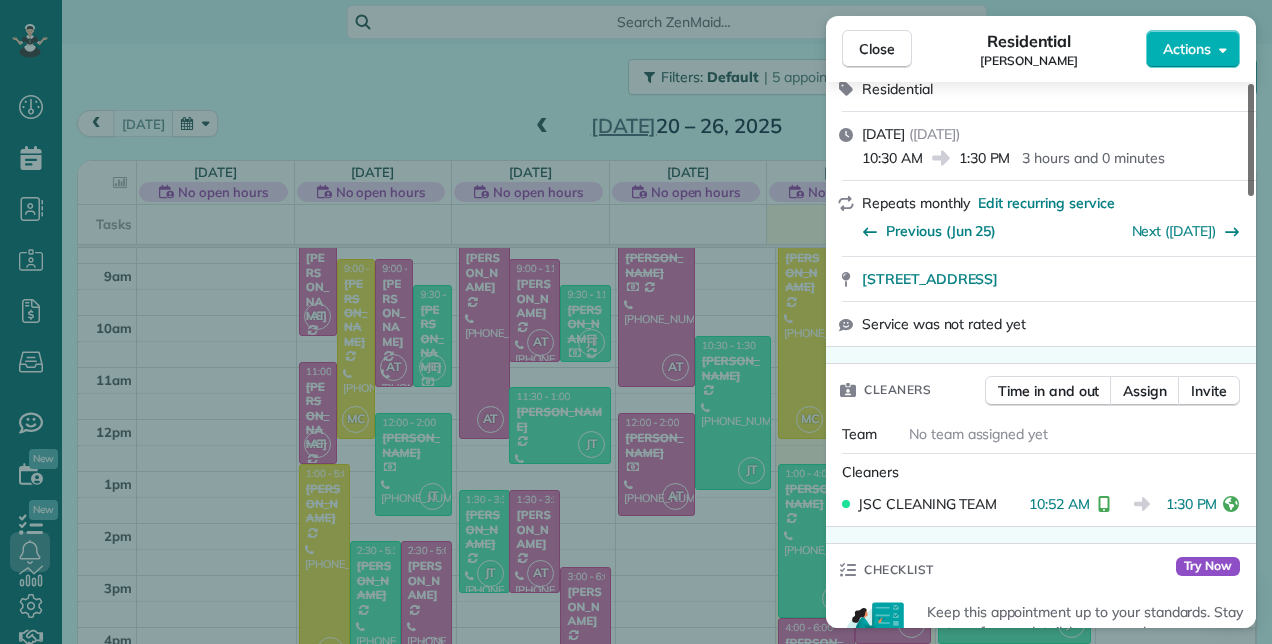 scroll, scrollTop: 0, scrollLeft: 0, axis: both 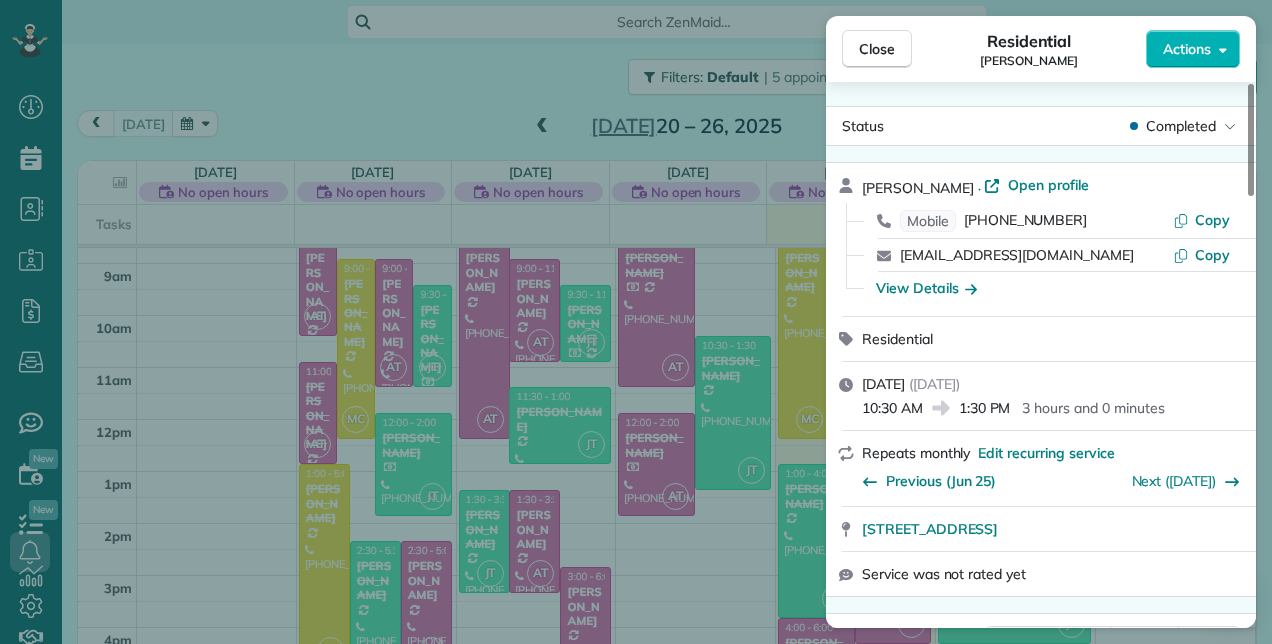 drag, startPoint x: 1254, startPoint y: 174, endPoint x: 1220, endPoint y: 72, distance: 107.51744 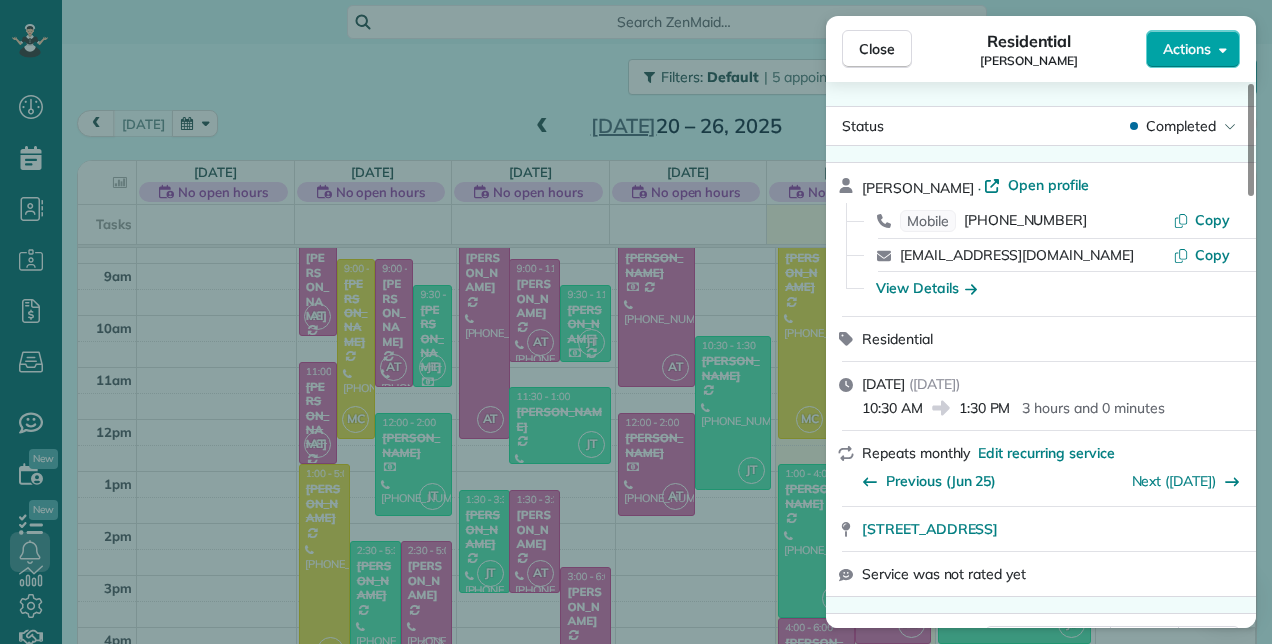 click on "Actions" at bounding box center [1193, 49] 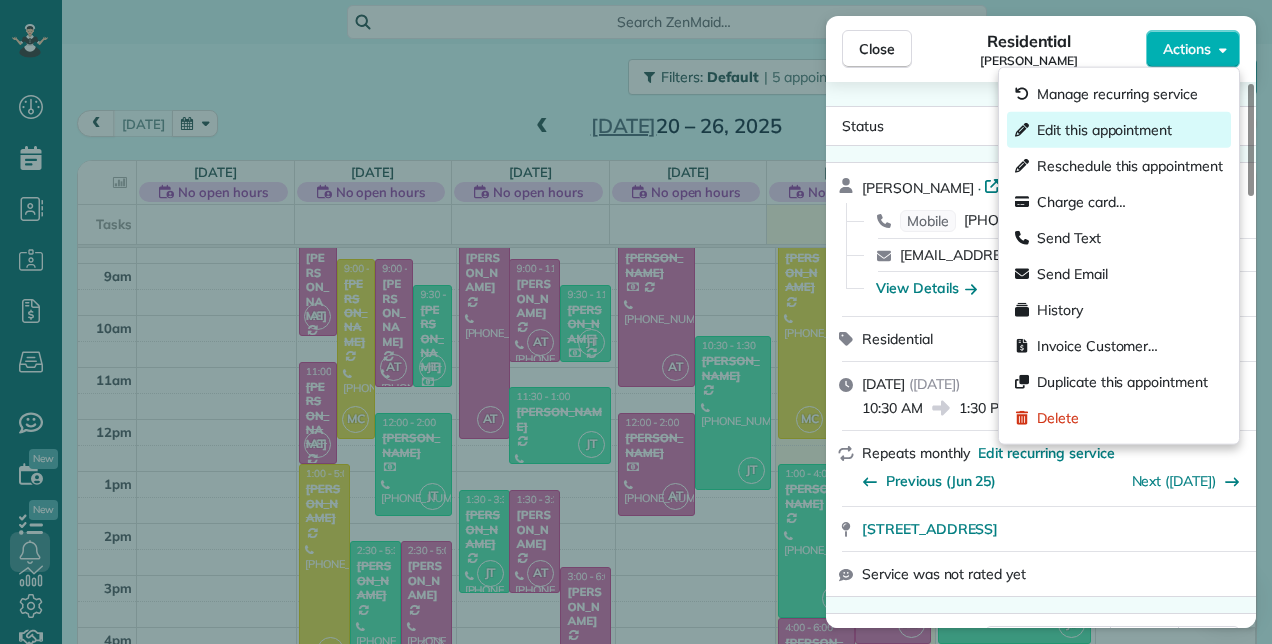 click on "Edit this appointment" at bounding box center (1104, 130) 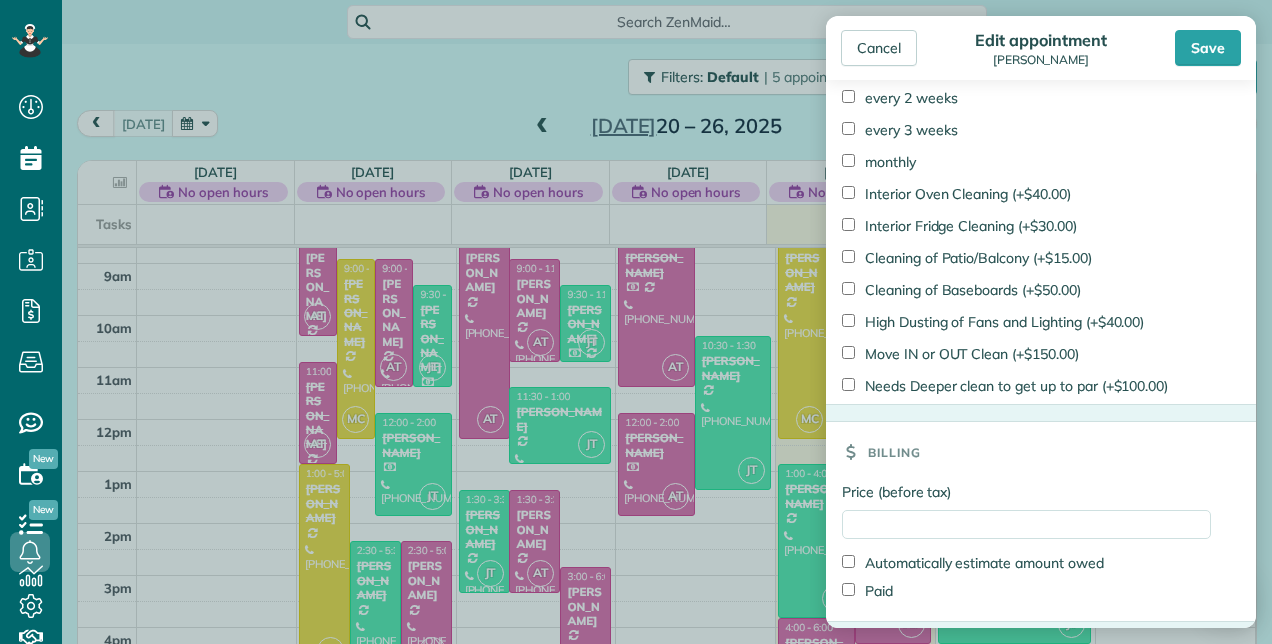 scroll, scrollTop: 1465, scrollLeft: 0, axis: vertical 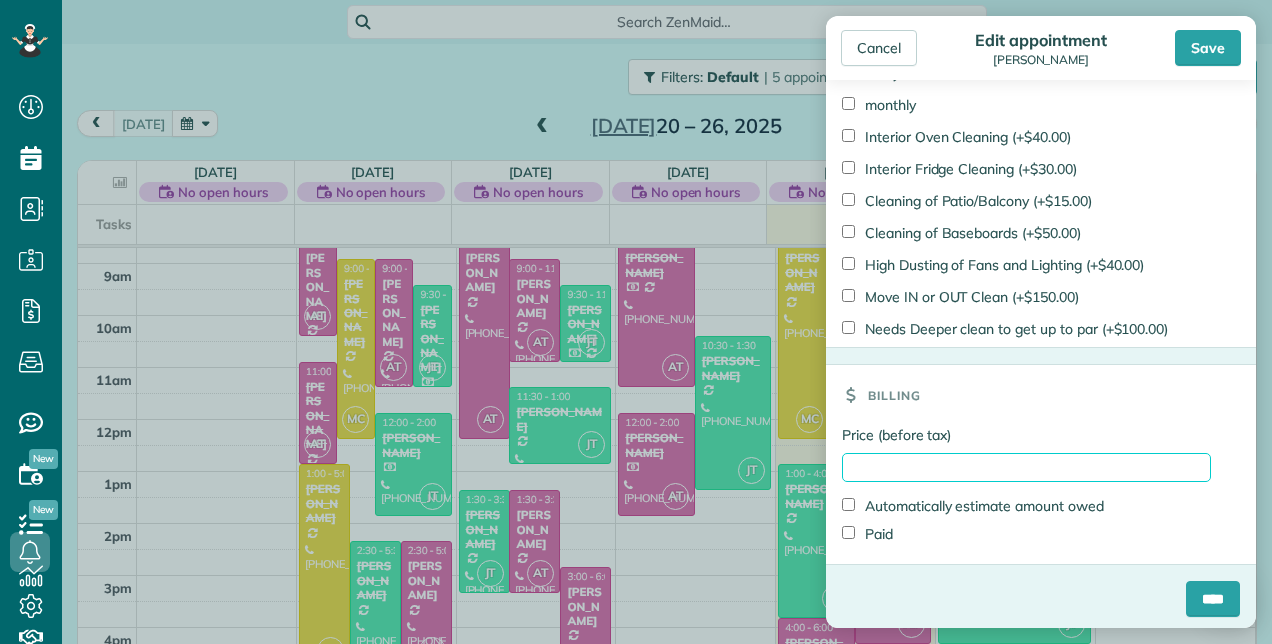click on "Price (before tax)" at bounding box center [1026, 467] 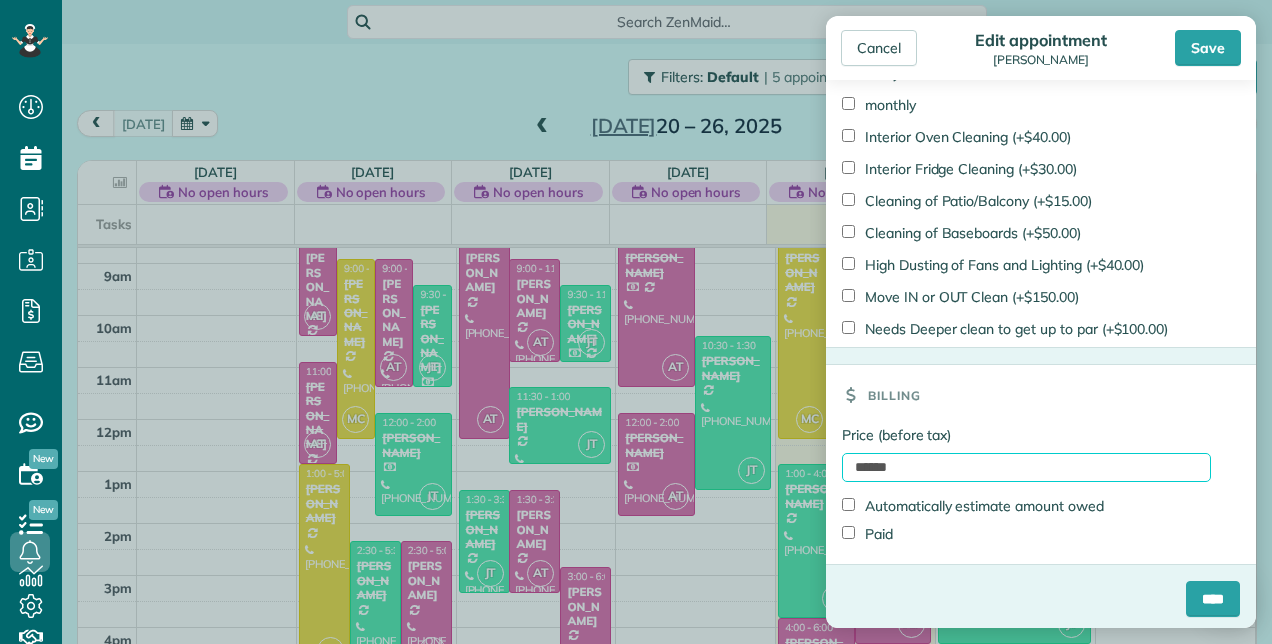 type on "******" 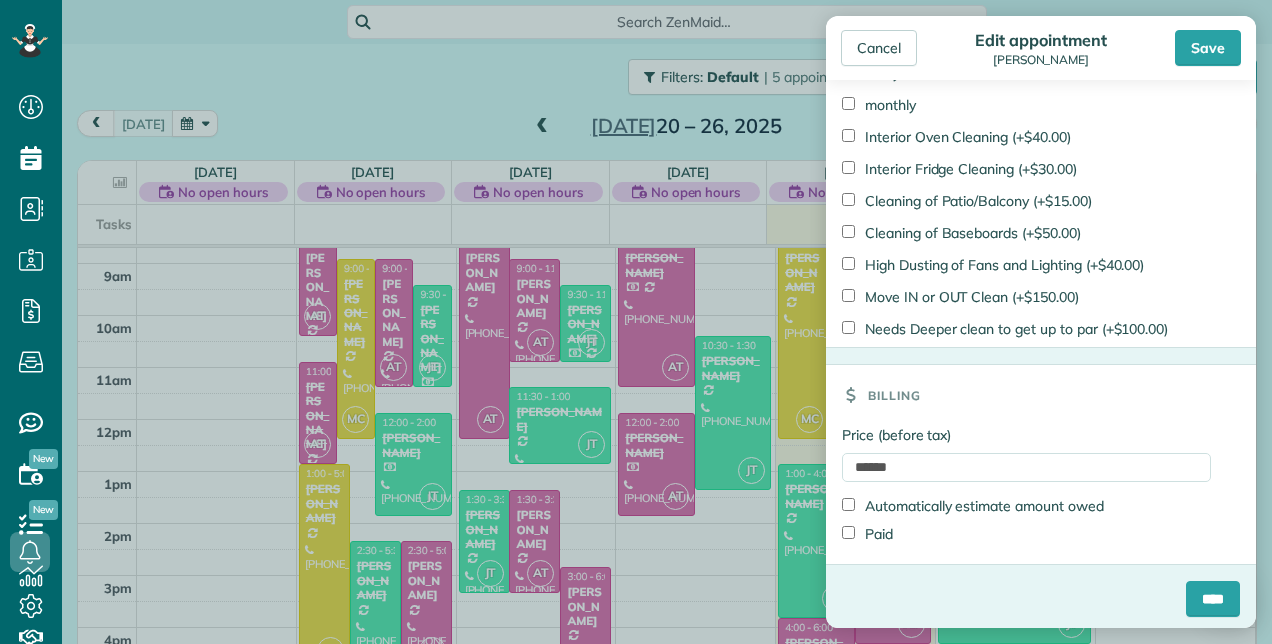 click on "Paid" at bounding box center (867, 534) 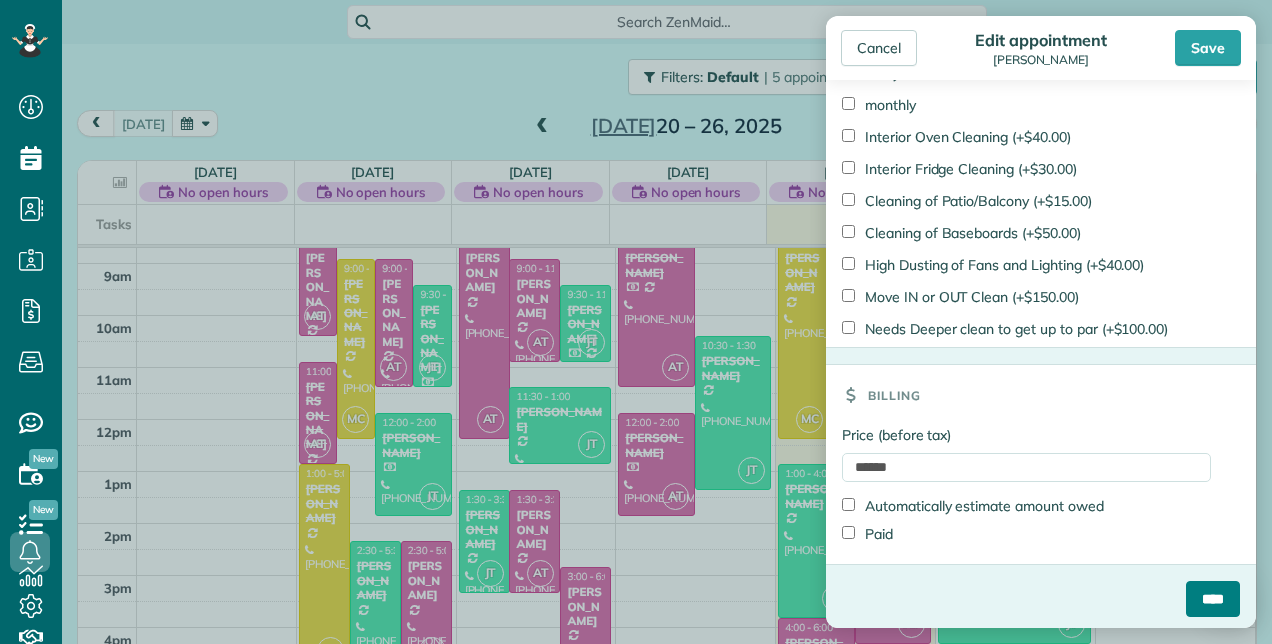 click on "****" at bounding box center [1213, 599] 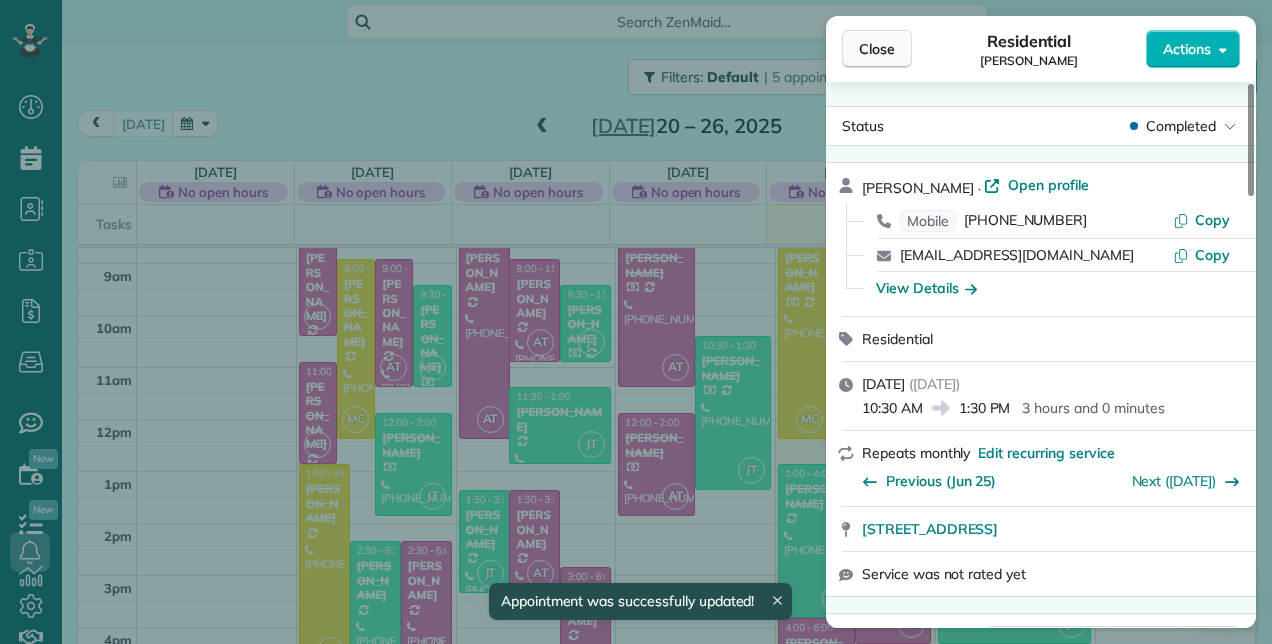 click on "Close" at bounding box center [877, 49] 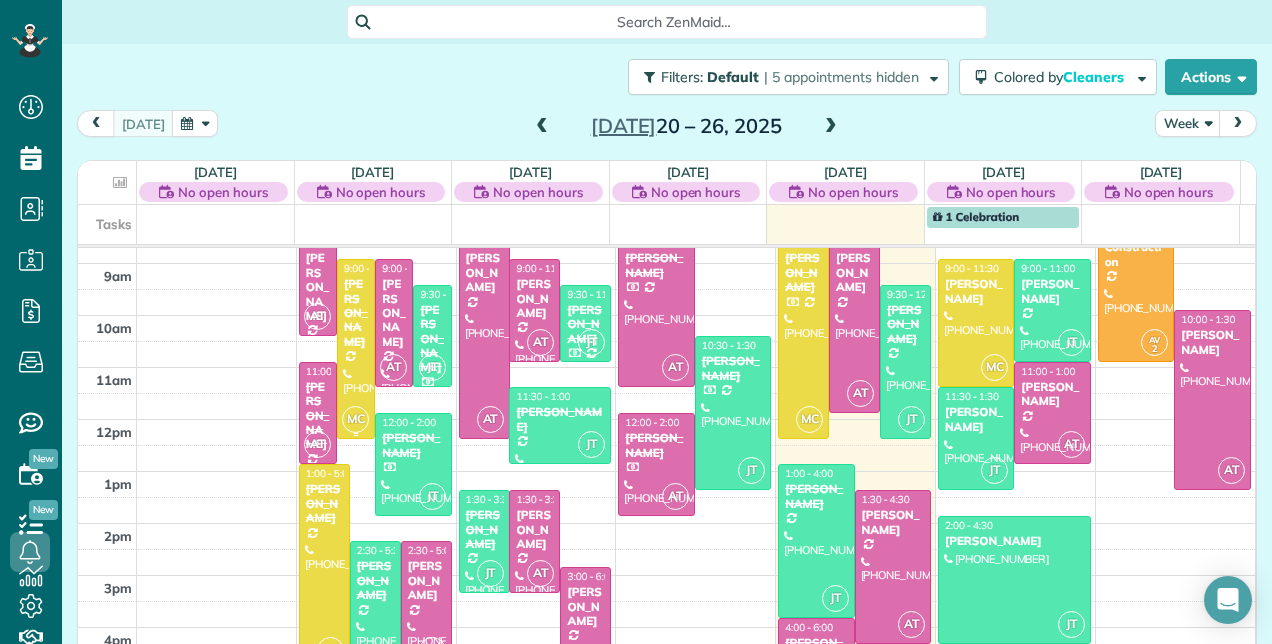 click on "[PERSON_NAME]" at bounding box center (356, 313) 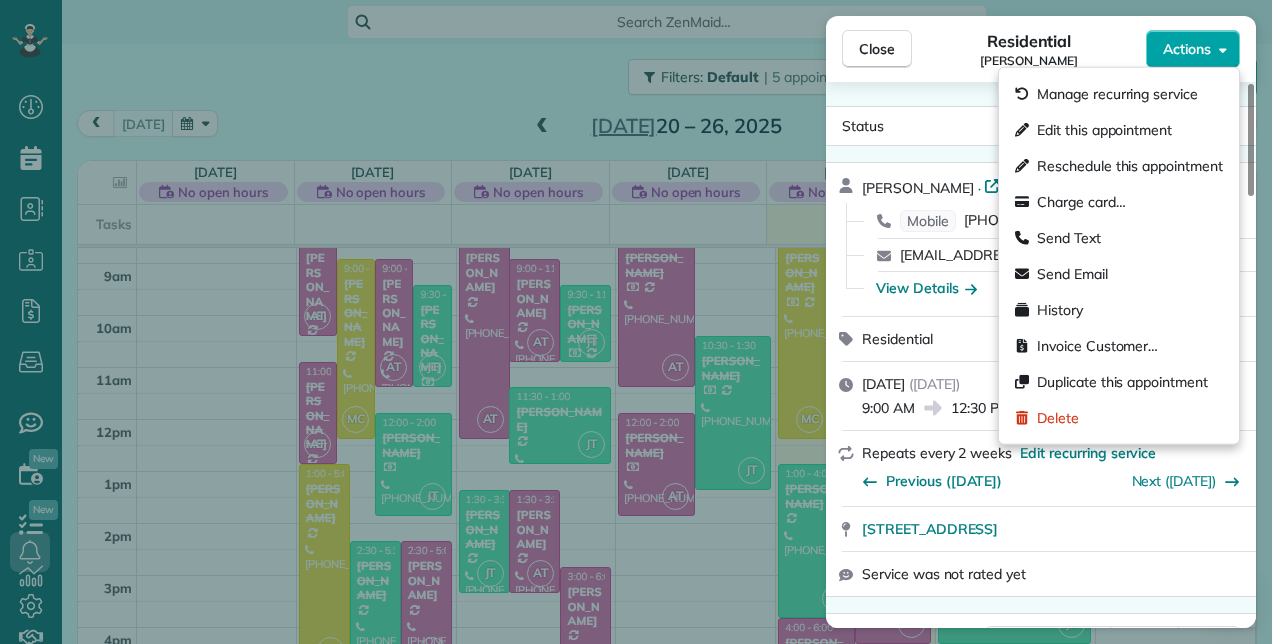 click on "Actions" at bounding box center (1193, 49) 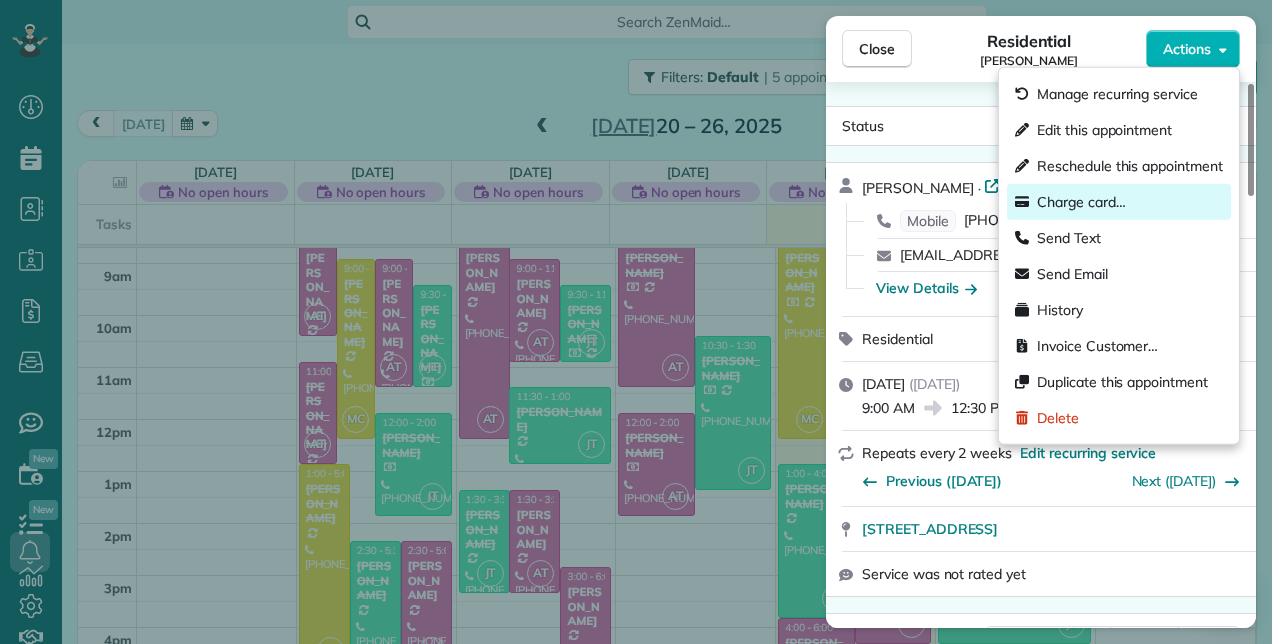 click on "Charge card…" at bounding box center [1081, 202] 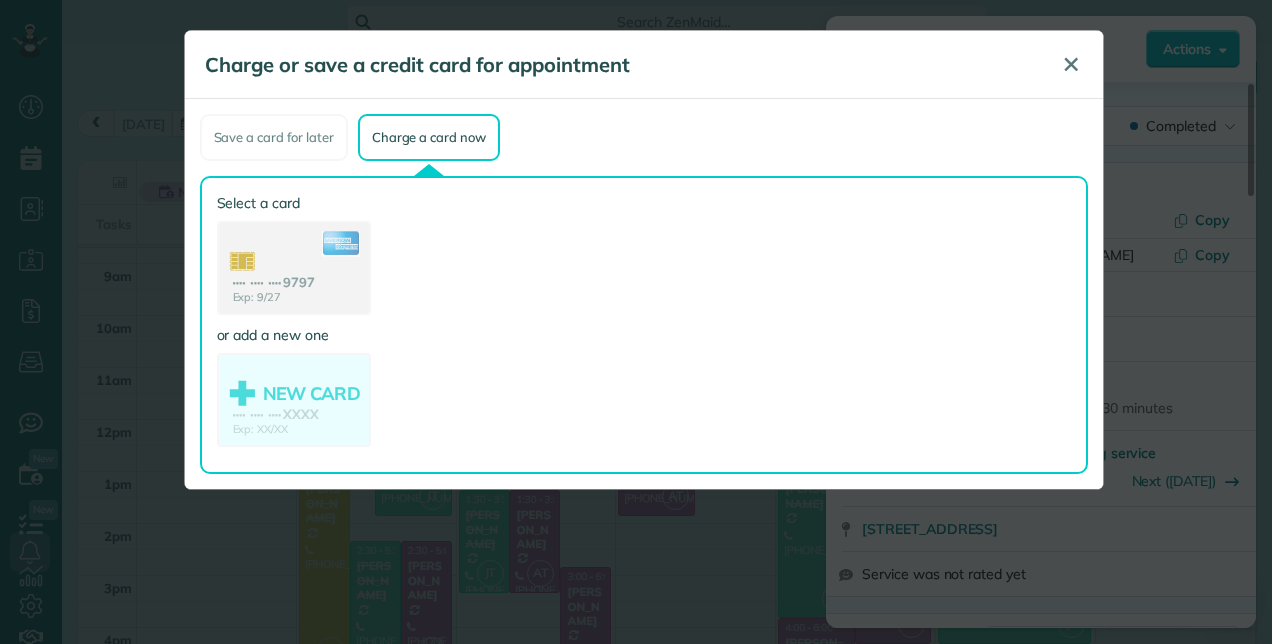 click on "✕" at bounding box center [1071, 64] 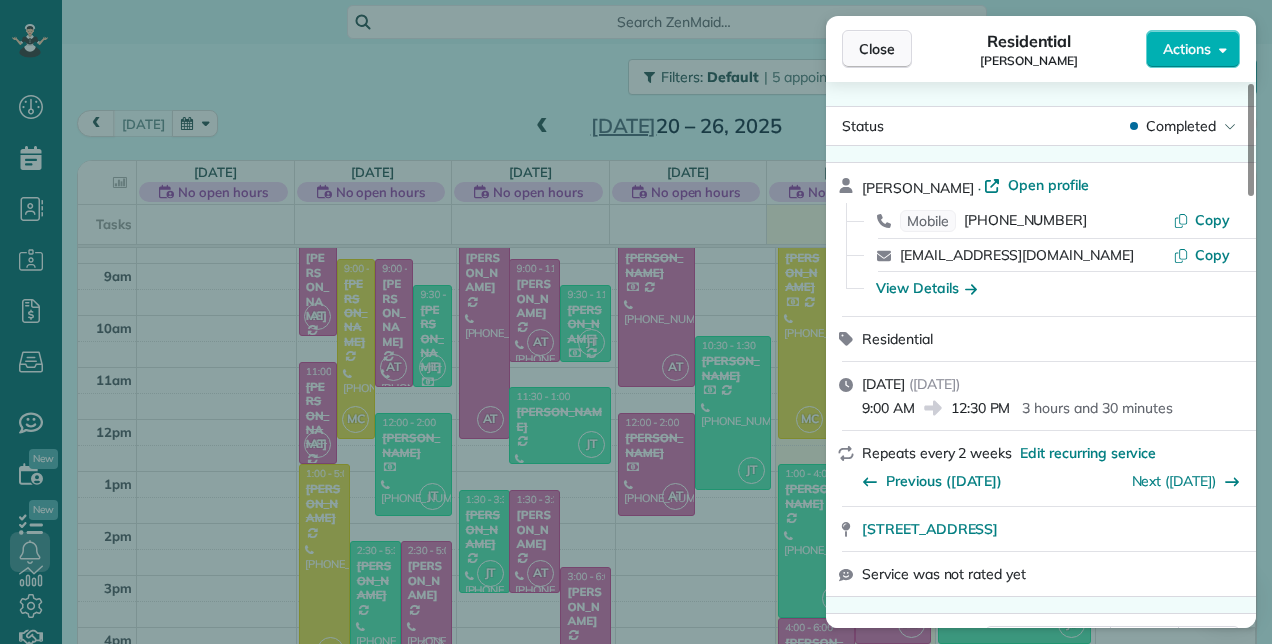 click on "Close" at bounding box center (877, 49) 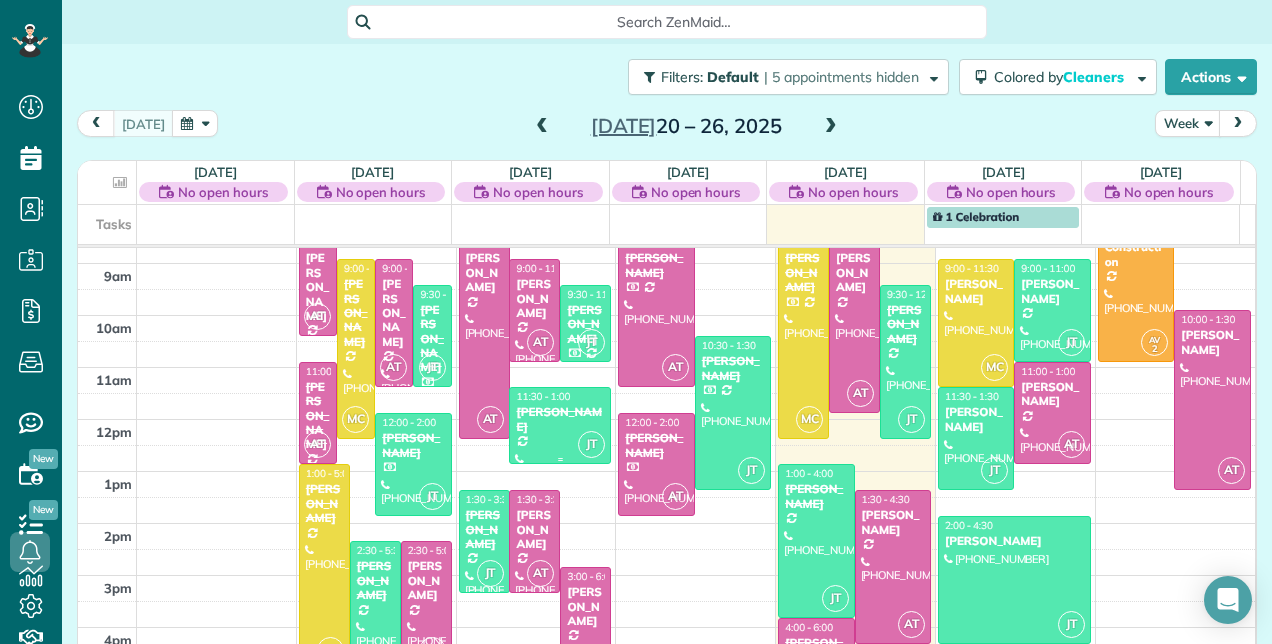 click on "[PERSON_NAME]" at bounding box center [560, 419] 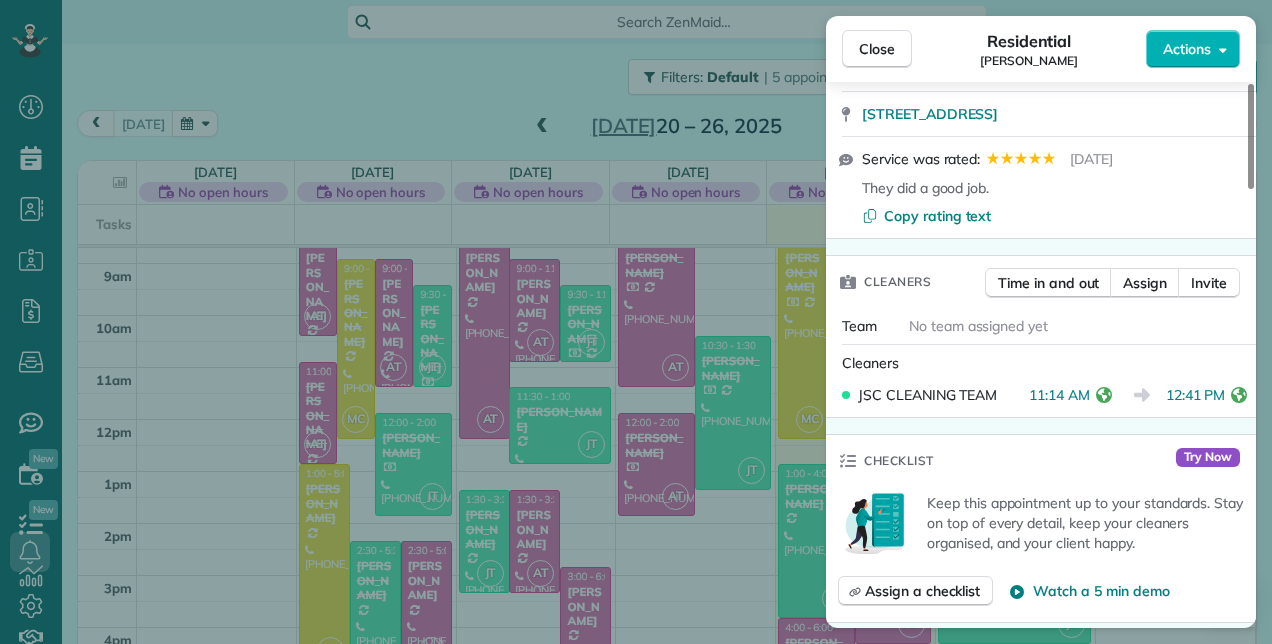 scroll, scrollTop: 500, scrollLeft: 0, axis: vertical 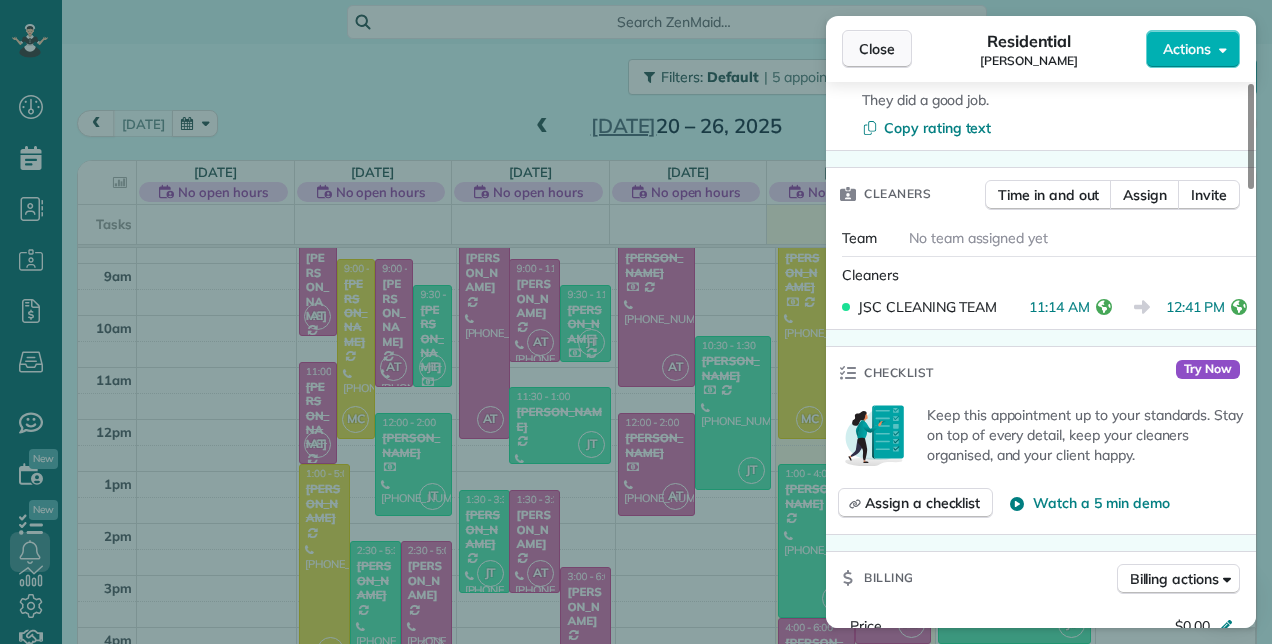 click on "Close" at bounding box center (877, 49) 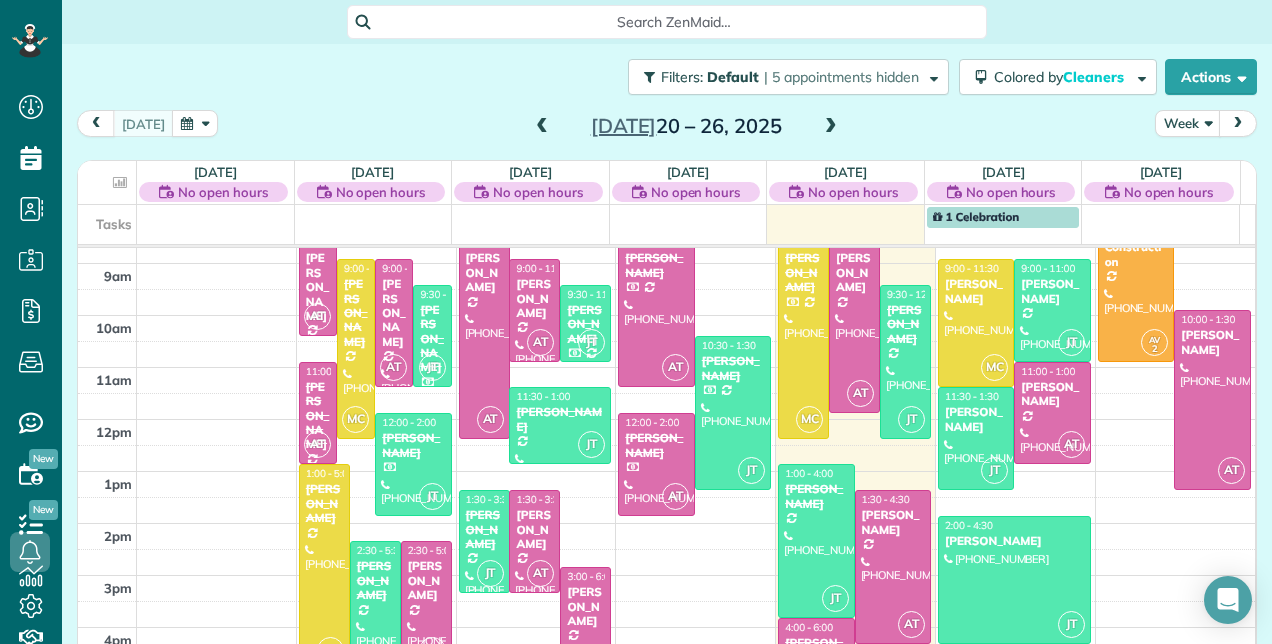 click on "Jul  20 – 26, 2025" at bounding box center (686, 126) 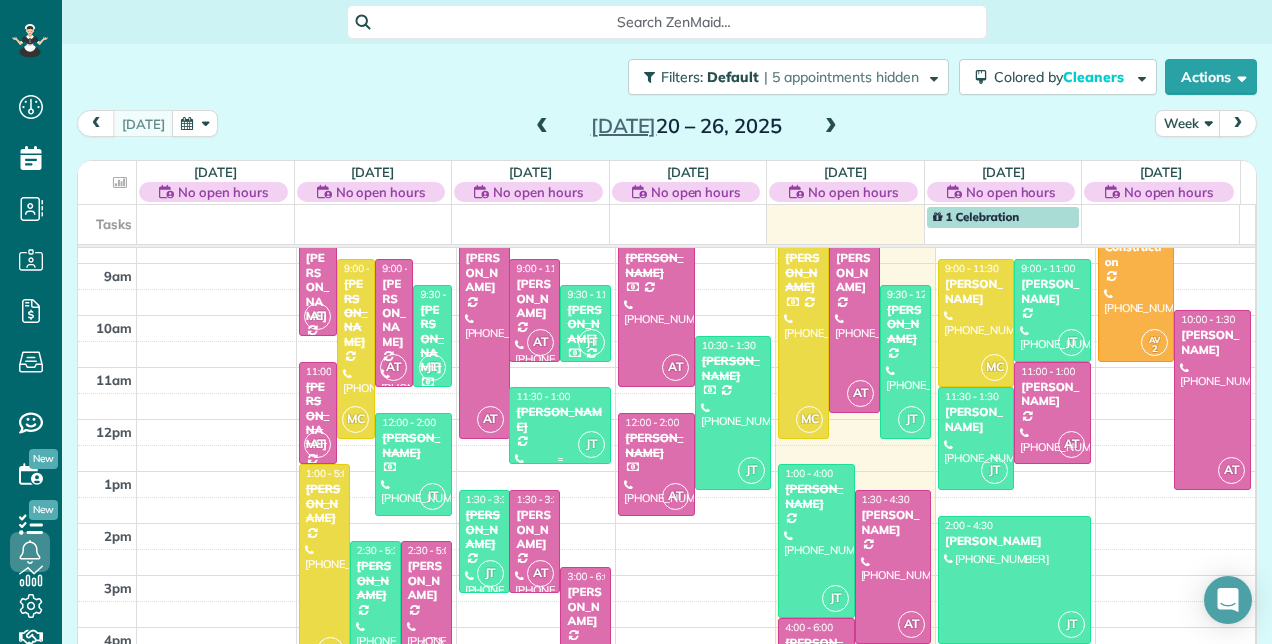 click on "[PERSON_NAME]" at bounding box center [560, 419] 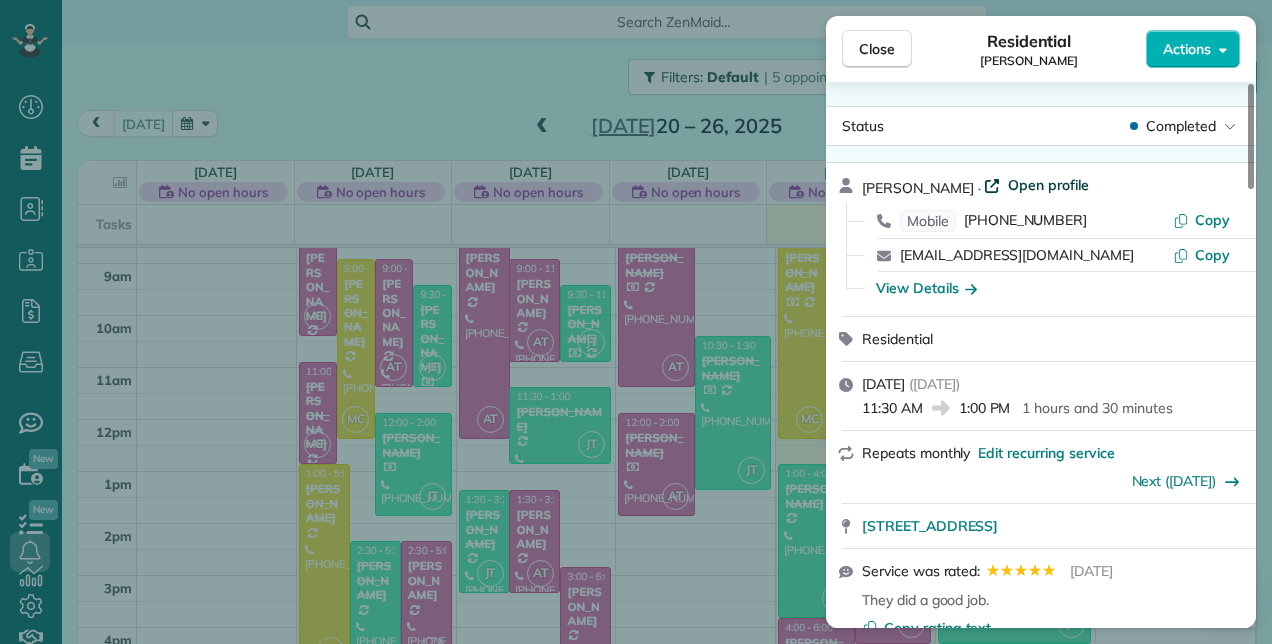 click on "Open profile" at bounding box center [1048, 185] 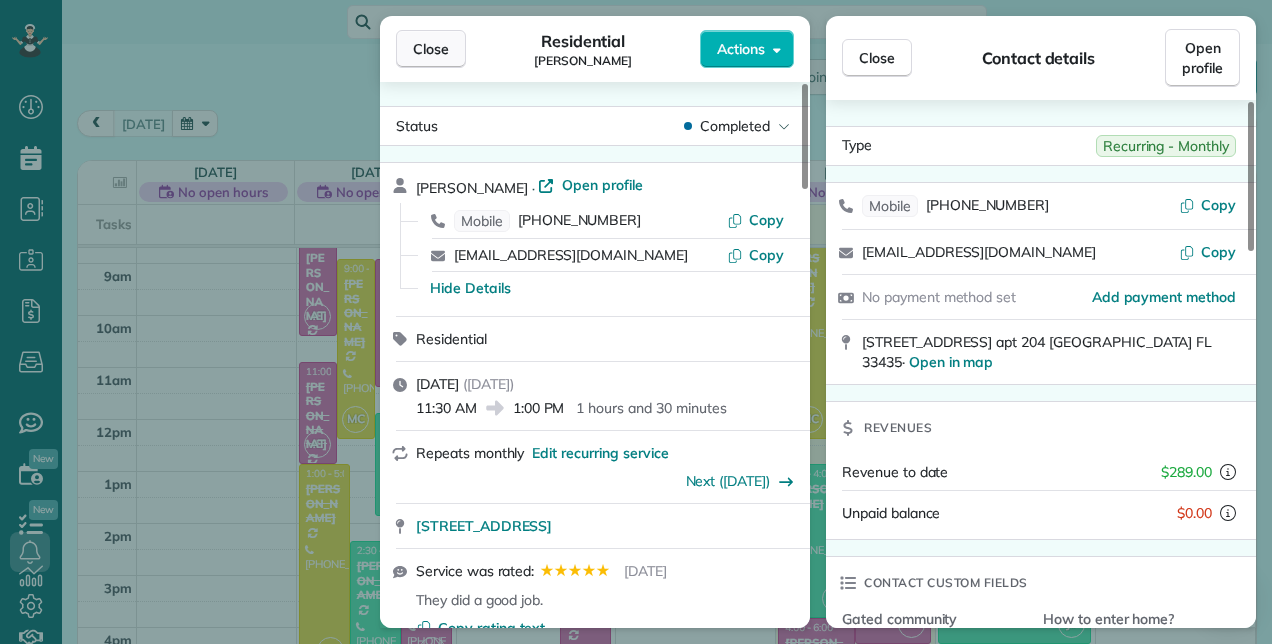 click on "Close" at bounding box center [431, 49] 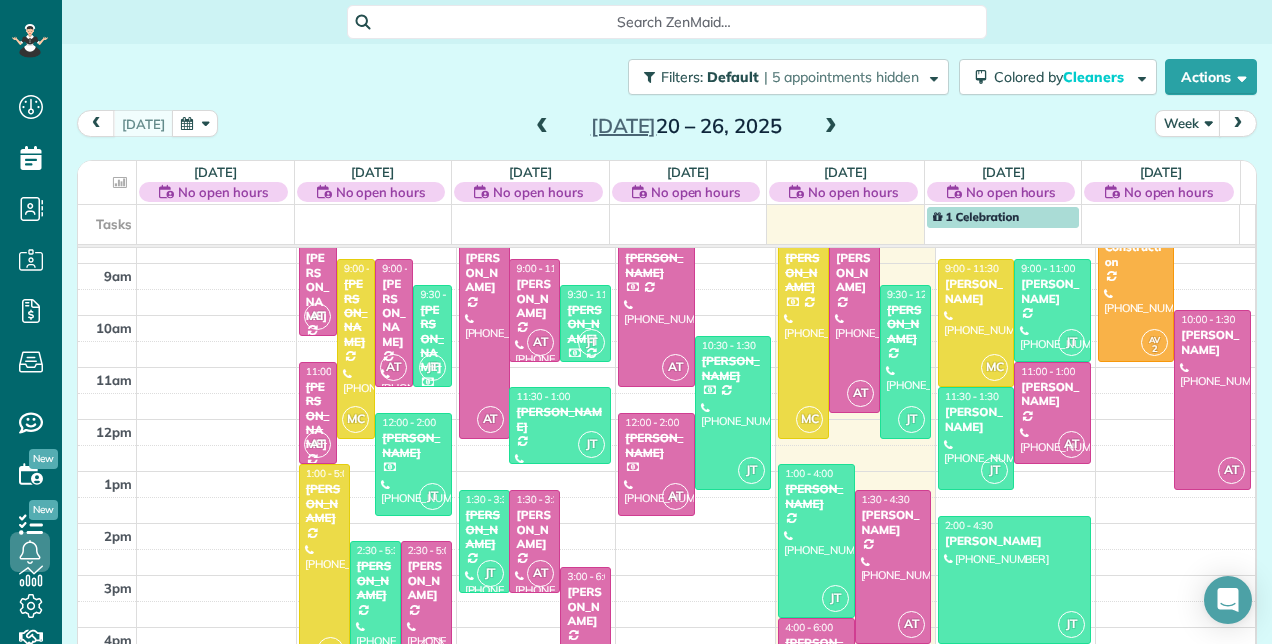 click at bounding box center (831, 127) 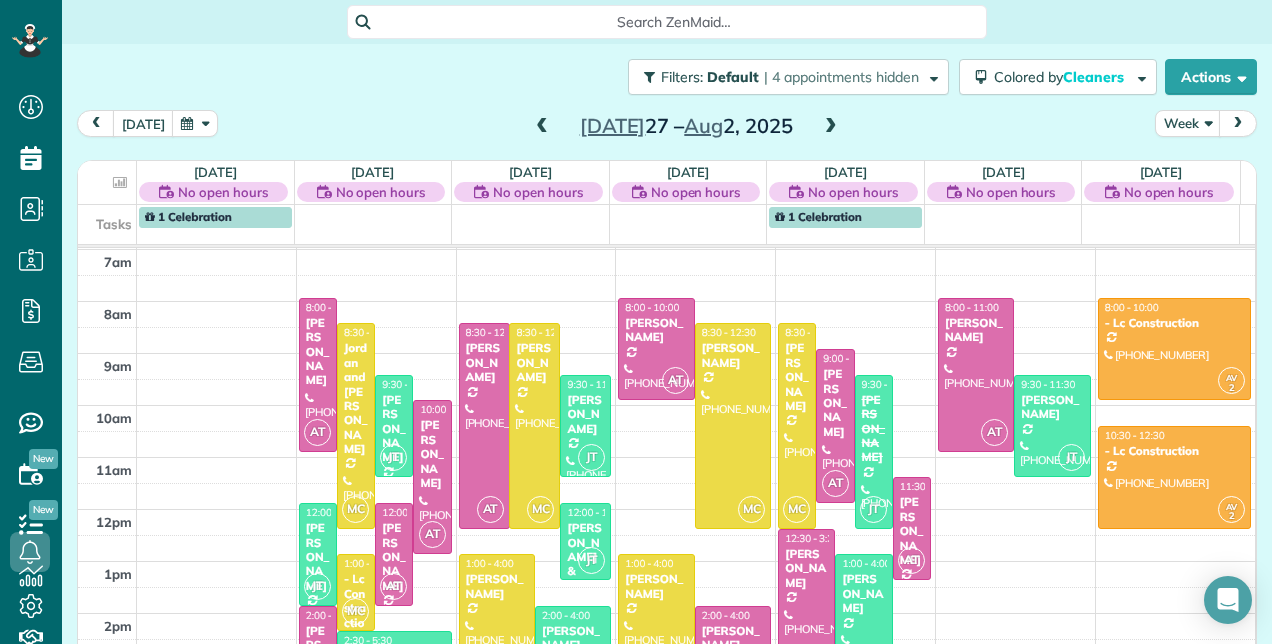 click at bounding box center [831, 127] 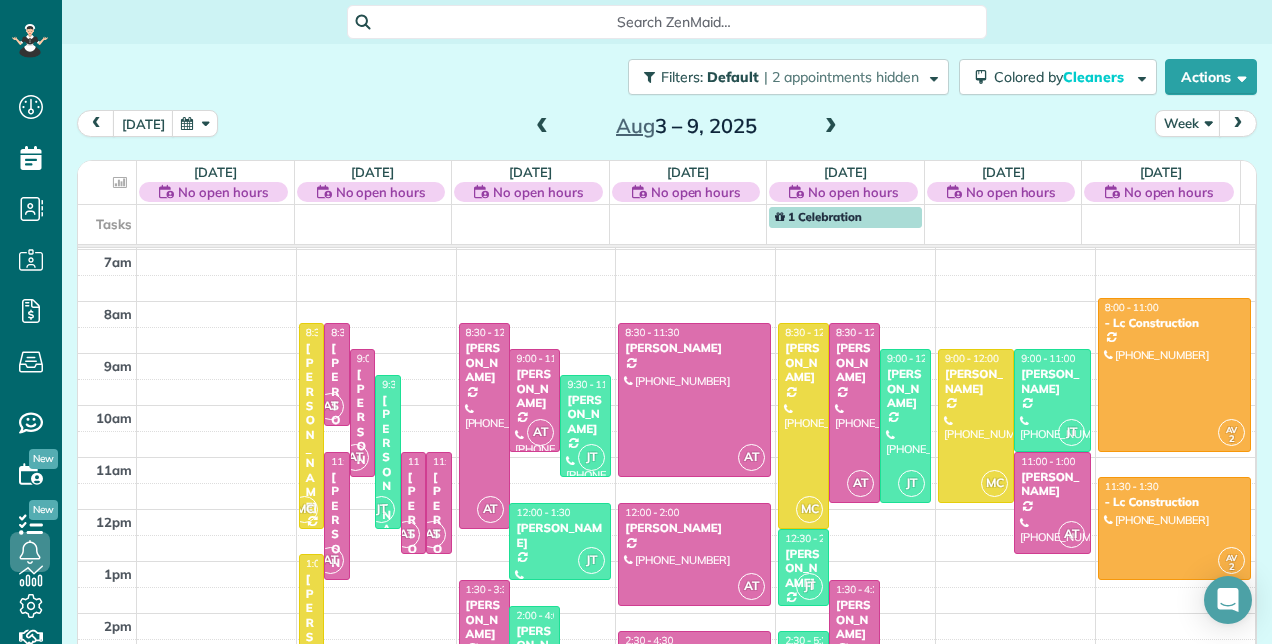 click at bounding box center [831, 127] 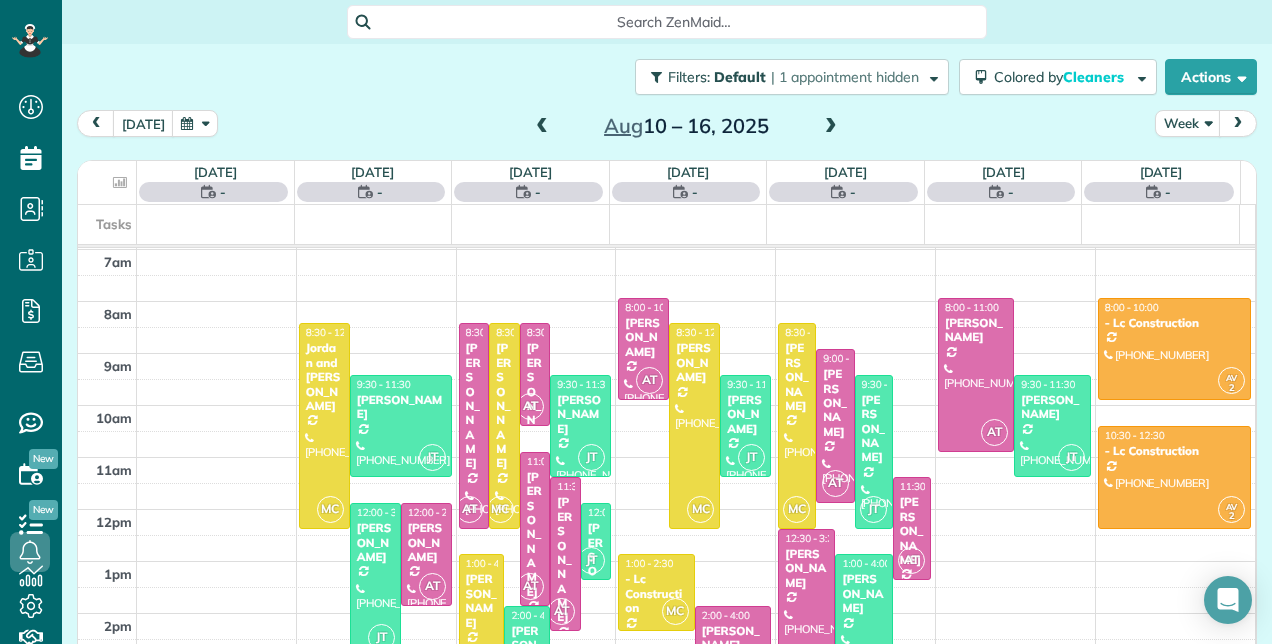 click at bounding box center [831, 127] 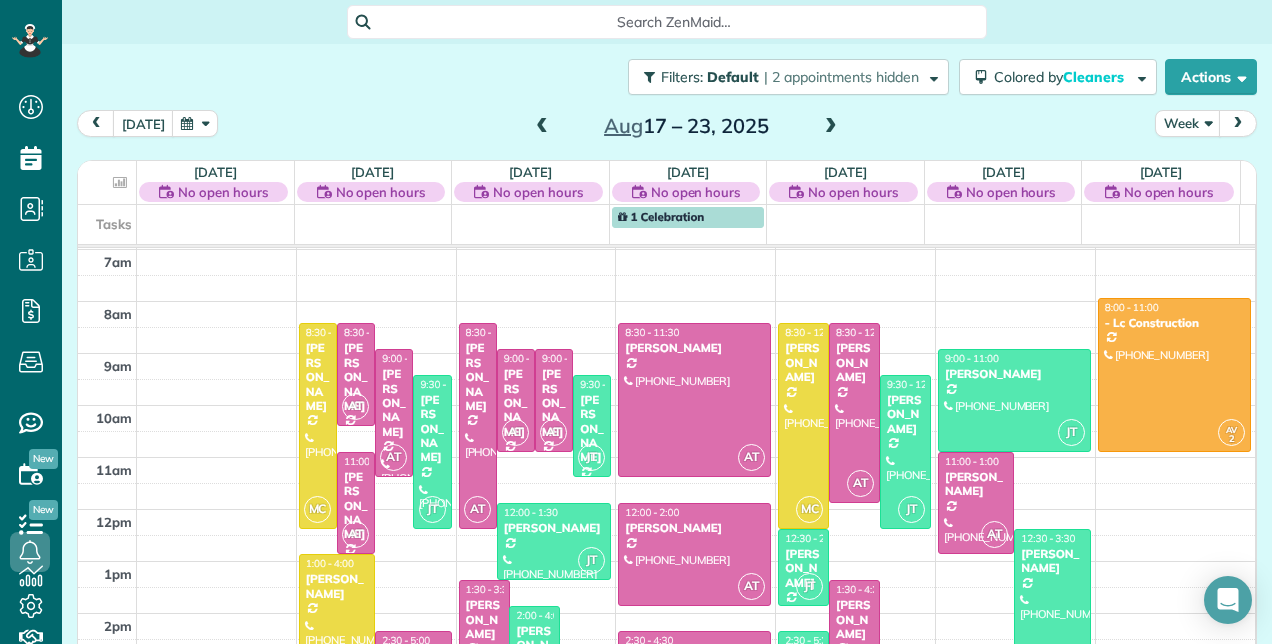 click at bounding box center (542, 127) 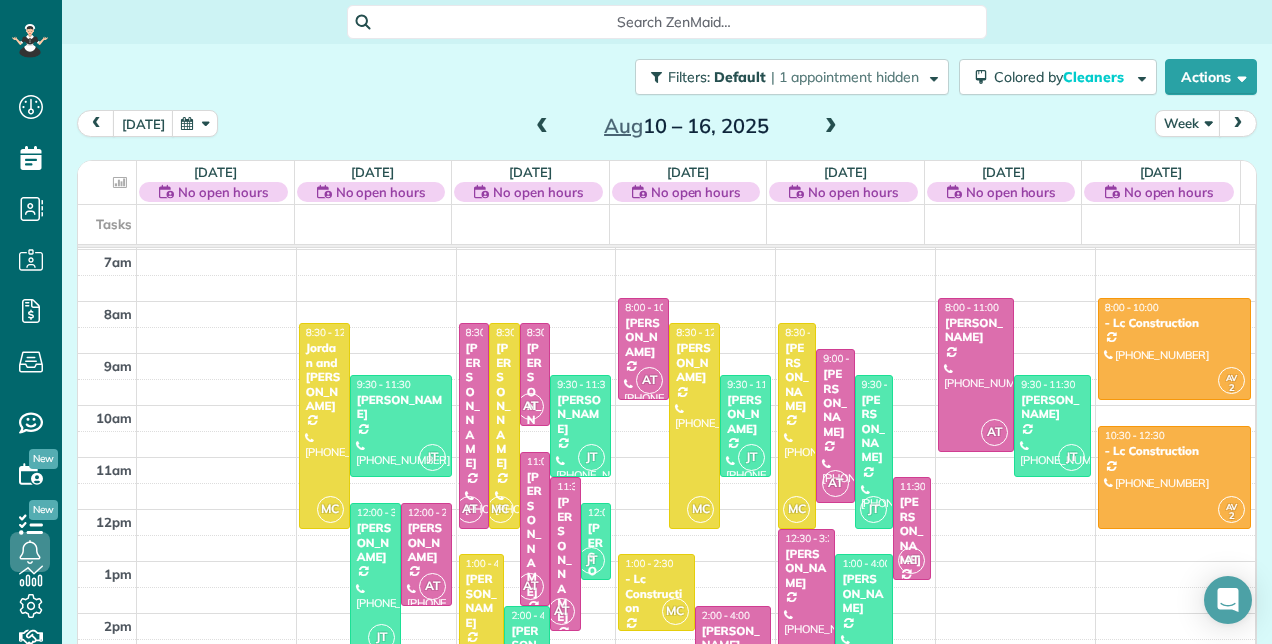 click at bounding box center (831, 127) 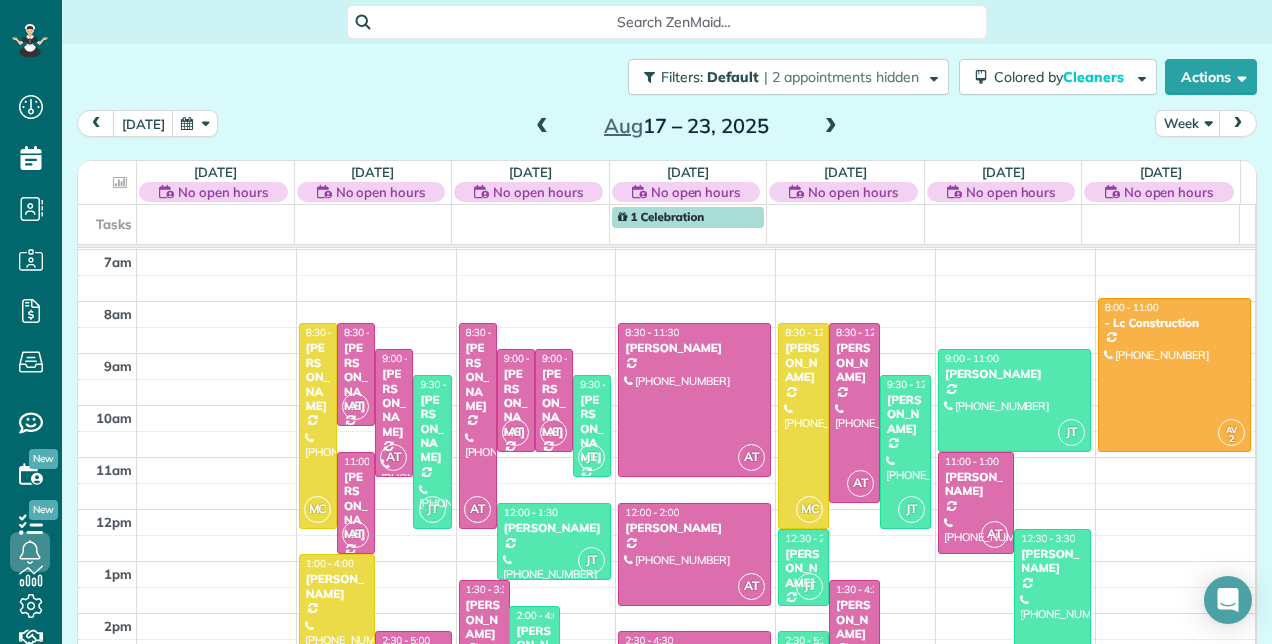 click at bounding box center [831, 127] 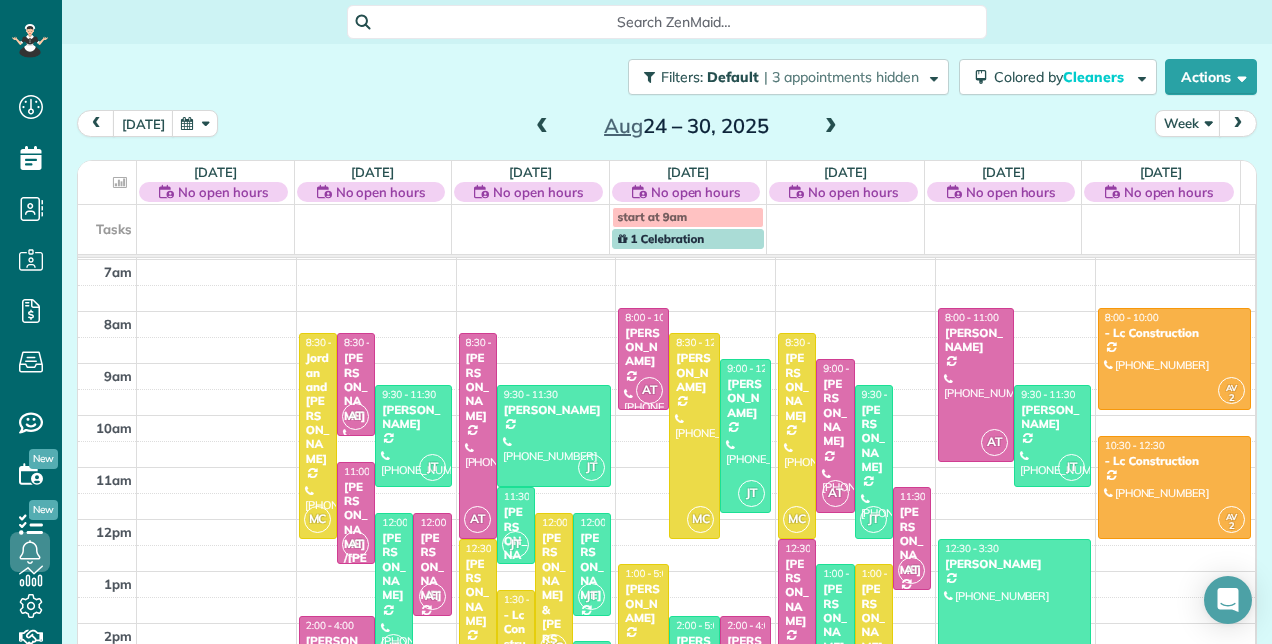scroll, scrollTop: 358, scrollLeft: 0, axis: vertical 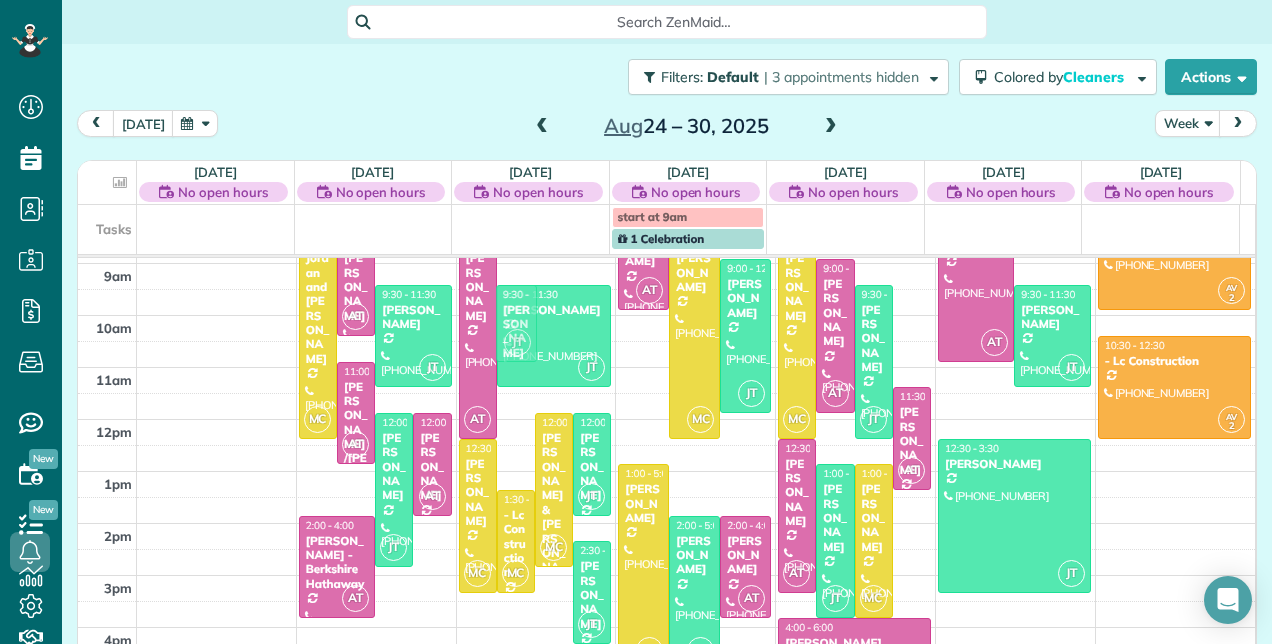 drag, startPoint x: 498, startPoint y: 422, endPoint x: 506, endPoint y: 321, distance: 101.31634 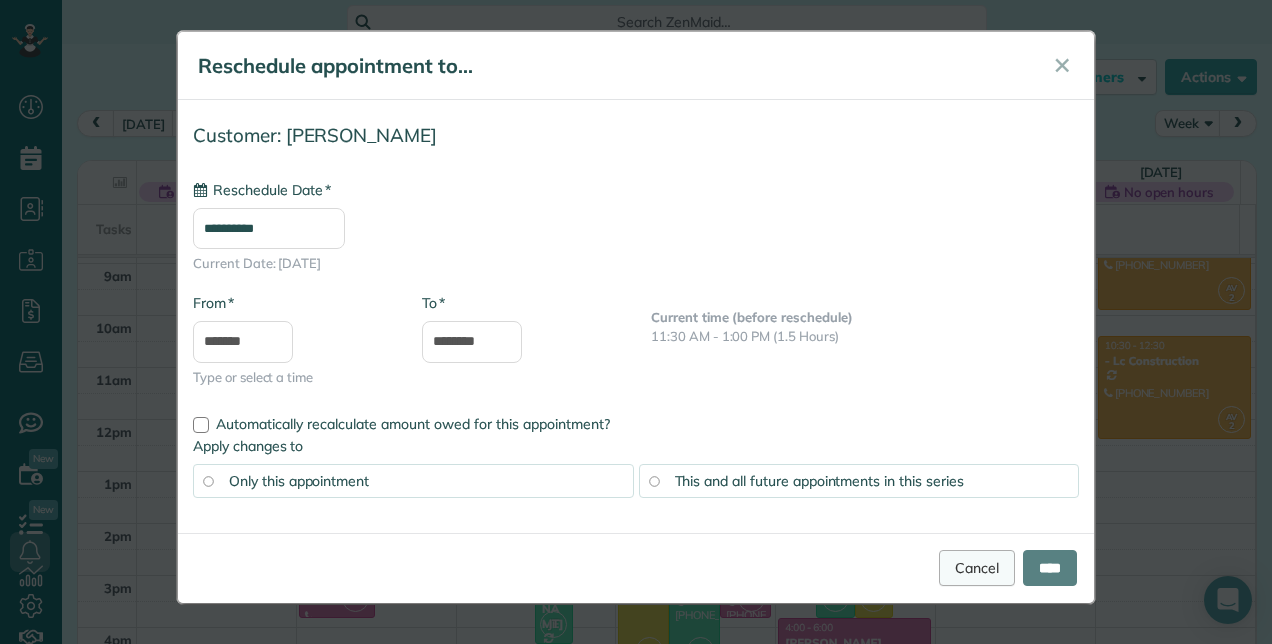 type on "**********" 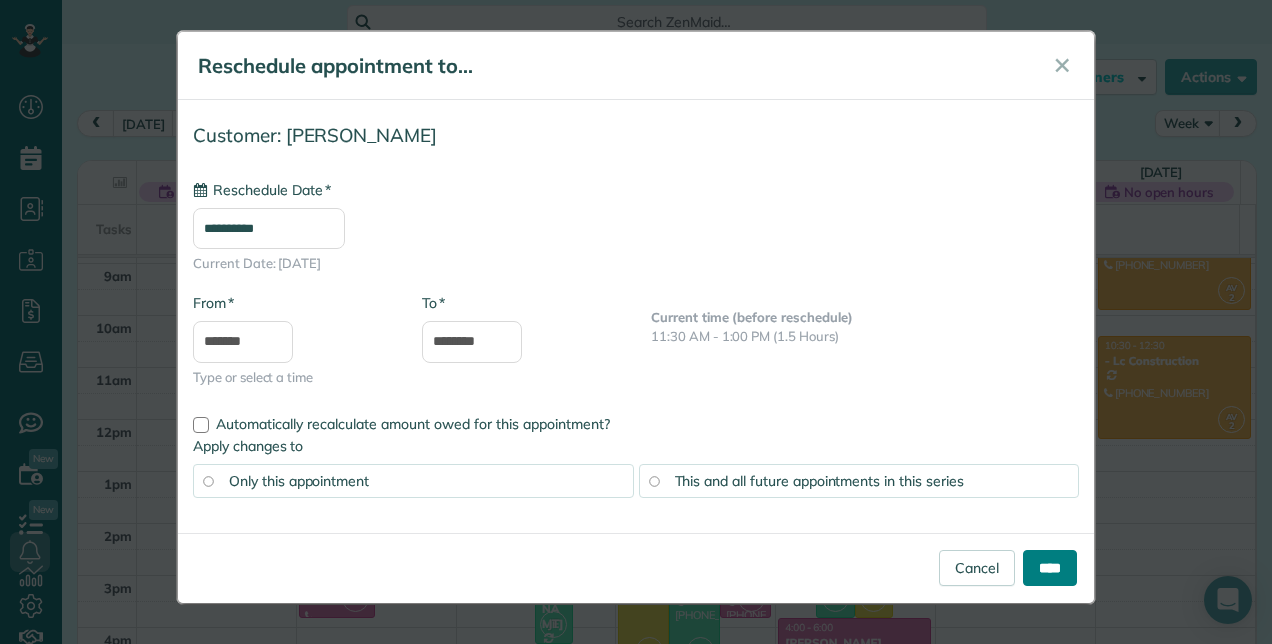 click on "****" at bounding box center (1050, 568) 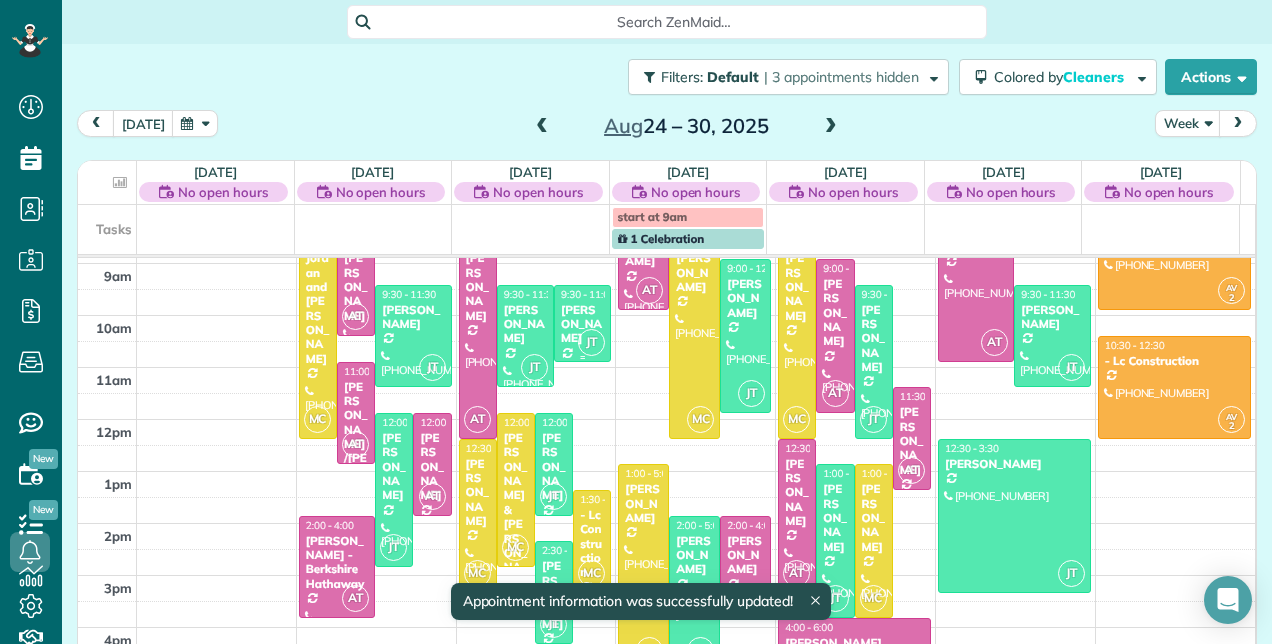 click on "[PERSON_NAME]" at bounding box center [582, 324] 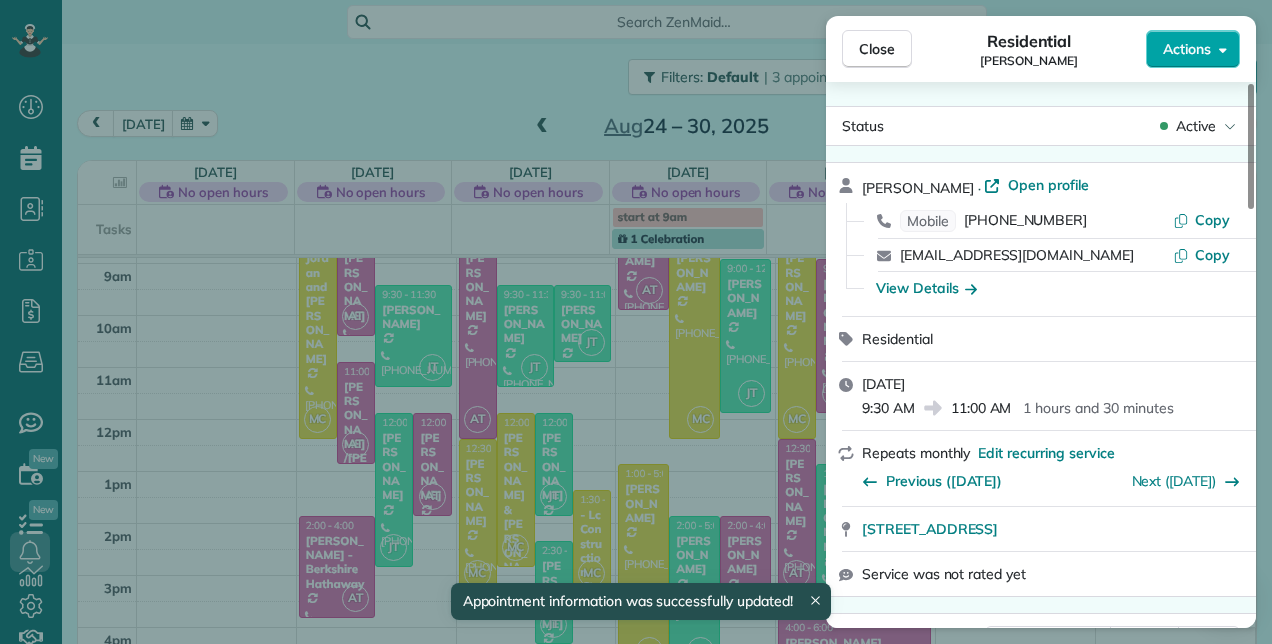 click on "Actions" at bounding box center (1193, 49) 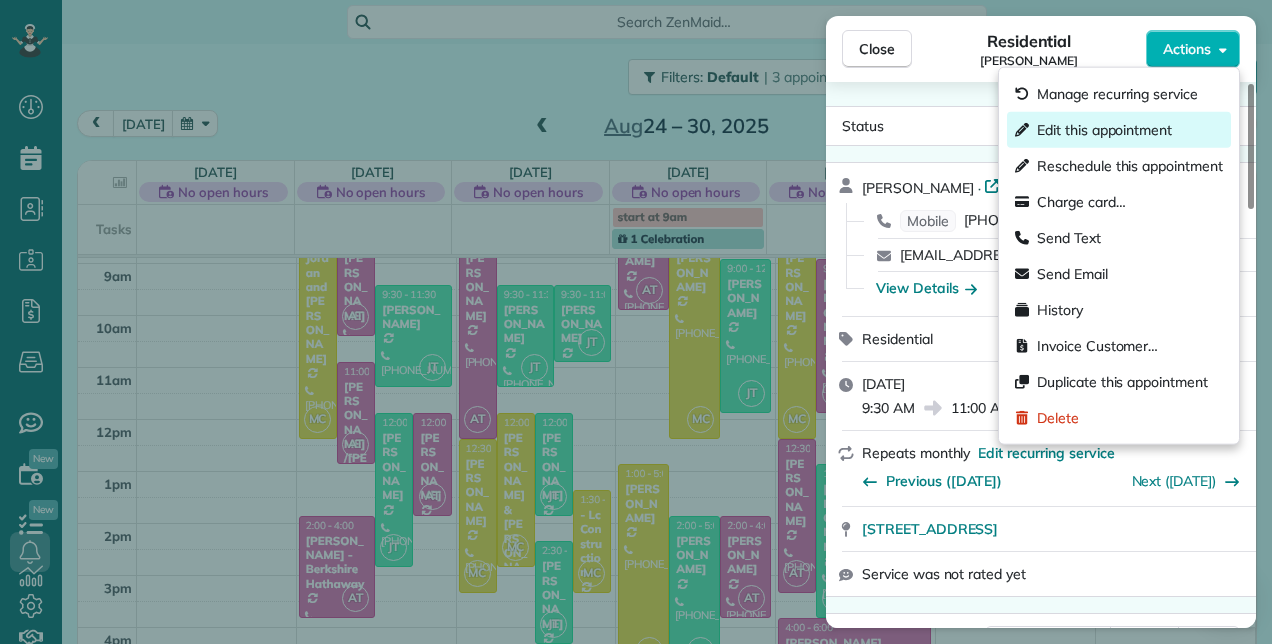 click on "Edit this appointment" at bounding box center [1104, 130] 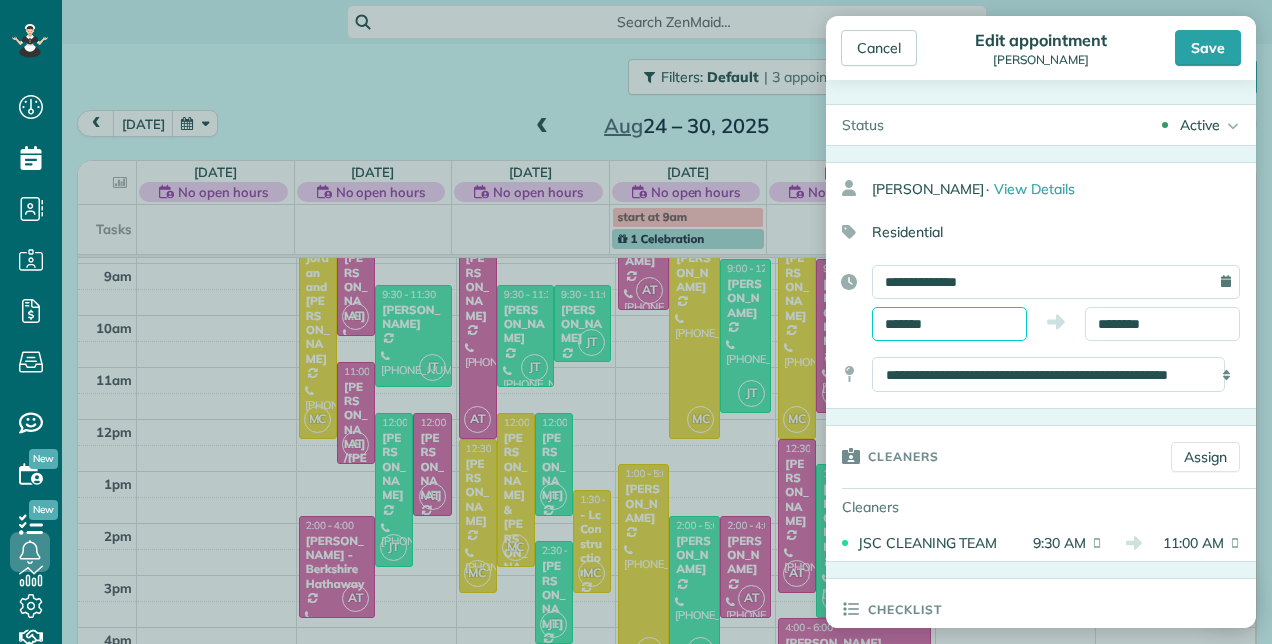 click on "*******" at bounding box center (949, 324) 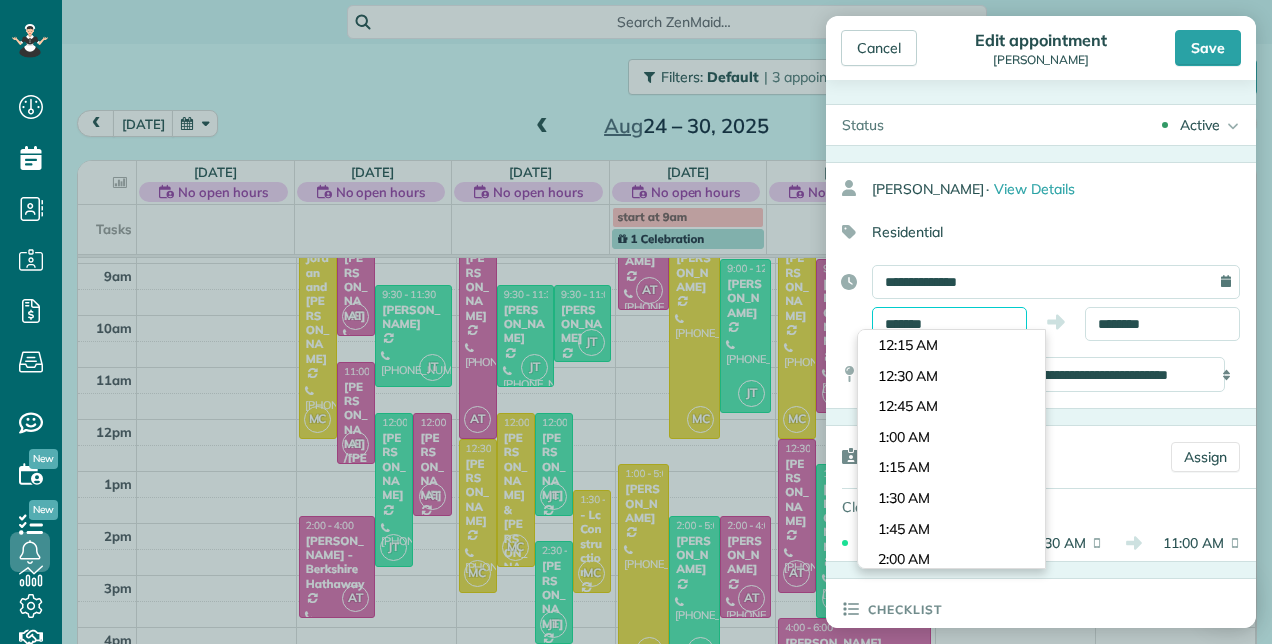 scroll, scrollTop: 1099, scrollLeft: 0, axis: vertical 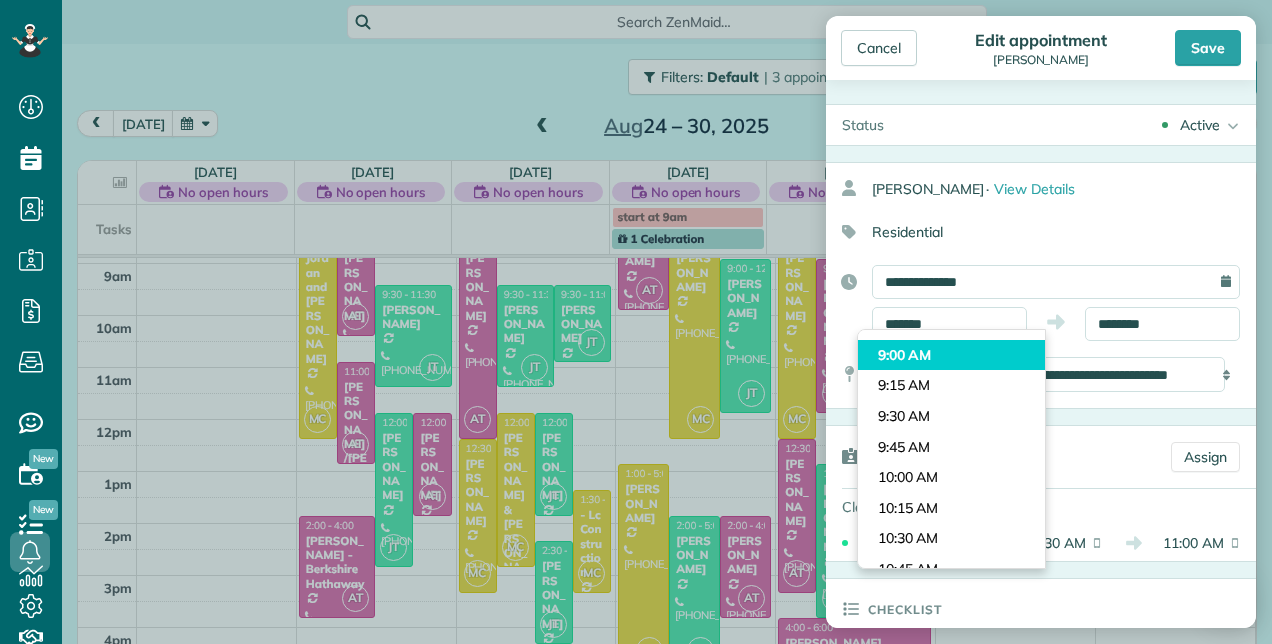 type on "*******" 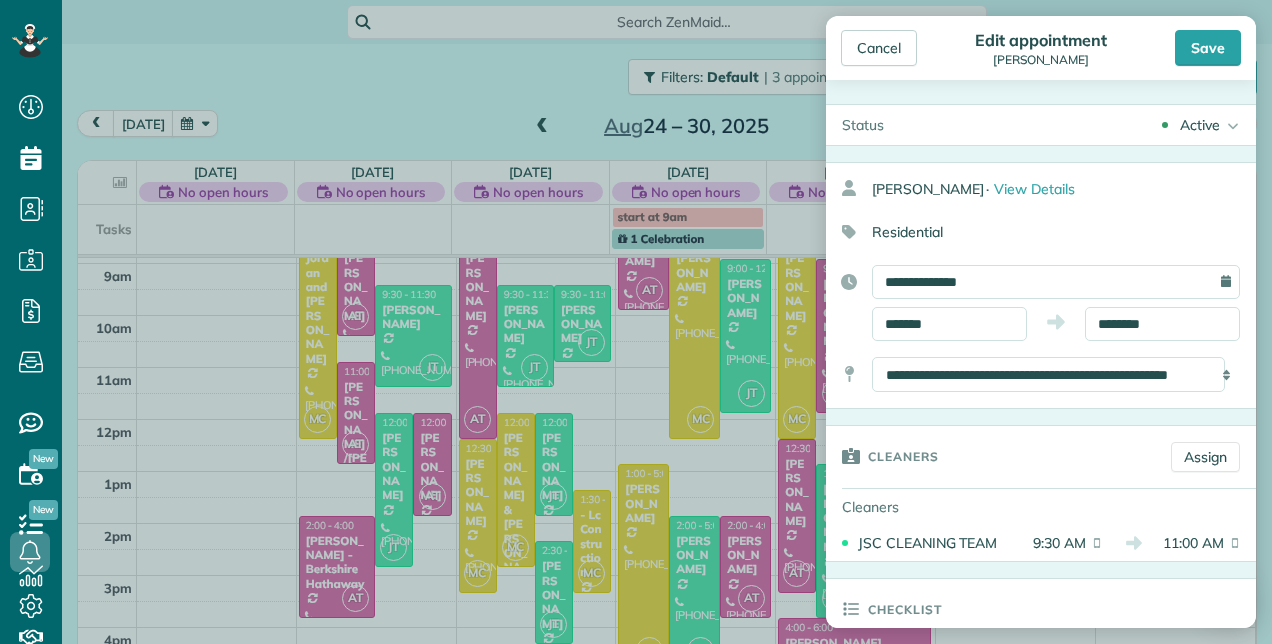click on "Dashboard
Scheduling
Calendar View
List View
Dispatch View - Weekly scheduling (Beta)" at bounding box center [636, 322] 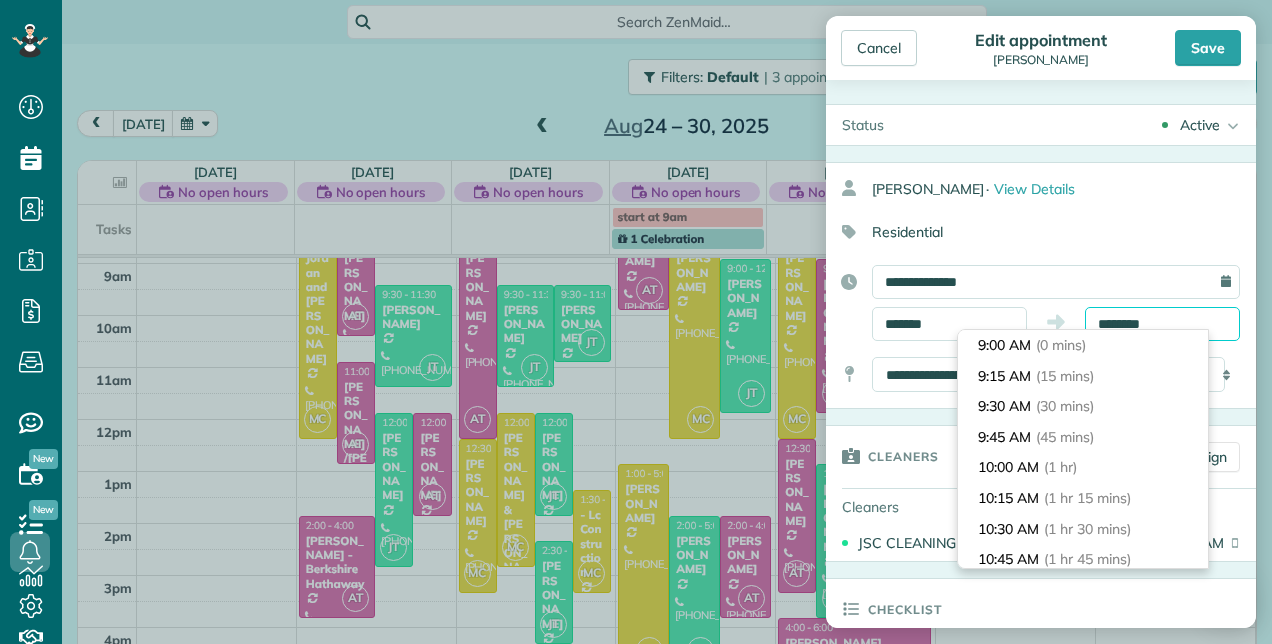 click on "********" at bounding box center (1162, 324) 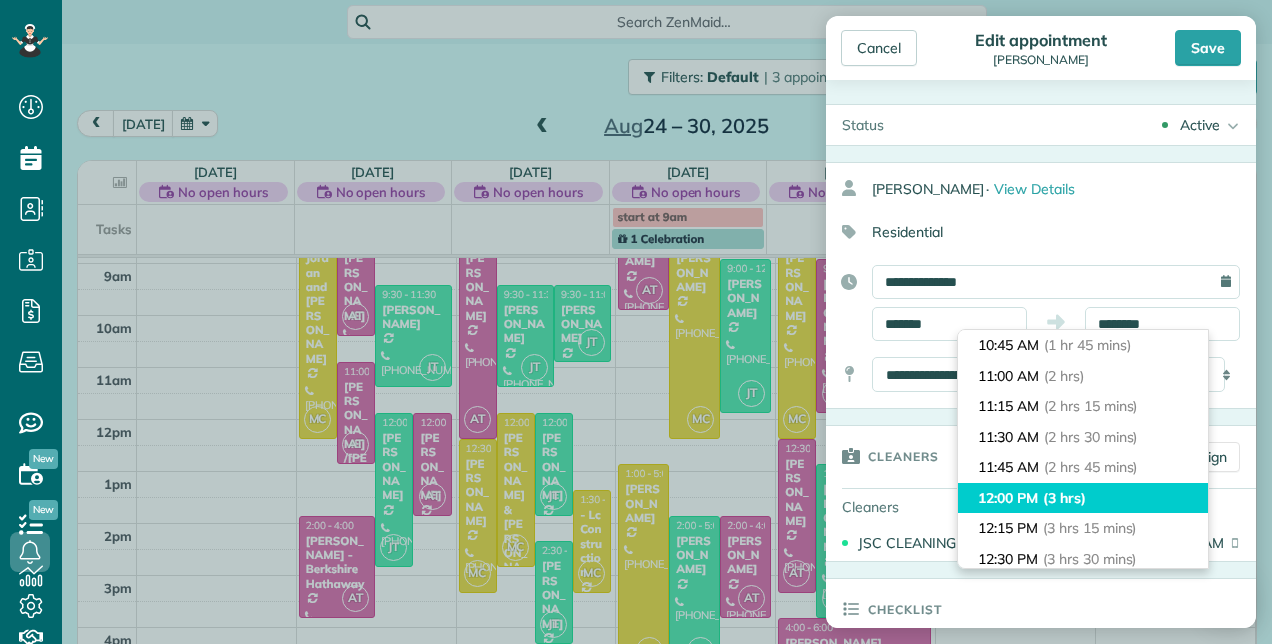 type on "********" 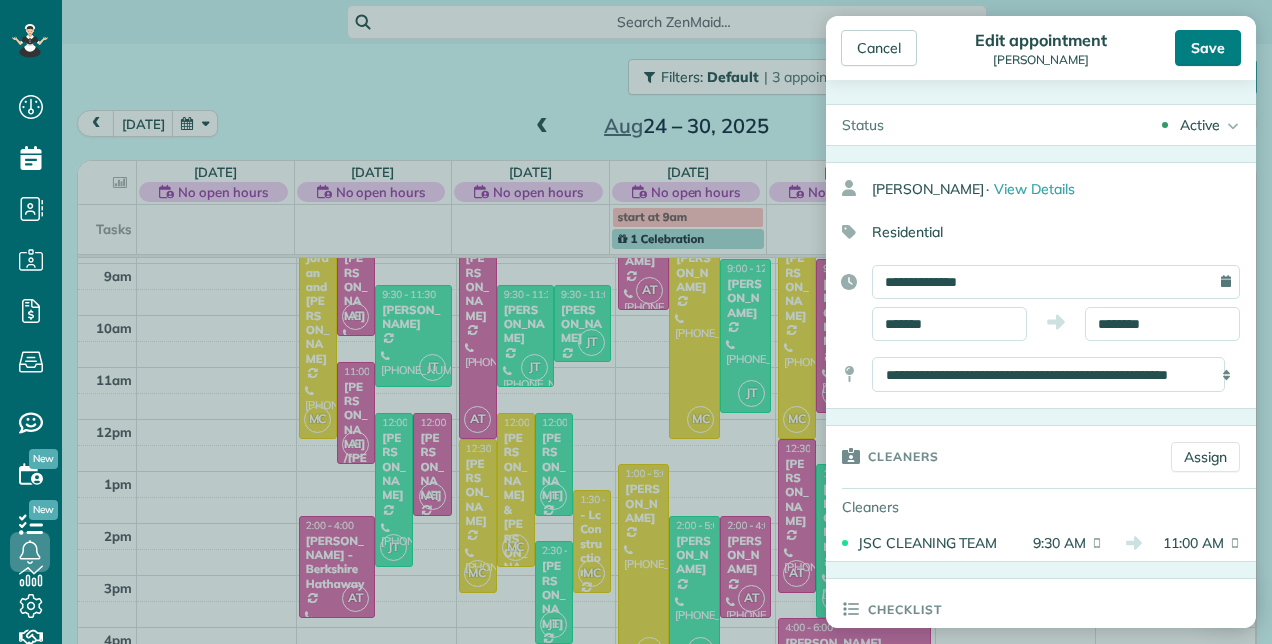 click on "Save" at bounding box center [1208, 48] 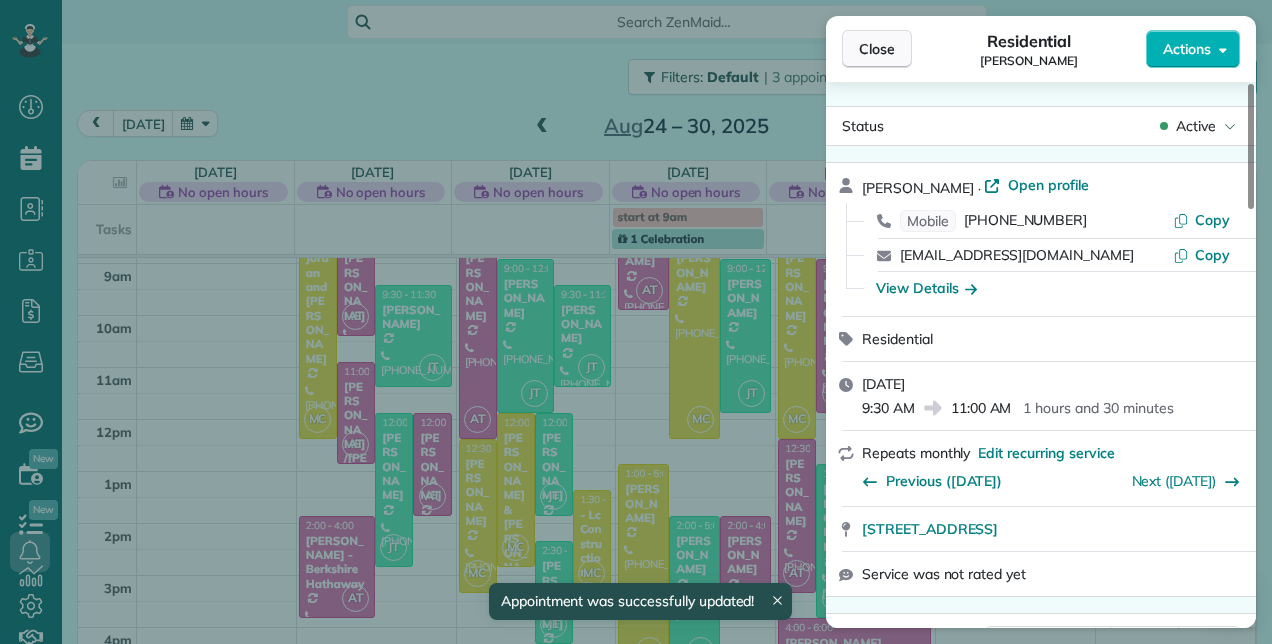 click on "Close" at bounding box center [877, 49] 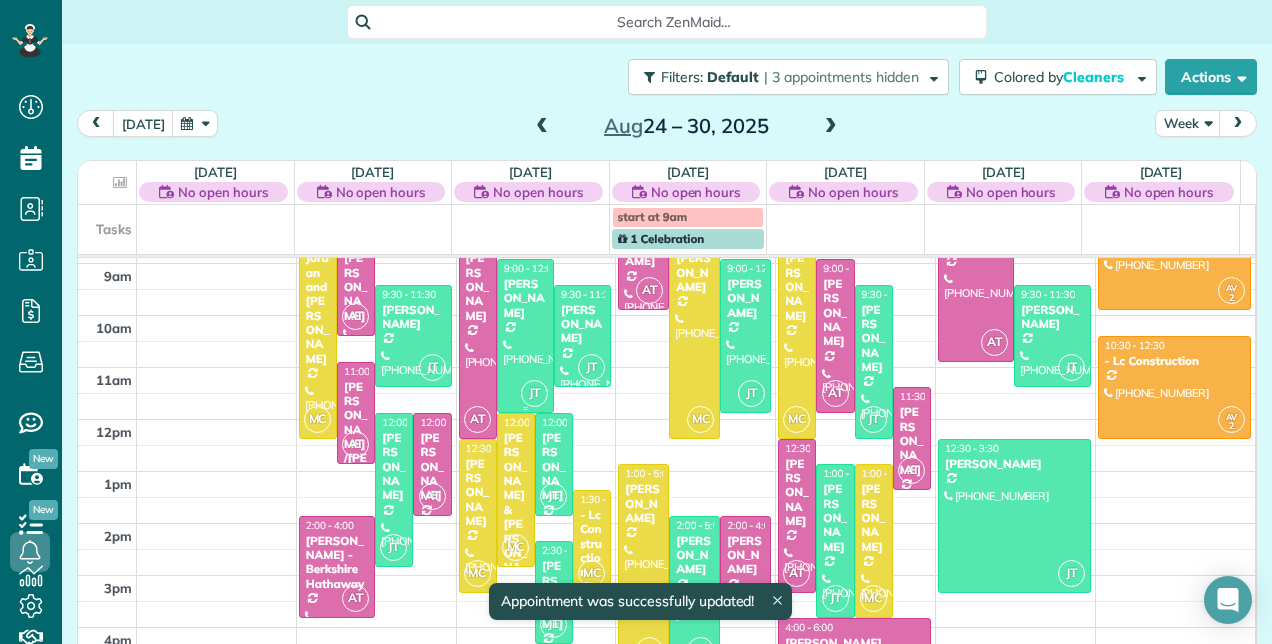 click on "[PERSON_NAME]" at bounding box center (525, 298) 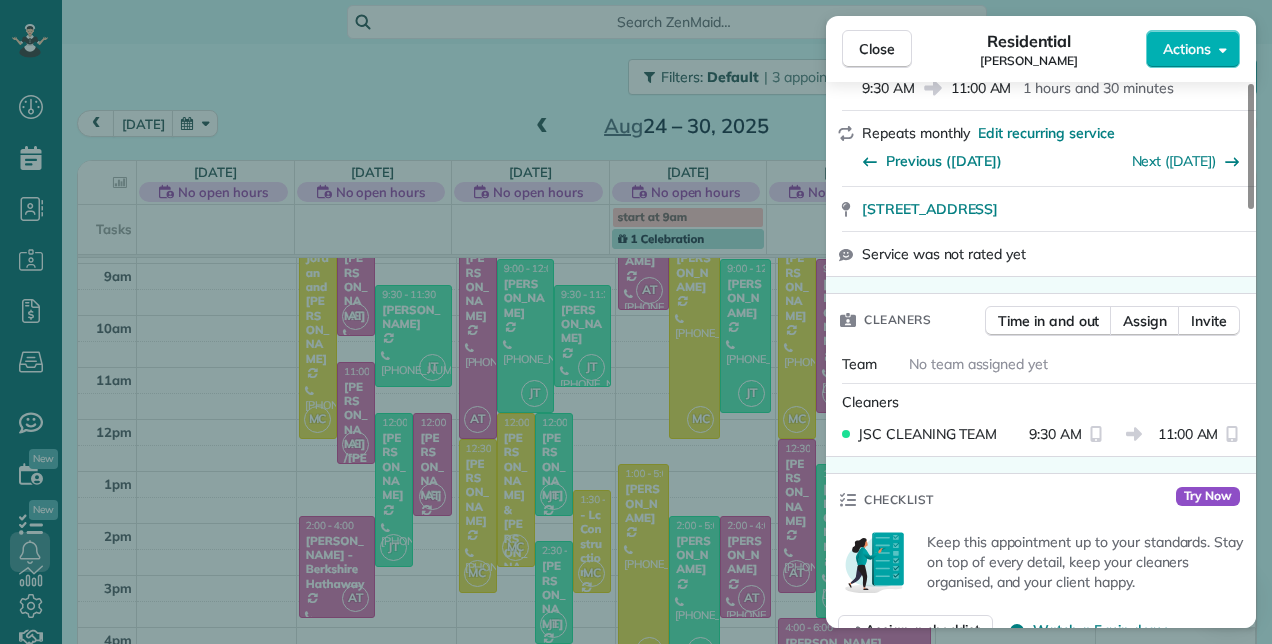 scroll, scrollTop: 400, scrollLeft: 0, axis: vertical 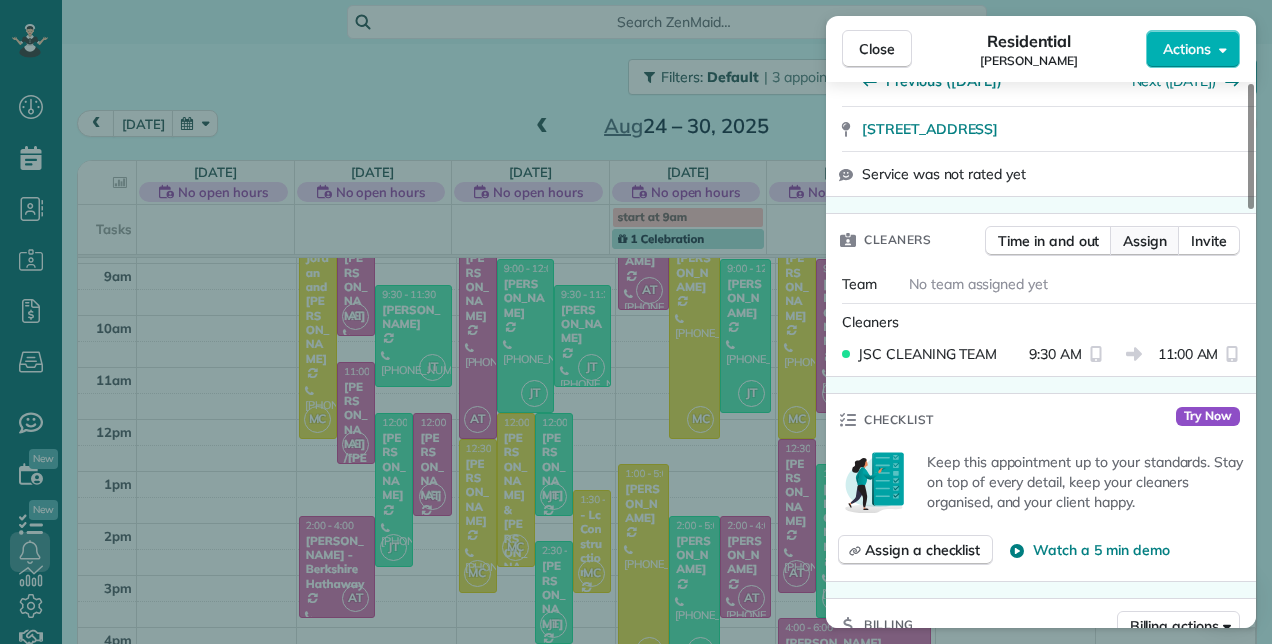 click on "Assign" at bounding box center (1145, 241) 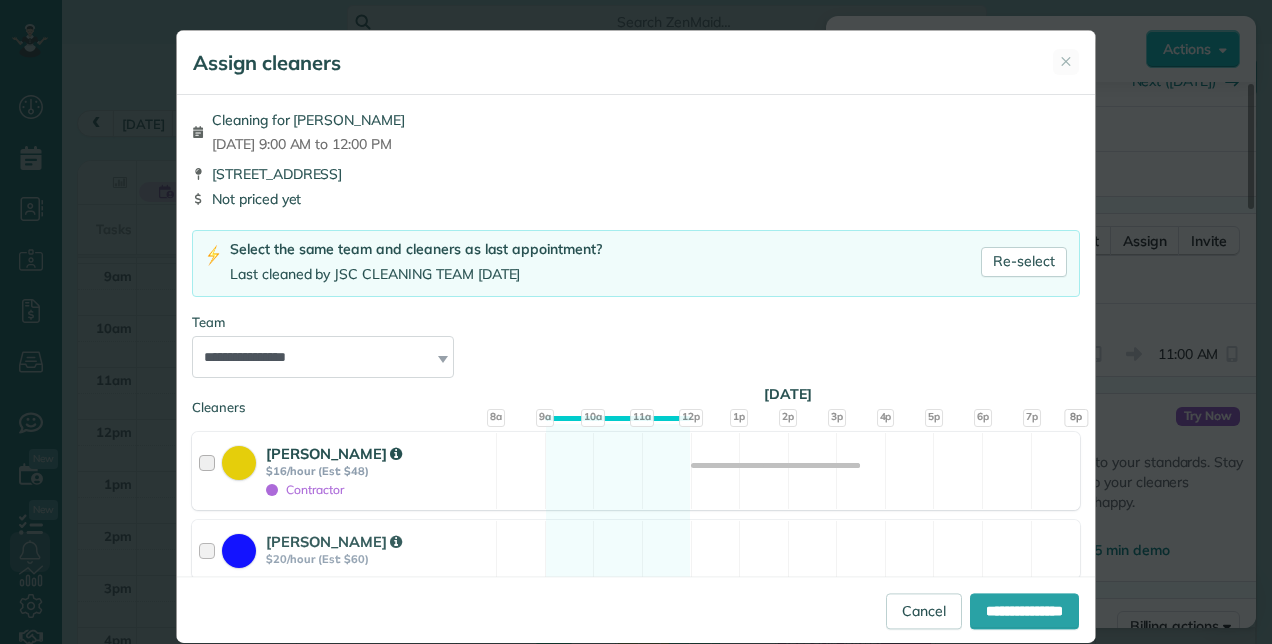click on "Monica Cuellar" at bounding box center [334, 453] 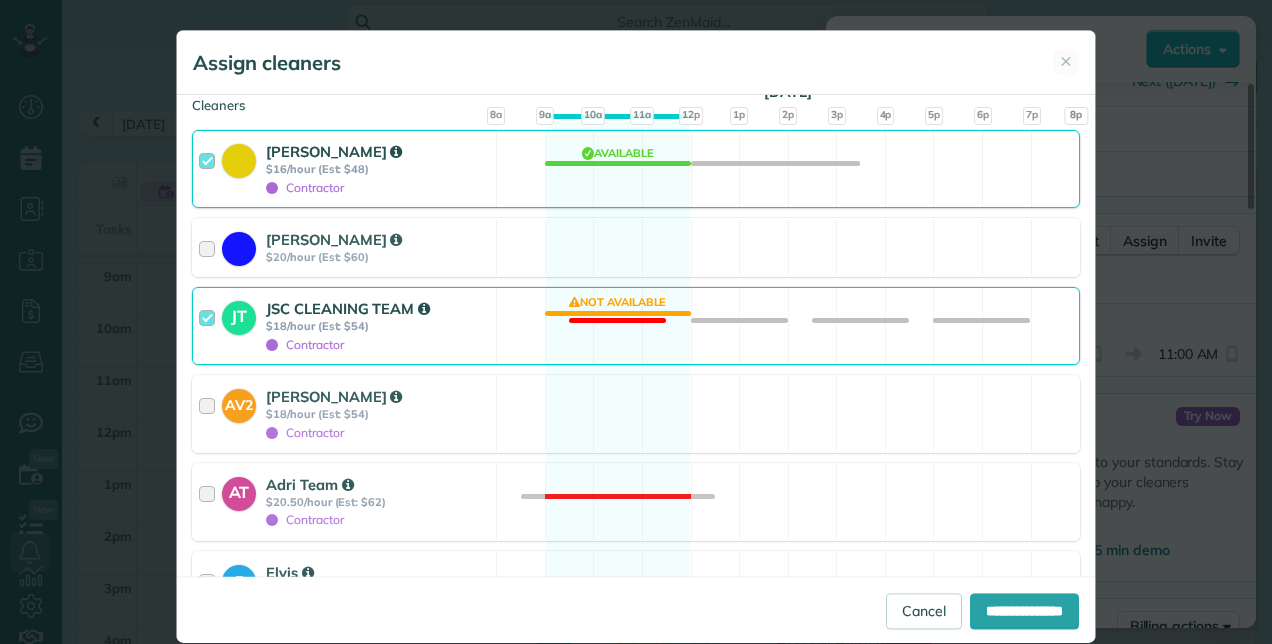 scroll, scrollTop: 400, scrollLeft: 0, axis: vertical 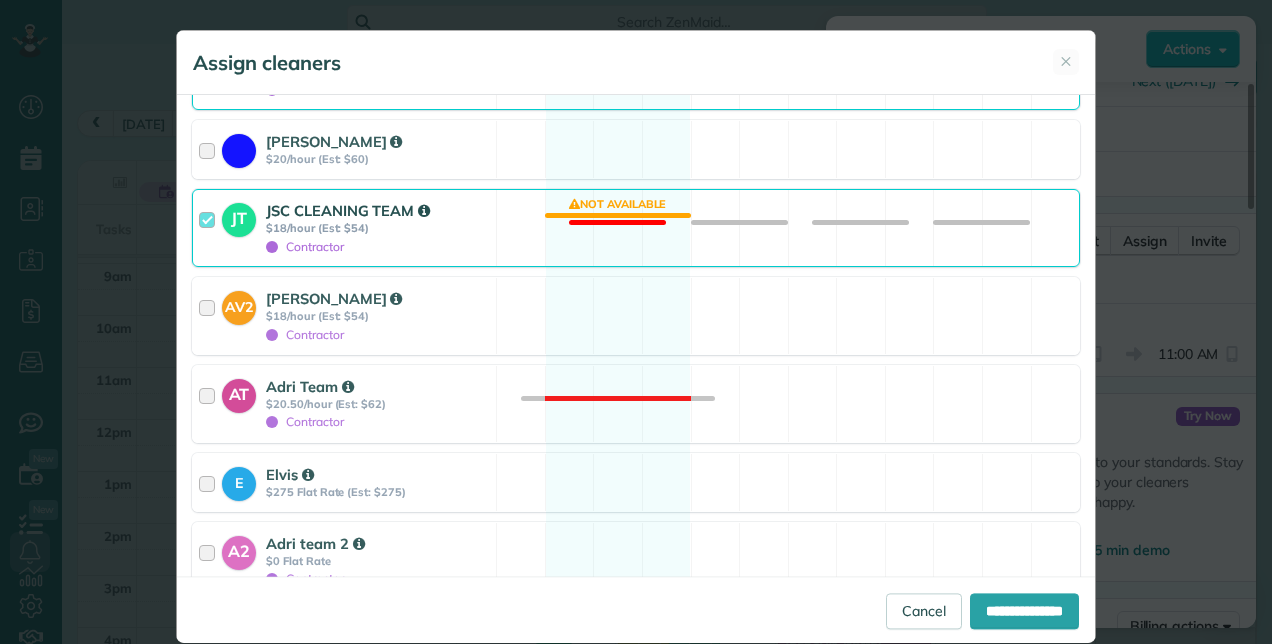 click on "JSC CLEANING TEAM" at bounding box center [348, 210] 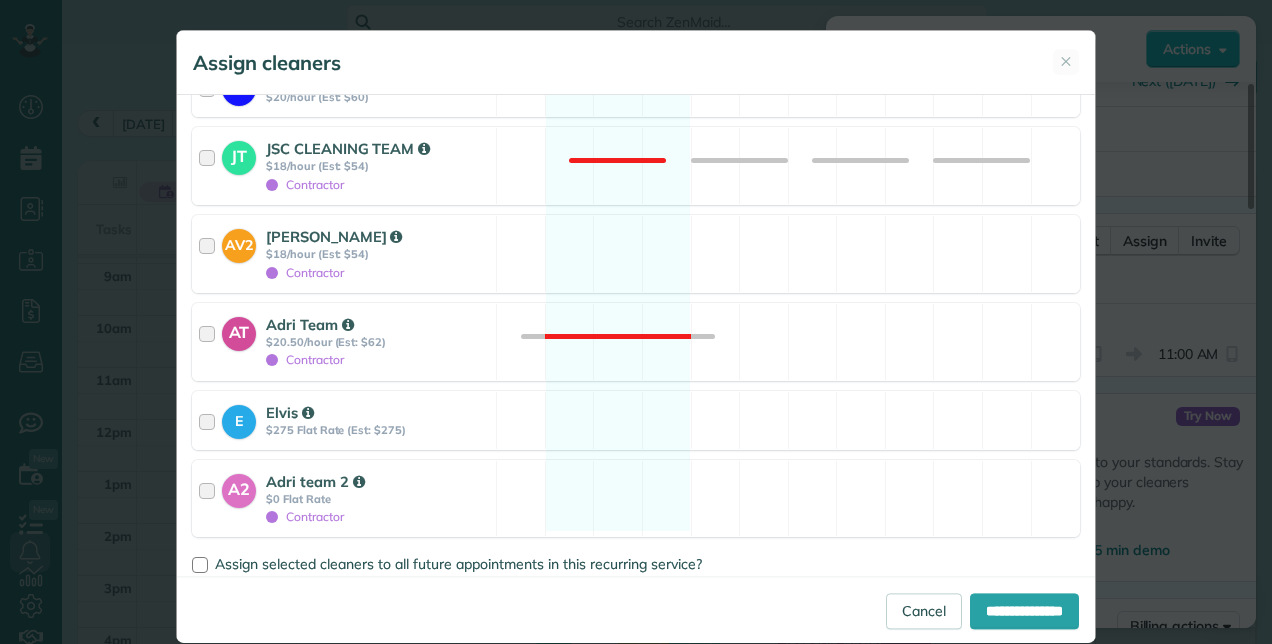 scroll, scrollTop: 488, scrollLeft: 0, axis: vertical 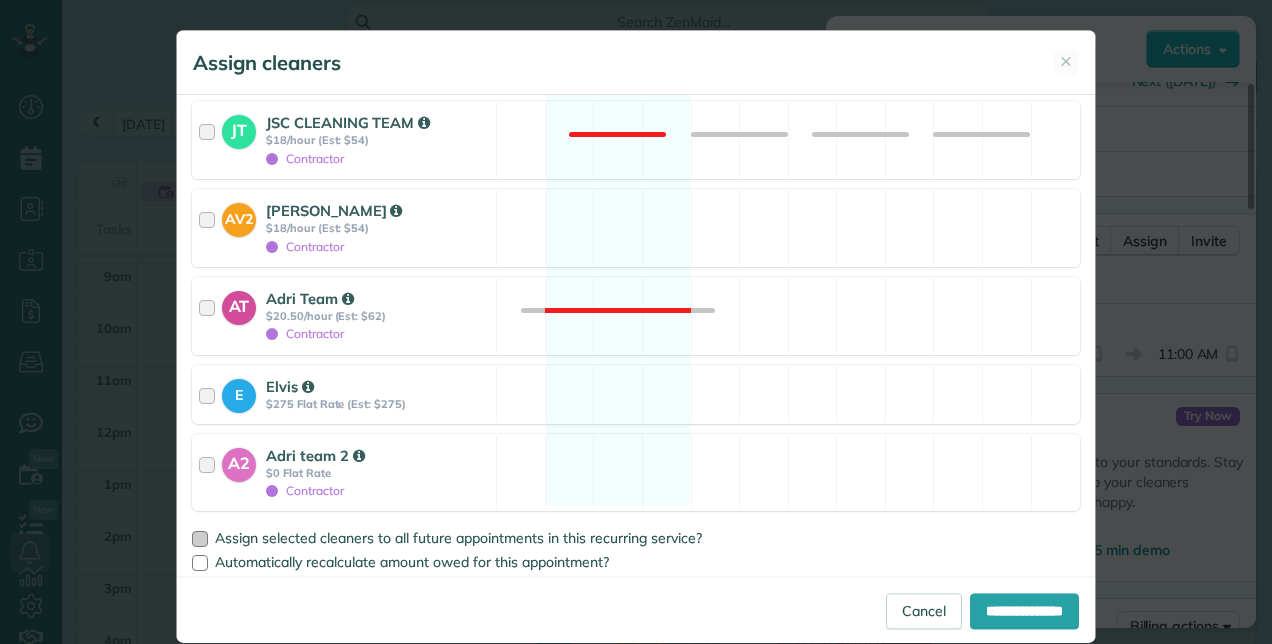 click on "Assign selected cleaners to all future appointments in this recurring service?" at bounding box center (458, 538) 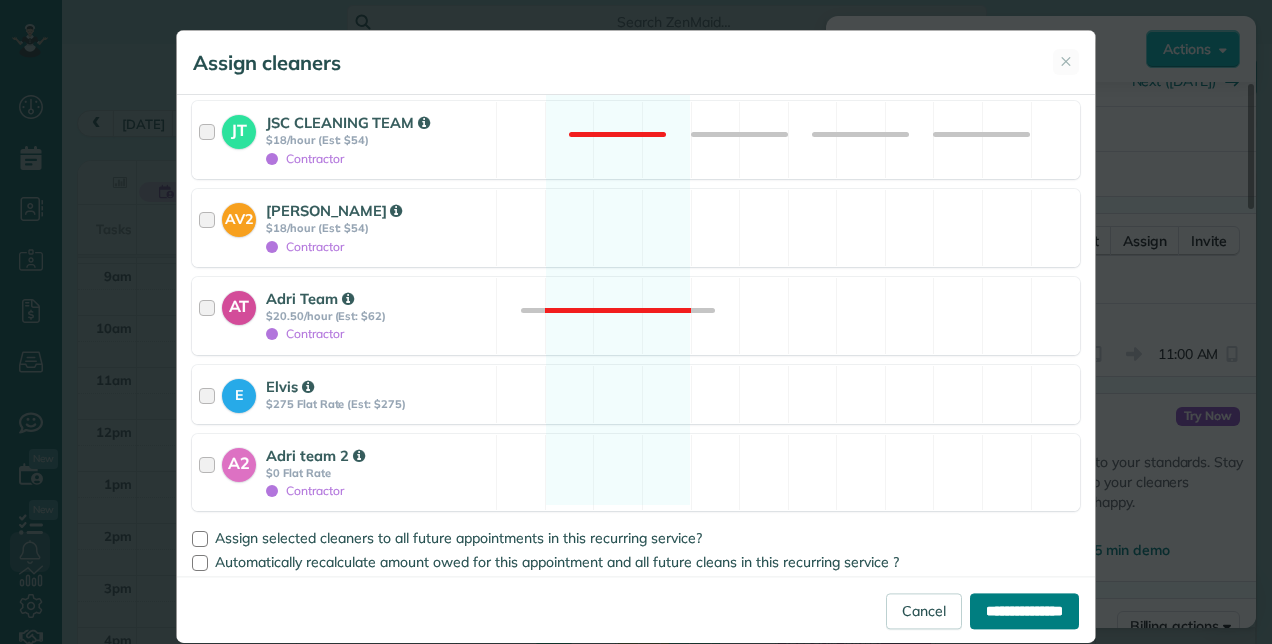 click on "**********" at bounding box center (1024, 611) 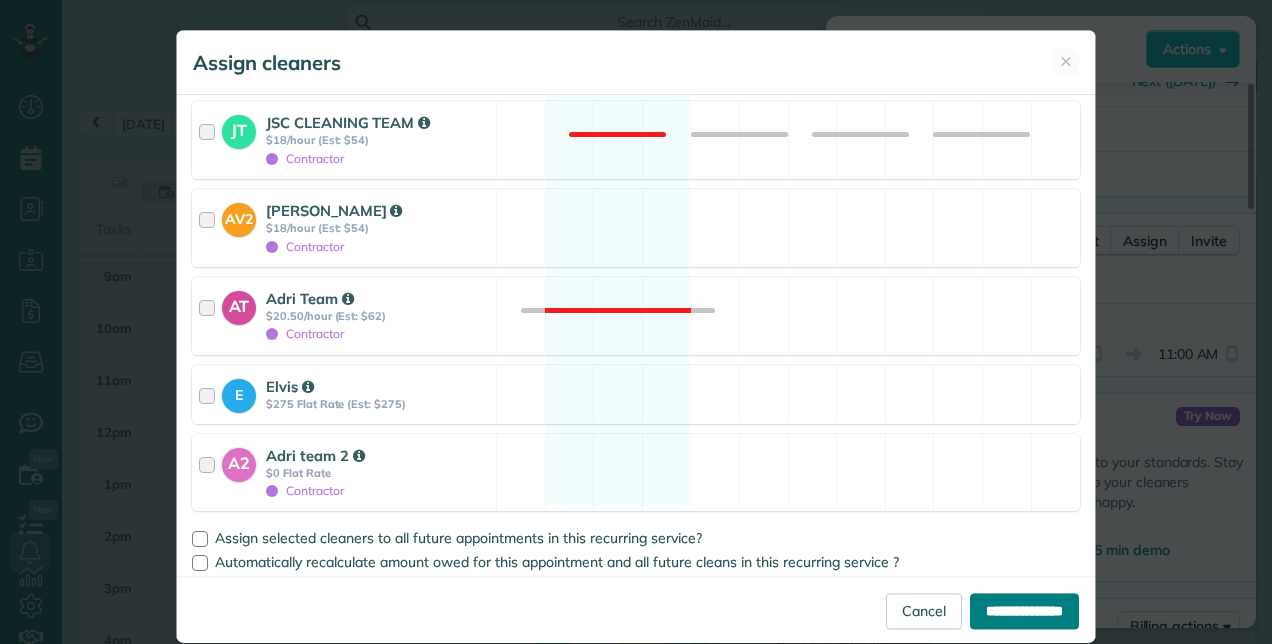 type on "**********" 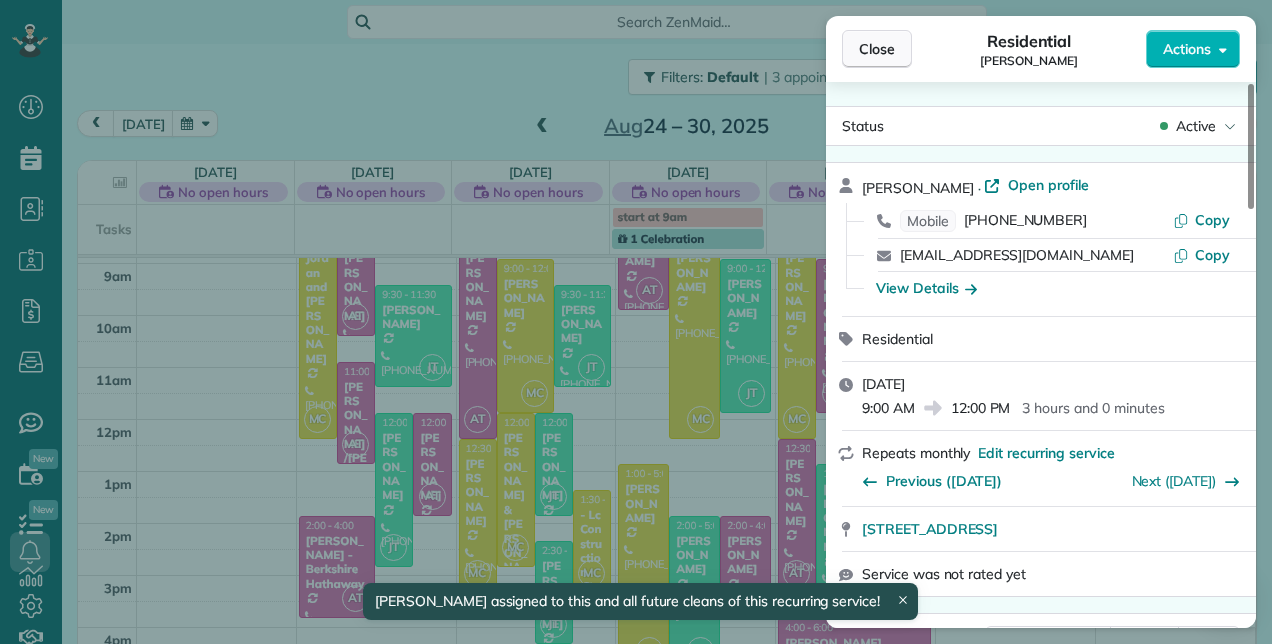 click on "Close" at bounding box center (877, 49) 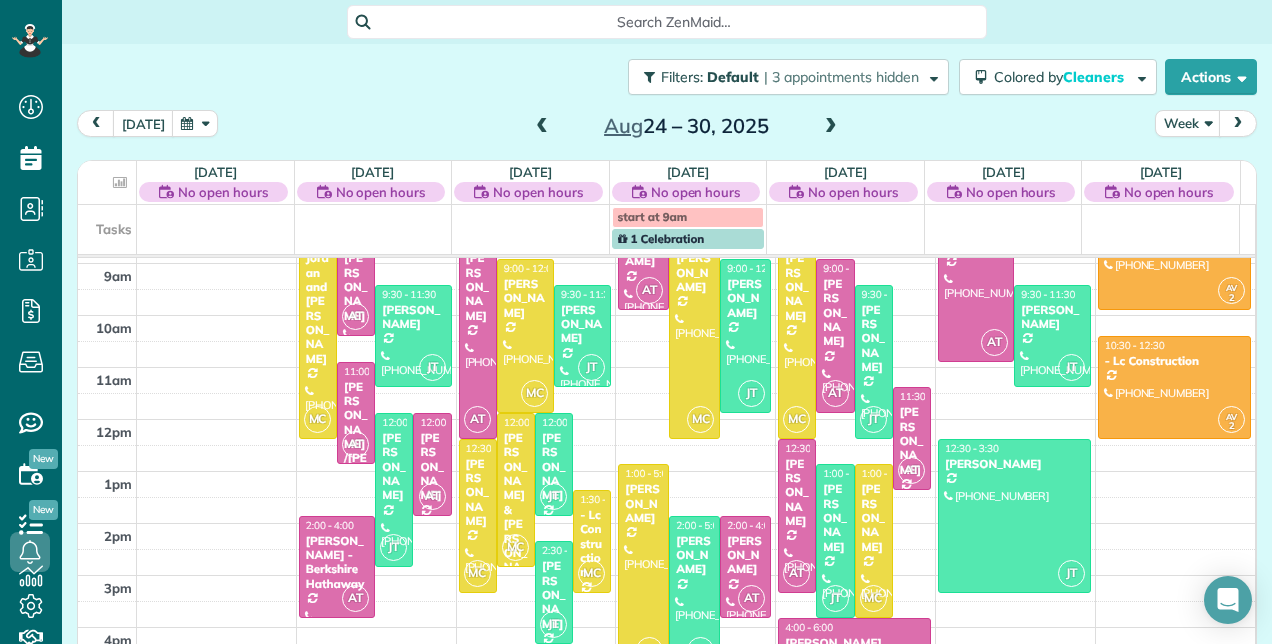 click at bounding box center (542, 127) 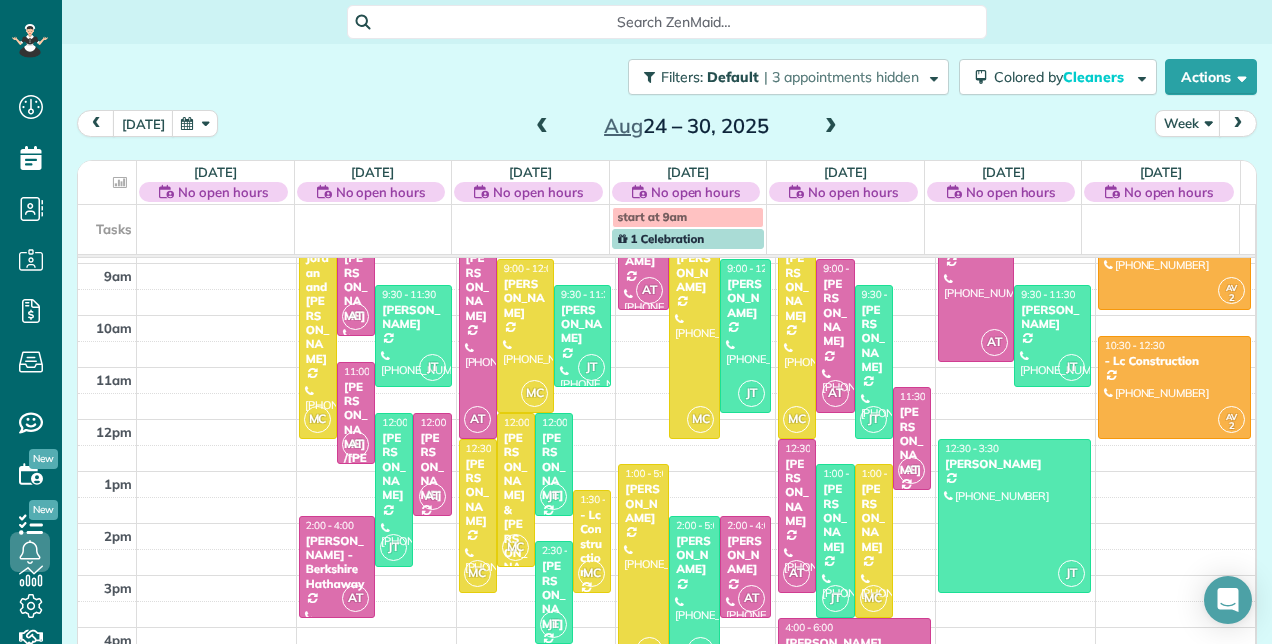 scroll, scrollTop: 258, scrollLeft: 0, axis: vertical 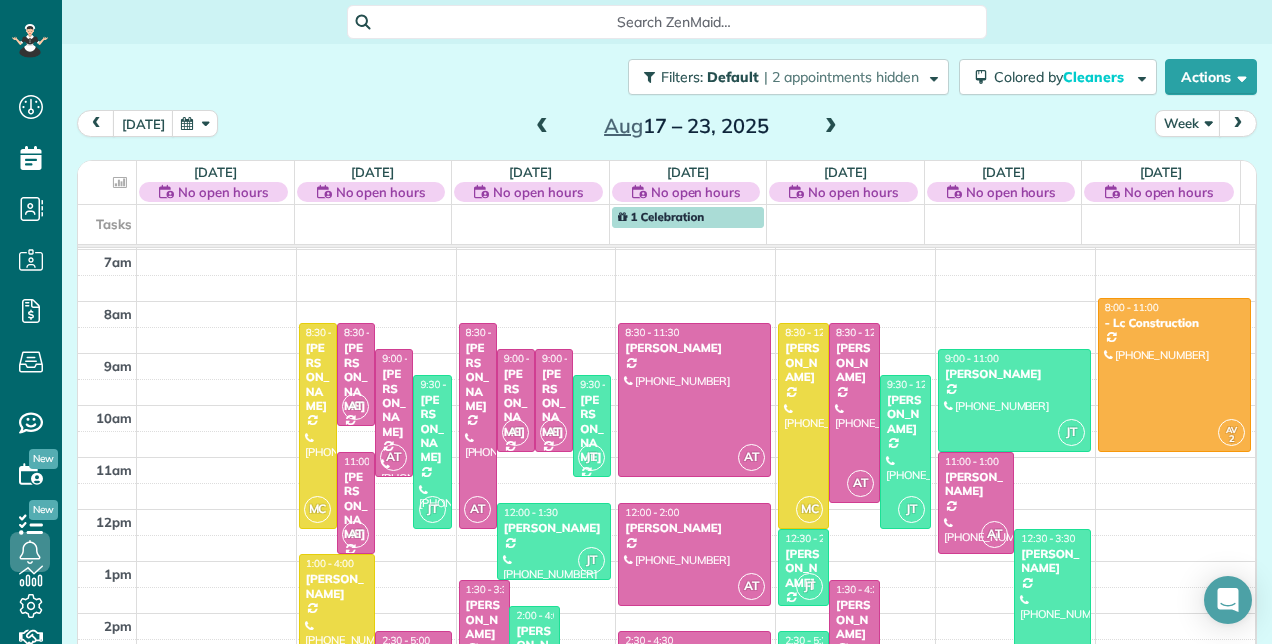 click at bounding box center (831, 127) 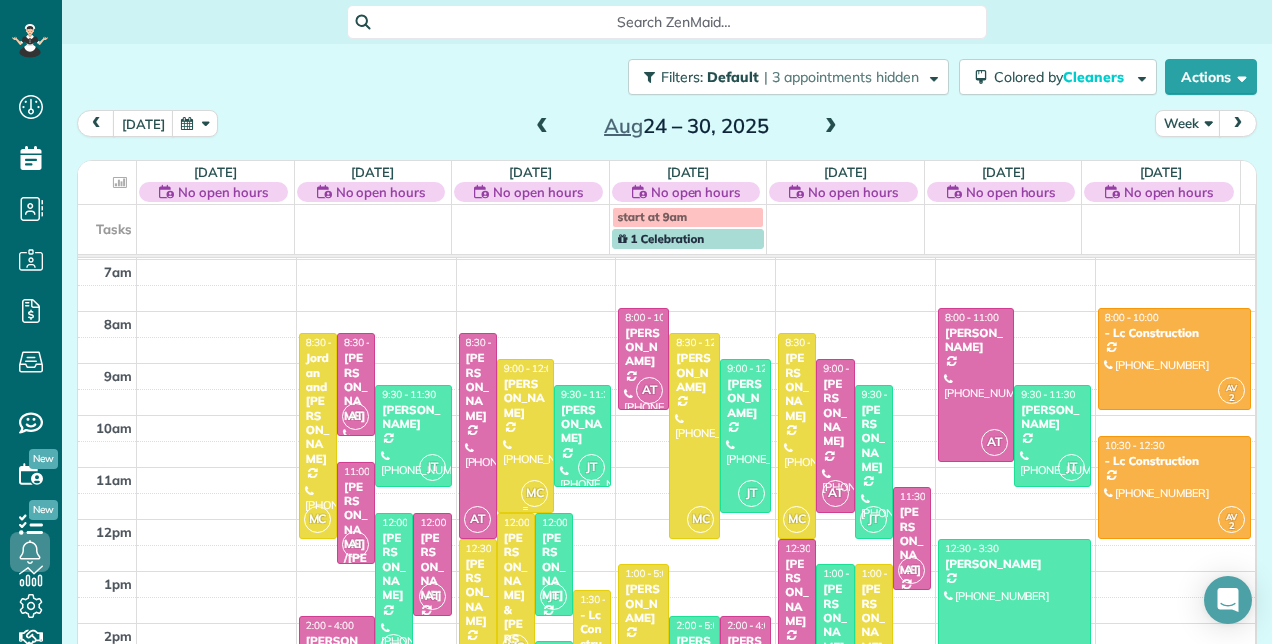 click on "[PERSON_NAME]" at bounding box center [525, 398] 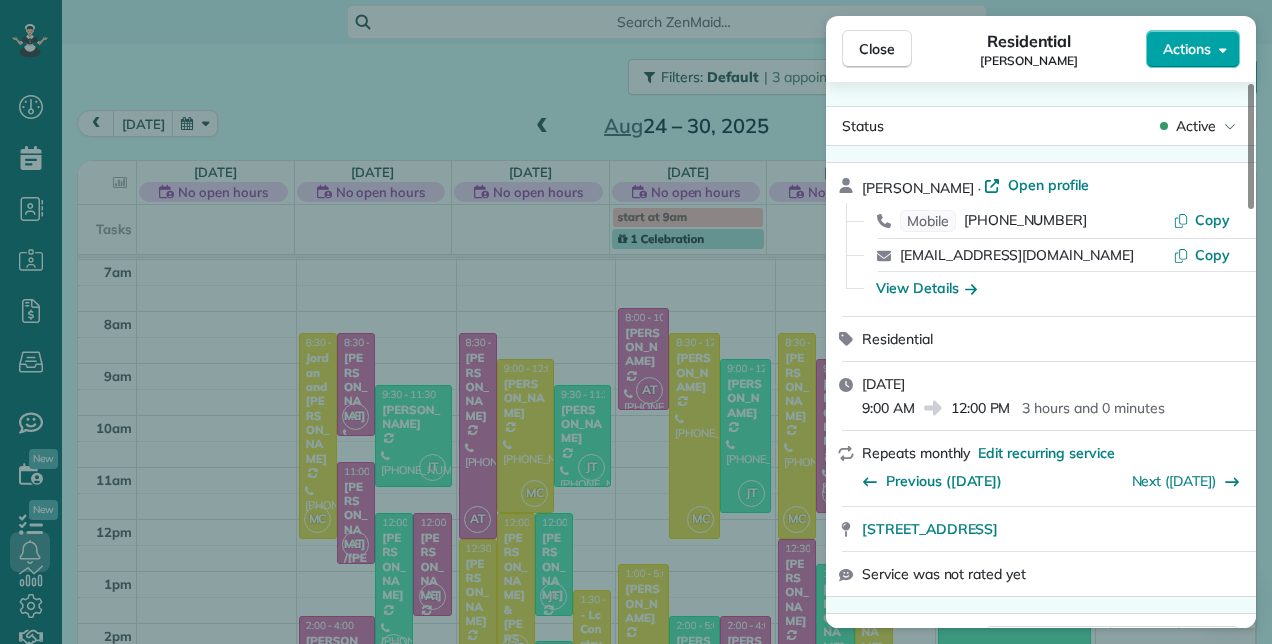 click on "Actions" at bounding box center (1187, 49) 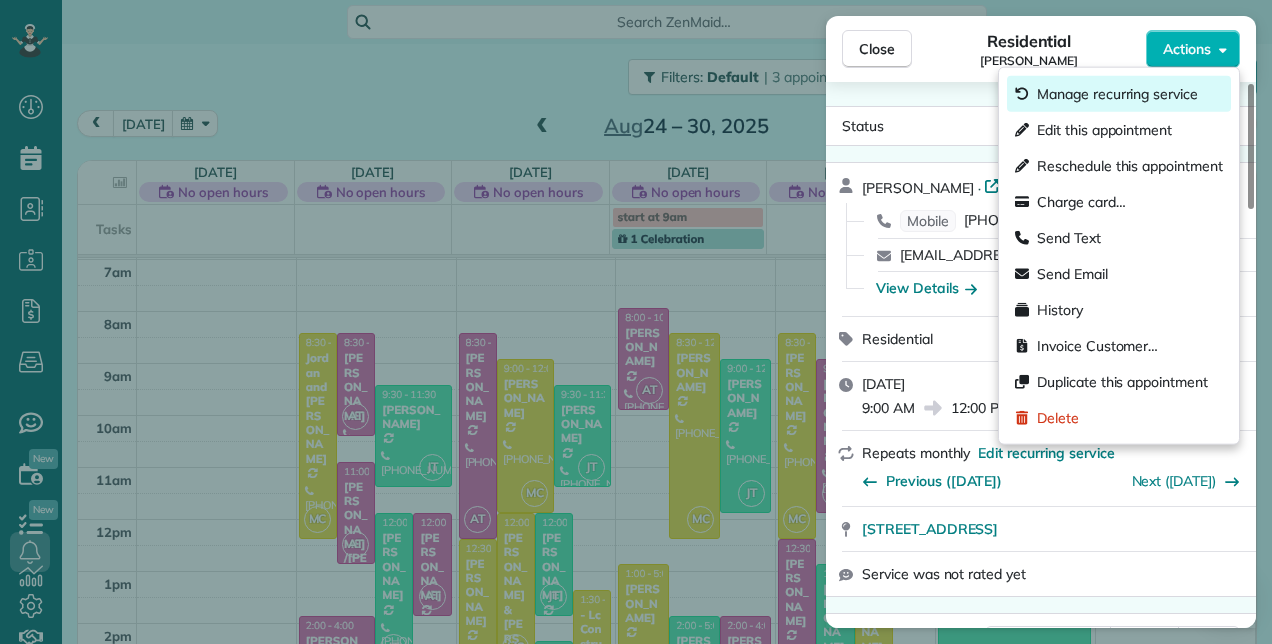 click on "Manage recurring service" at bounding box center [1117, 94] 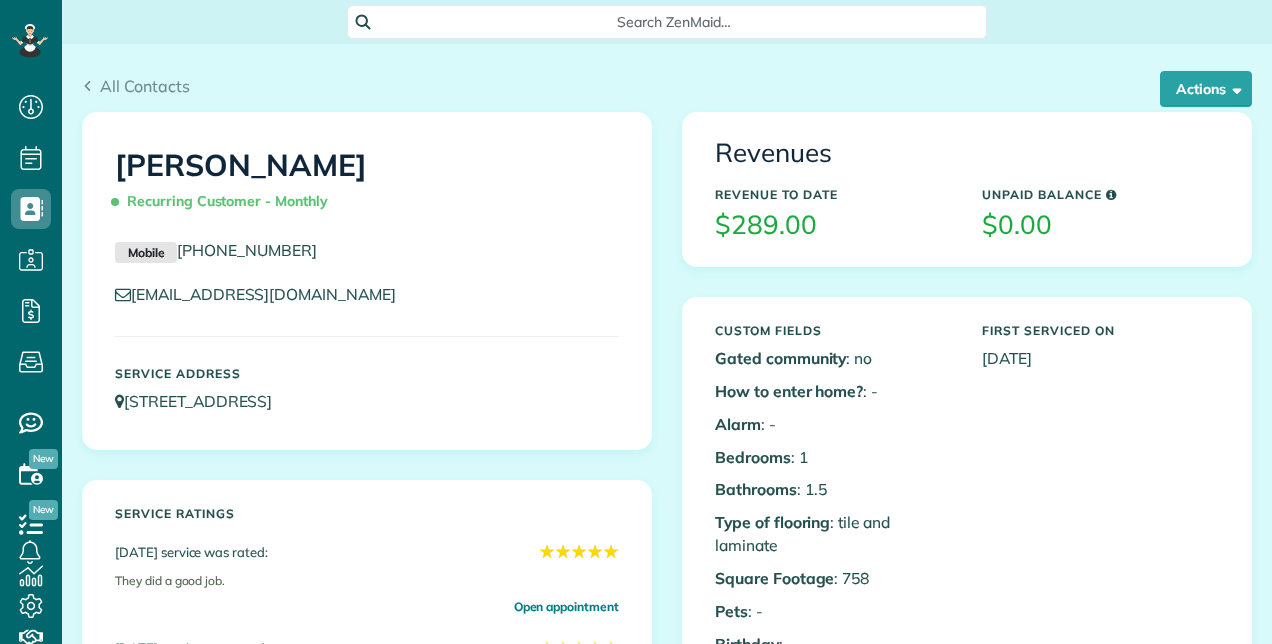 scroll, scrollTop: 0, scrollLeft: 0, axis: both 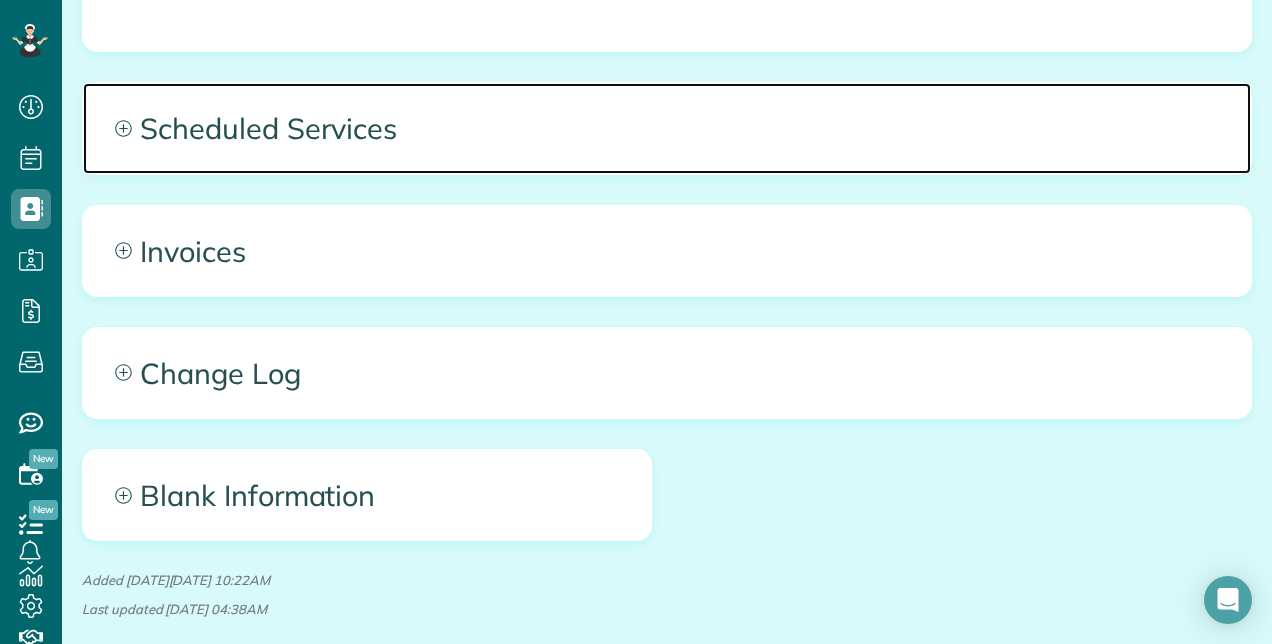 click on "Scheduled Services" at bounding box center [667, 128] 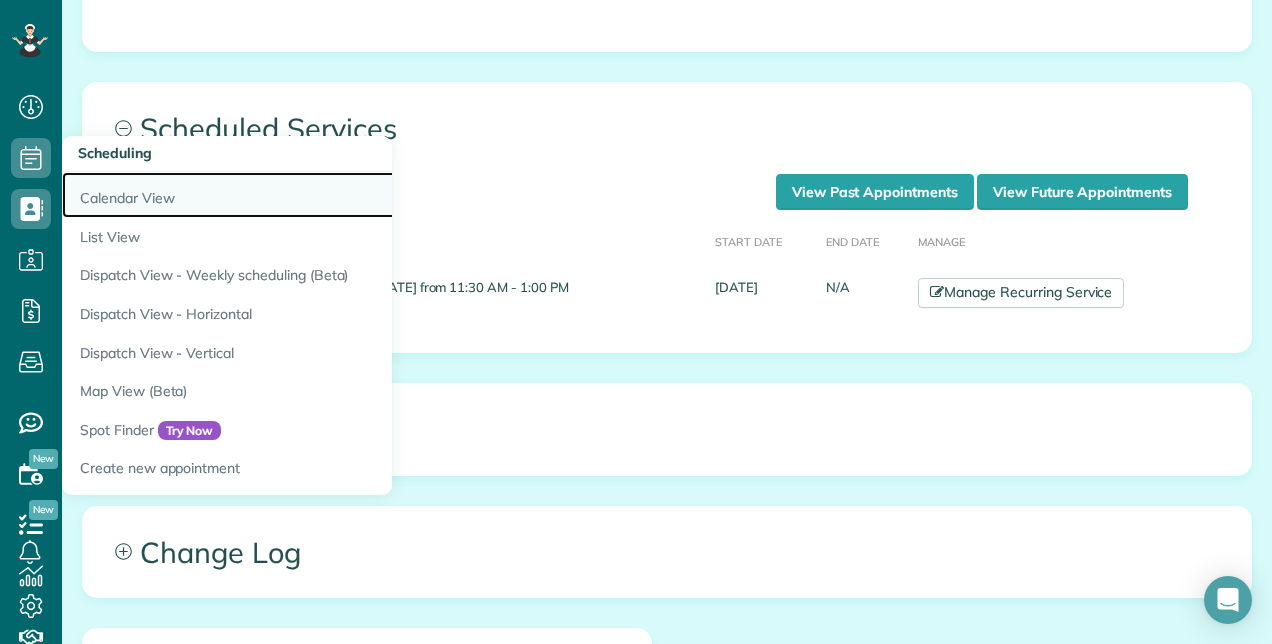click on "Calendar View" at bounding box center (312, 195) 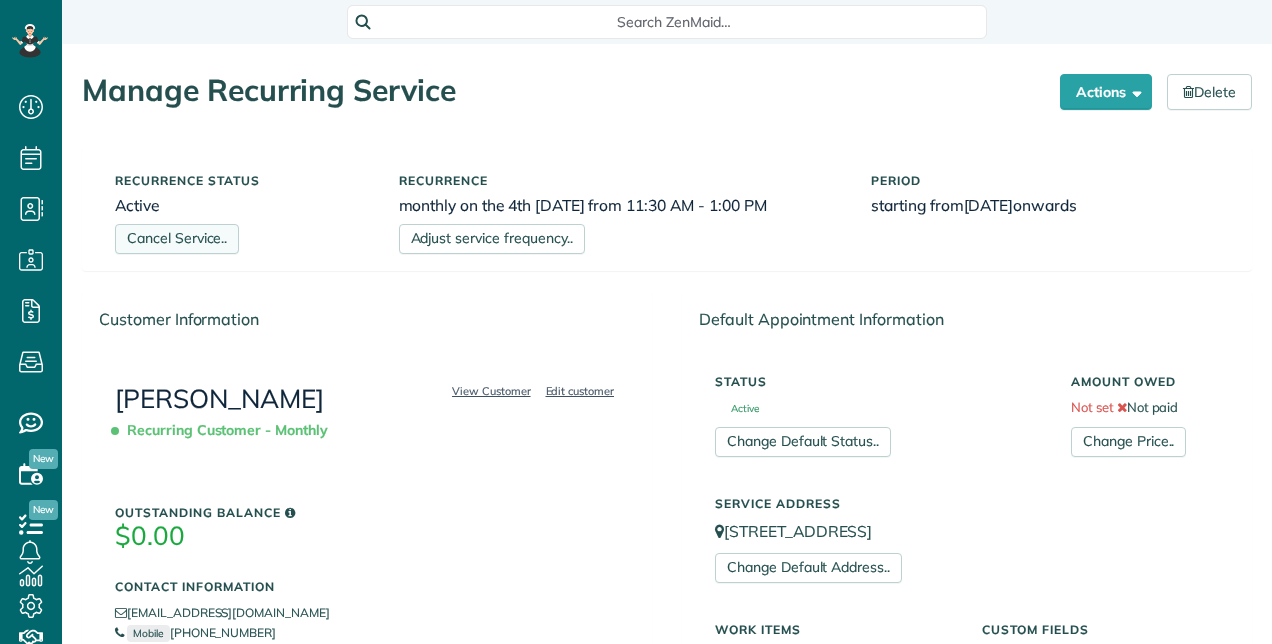 scroll, scrollTop: 0, scrollLeft: 0, axis: both 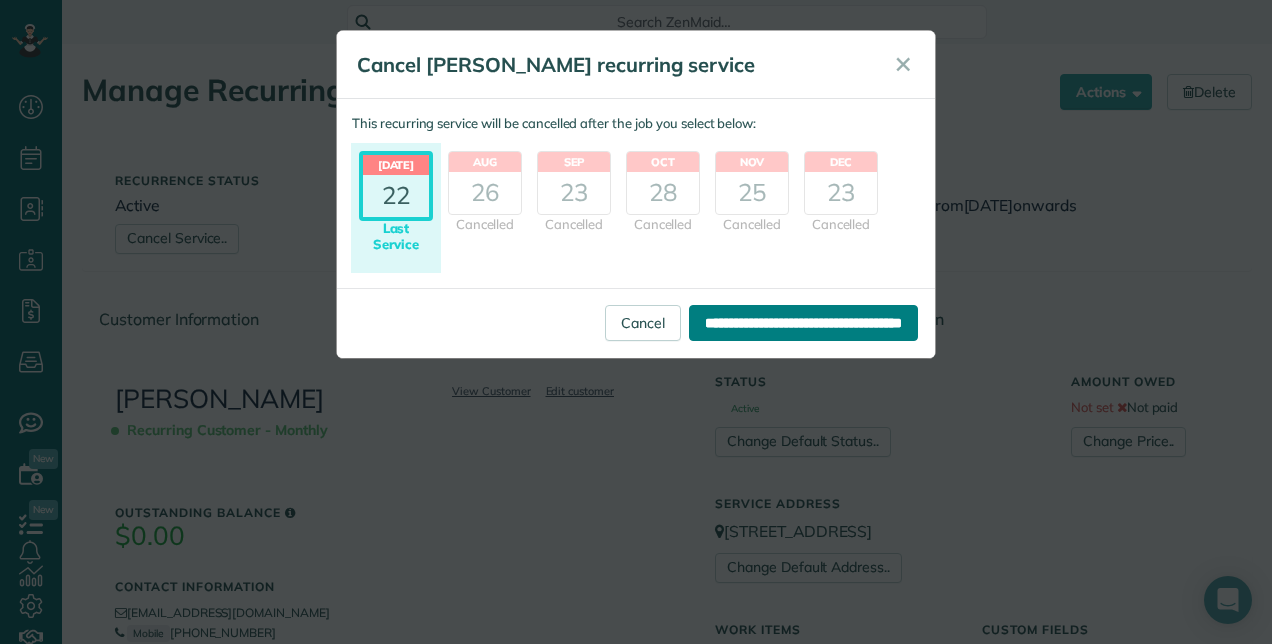 click on "**********" at bounding box center [803, 323] 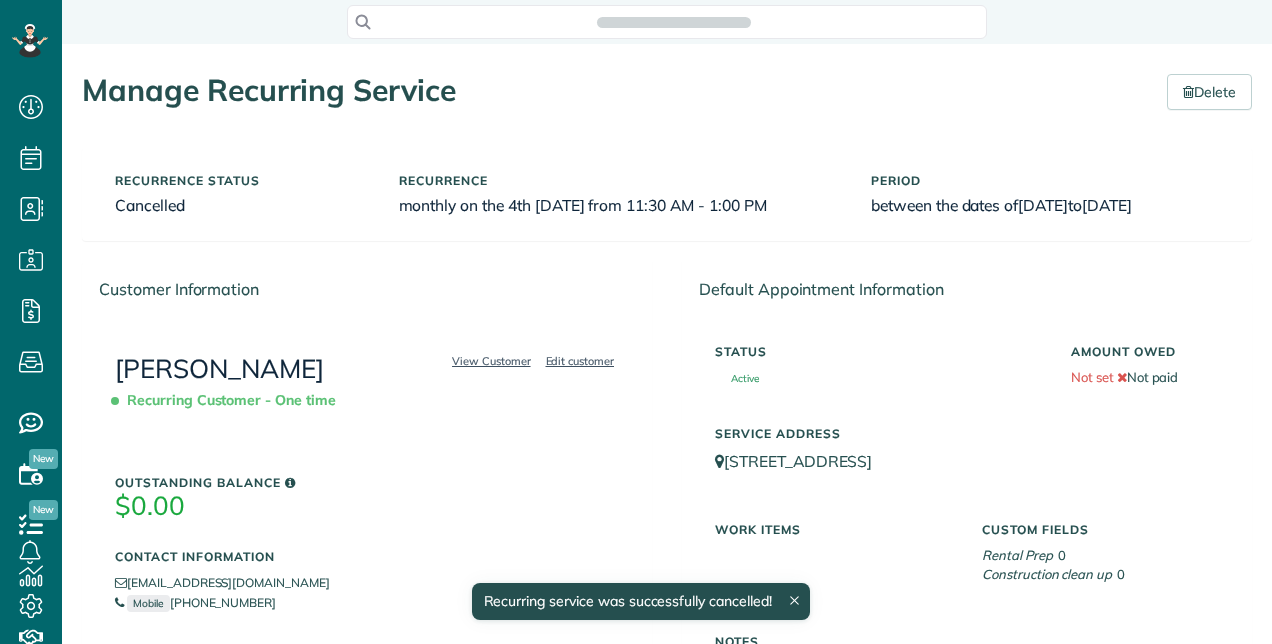 scroll, scrollTop: 0, scrollLeft: 0, axis: both 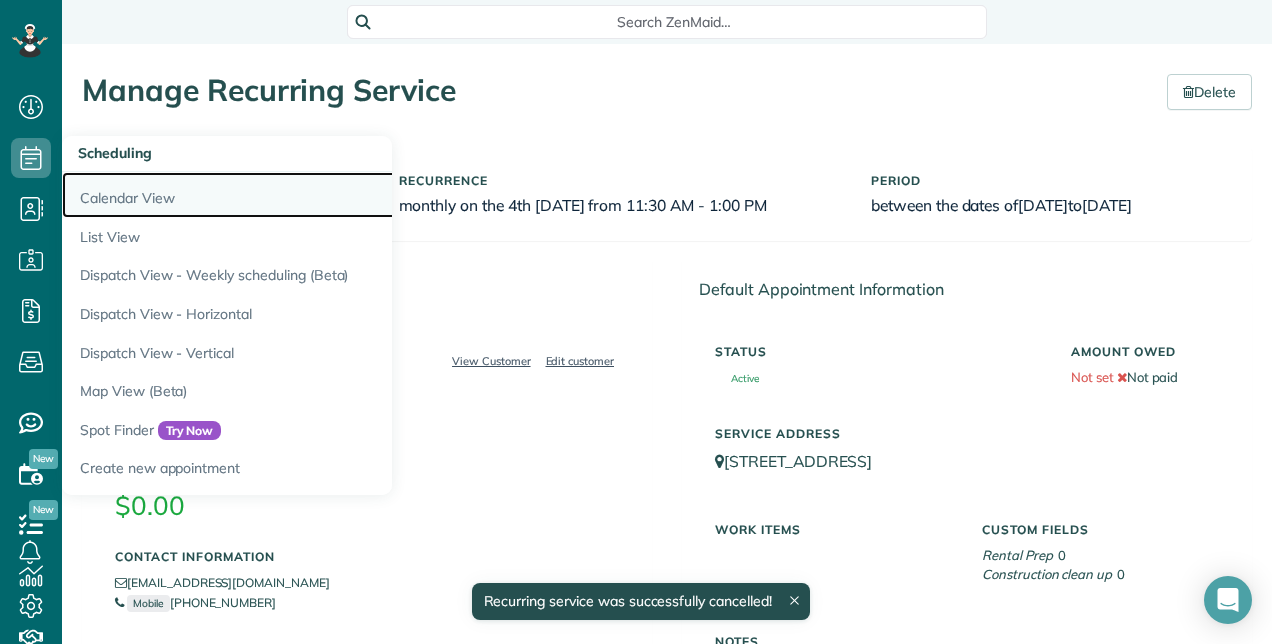 click on "Calendar View" at bounding box center (312, 195) 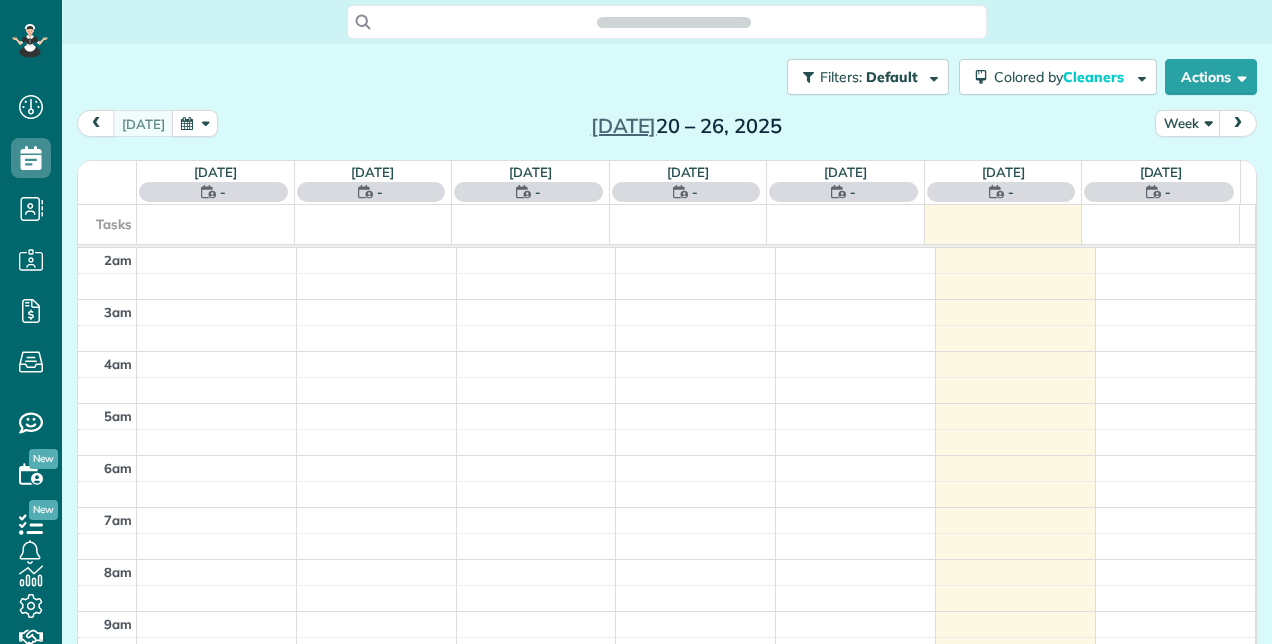 scroll, scrollTop: 0, scrollLeft: 0, axis: both 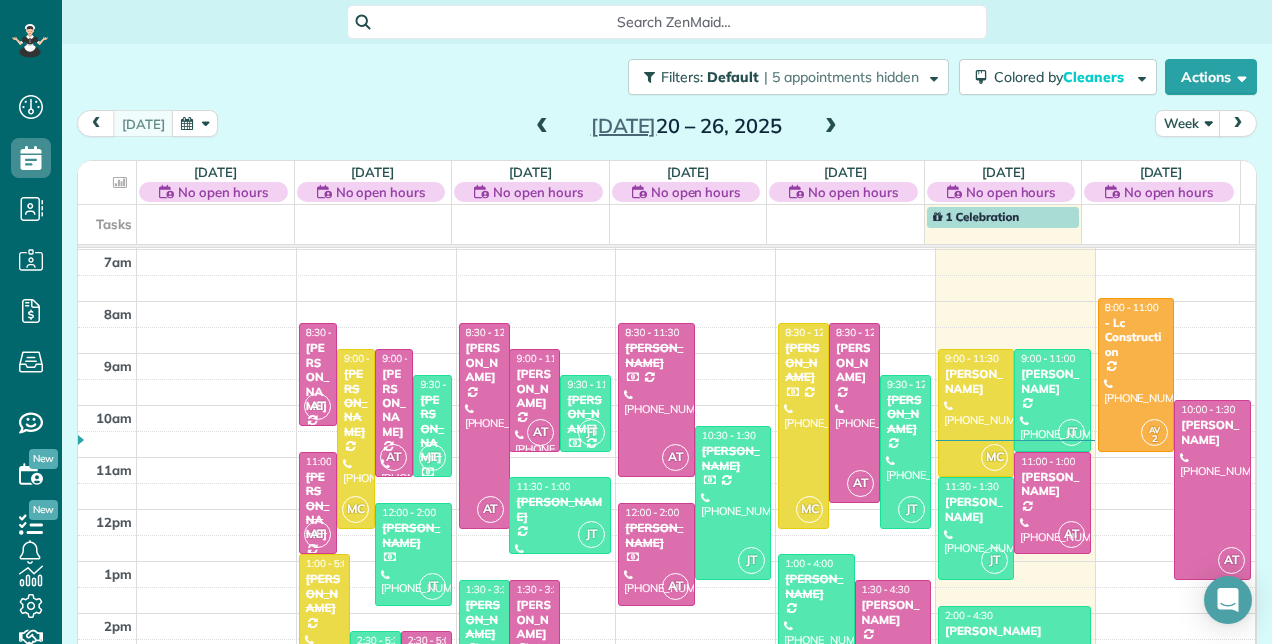 click at bounding box center (831, 127) 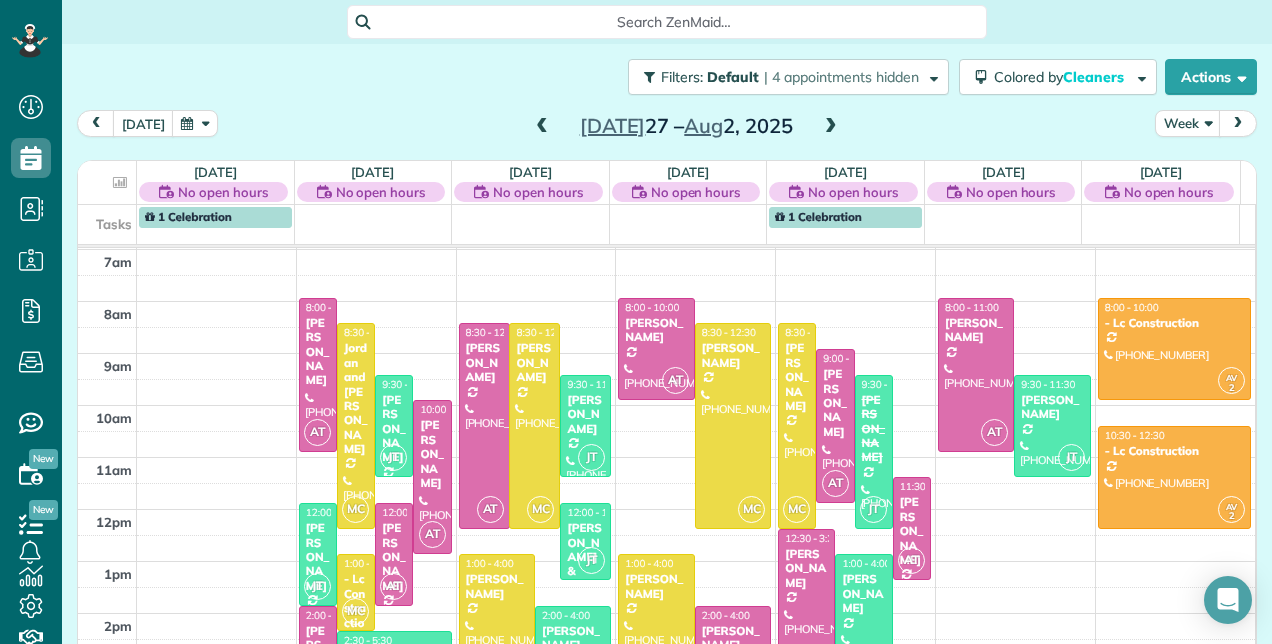 click at bounding box center (831, 127) 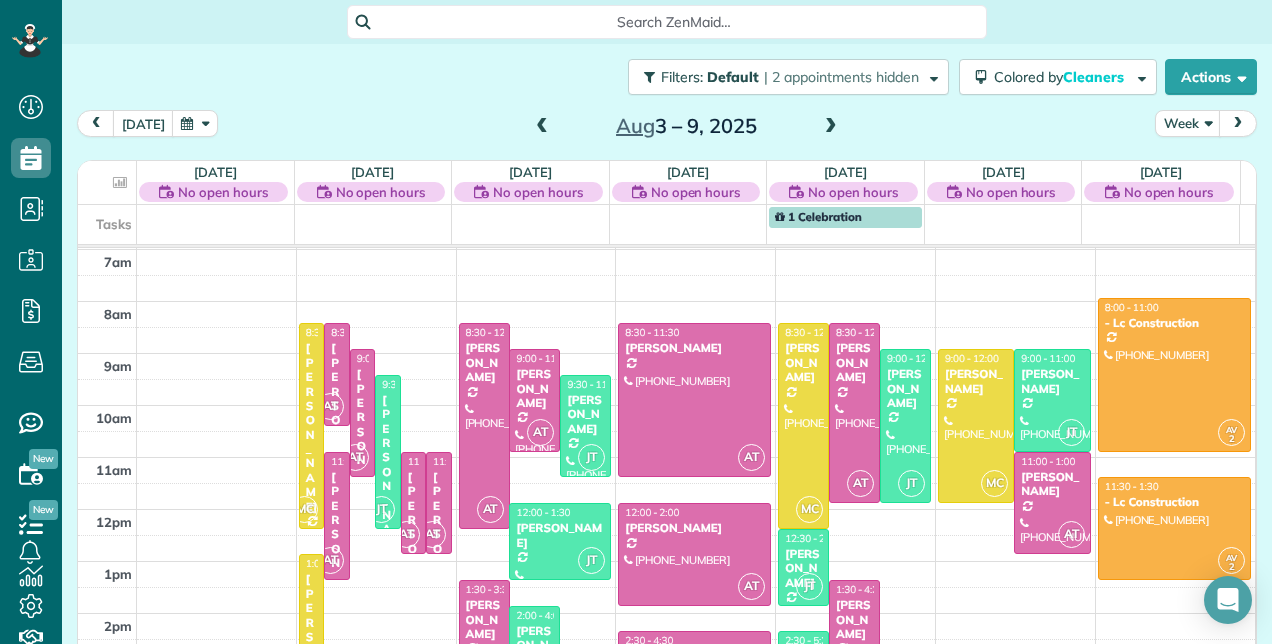 click at bounding box center (831, 127) 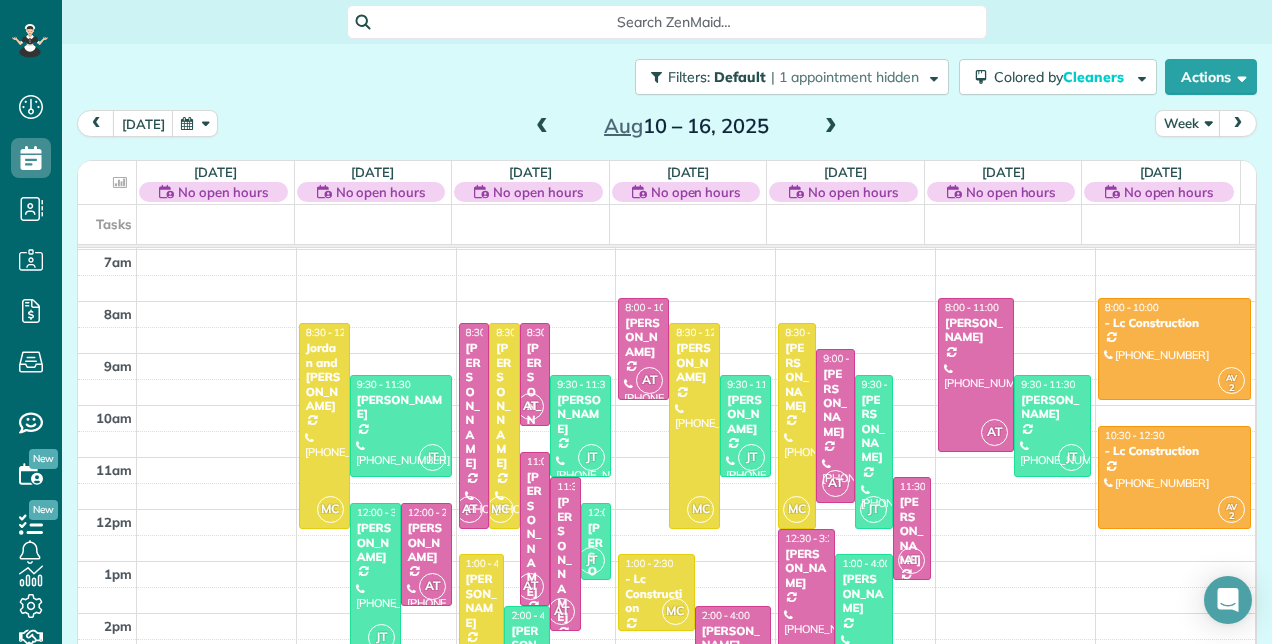 click at bounding box center (831, 127) 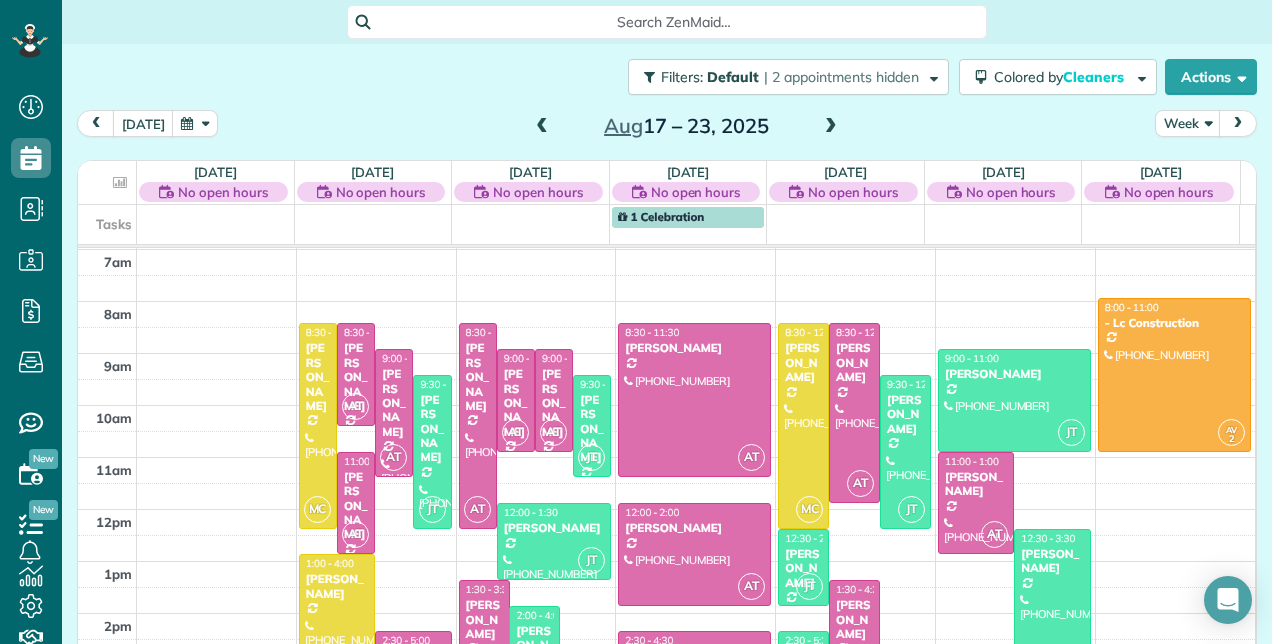 click on "2am 3am 4am 5am 6am 7am 8am 9am 10am 11am 12pm 1pm 2pm 3pm 4pm 5pm 6pm MC 8:30 - 12:30 Robert Arciero (631) 805-4808 6115 rossmoor lakes ct Boynton Beach, FL 33437 AT 8:30 - 10:30 Alice Silver (786) 344-6888 365 Southeast 6th Avenue Delray Beach, FL 33483 AT 9:00 - 11:30 Barbara Simms (561) 635-8543 6913 Wilson Road West Palm Beach, FL 33413 JT 9:30 - 12:30 Jean Forney (954) 629-3321 5598 Reynolds Road Wellington, FL 33449 AT 11:00 - 1:00 Adriana Spinelli (561) 659-9090 711 northwest 5th ave delray beach, fl 33444 MC 1:00 - 4:00 Janette Matthews (561) 843-2056 130 Northeast 26th Avenue Boynton Beach, FL 33435 AT 2:30 - 5:00 Kim DeCosta (561) 703-0529 6785 ashburn road Lak worth, Fl 33467 AT 8:30 - 12:30 AnneMarie Sincavage (561) 901-4923 832 Southwest 34th Avenue Boynton Beach, FL 33435 AT 9:00 - 11:00 Joy Mattingly (561) 628-9015 2434 Bellarosa Circle West Palm Beach, FL 33411 AT 9:00 - 11:00 Hanna Vogt (847) 977-0662 7231 Le Chalet Boulevard Boynton Beach, FL 33472 JT 9:30 - 11:30 Linda DeSimone JT AT JT AT" at bounding box center (666, 431) 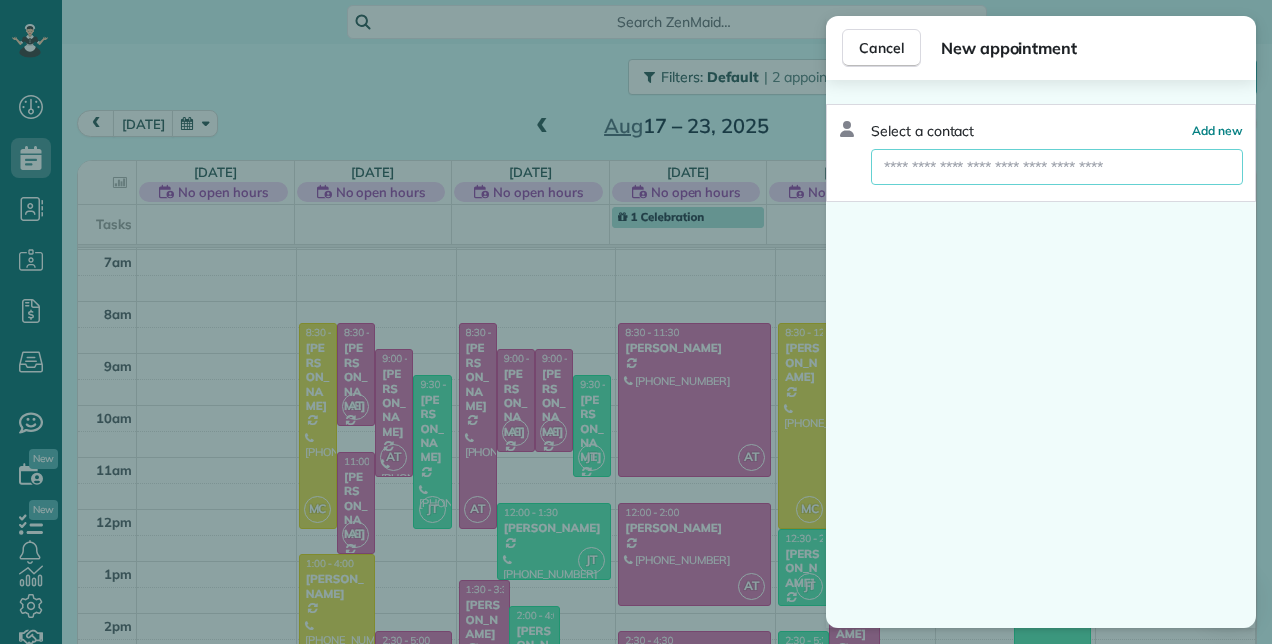 click at bounding box center [1057, 167] 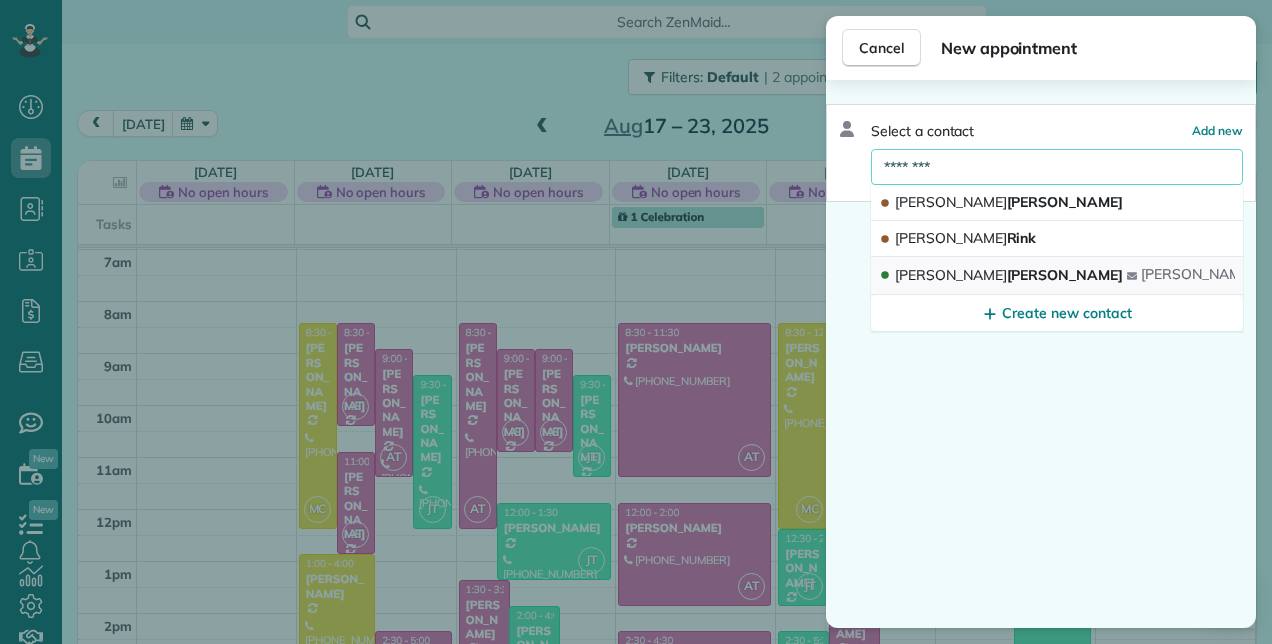 type on "********" 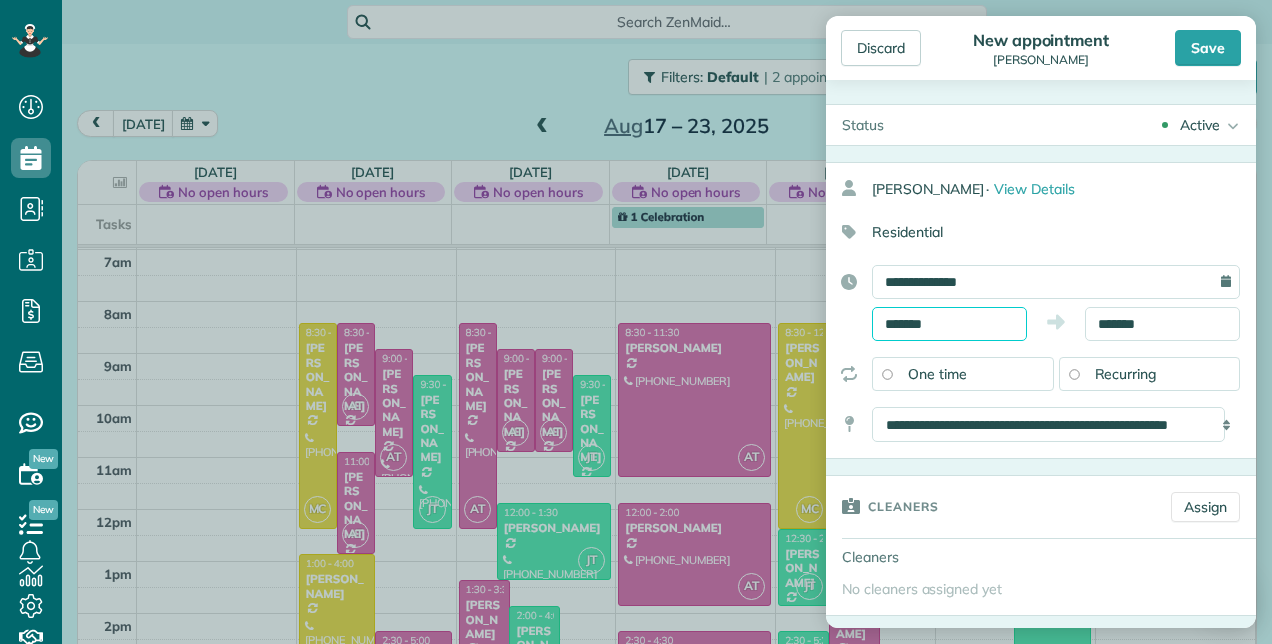 click on "Dashboard
Scheduling
Calendar View
List View
Dispatch View - Weekly scheduling (Beta)" at bounding box center (636, 322) 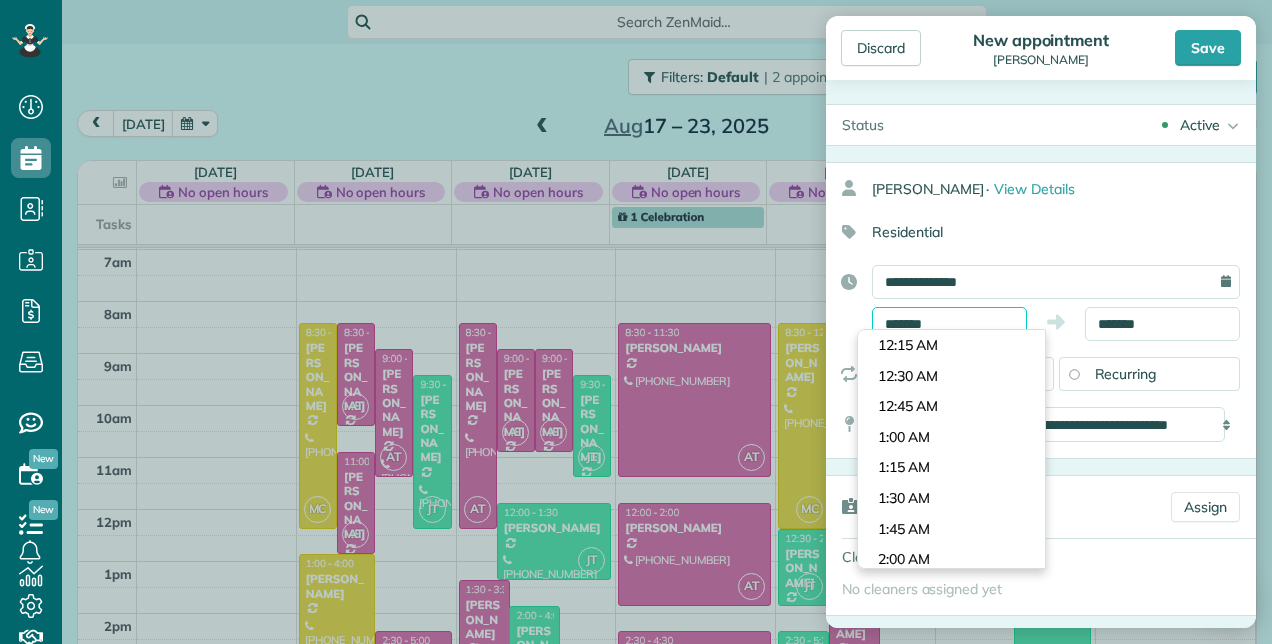 scroll, scrollTop: 977, scrollLeft: 0, axis: vertical 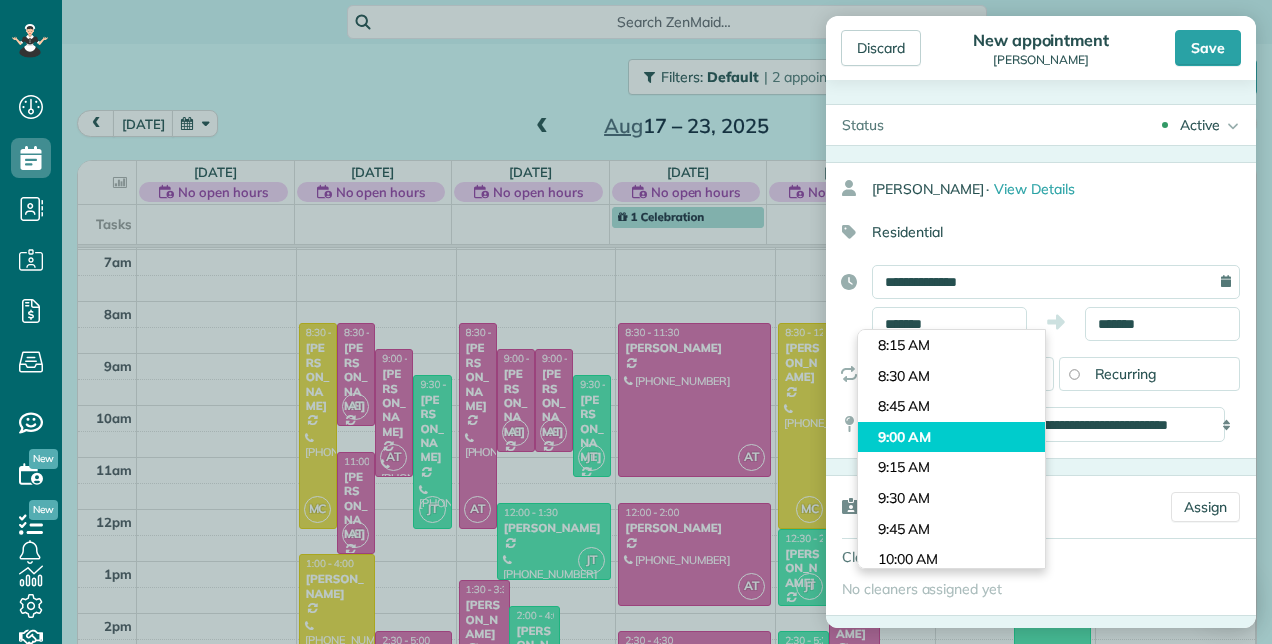 type on "*******" 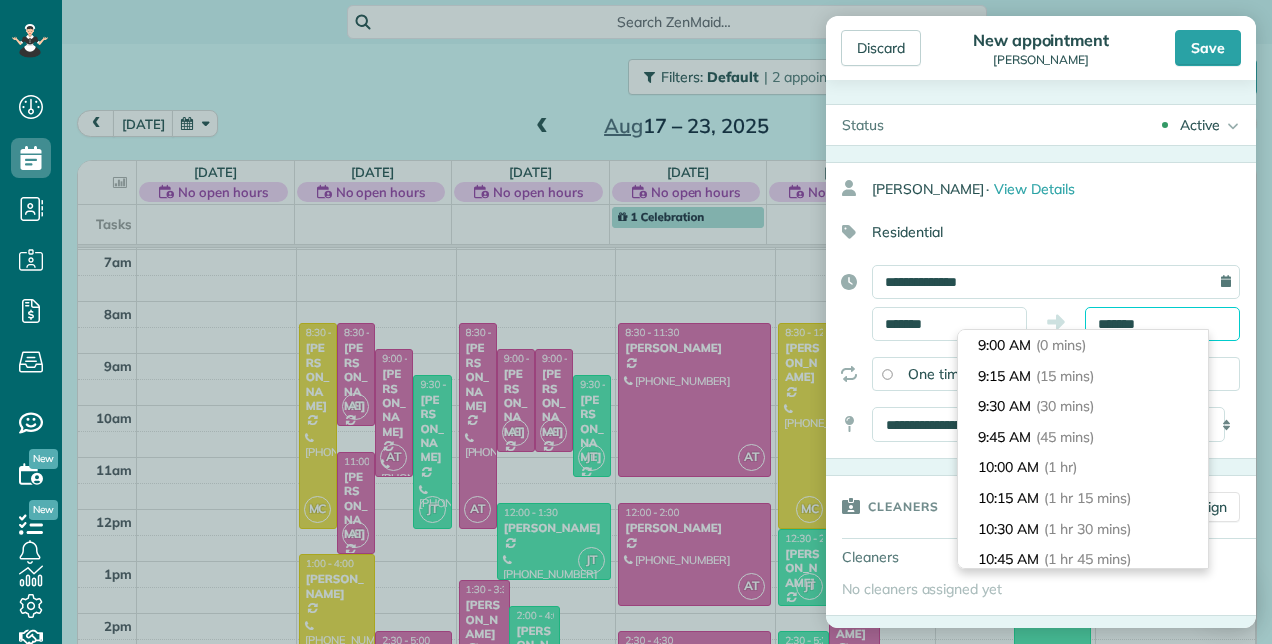 click on "*******" at bounding box center (1162, 324) 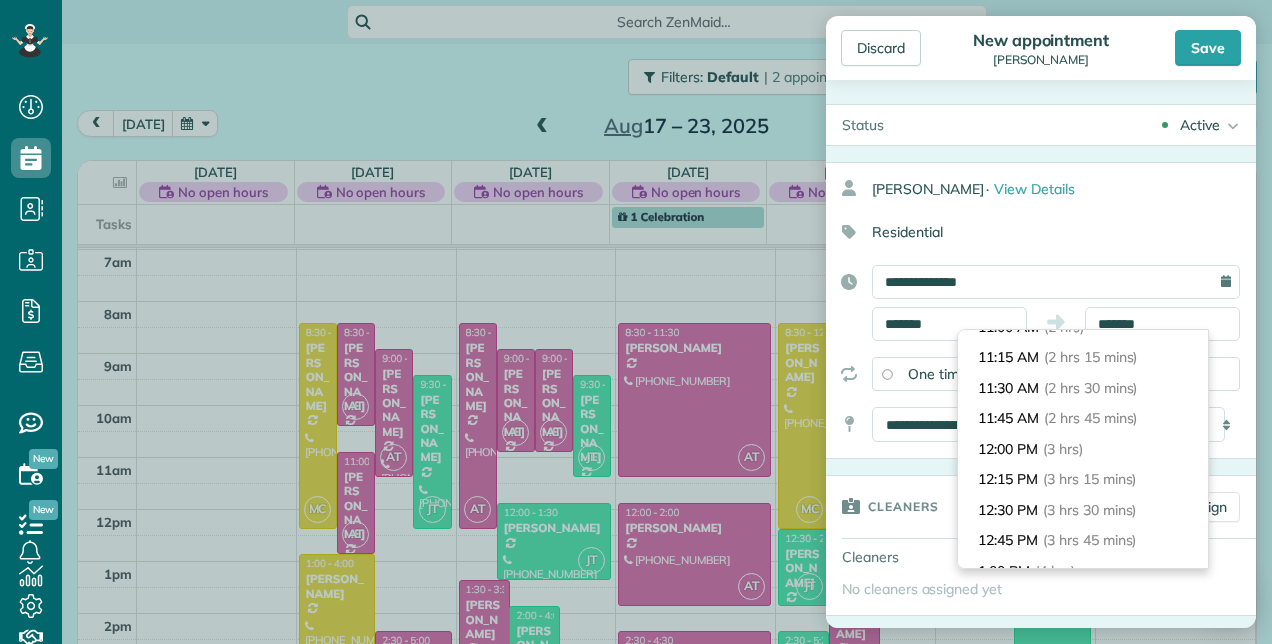 scroll, scrollTop: 293, scrollLeft: 0, axis: vertical 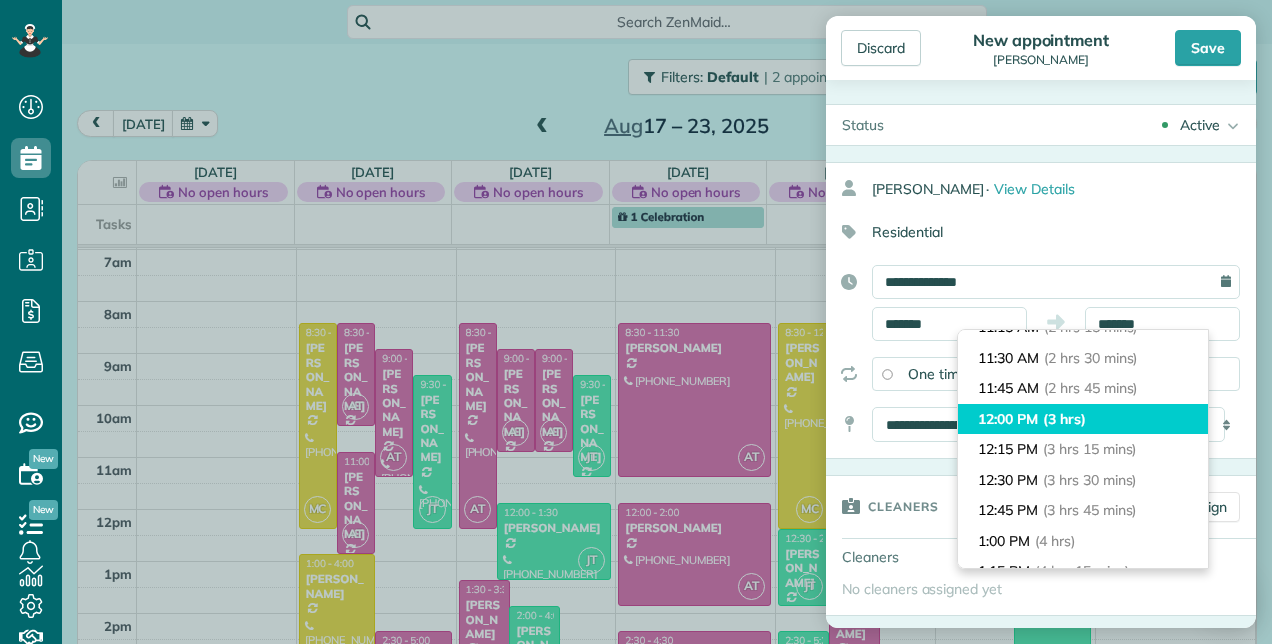 type on "********" 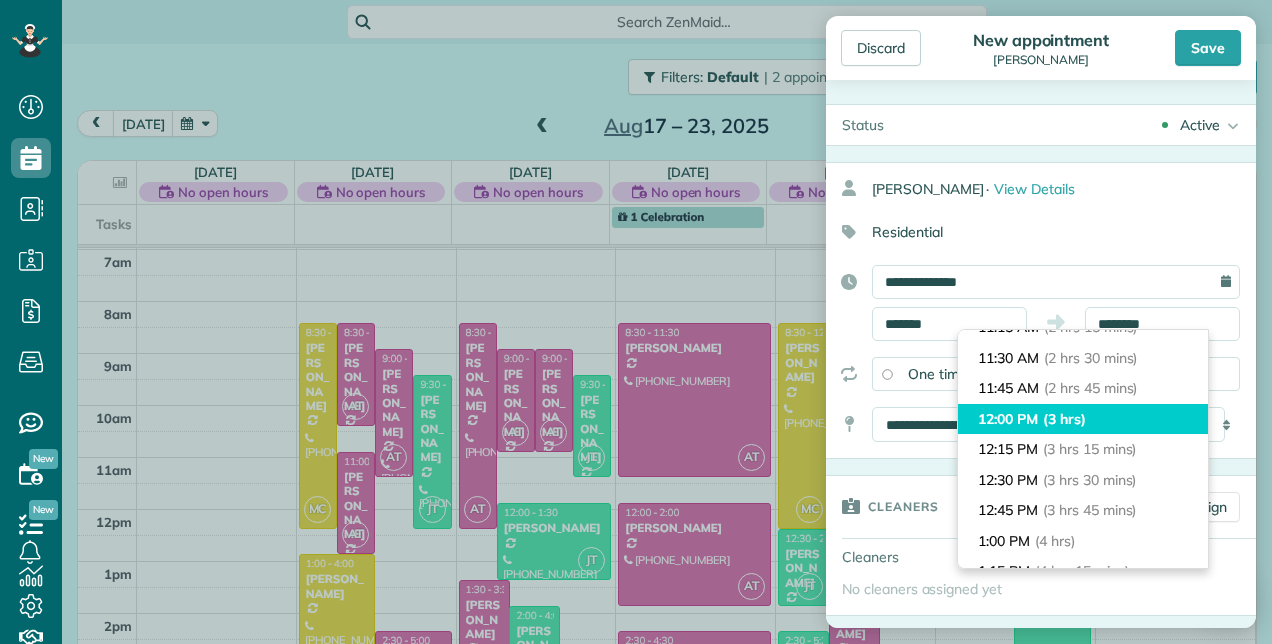 click on "12:00 PM  (3 hrs)" at bounding box center (1083, 419) 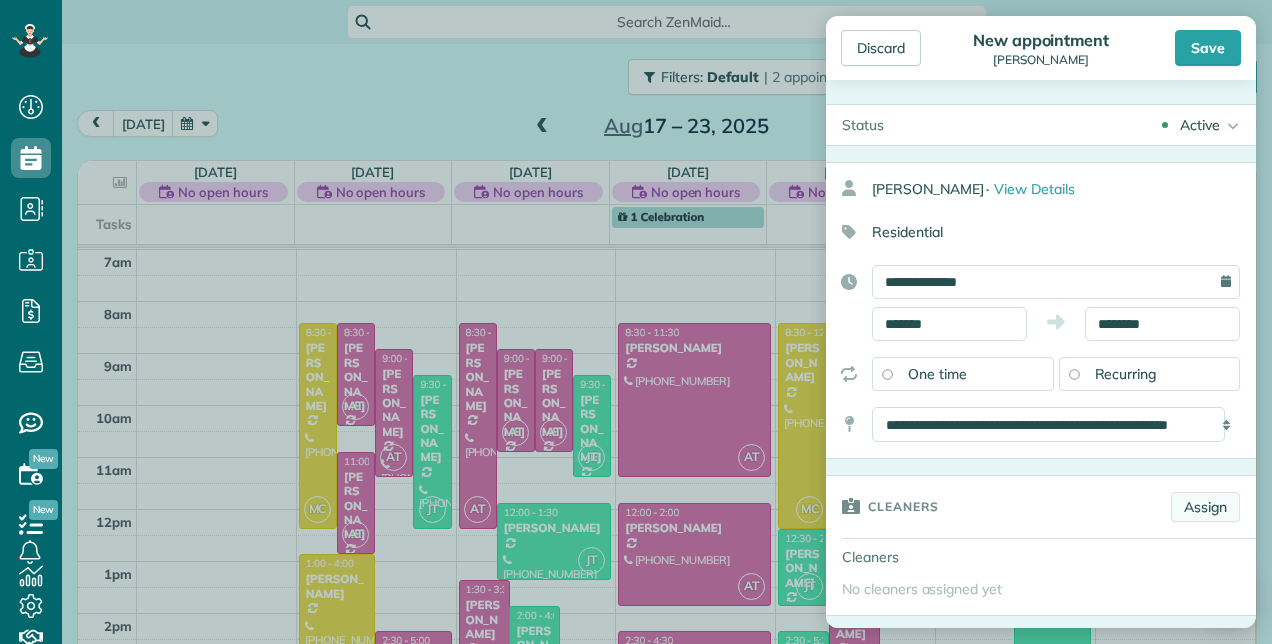 click on "Assign" at bounding box center (1205, 507) 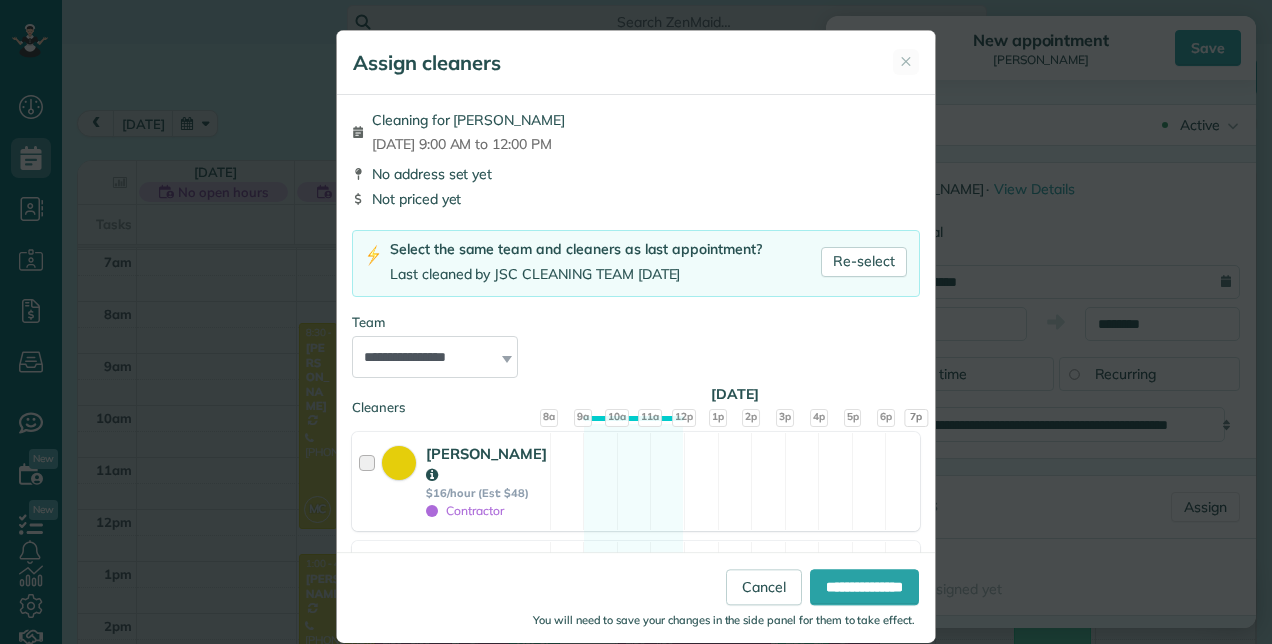 click on "Monica Cuellar" at bounding box center [486, 464] 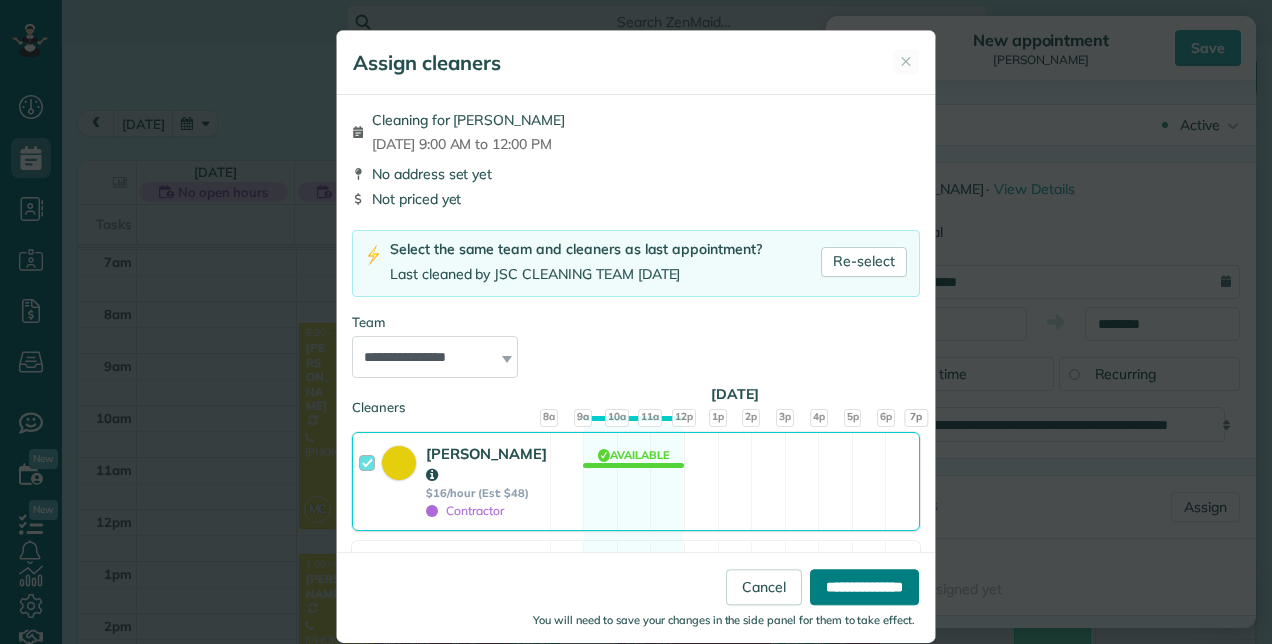 click on "**********" at bounding box center (864, 587) 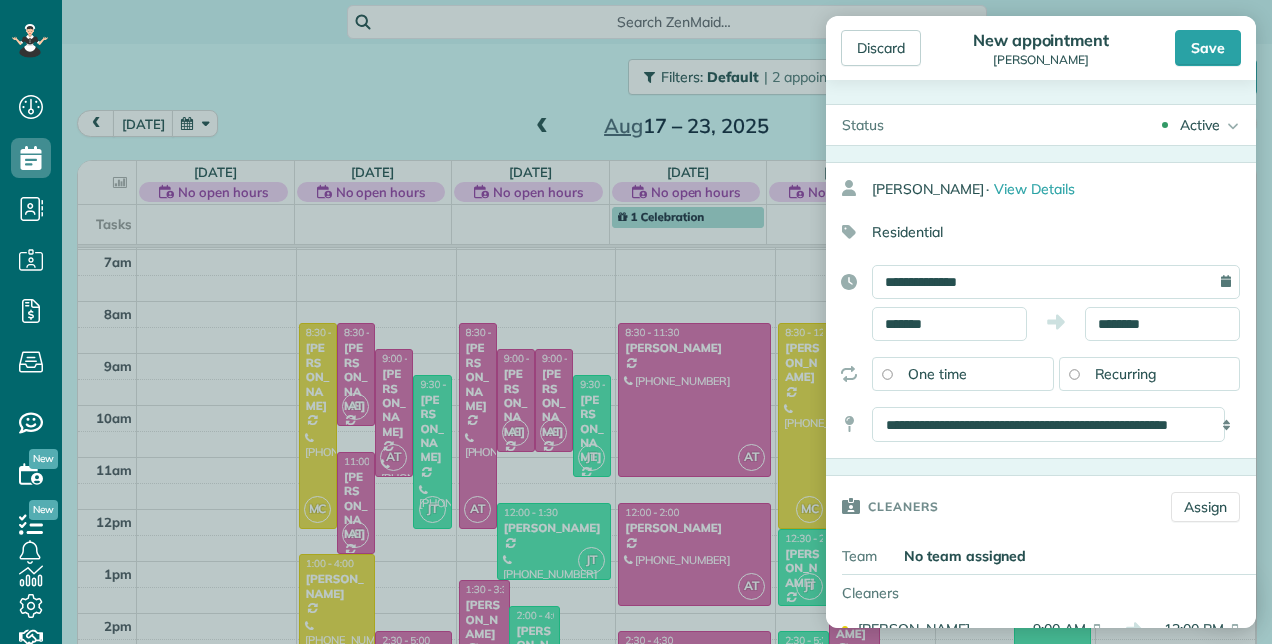 click on "Recurring" at bounding box center (1126, 374) 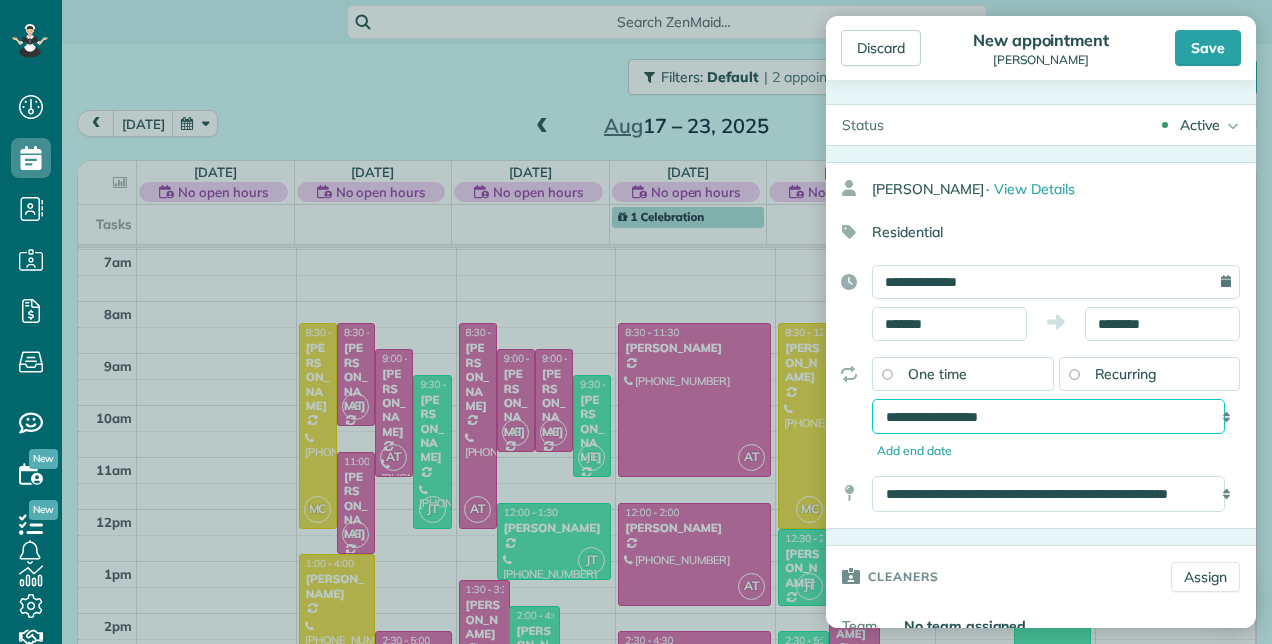 click on "**********" at bounding box center (1048, 416) 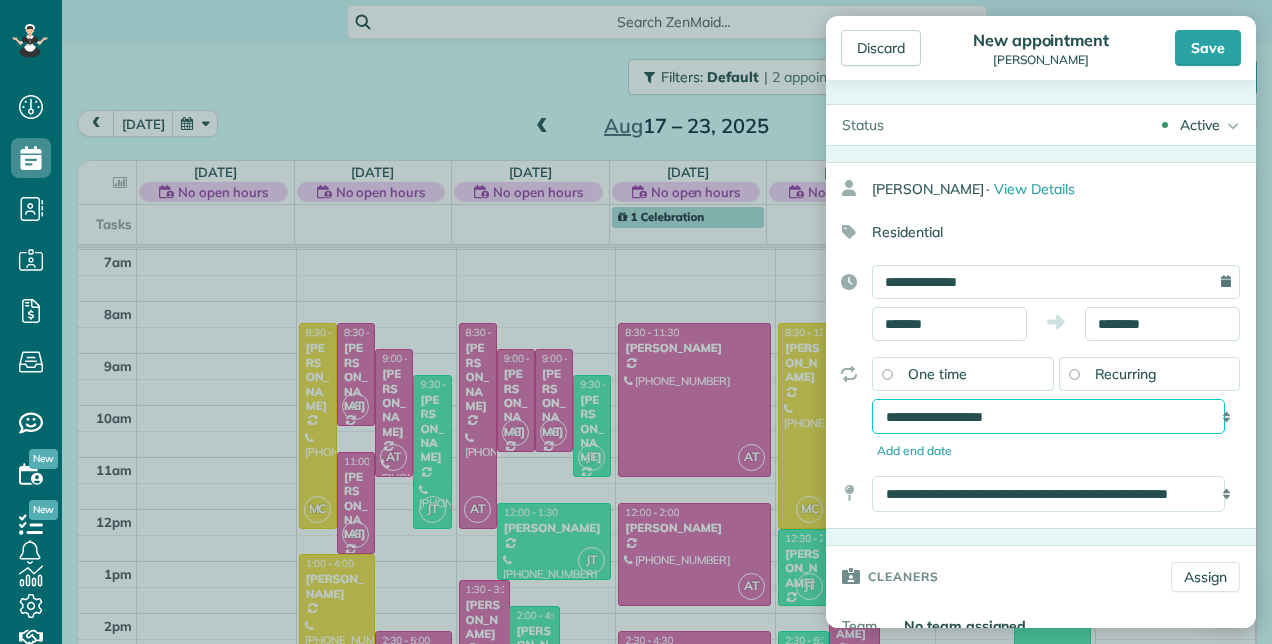 click on "**********" at bounding box center (1048, 416) 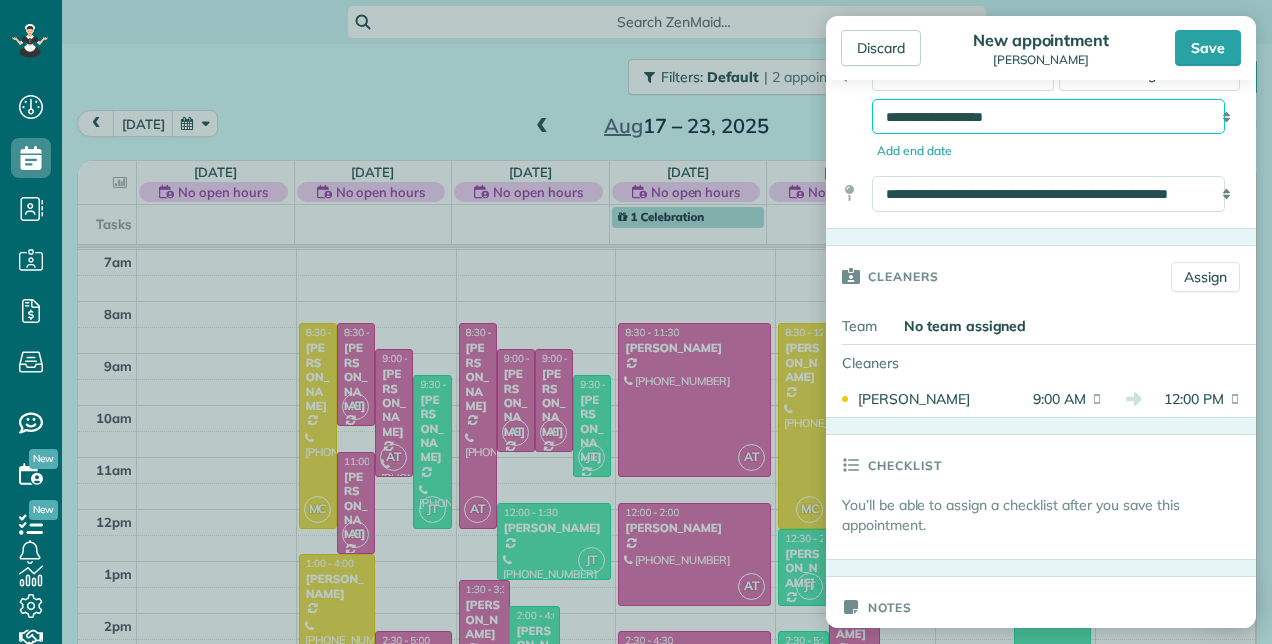 scroll, scrollTop: 0, scrollLeft: 0, axis: both 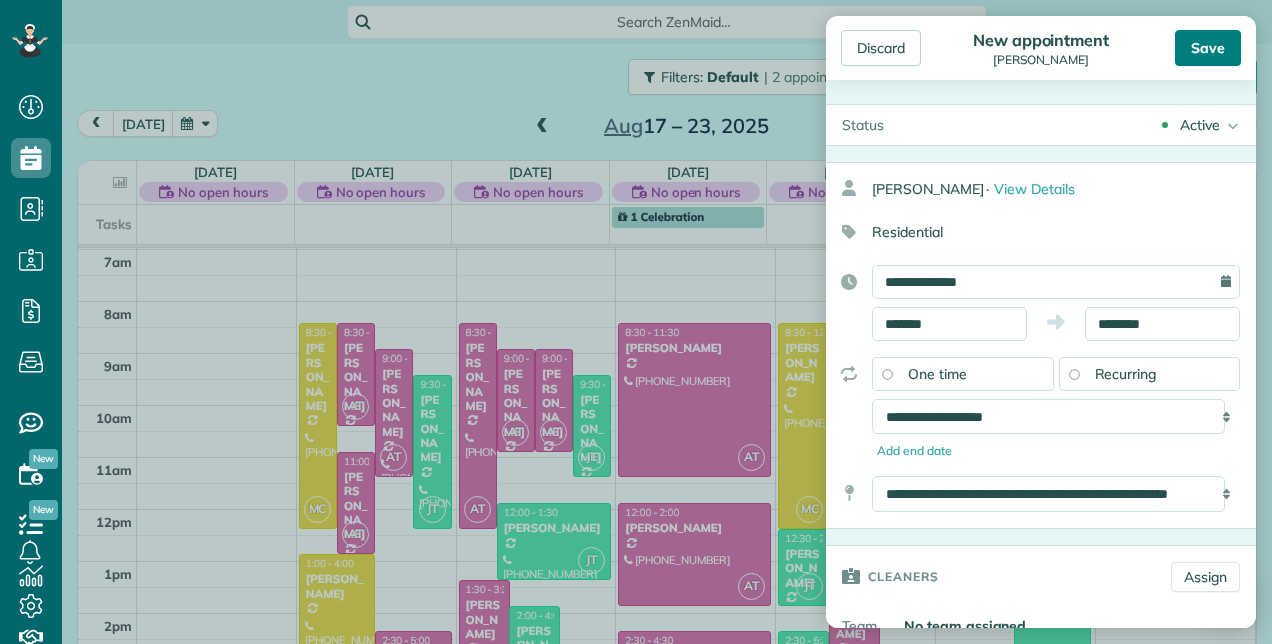 click on "Save" at bounding box center [1208, 48] 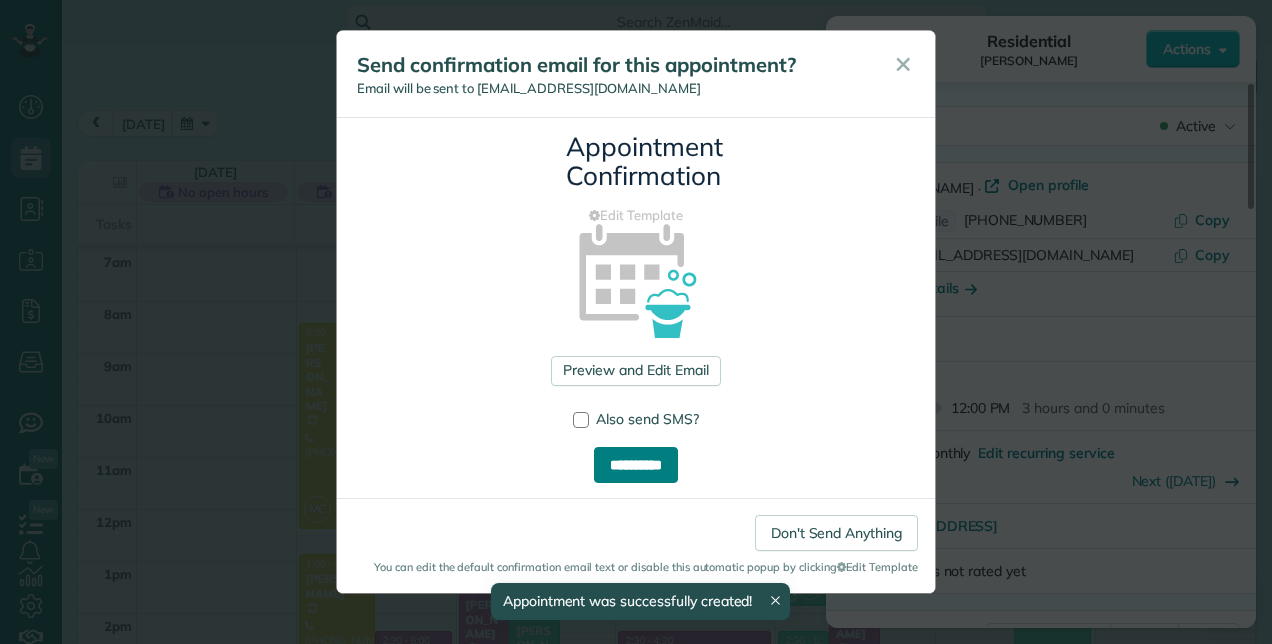 click on "**********" at bounding box center (636, 465) 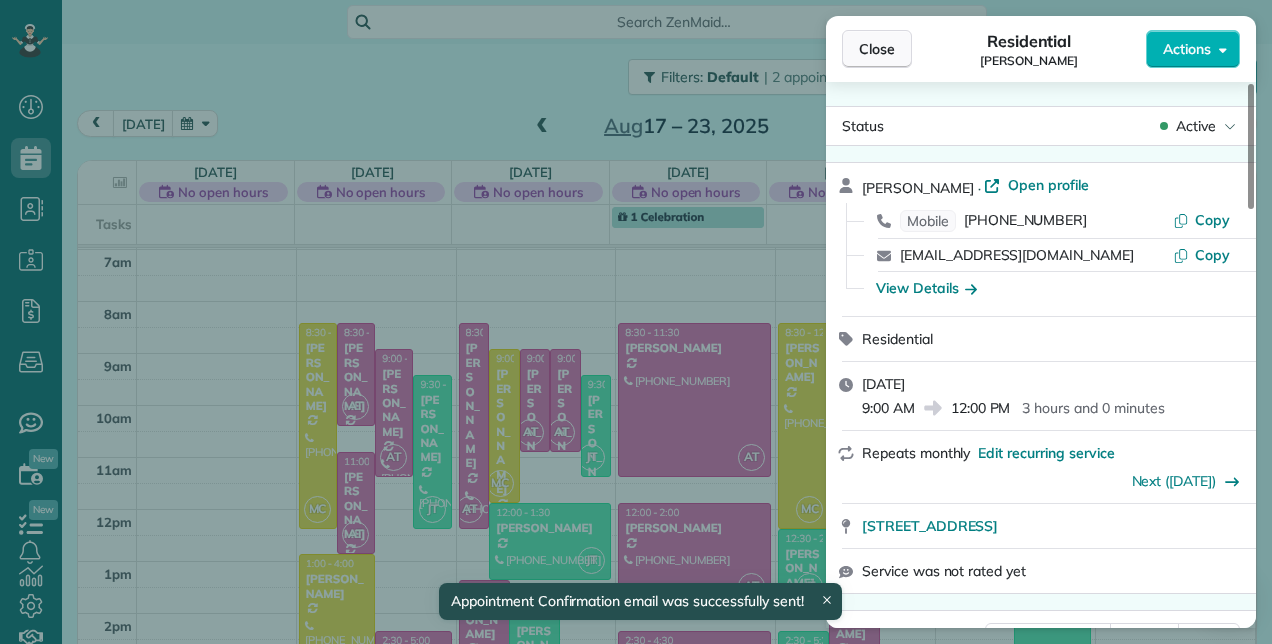click on "Close" at bounding box center (877, 49) 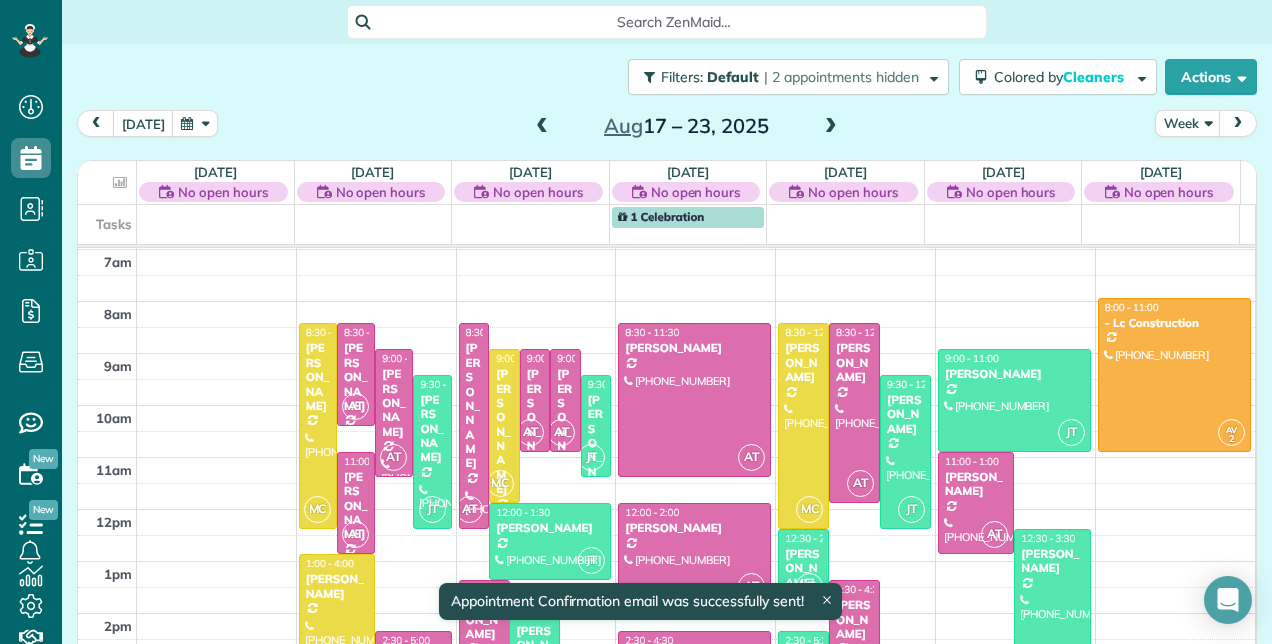 click at bounding box center (831, 127) 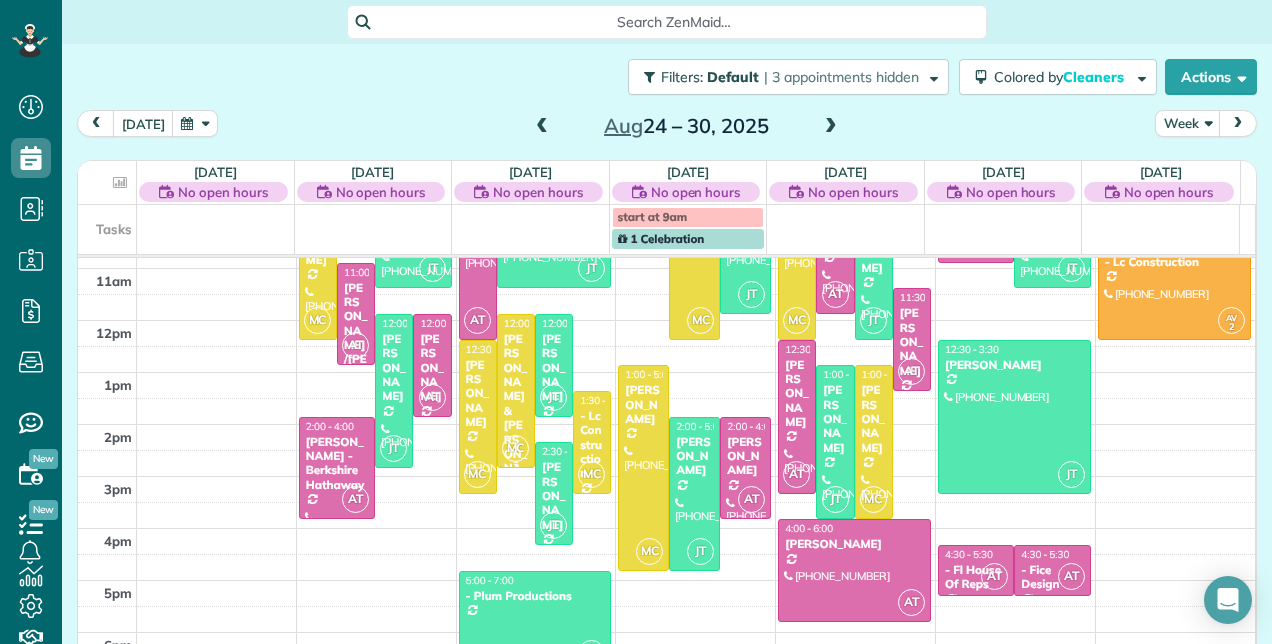 scroll, scrollTop: 357, scrollLeft: 0, axis: vertical 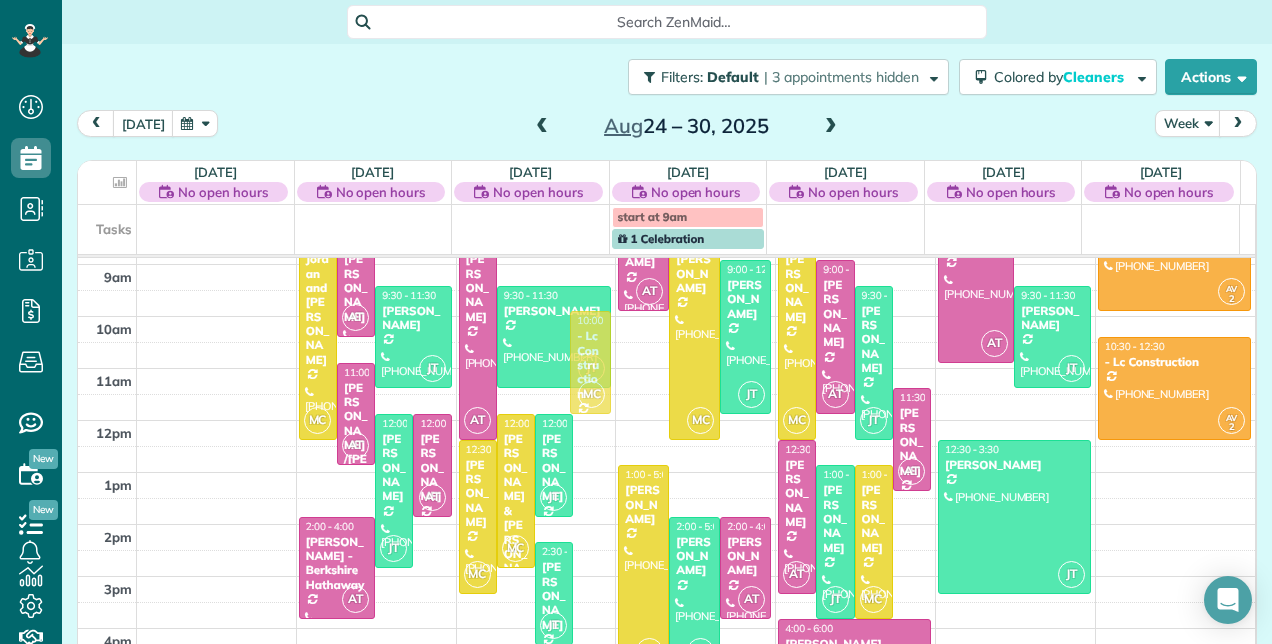 drag, startPoint x: 588, startPoint y: 506, endPoint x: 564, endPoint y: 328, distance: 179.61069 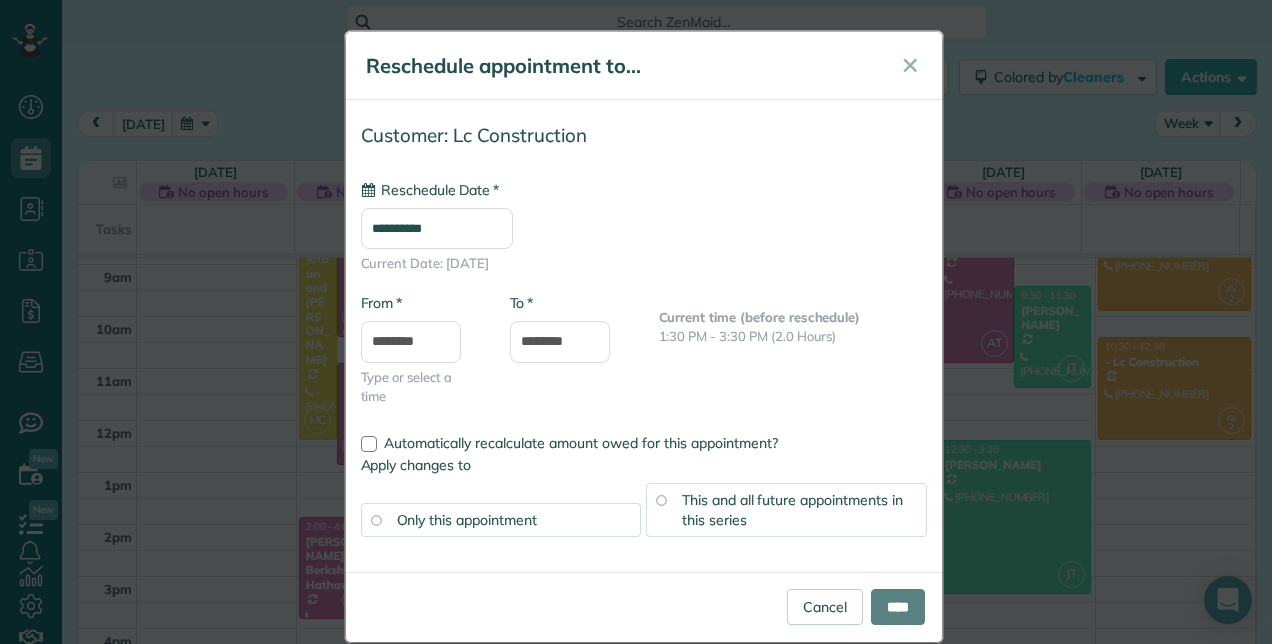 type on "**********" 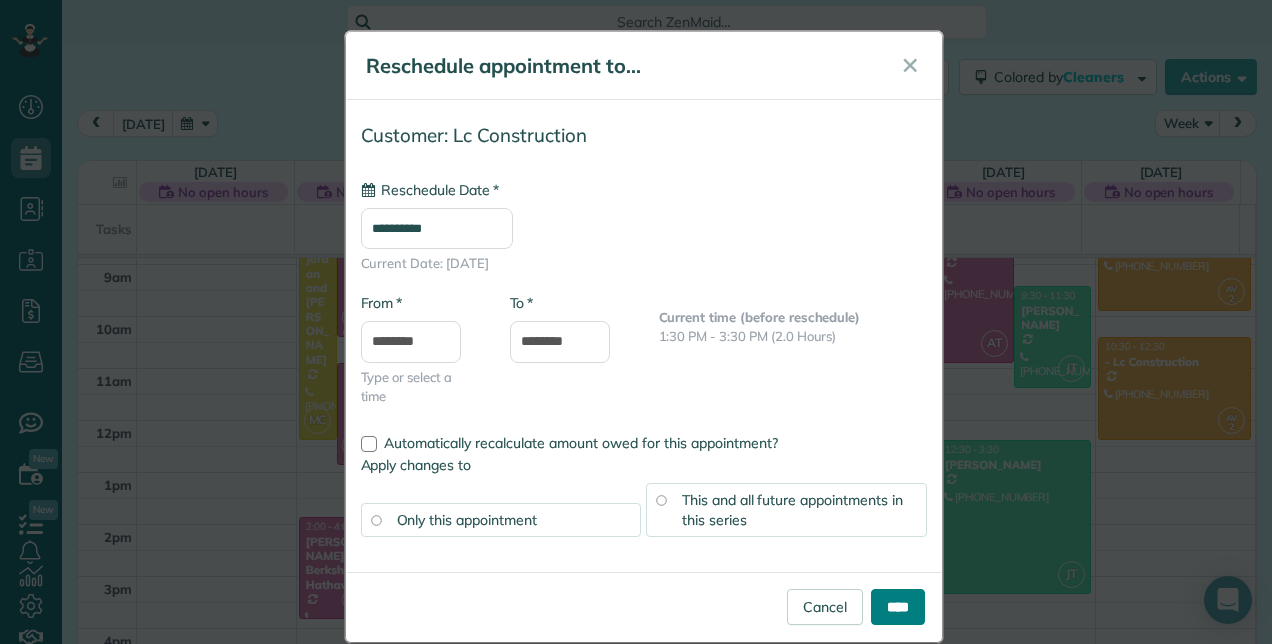 click on "****" at bounding box center (898, 607) 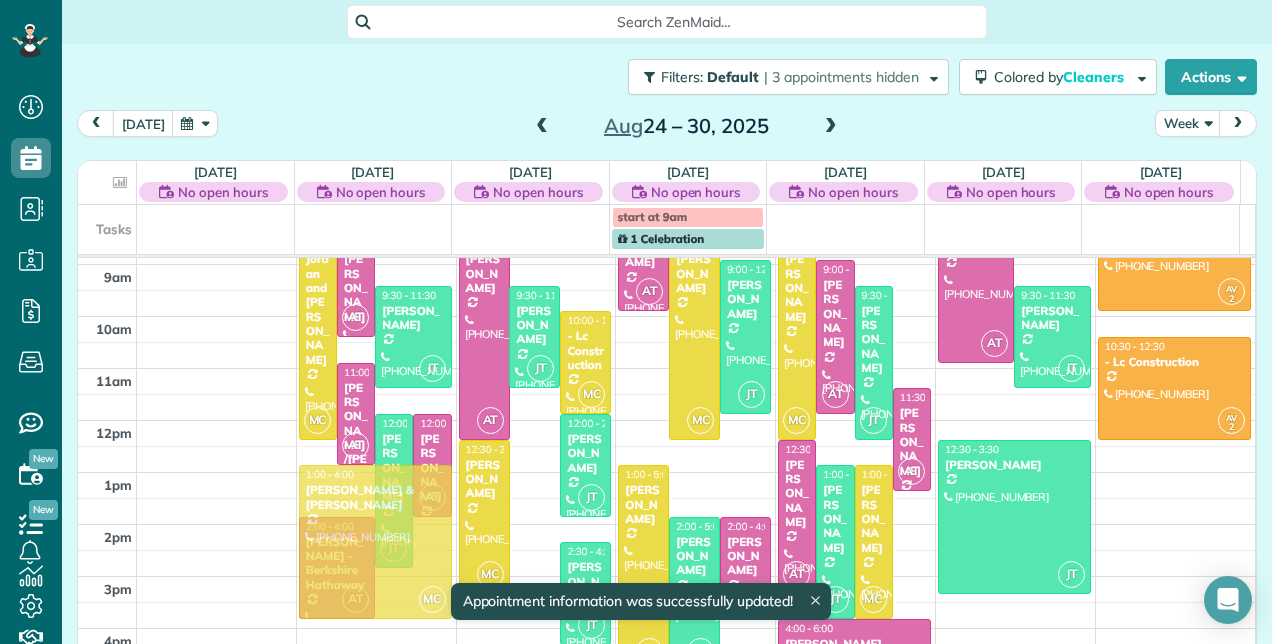 drag, startPoint x: 521, startPoint y: 455, endPoint x: 358, endPoint y: 508, distance: 171.40012 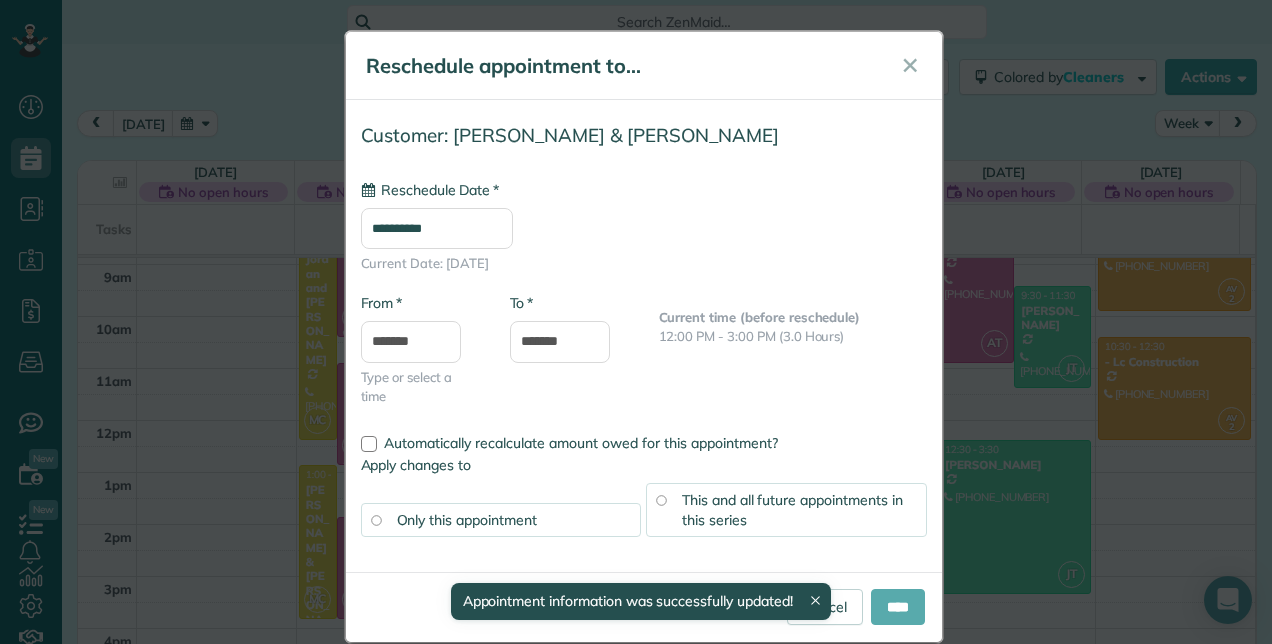 type on "**********" 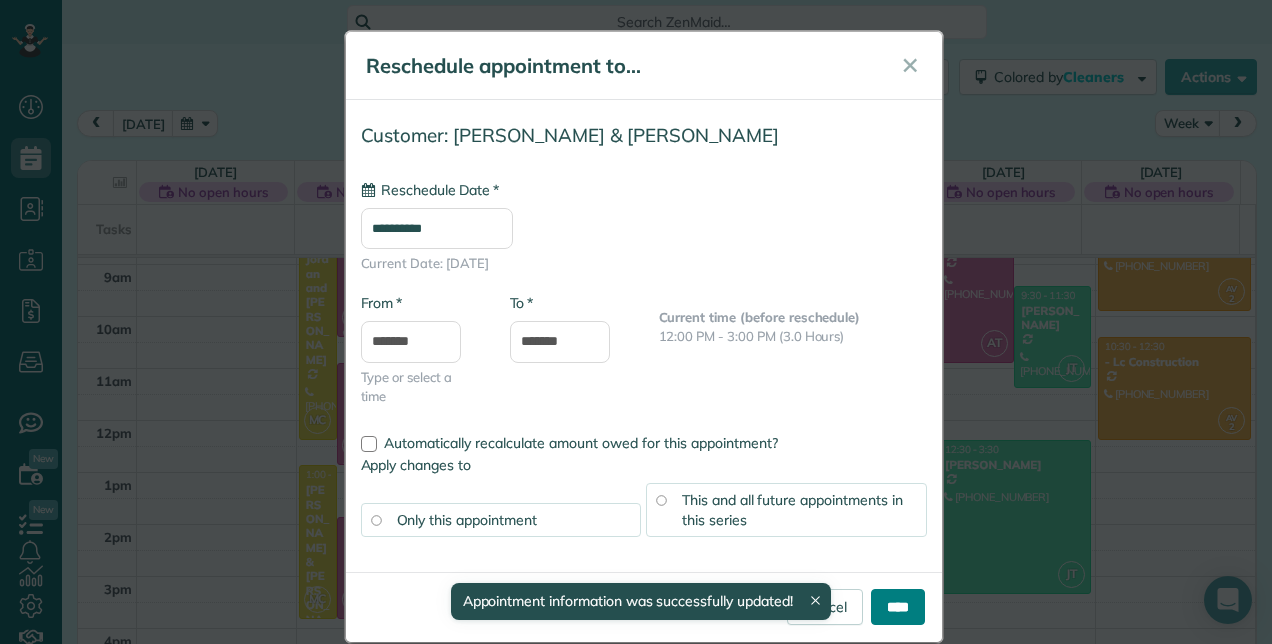 click on "****" at bounding box center (898, 607) 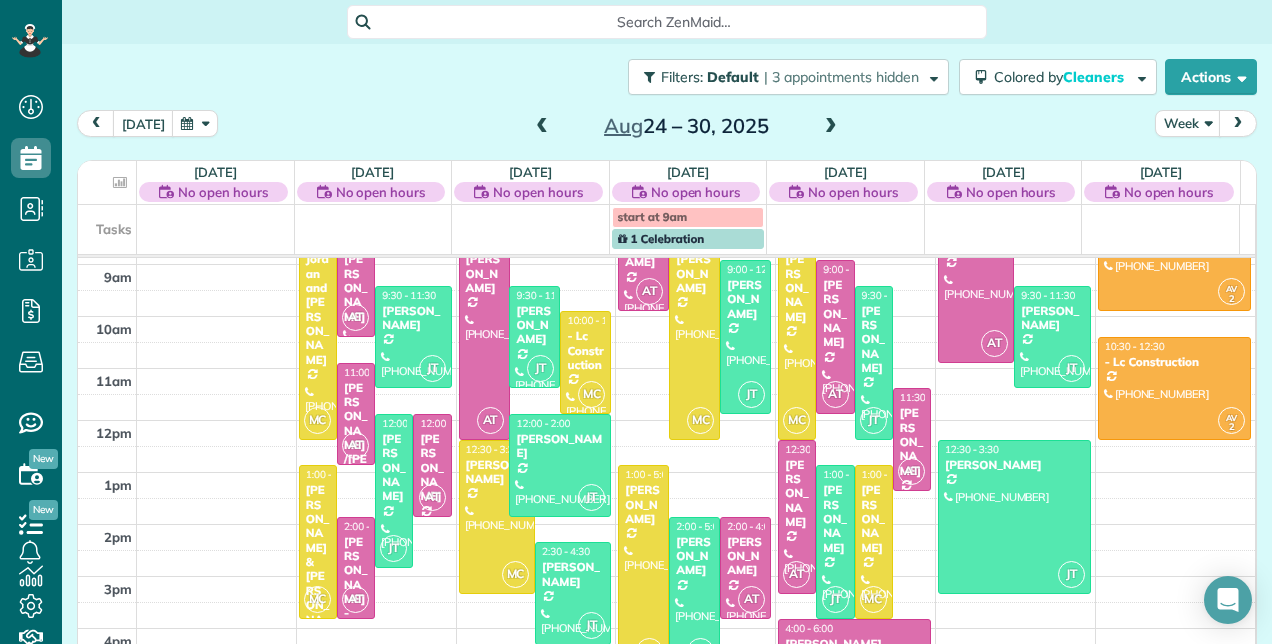 click at bounding box center [542, 127] 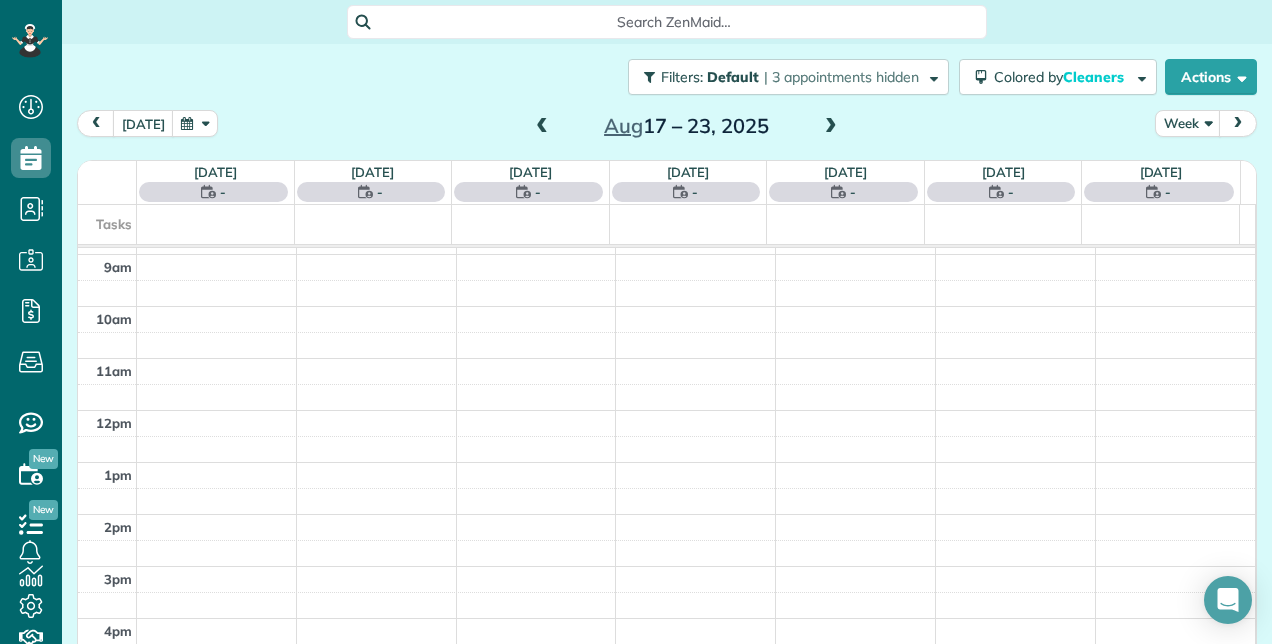 scroll, scrollTop: 258, scrollLeft: 0, axis: vertical 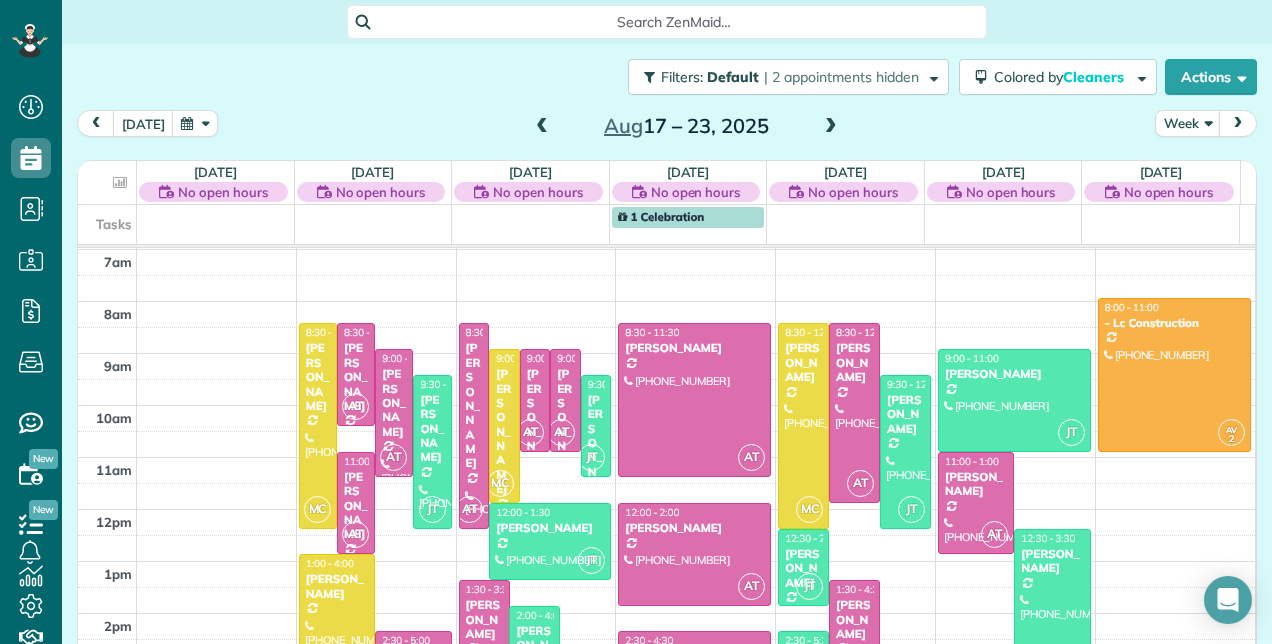 click at bounding box center (542, 127) 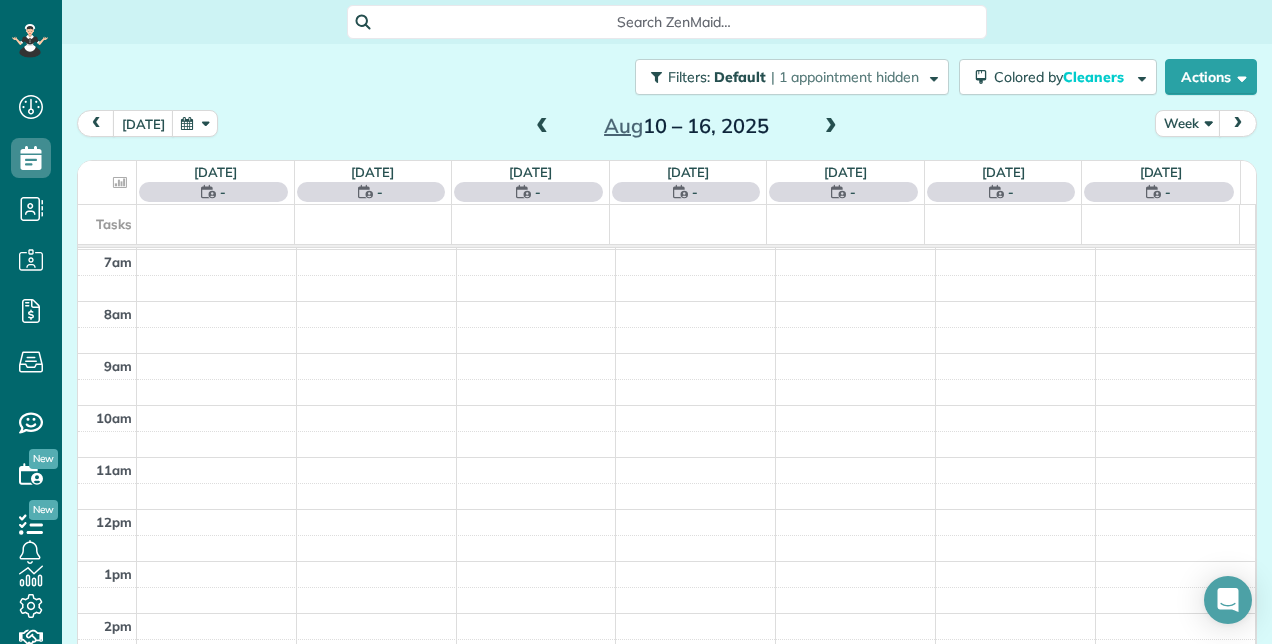 click at bounding box center [831, 127] 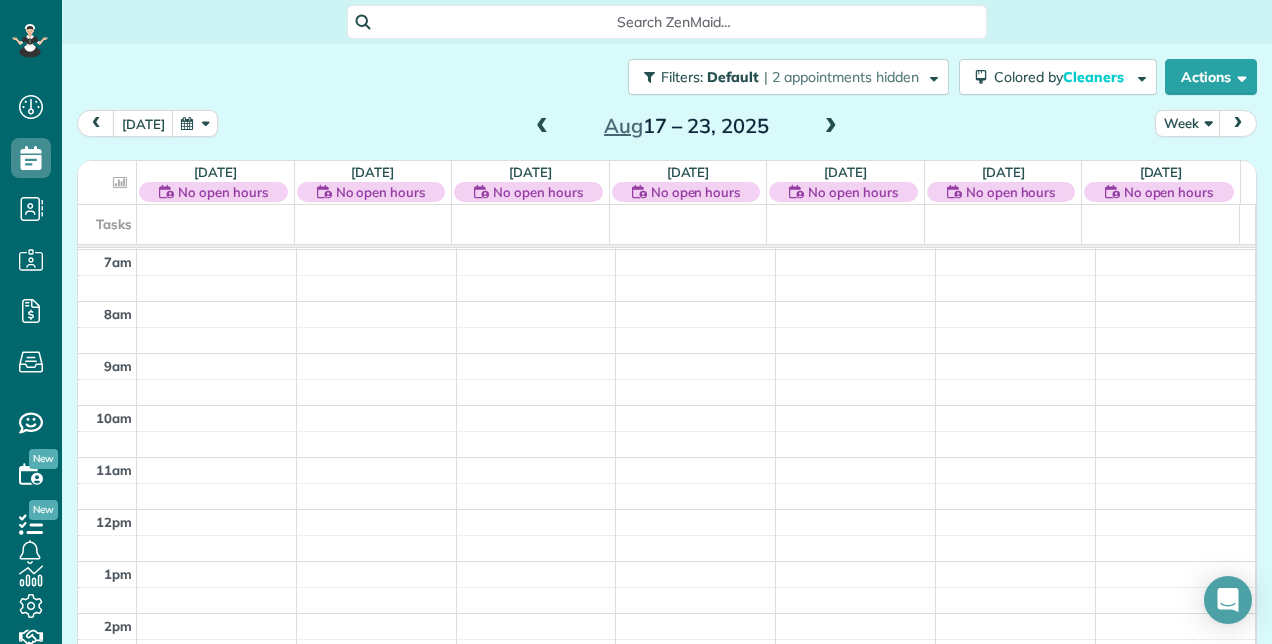 click at bounding box center (831, 127) 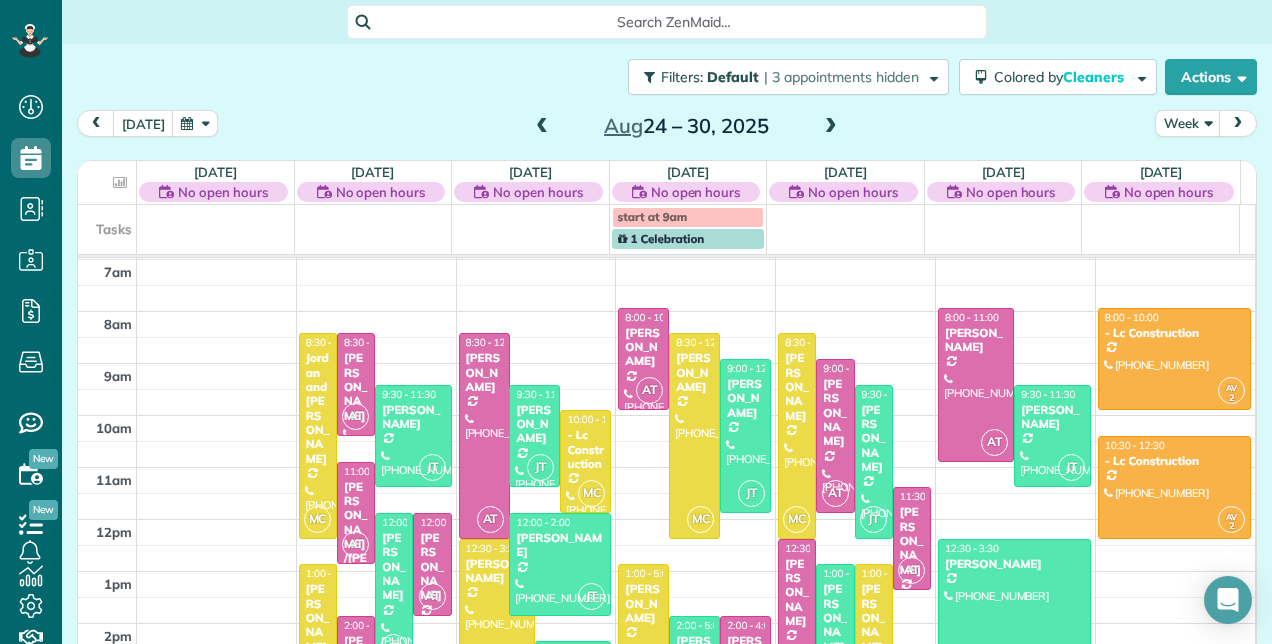 click at bounding box center [542, 127] 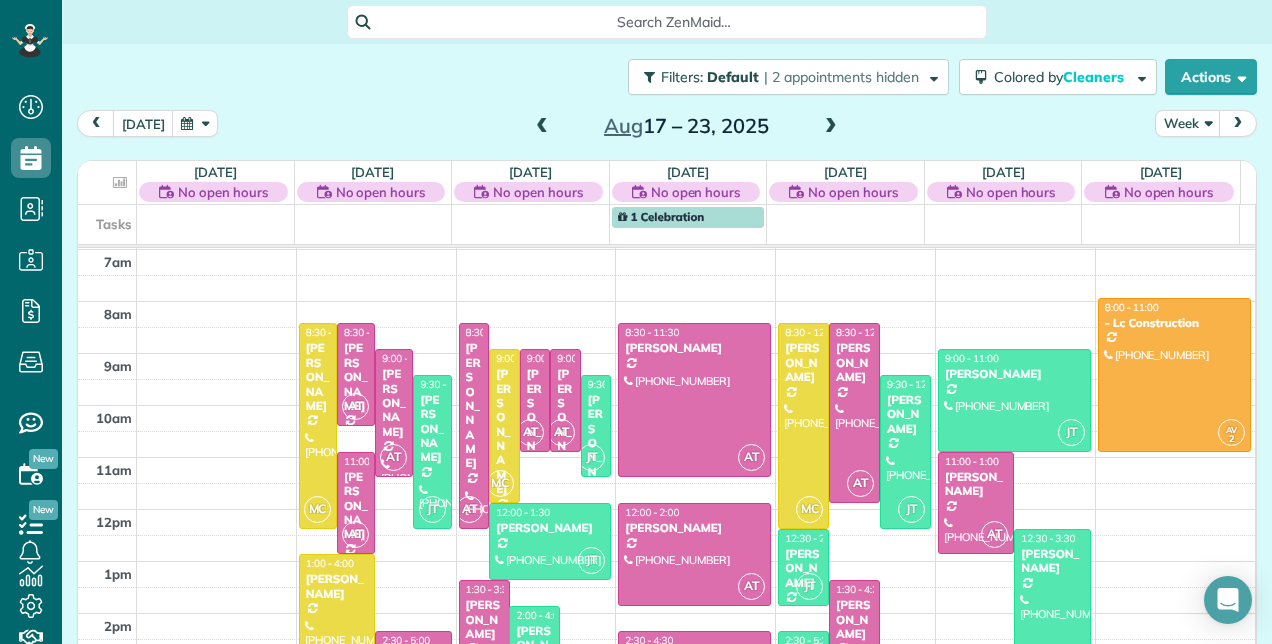 click at bounding box center [831, 127] 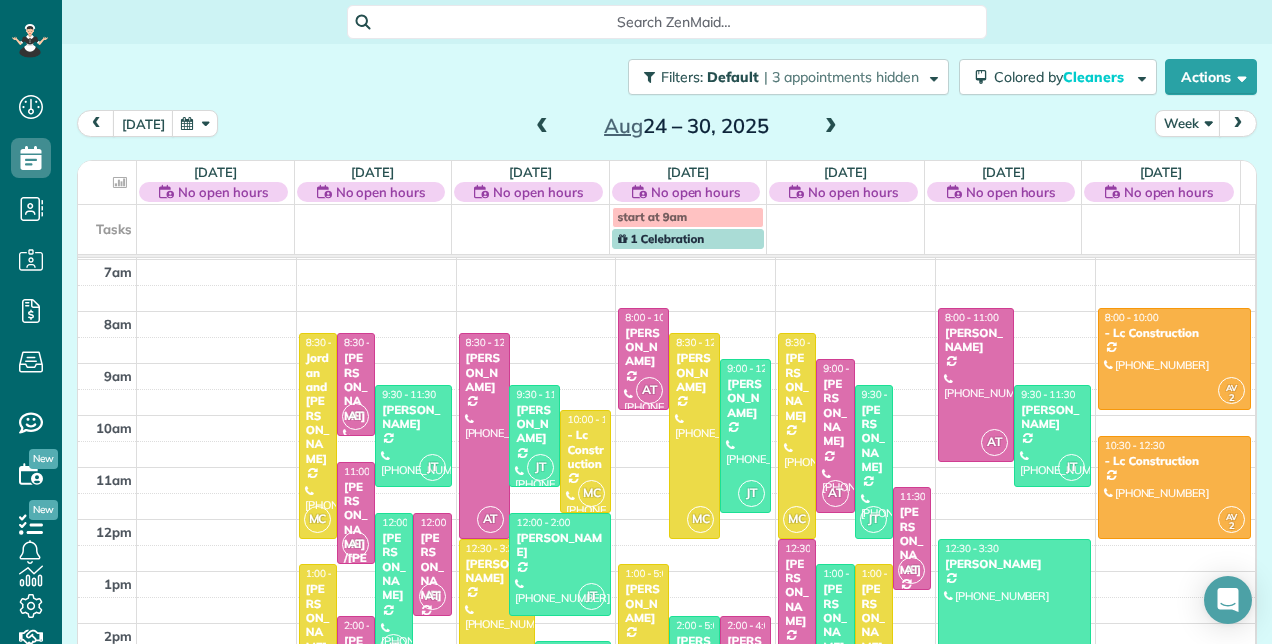 click at bounding box center [542, 127] 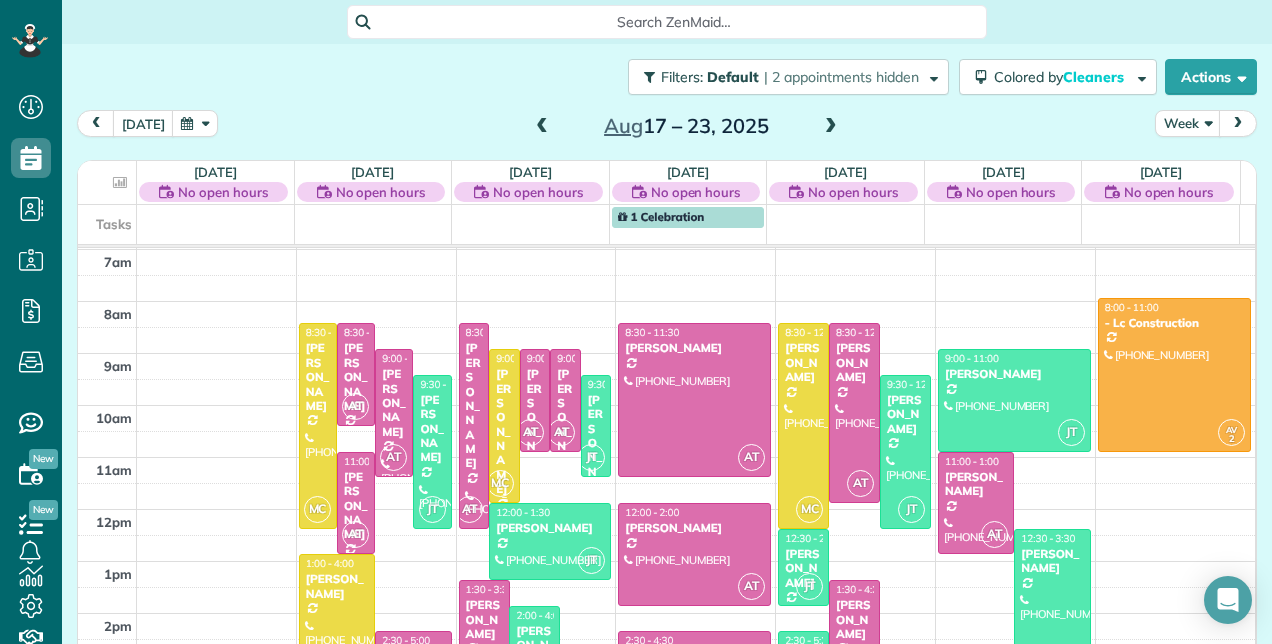 click on "[PERSON_NAME]" at bounding box center (504, 431) 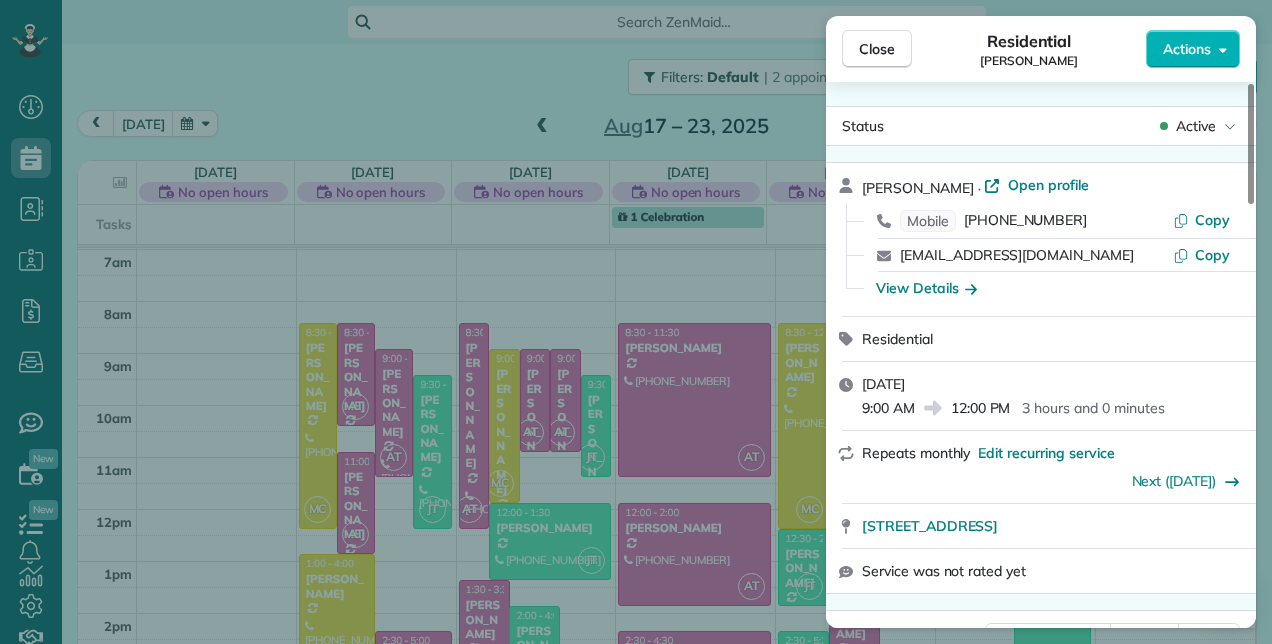scroll, scrollTop: 400, scrollLeft: 0, axis: vertical 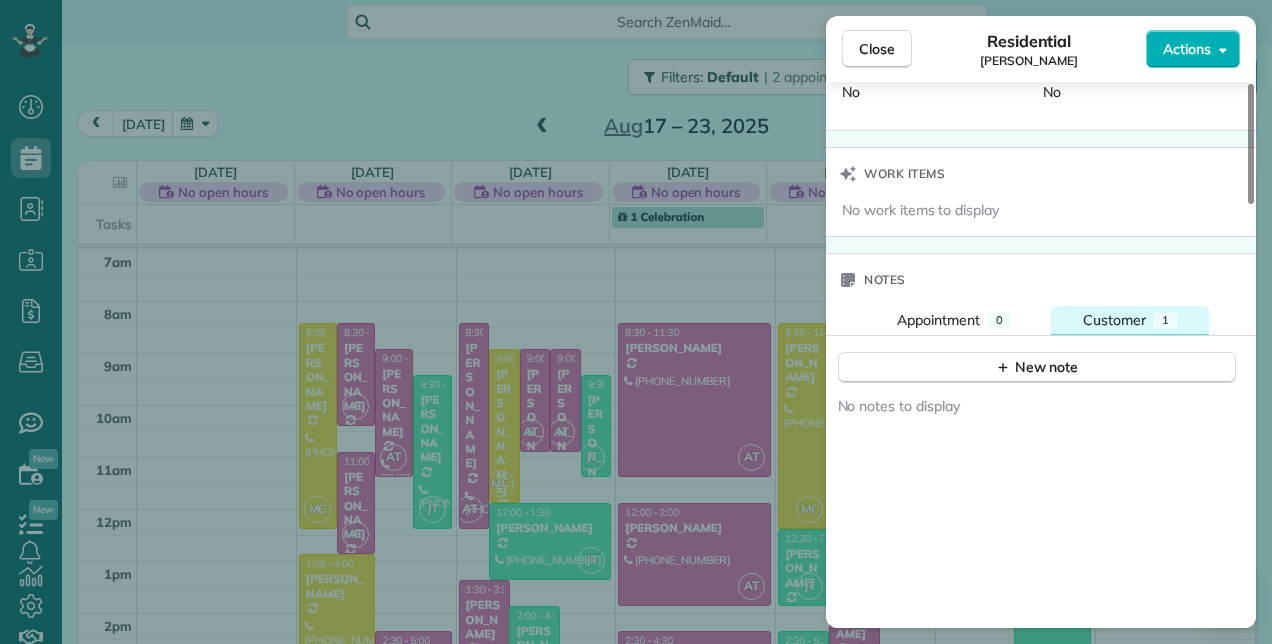 click on "Customer" at bounding box center [1114, 320] 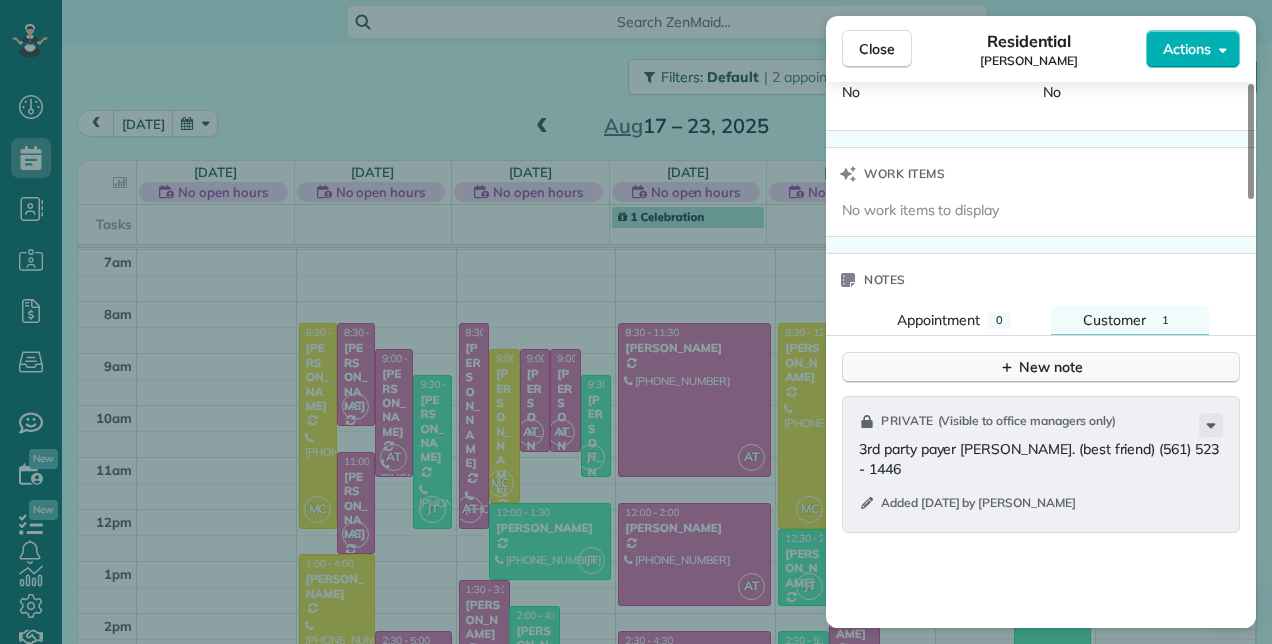 click on "New note" at bounding box center [1041, 367] 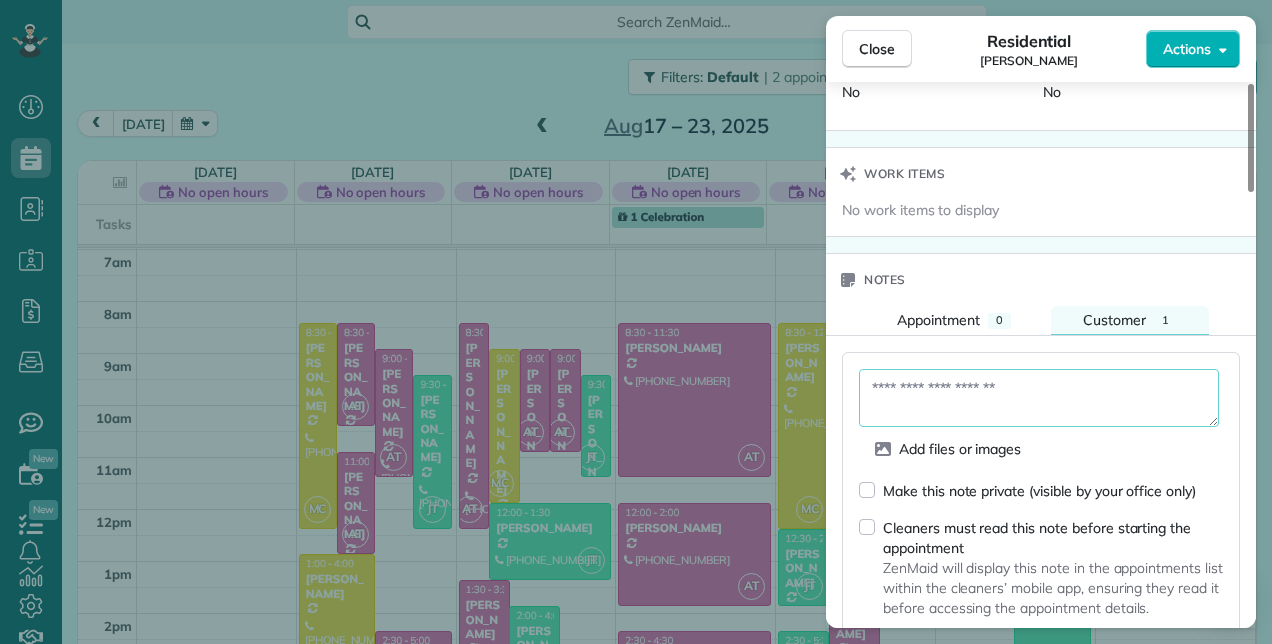 click at bounding box center [1039, 398] 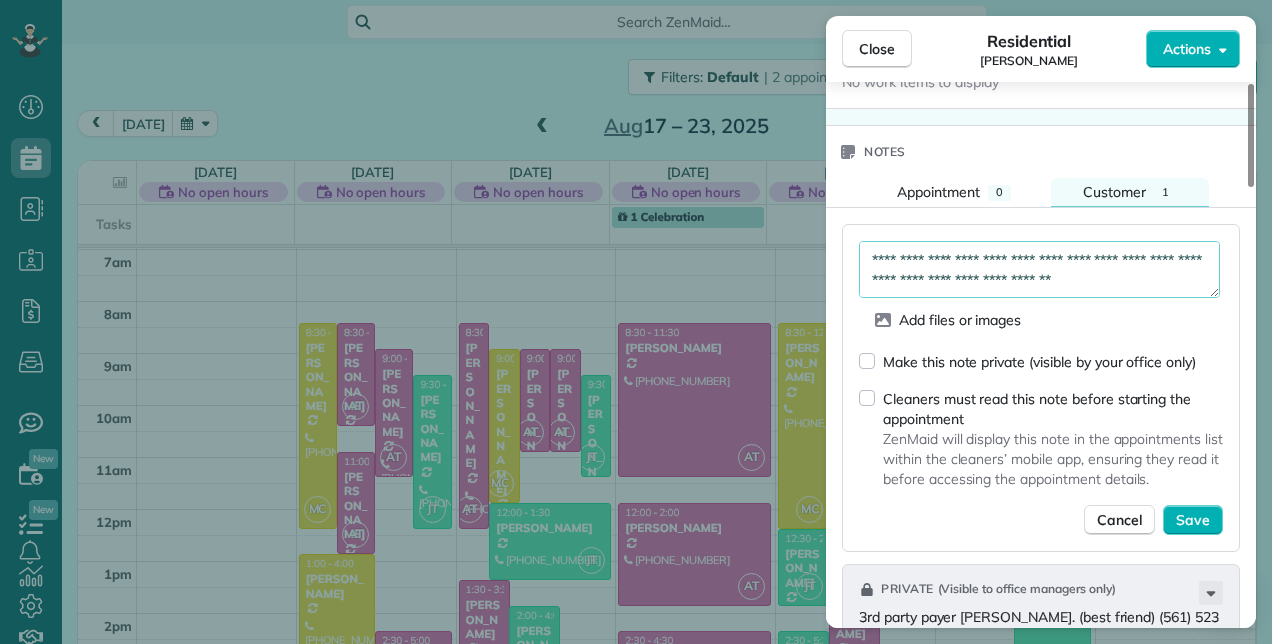 scroll, scrollTop: 2000, scrollLeft: 0, axis: vertical 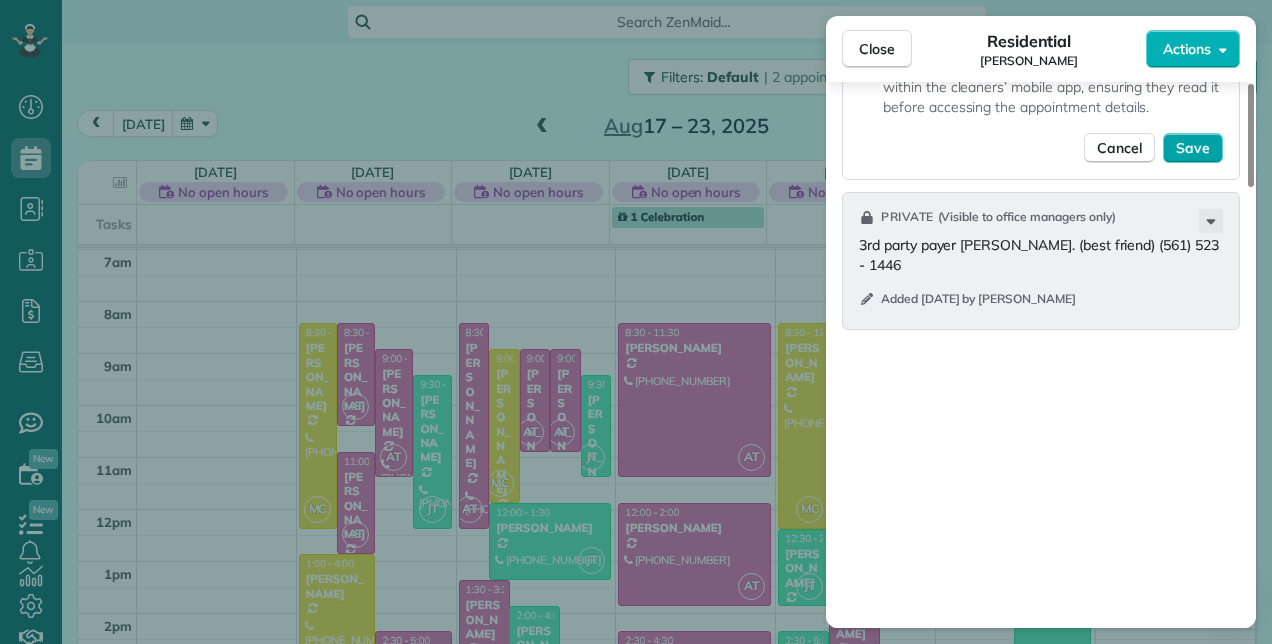 type on "**********" 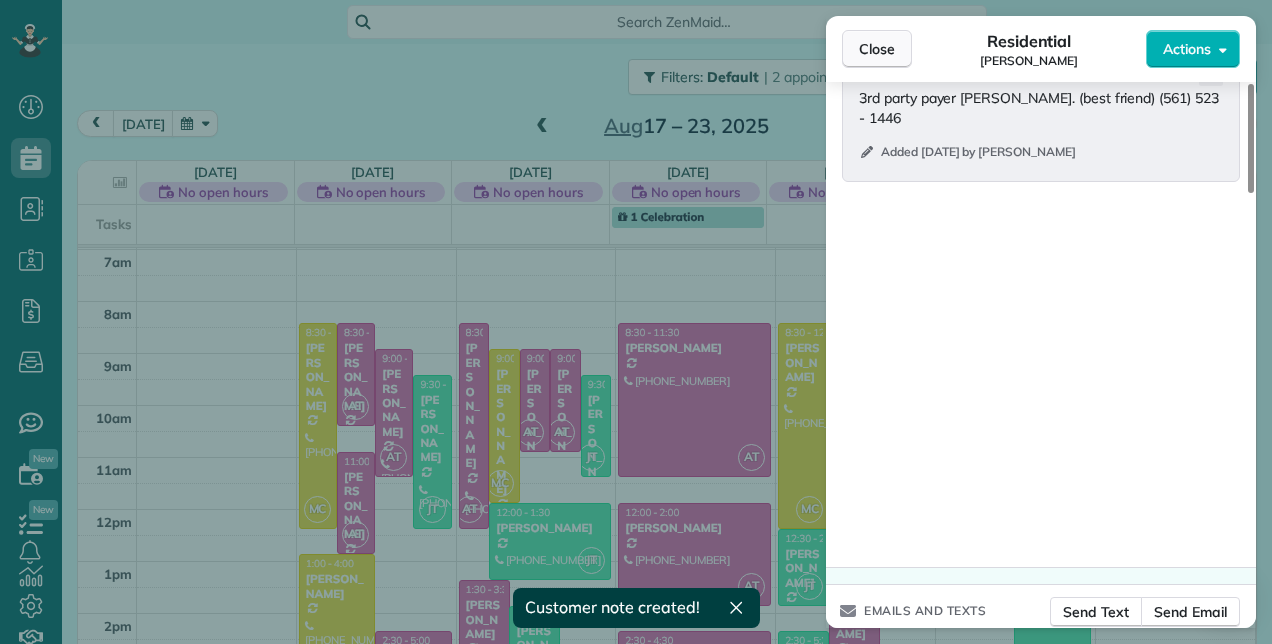click on "Close" at bounding box center [877, 49] 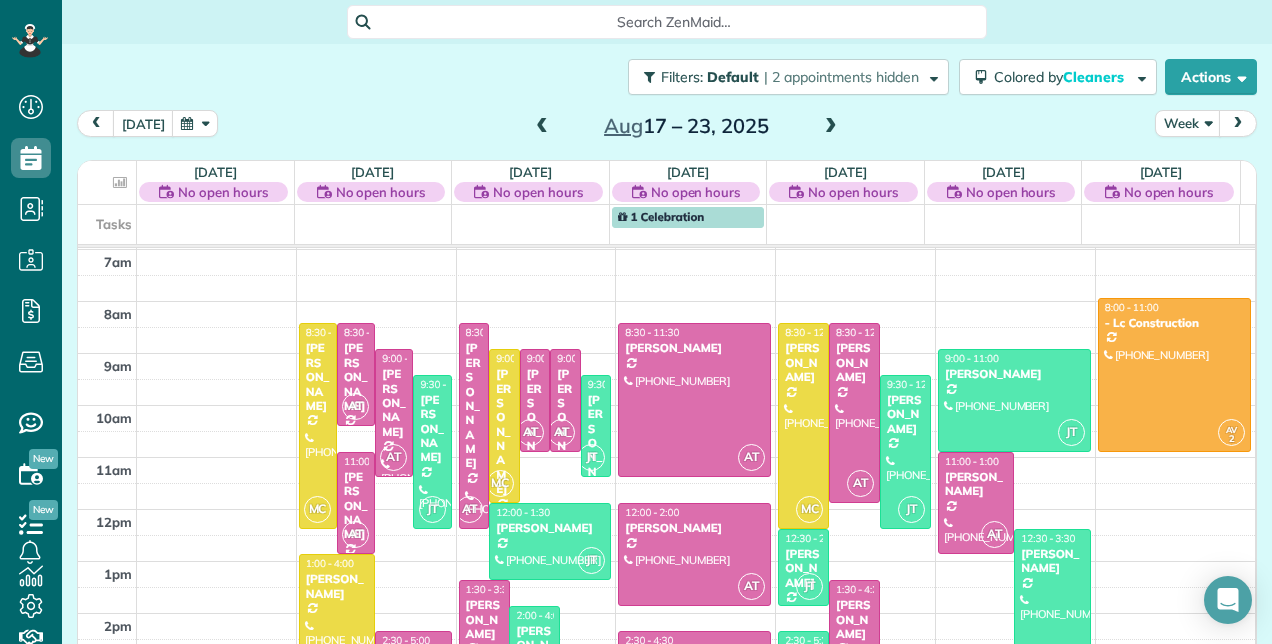 click at bounding box center (542, 127) 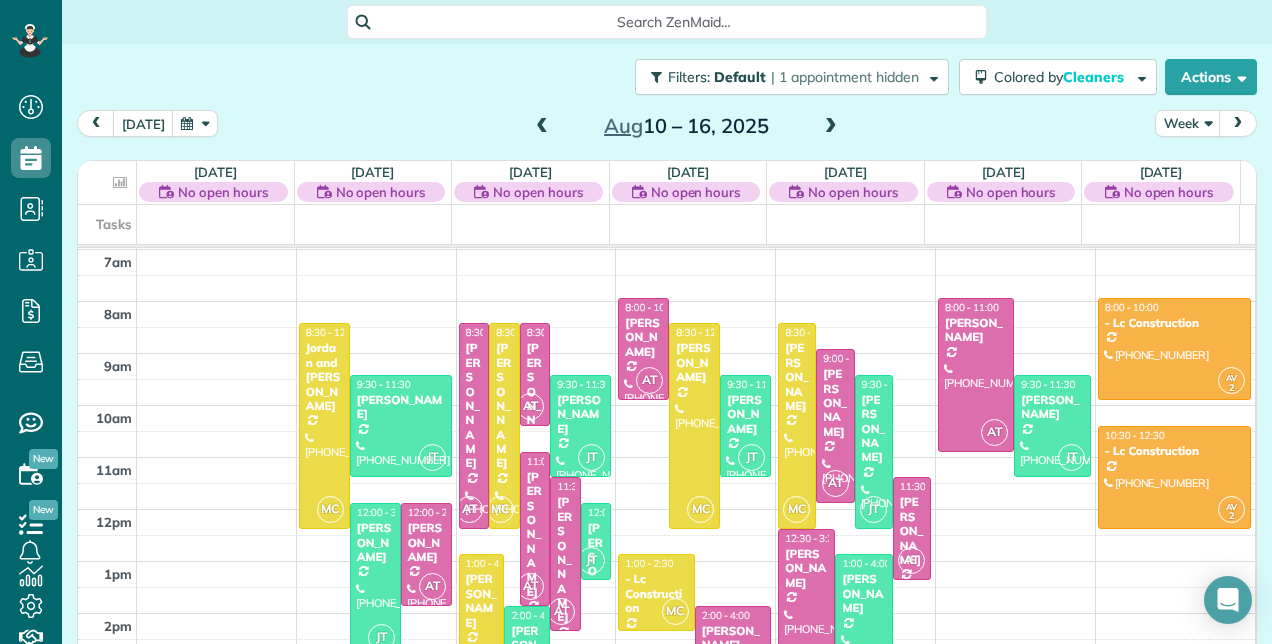 click at bounding box center (542, 127) 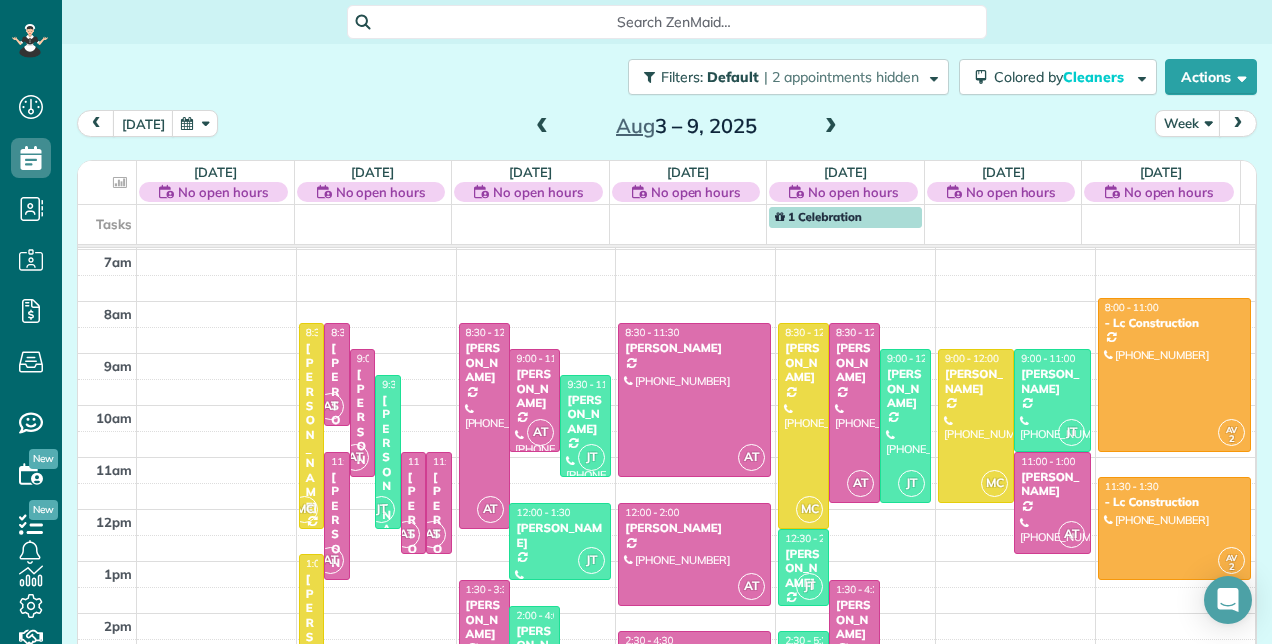 click at bounding box center (542, 127) 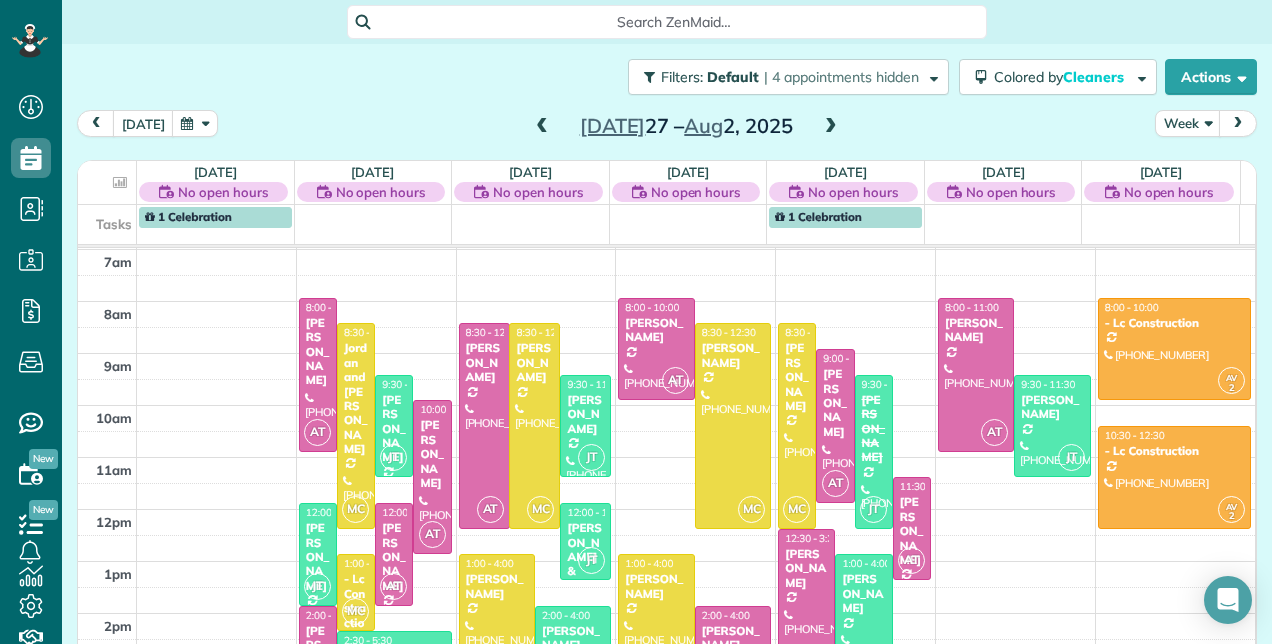 click at bounding box center [542, 127] 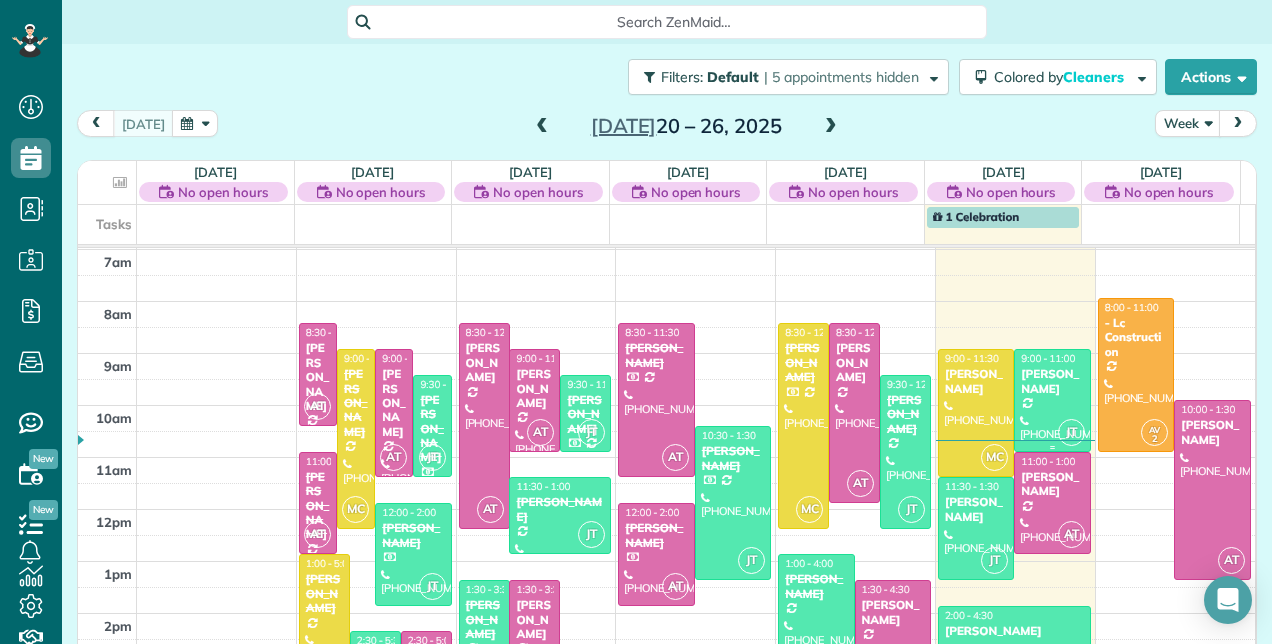 click on "[PERSON_NAME]" at bounding box center [1052, 381] 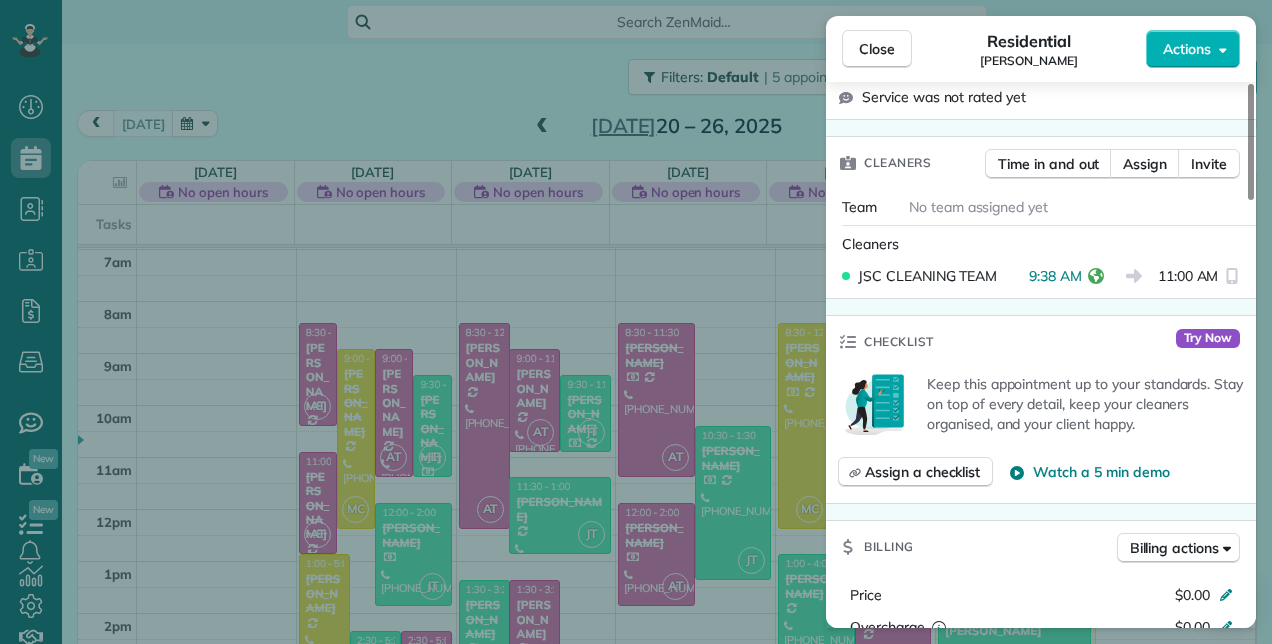 scroll, scrollTop: 500, scrollLeft: 0, axis: vertical 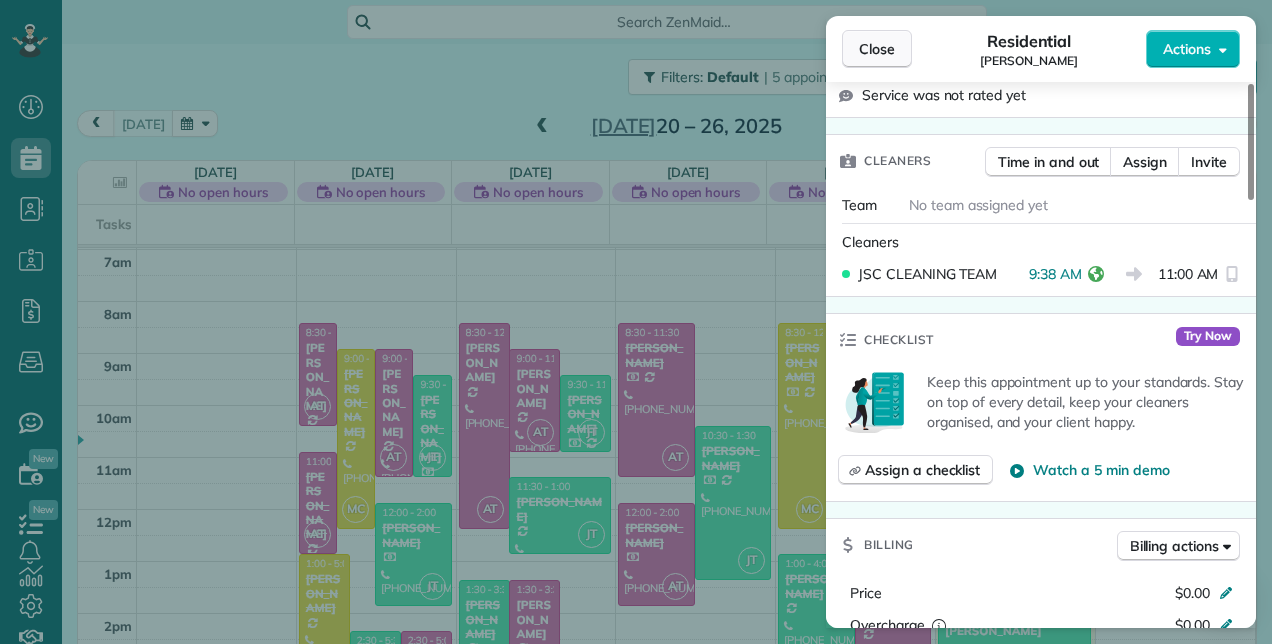 click on "Close" at bounding box center [877, 49] 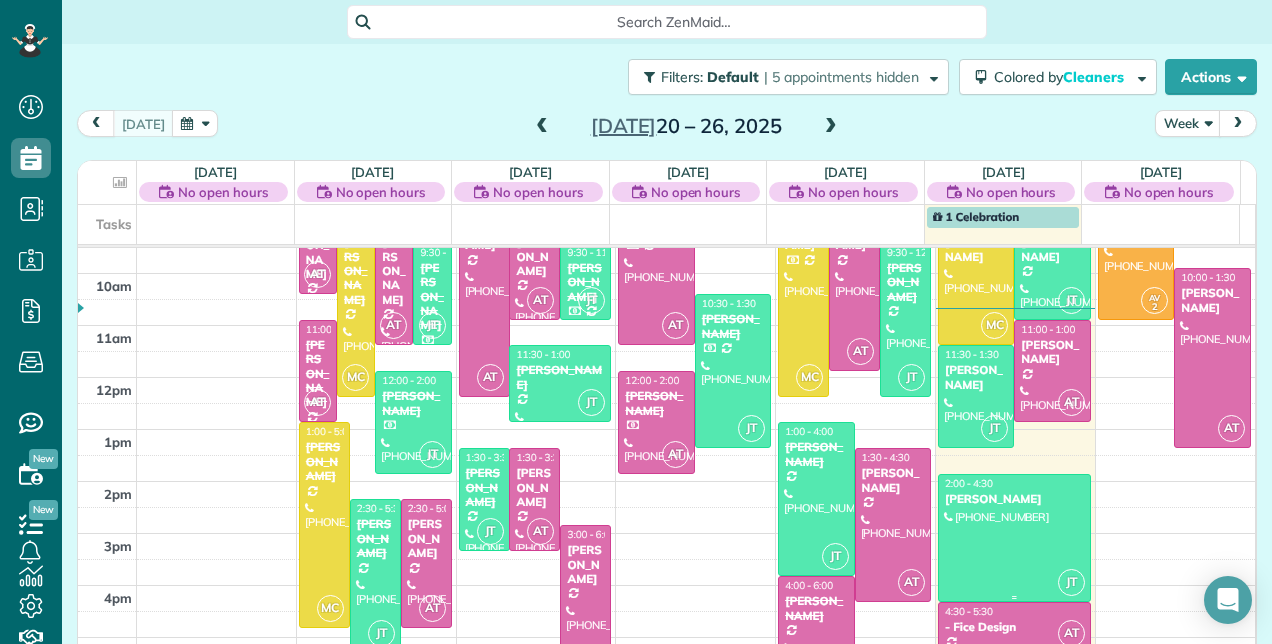 scroll, scrollTop: 348, scrollLeft: 0, axis: vertical 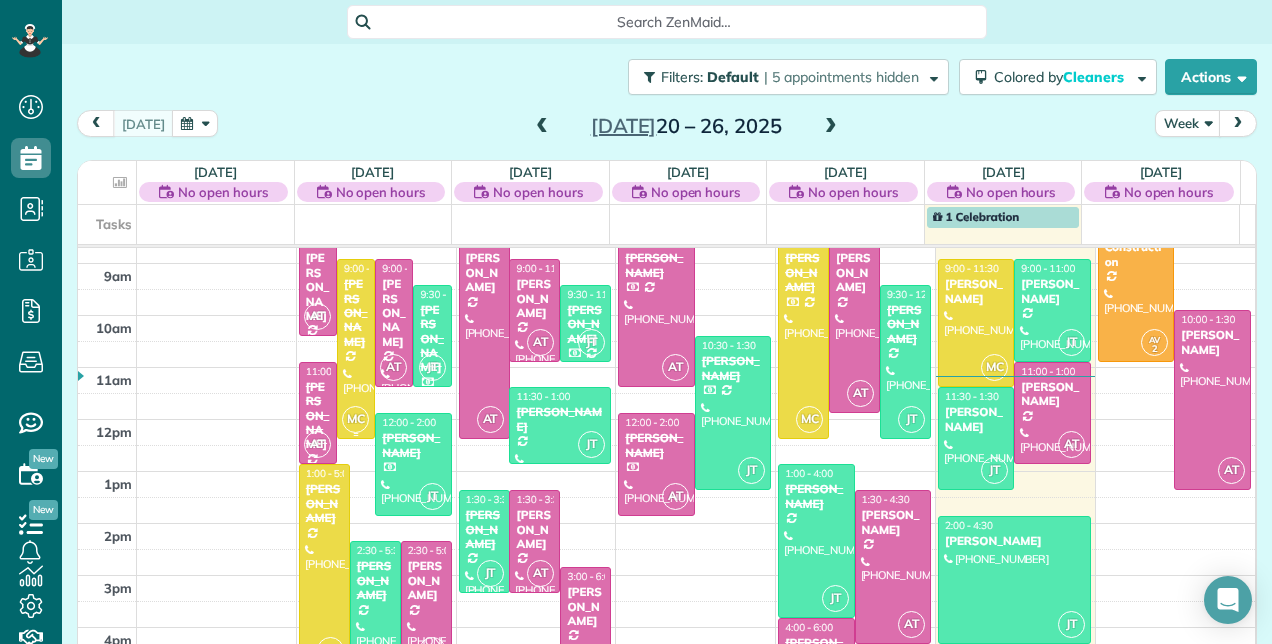click on "[PERSON_NAME]" at bounding box center (356, 313) 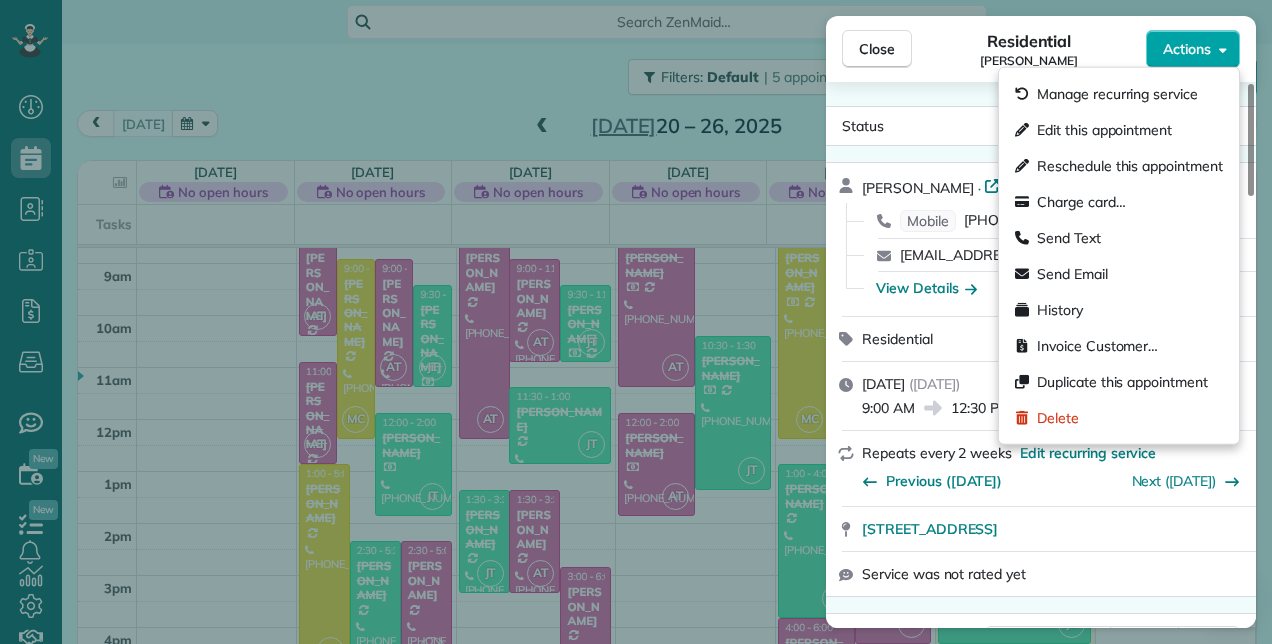click on "Actions" at bounding box center (1193, 49) 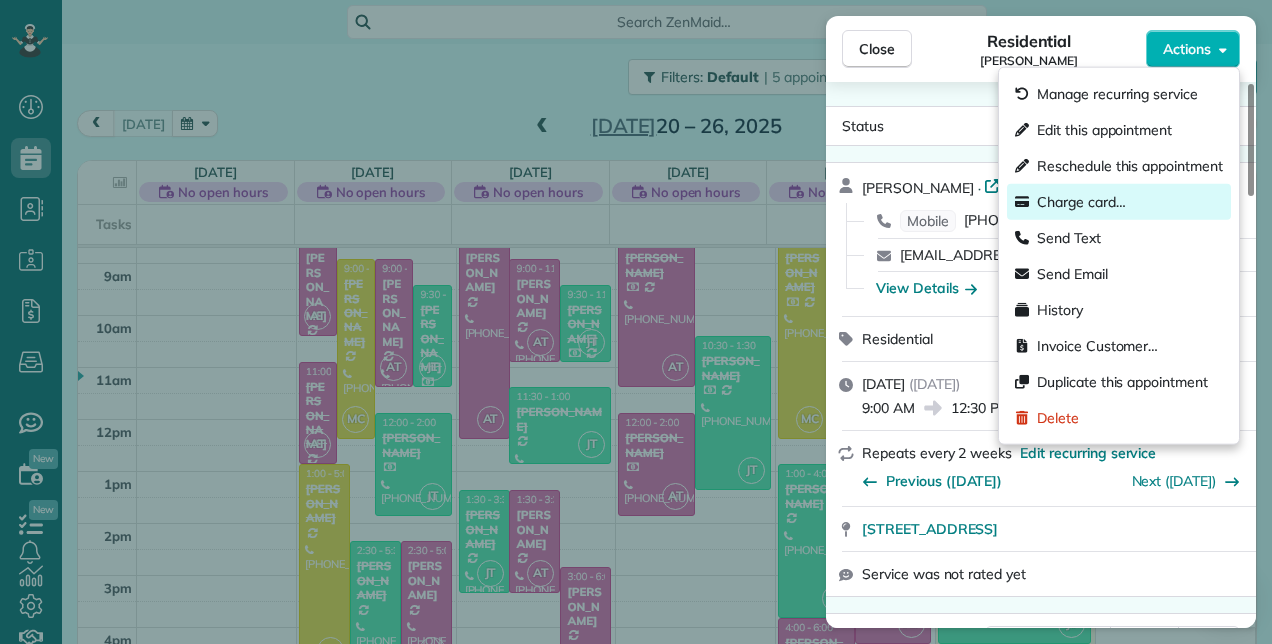 click on "Charge card…" at bounding box center [1081, 202] 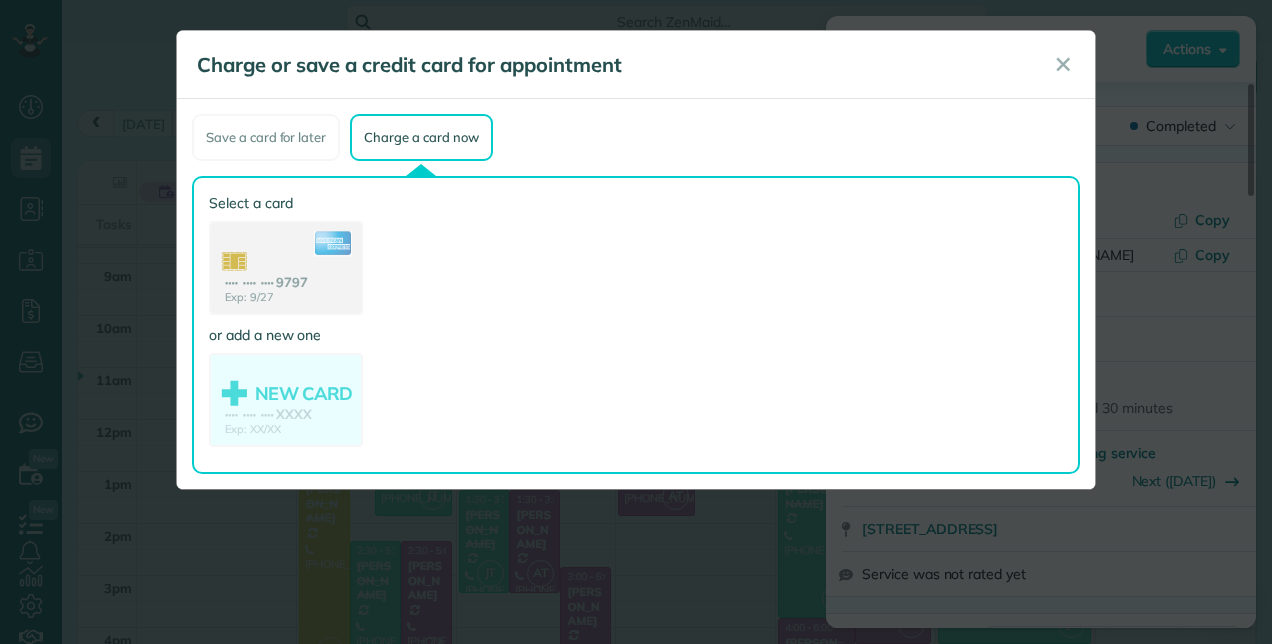 click 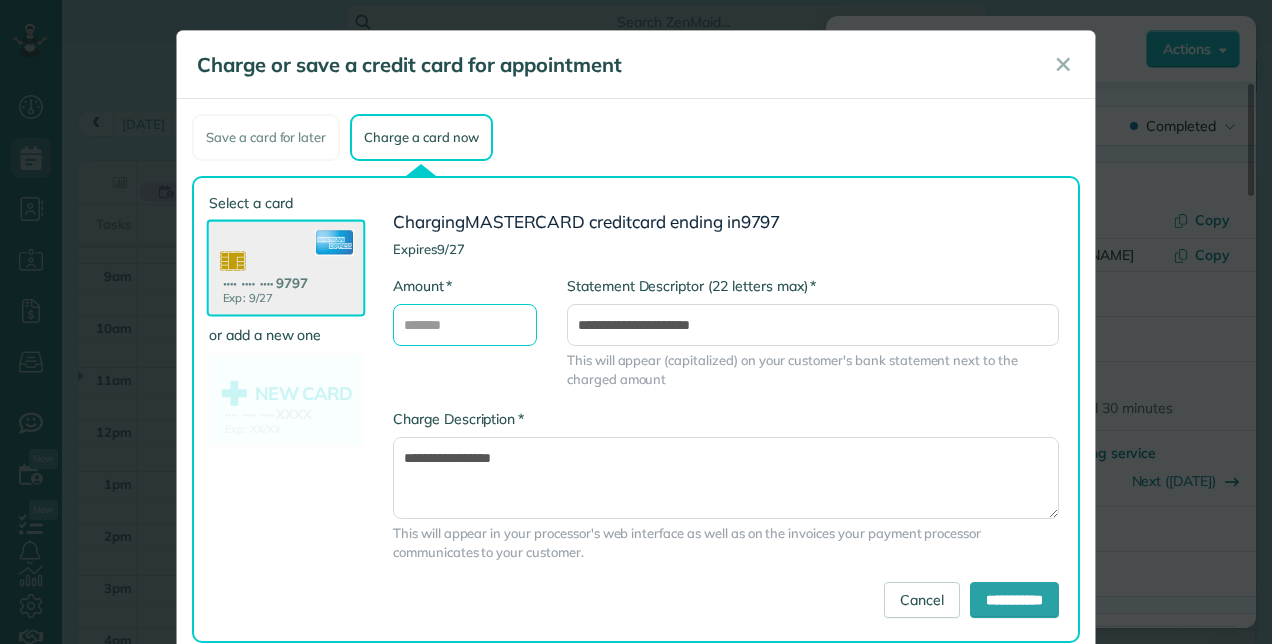 click on "*  Amount" at bounding box center [465, 325] 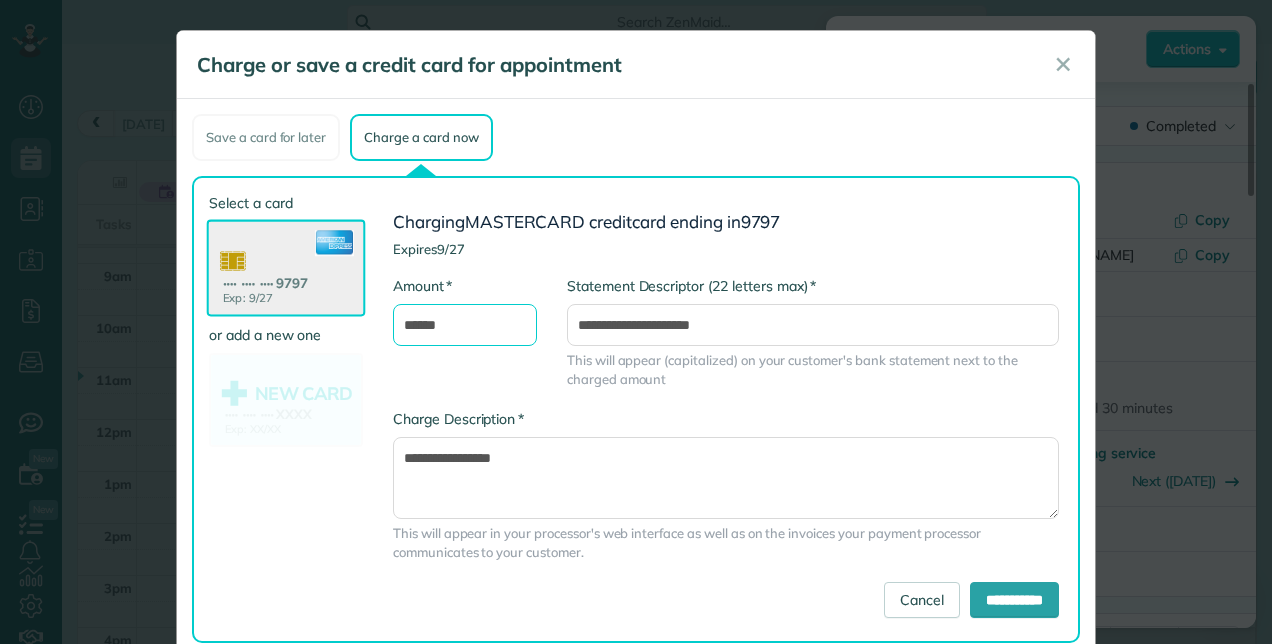 type on "******" 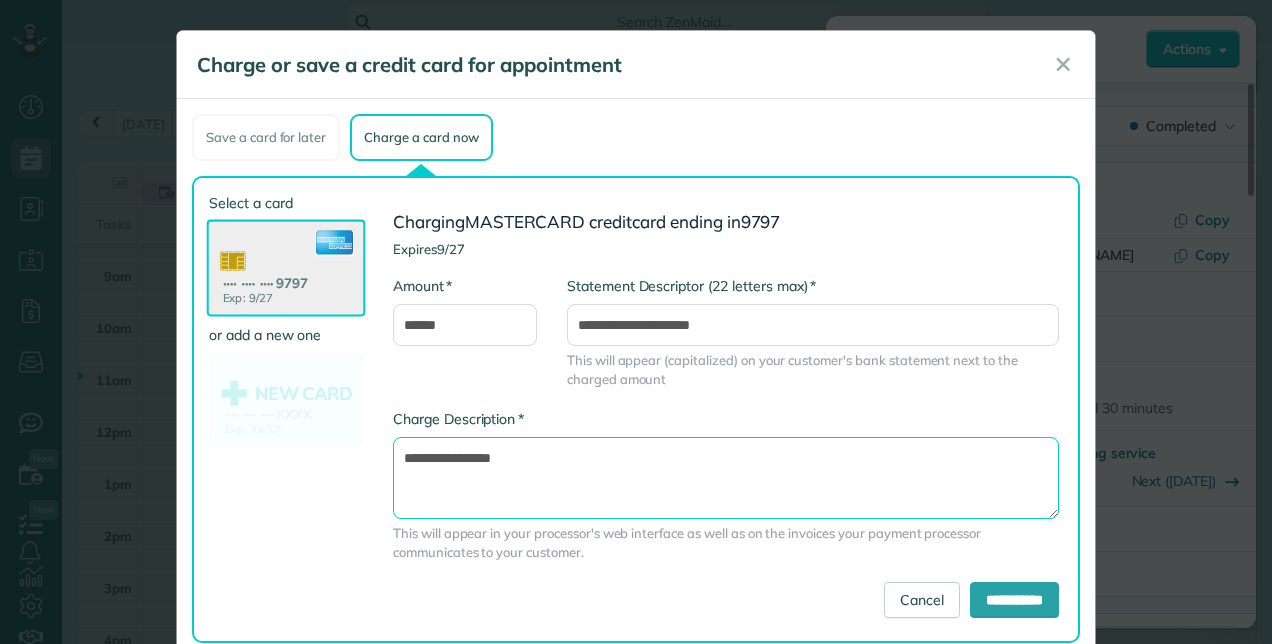 click on "**********" at bounding box center (726, 477) 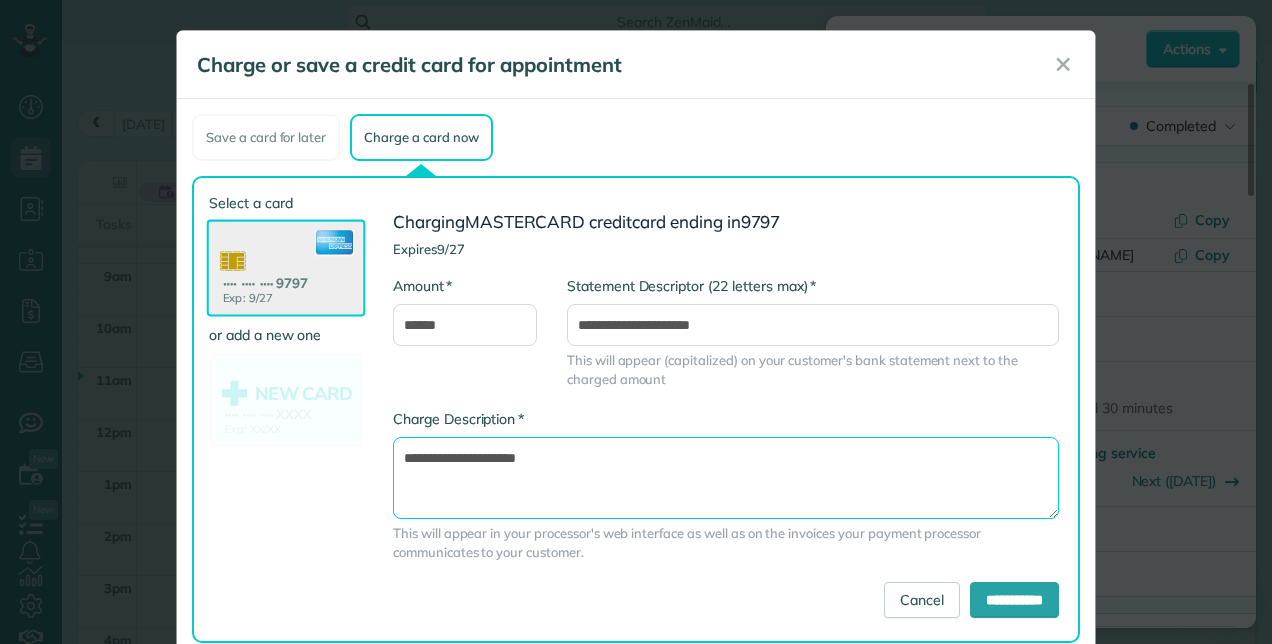 type on "**********" 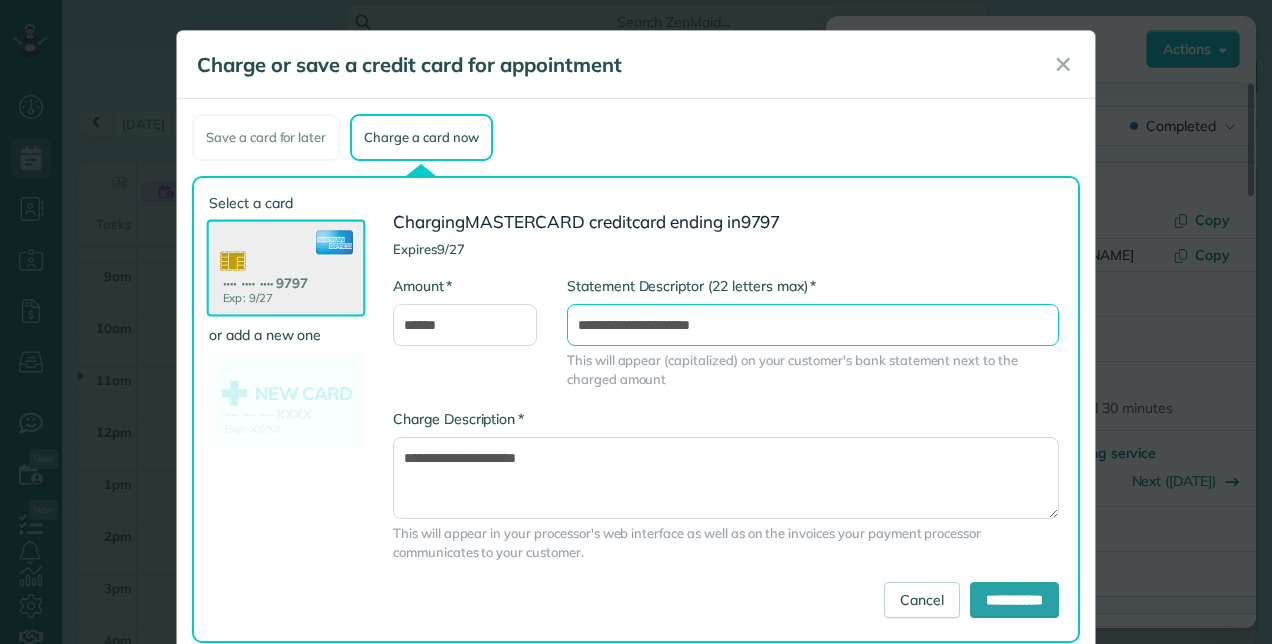 click on "**********" at bounding box center [813, 325] 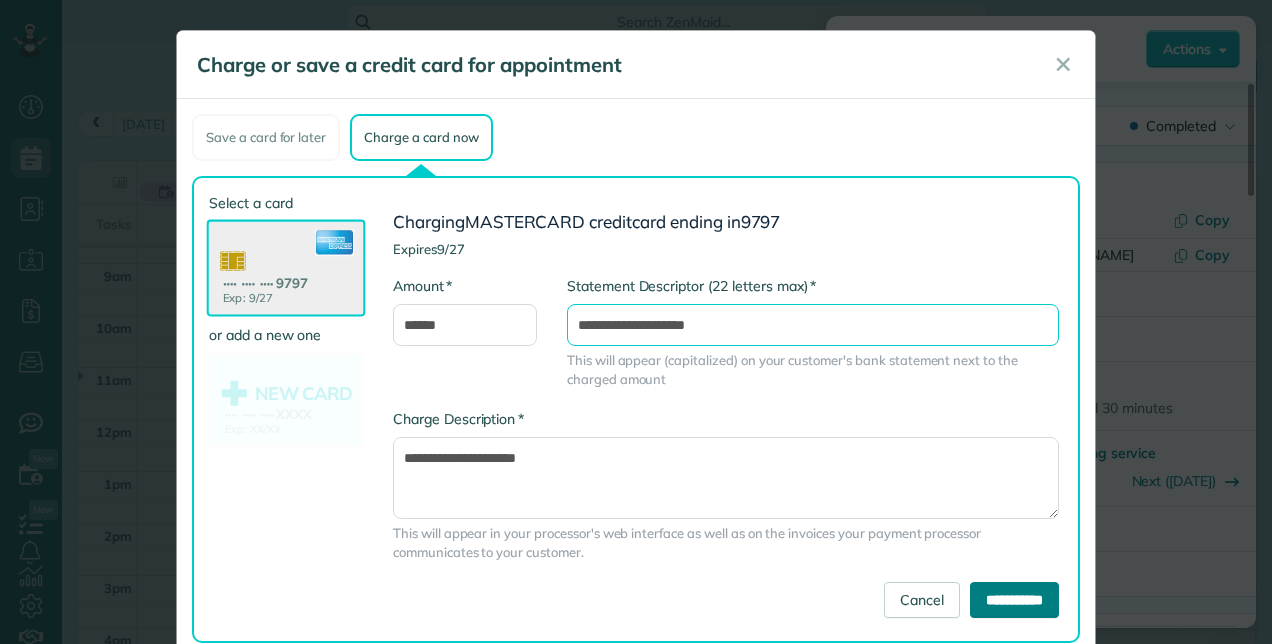 type on "**********" 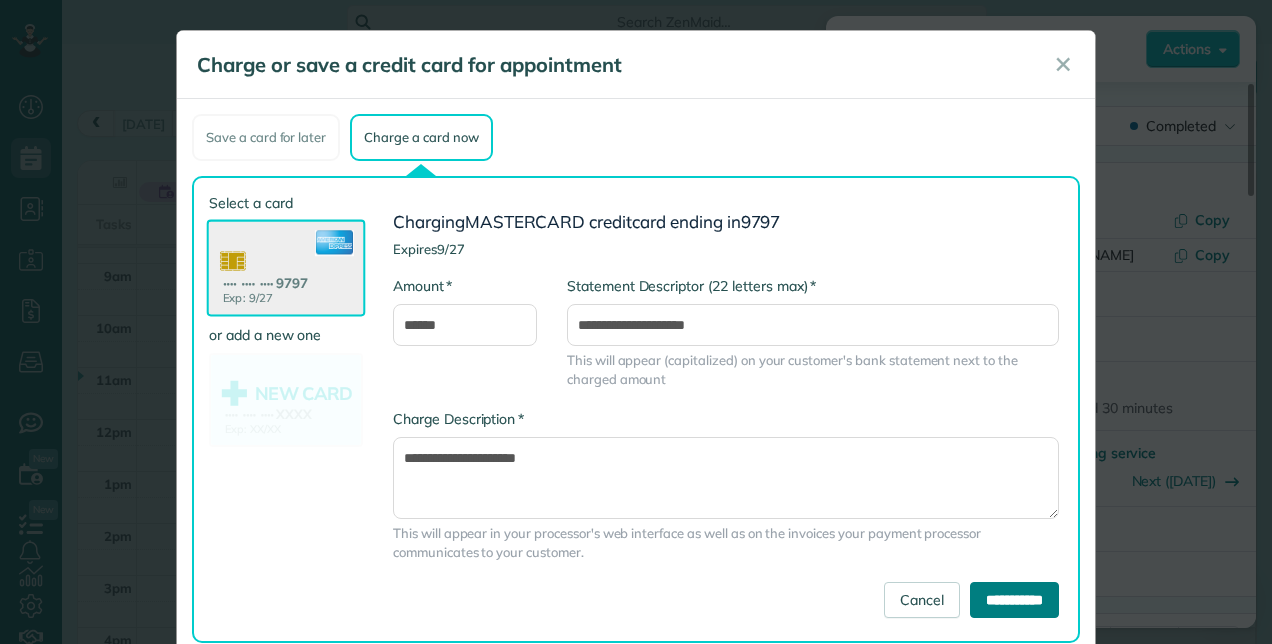 click on "**********" at bounding box center (1014, 600) 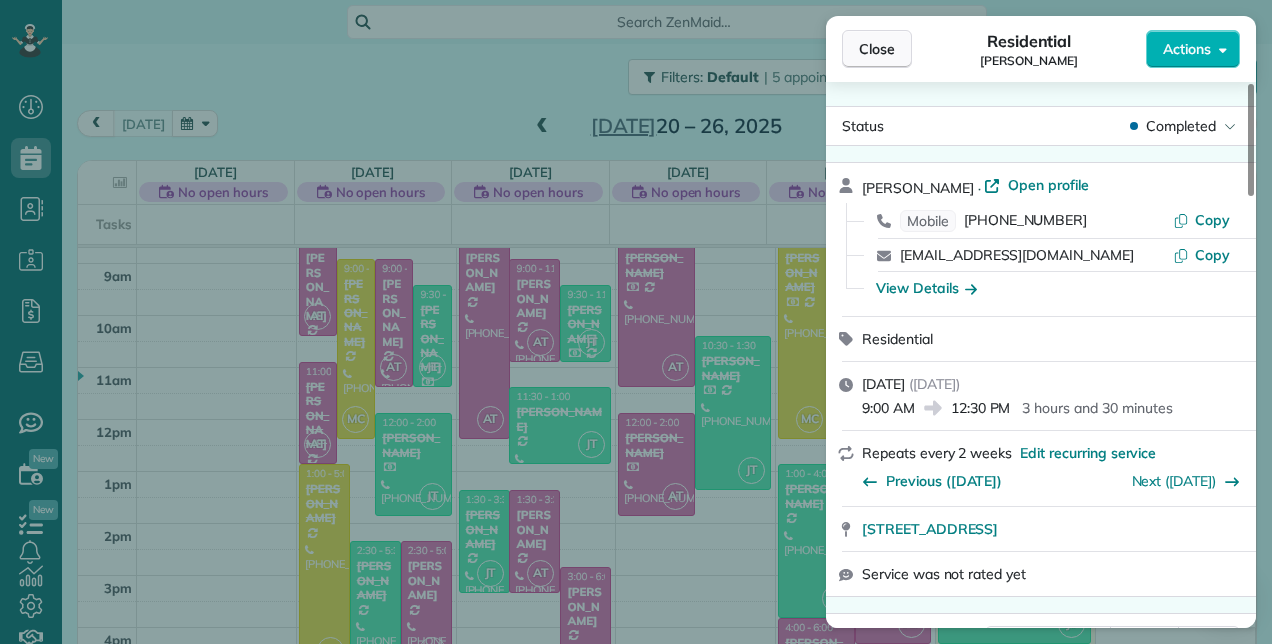 click on "Close" at bounding box center (877, 49) 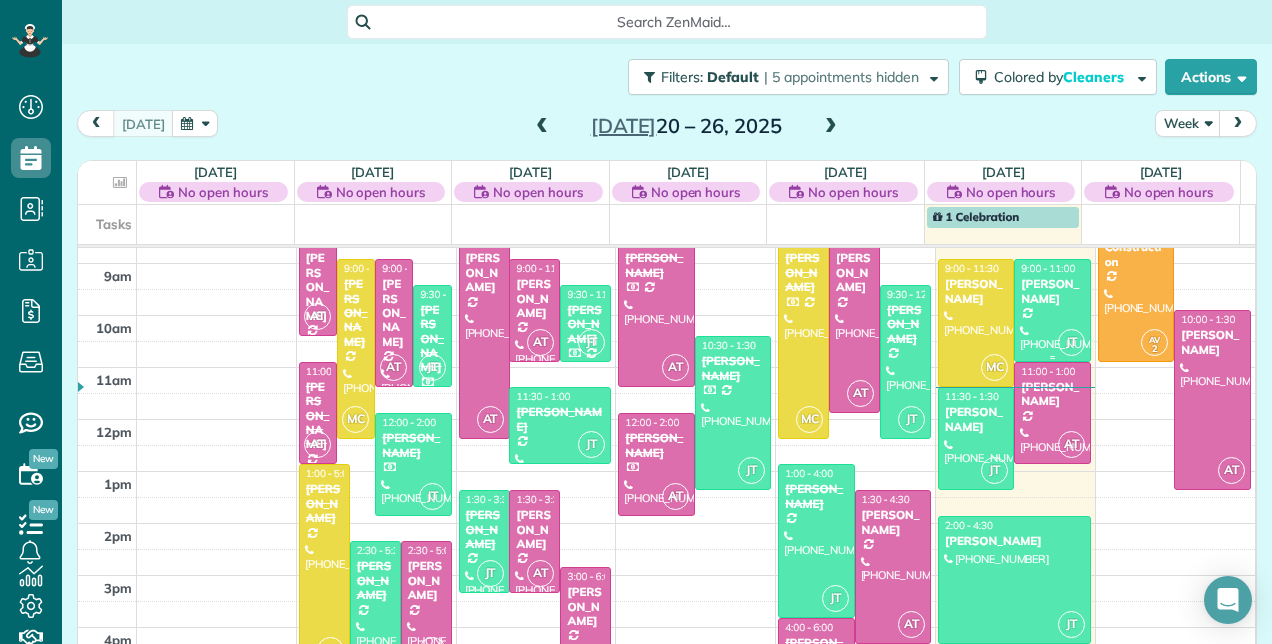 click on "9:00 - 11:00" at bounding box center [1048, 268] 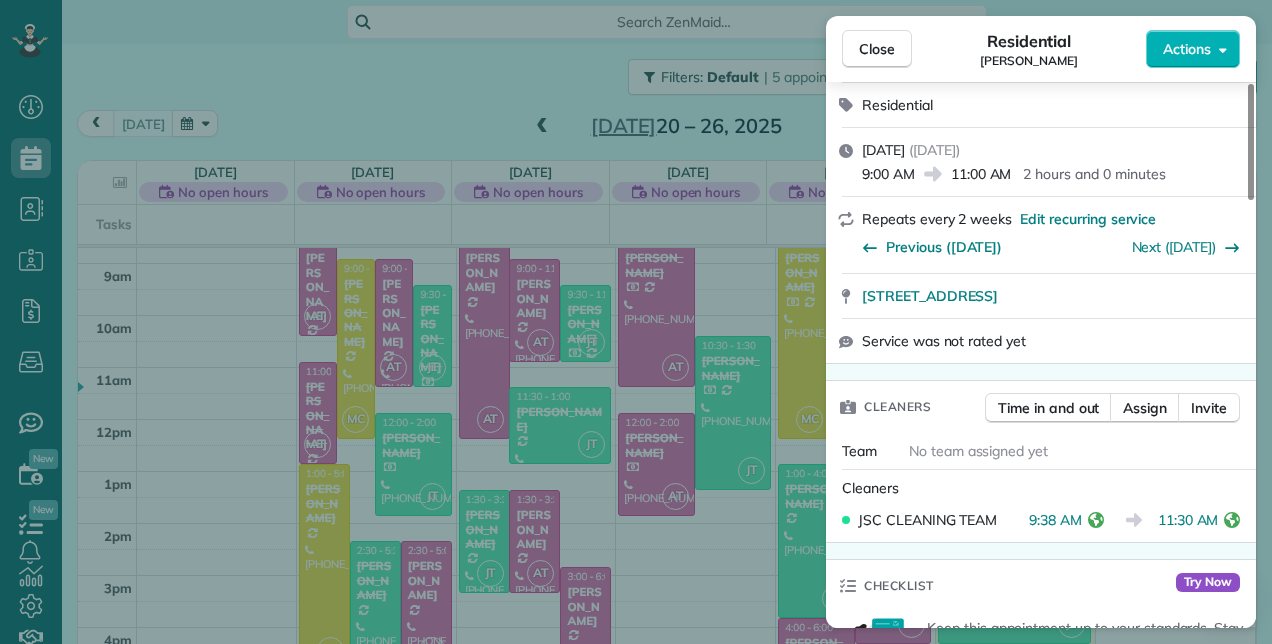 scroll, scrollTop: 300, scrollLeft: 0, axis: vertical 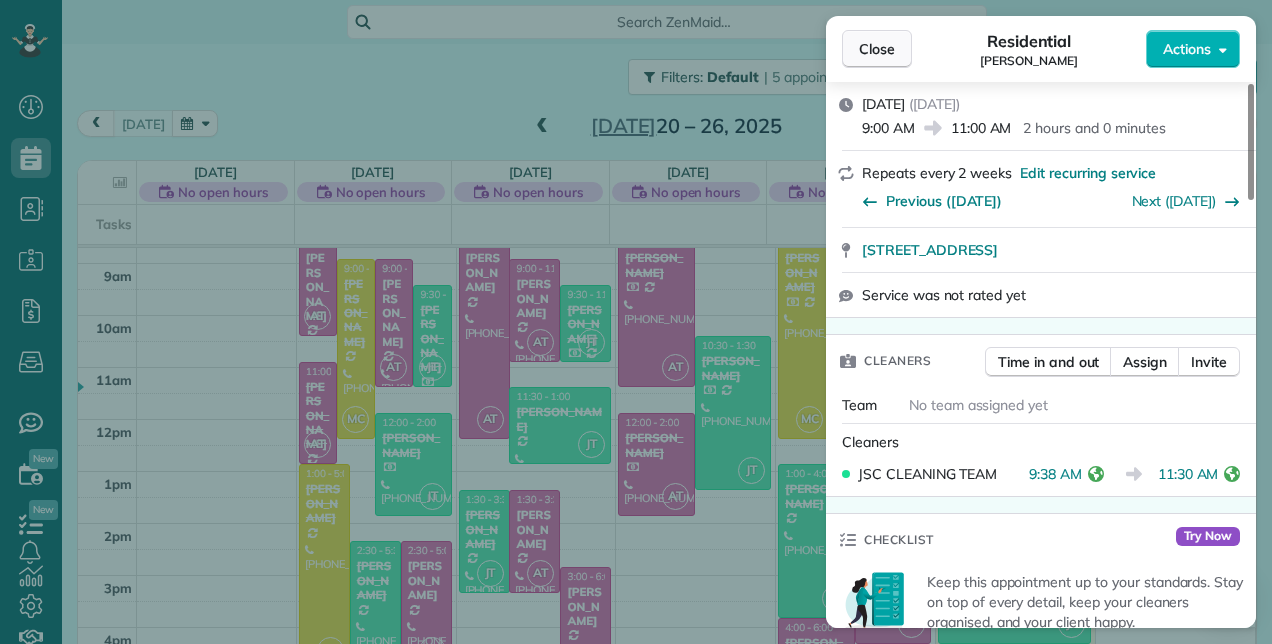 click on "Close" at bounding box center (877, 49) 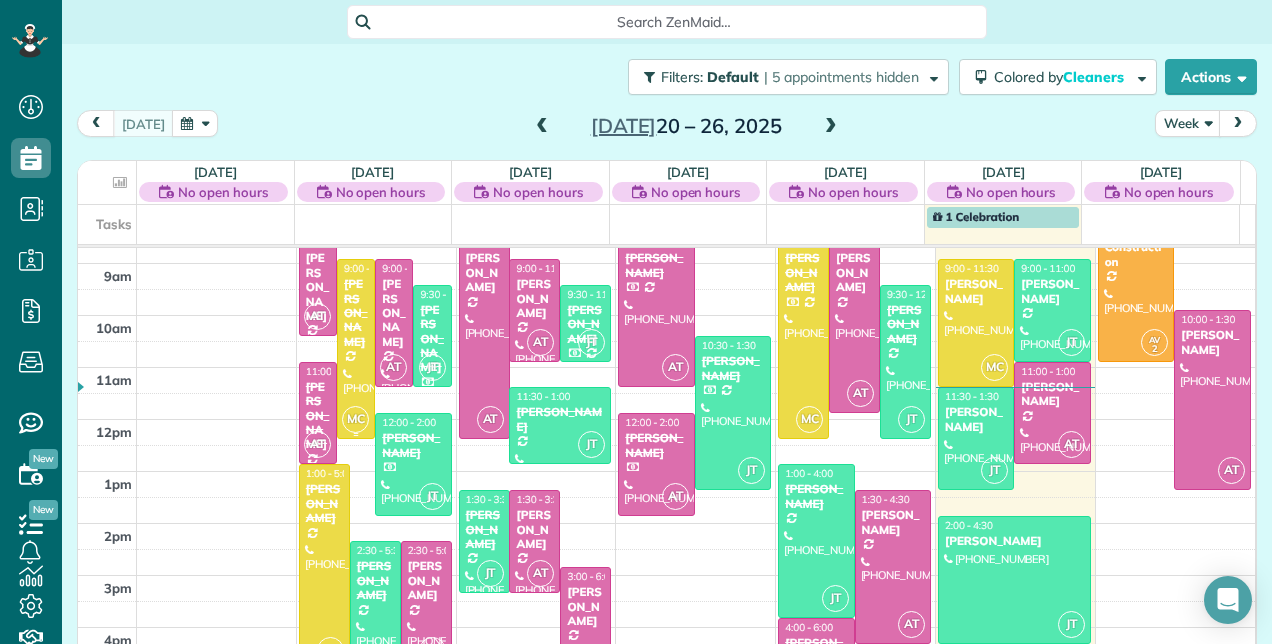 click at bounding box center [356, 349] 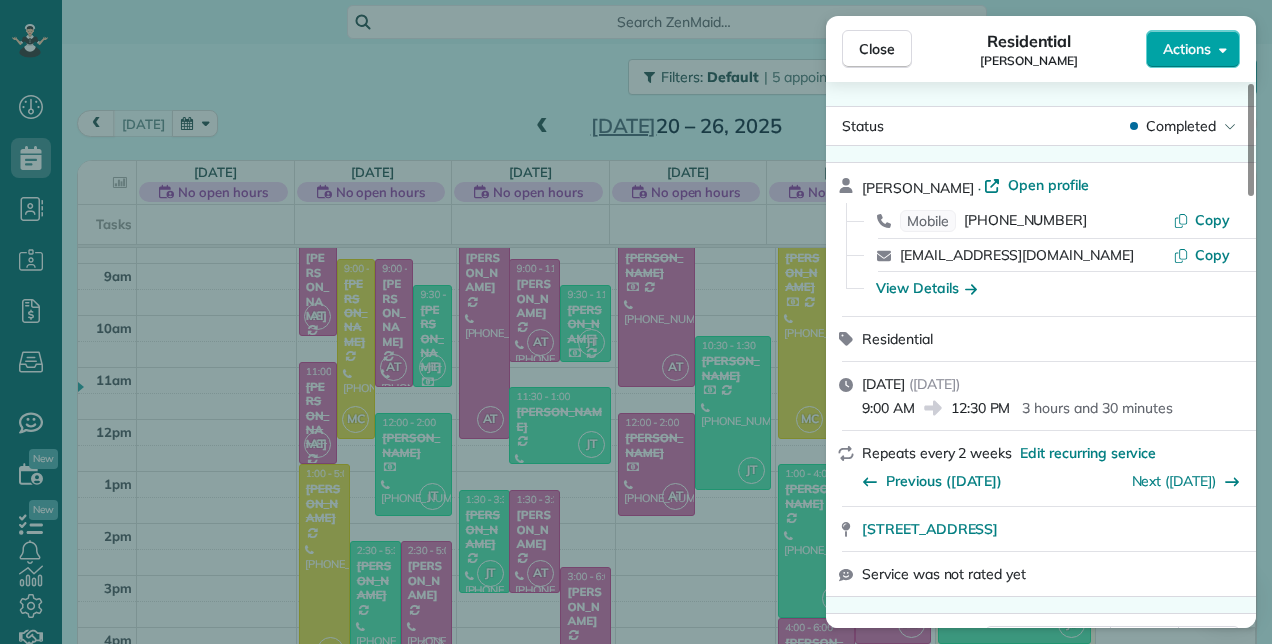click on "Actions" at bounding box center [1193, 49] 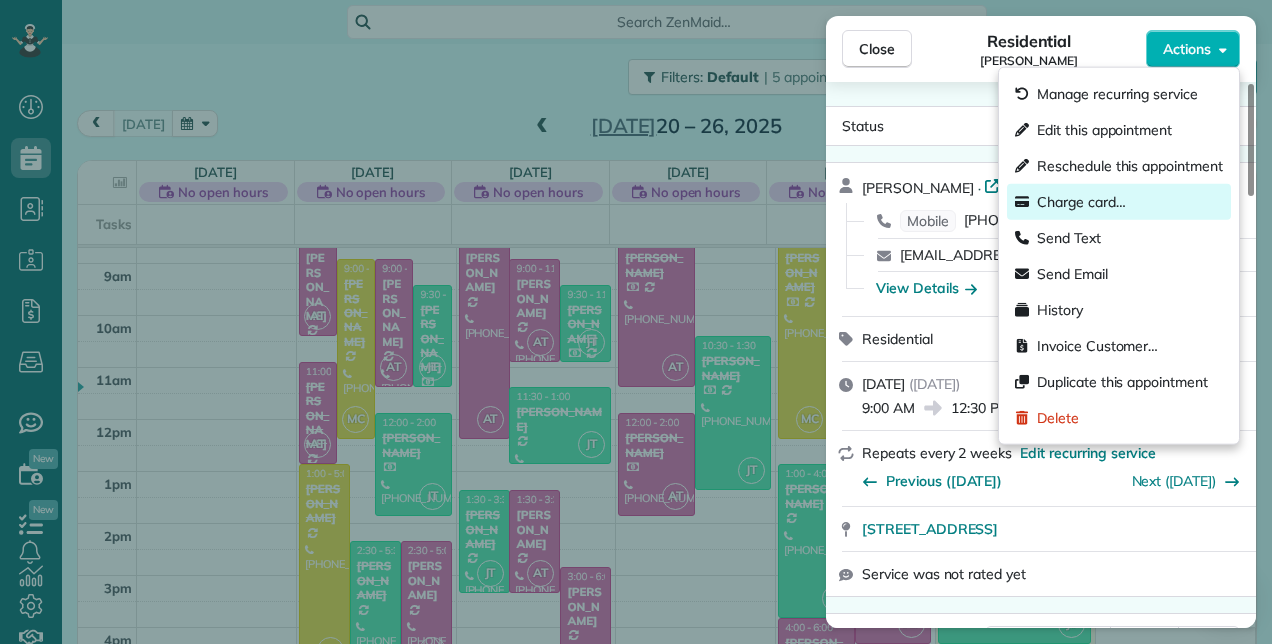 click on "Charge card…" at bounding box center (1081, 202) 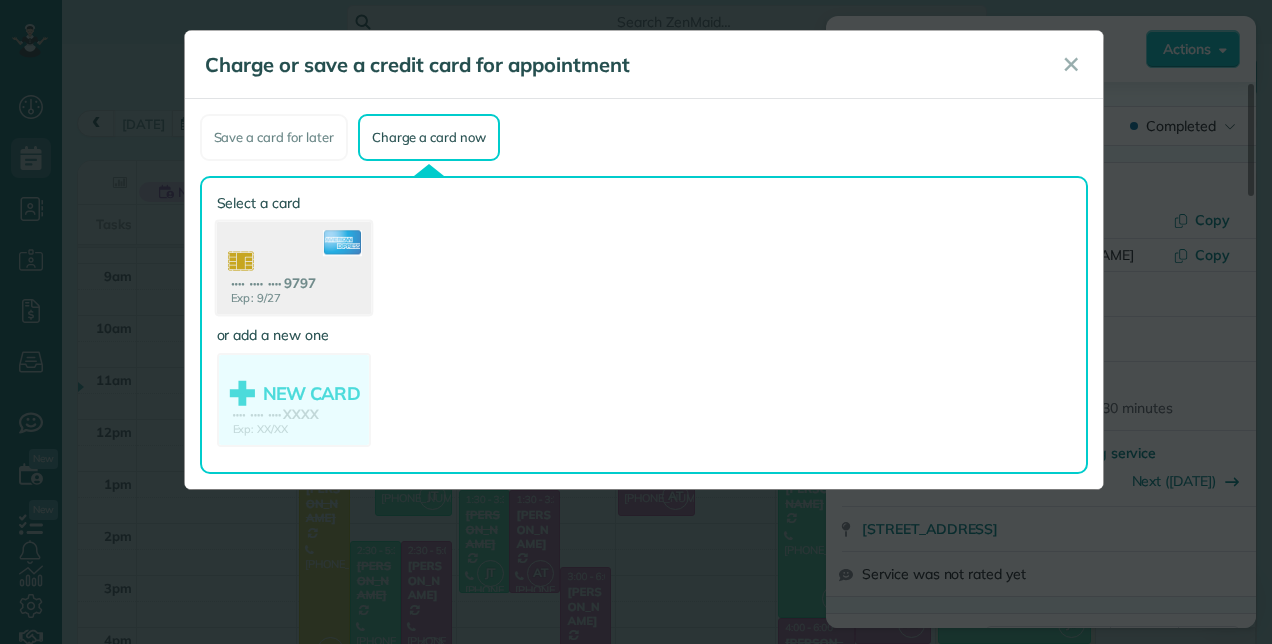 click 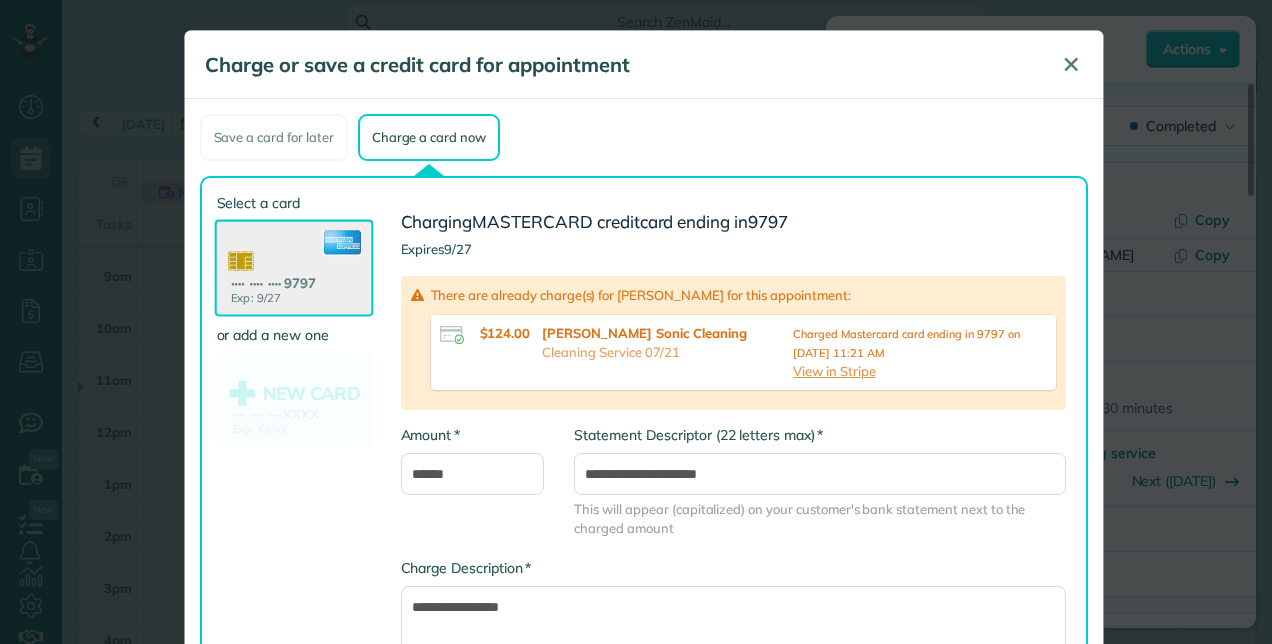 click on "✕" at bounding box center (1071, 65) 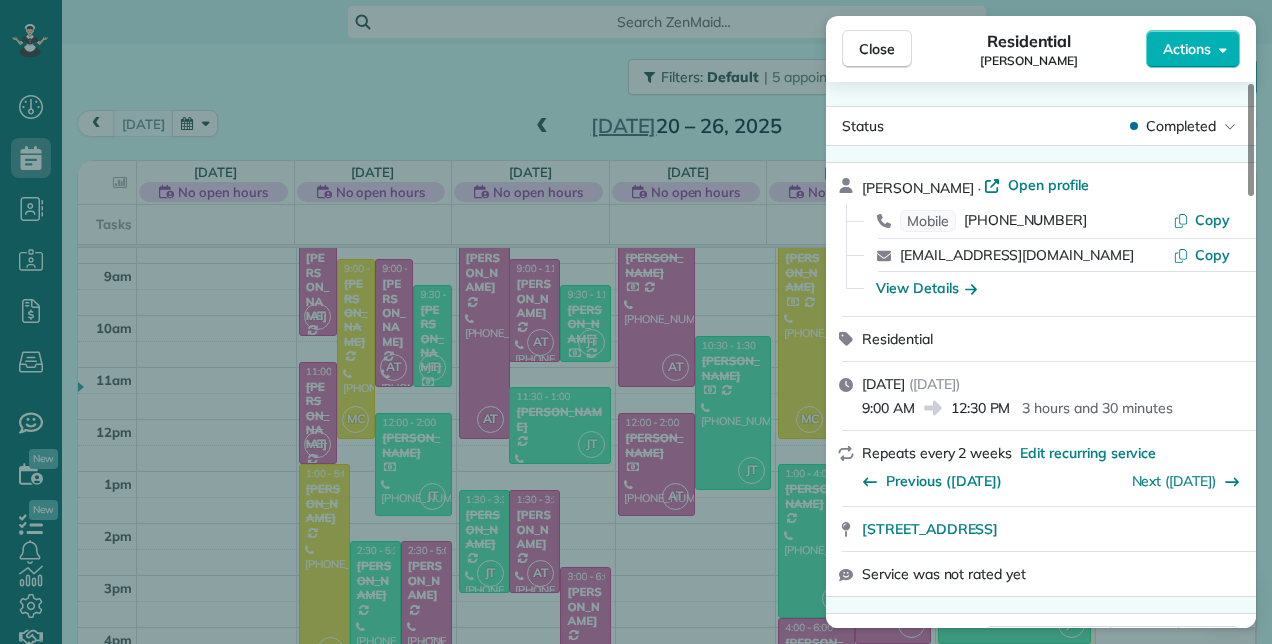 click on "Close Residential Robert Arciero Actions Status Completed Robert Arciero · Open profile Mobile (631) 805-4808 Copy liminutemen9@gmail.com Copy View Details Residential Monday, July 21, 2025 ( 4 days ago ) 9:00 AM 12:30 PM 3 hours and 30 minutes Repeats every 2 weeks Edit recurring service Previous (Jul 07) Next (Aug 04) 6115 rossmoor lakes ct Boynton Beach FL 33437 Service was not rated yet Cleaners Time in and out Assign Invite Team No team assigned yet Cleaners Monica   Cuellar 8:29 AM 12:01 PM Checklist Try Now Keep this appointment up to your standards. Stay on top of every detail, keep your cleaners organised, and your client happy. Assign a checklist Watch a 5 min demo Billing Billing actions Price $124.00 Overcharge $0.00 Discount $0.00 Coupon discount - Primary tax - Secondary tax - Total appointment price $124.00 Tips collected New feature! $0.00 Paid by card Total including tip $124.00 Get paid online in no-time! Send an invoice and reward your cleaners with tips Charge customer credit card No No 0" at bounding box center [636, 322] 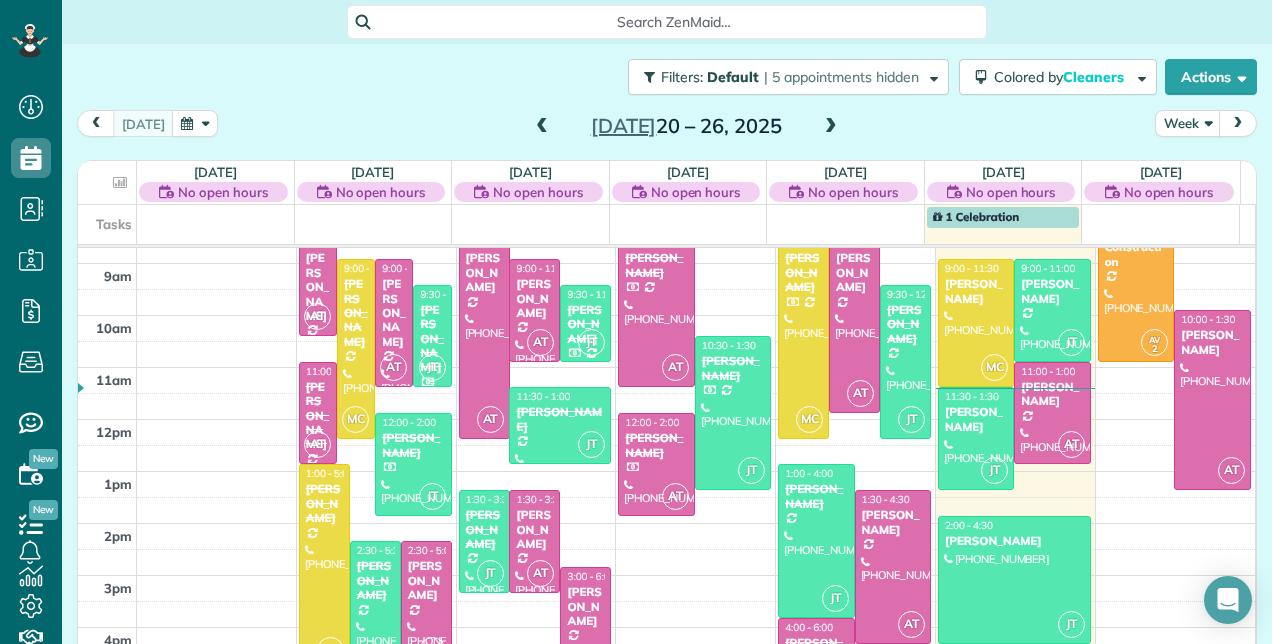 click on "[PERSON_NAME]" at bounding box center (432, 339) 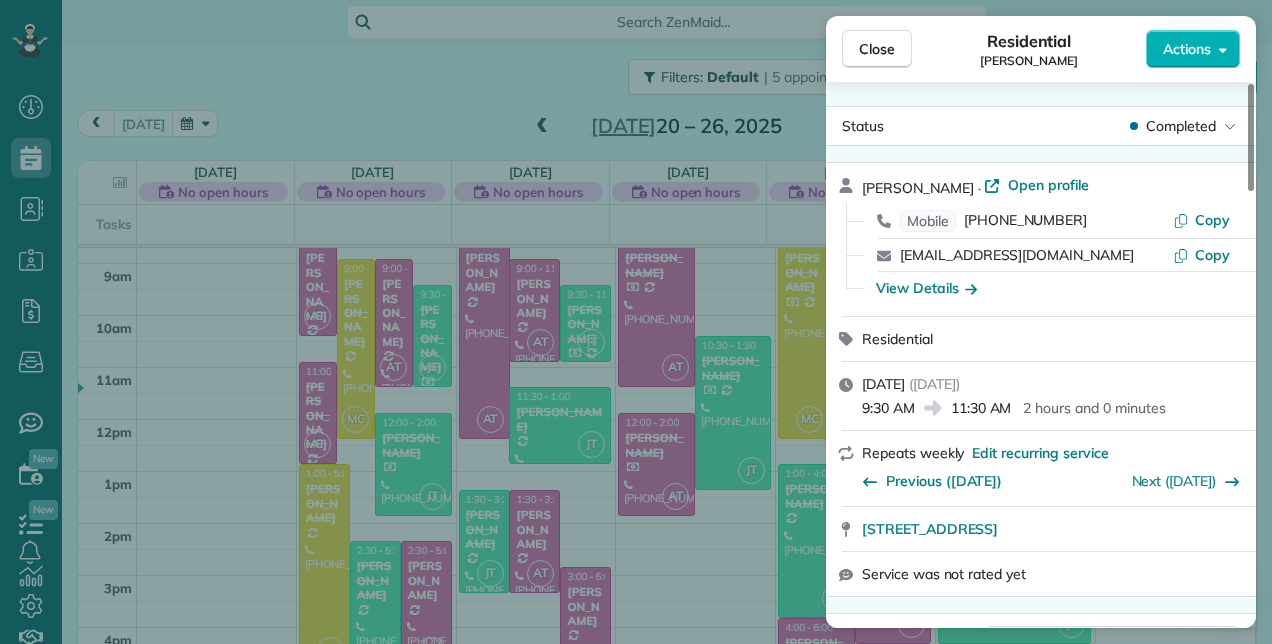 click on "Actions" at bounding box center (1193, 49) 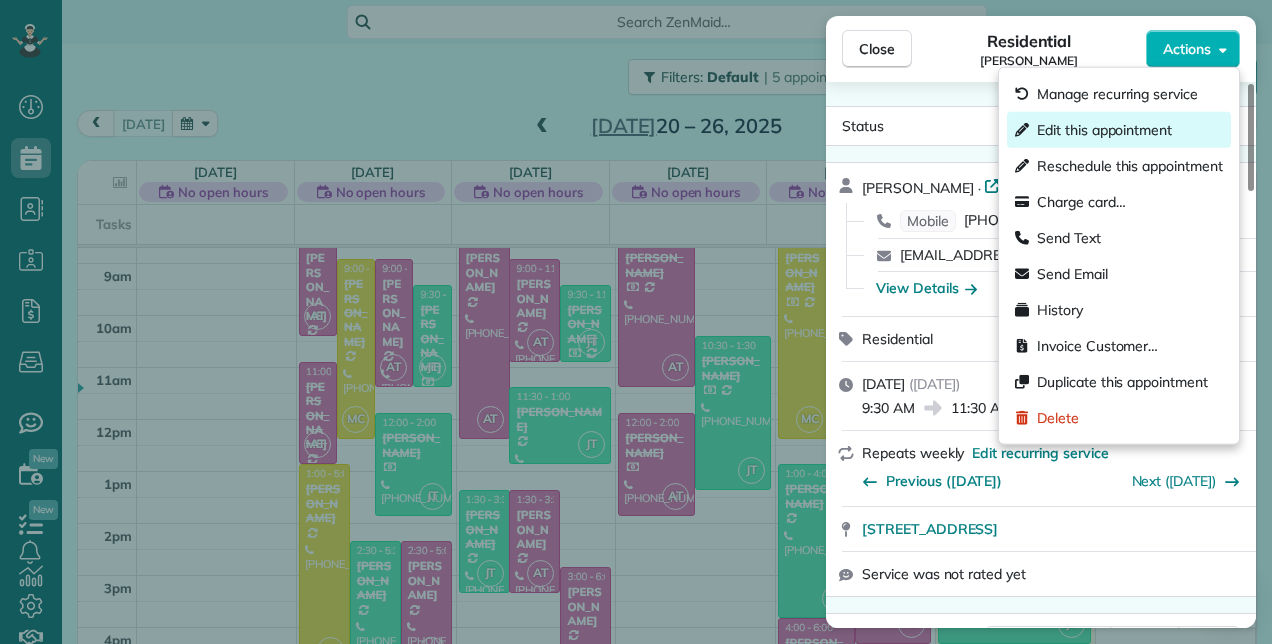 click on "Edit this appointment" at bounding box center [1104, 130] 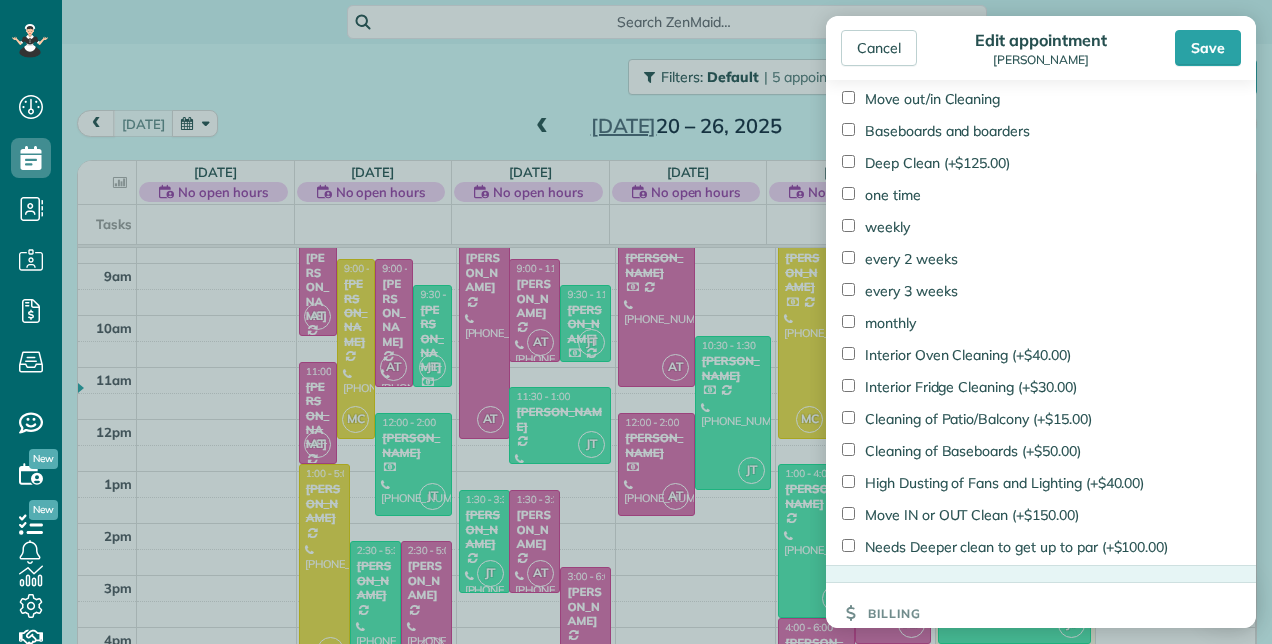 scroll, scrollTop: 1618, scrollLeft: 0, axis: vertical 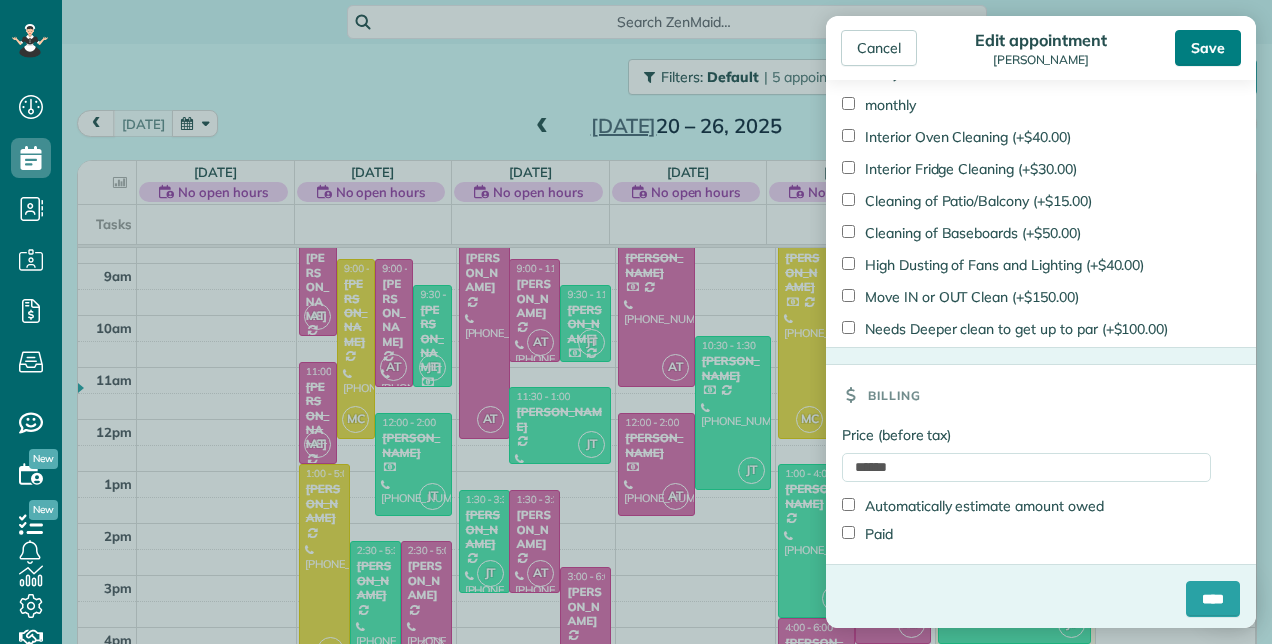 click on "Save" at bounding box center (1208, 48) 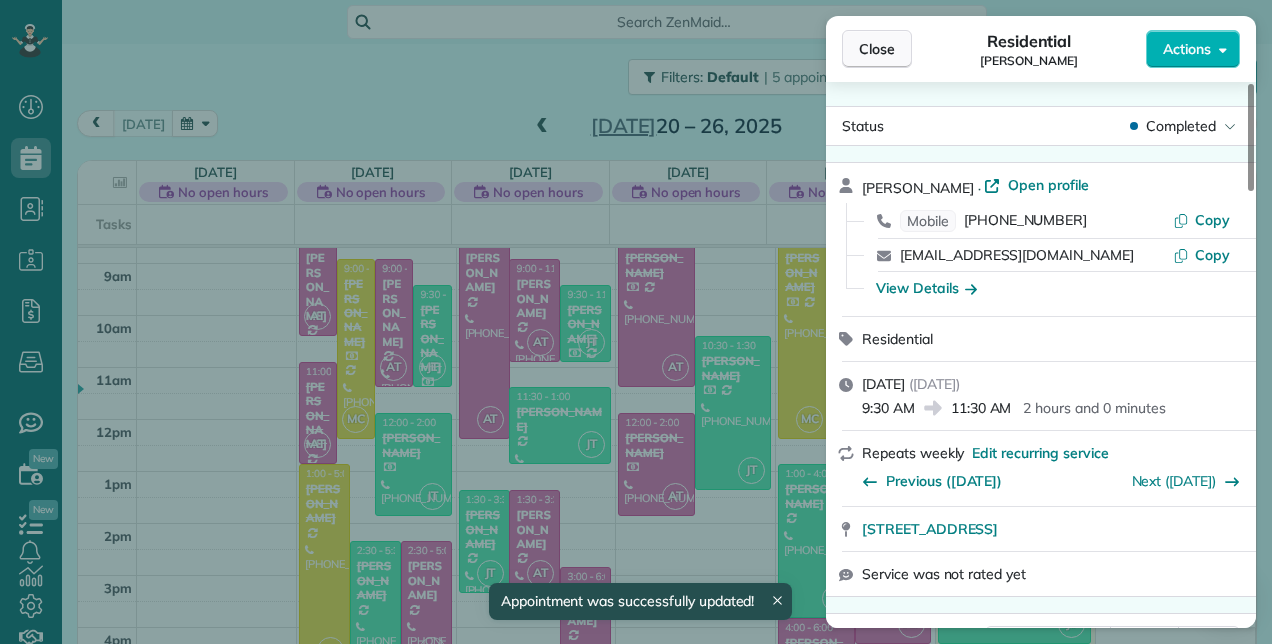 click on "Close" at bounding box center [877, 49] 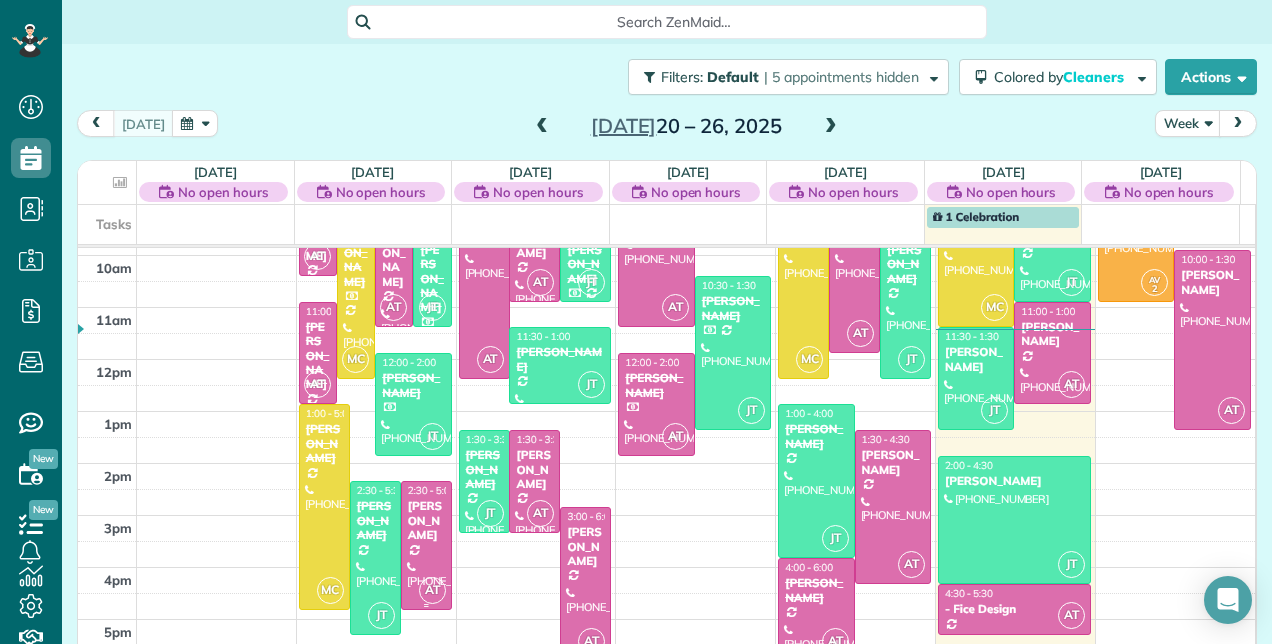 scroll, scrollTop: 448, scrollLeft: 0, axis: vertical 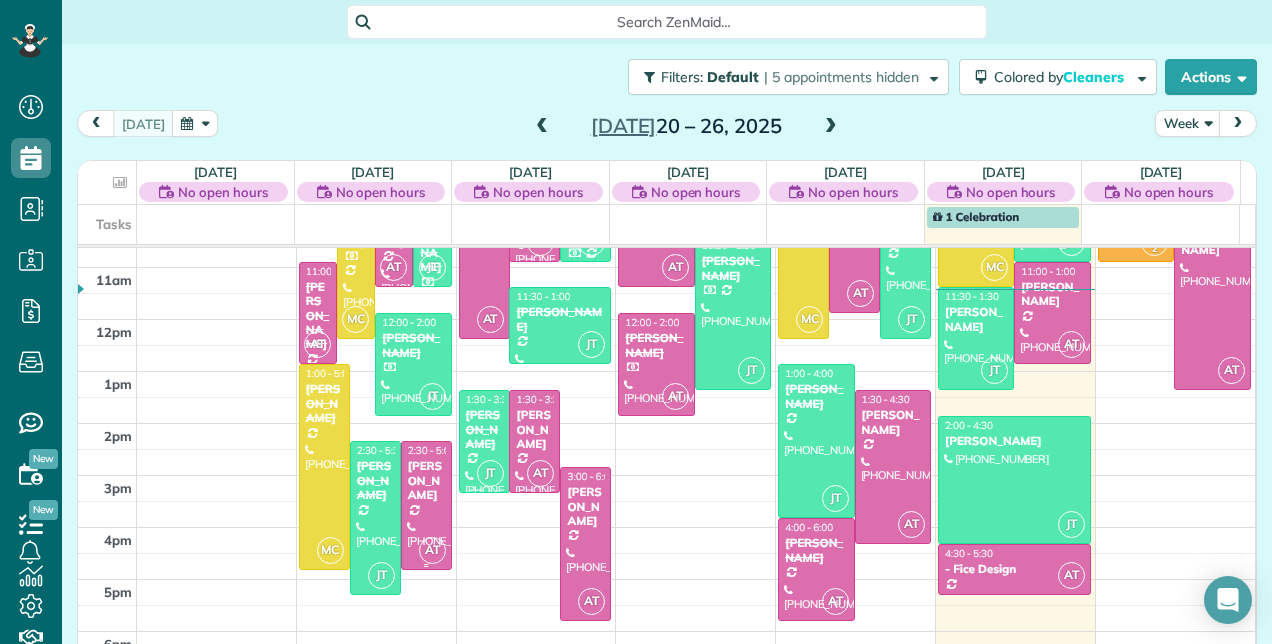 click at bounding box center [426, 505] 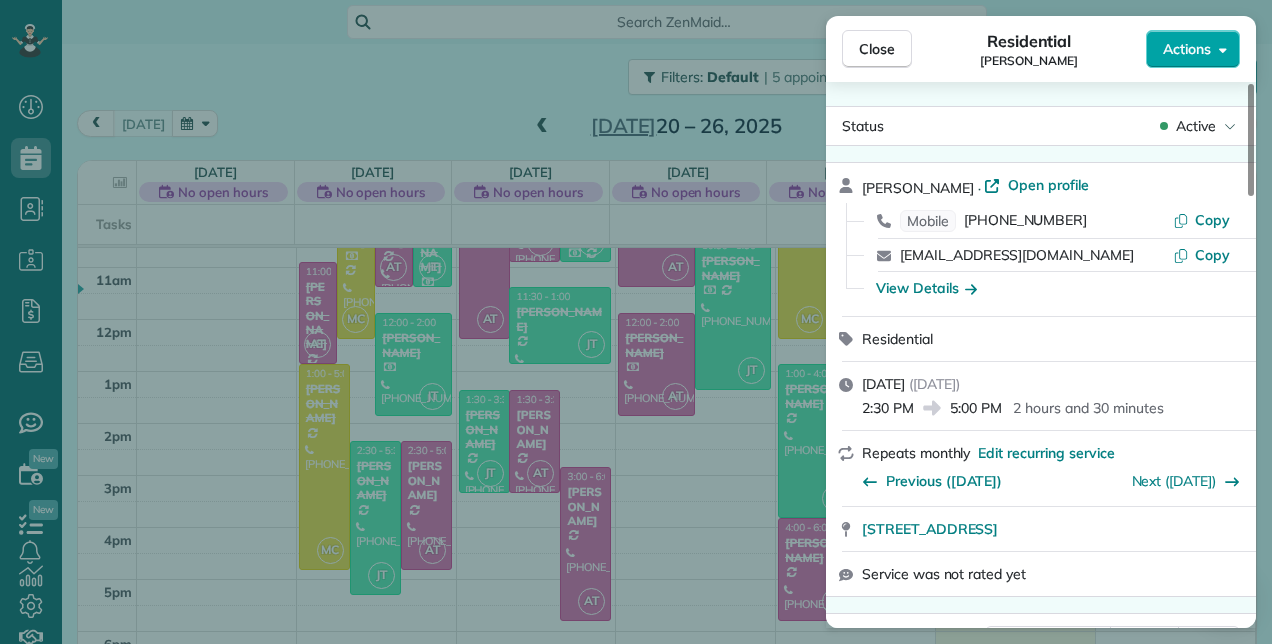 click 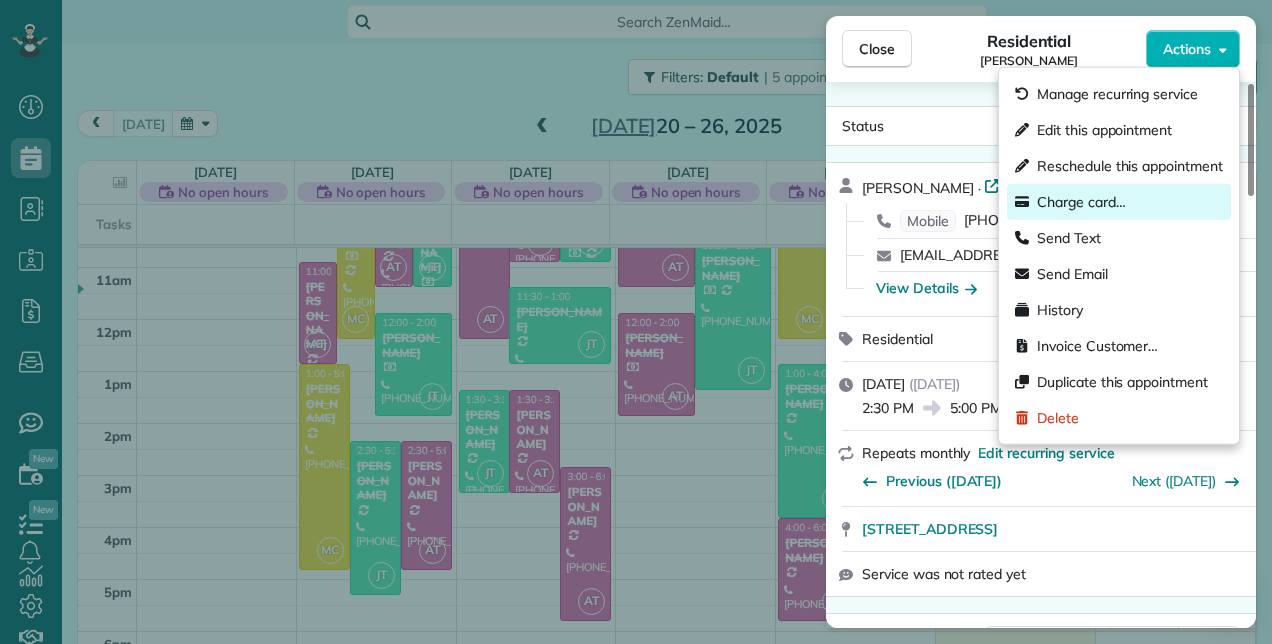 click on "Charge card…" at bounding box center (1081, 202) 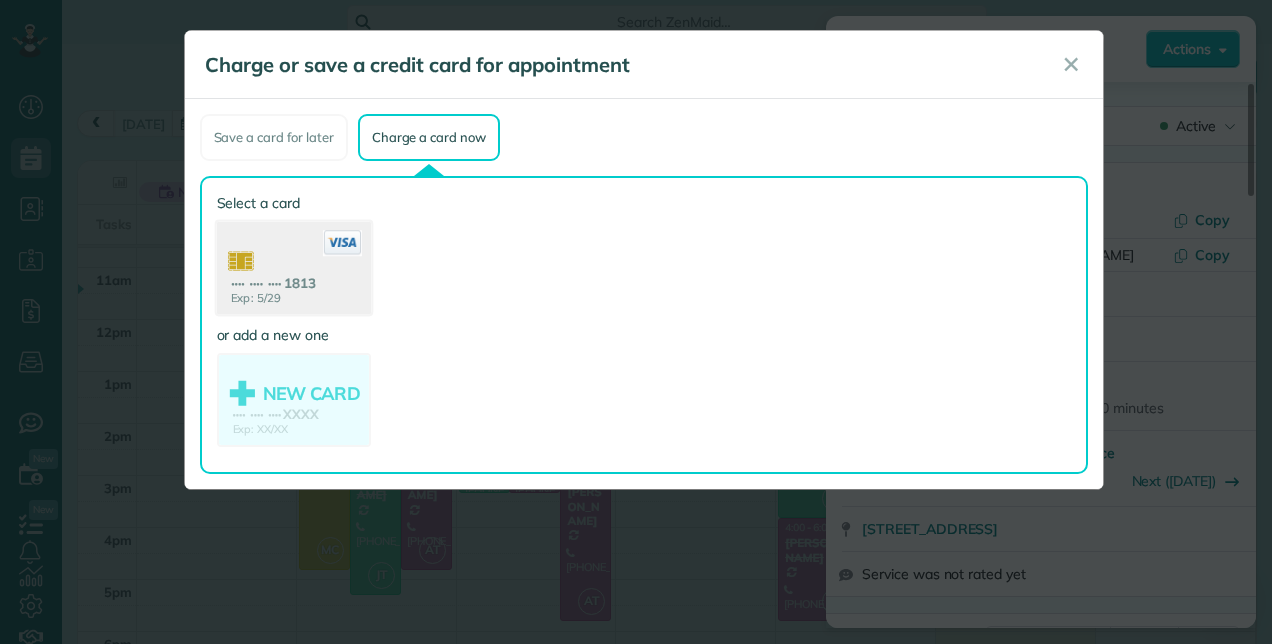 click 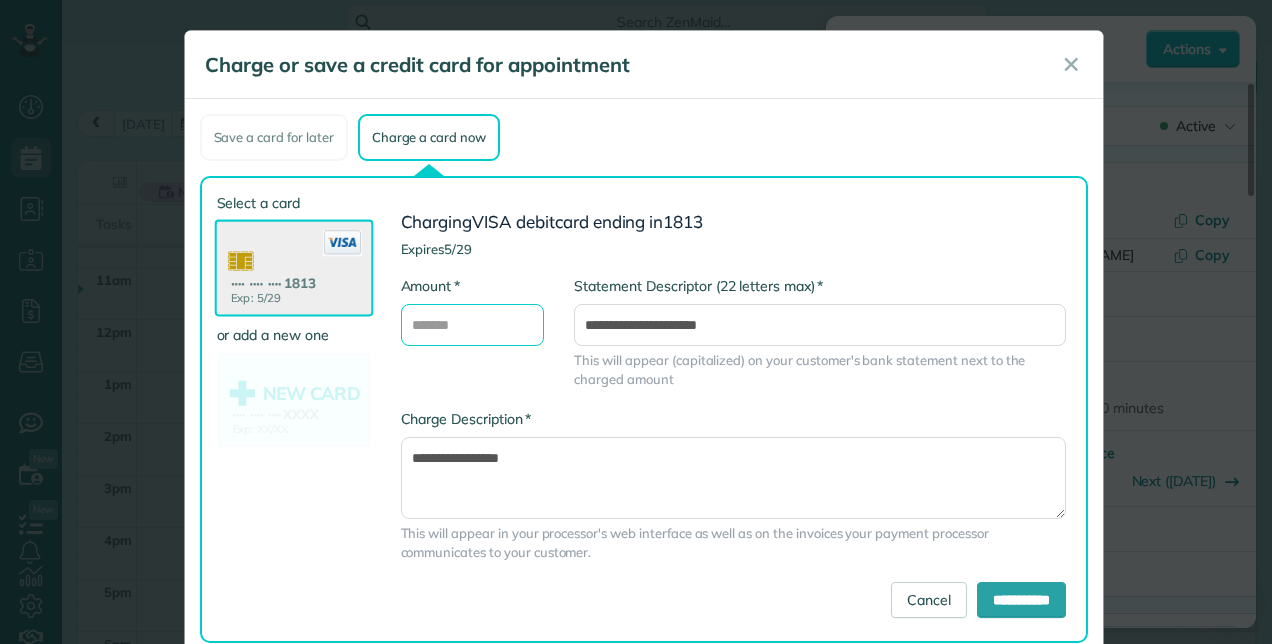 click on "*  Amount" at bounding box center [473, 325] 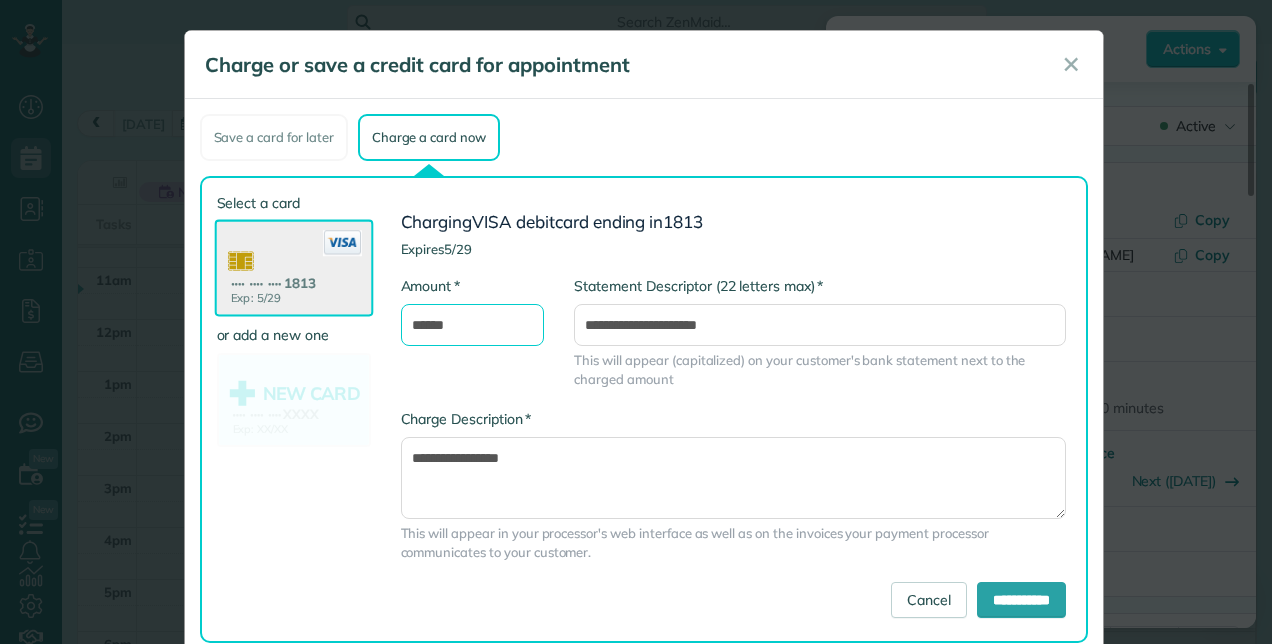 type on "******" 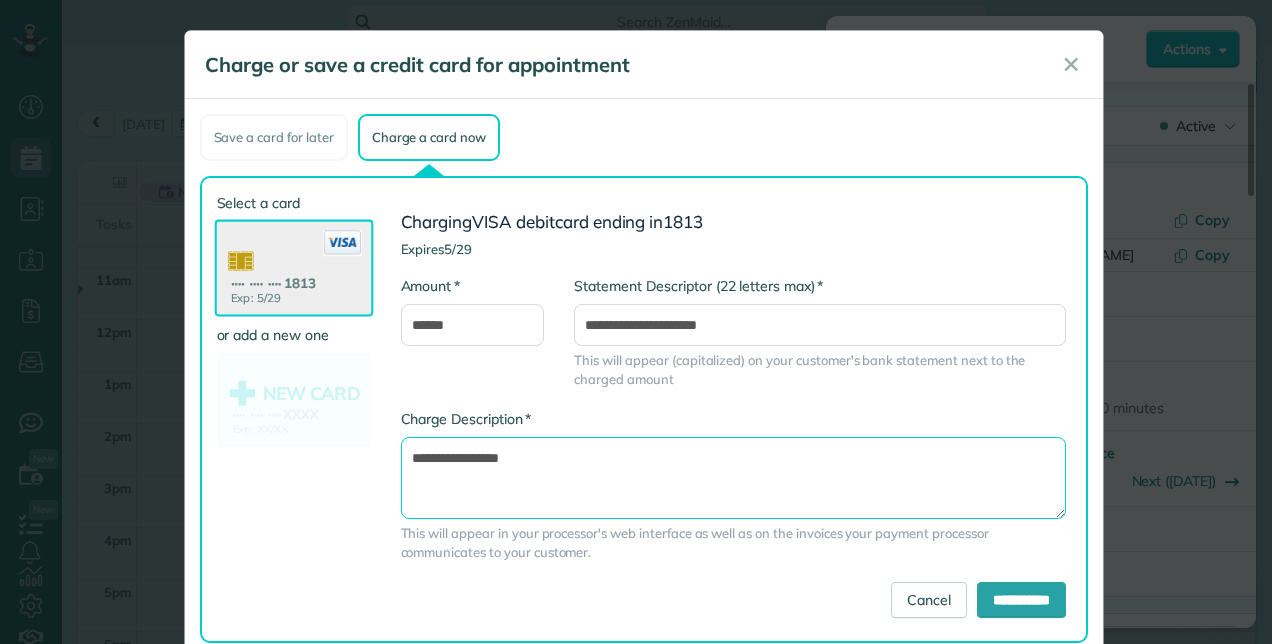 click on "**********" at bounding box center [734, 477] 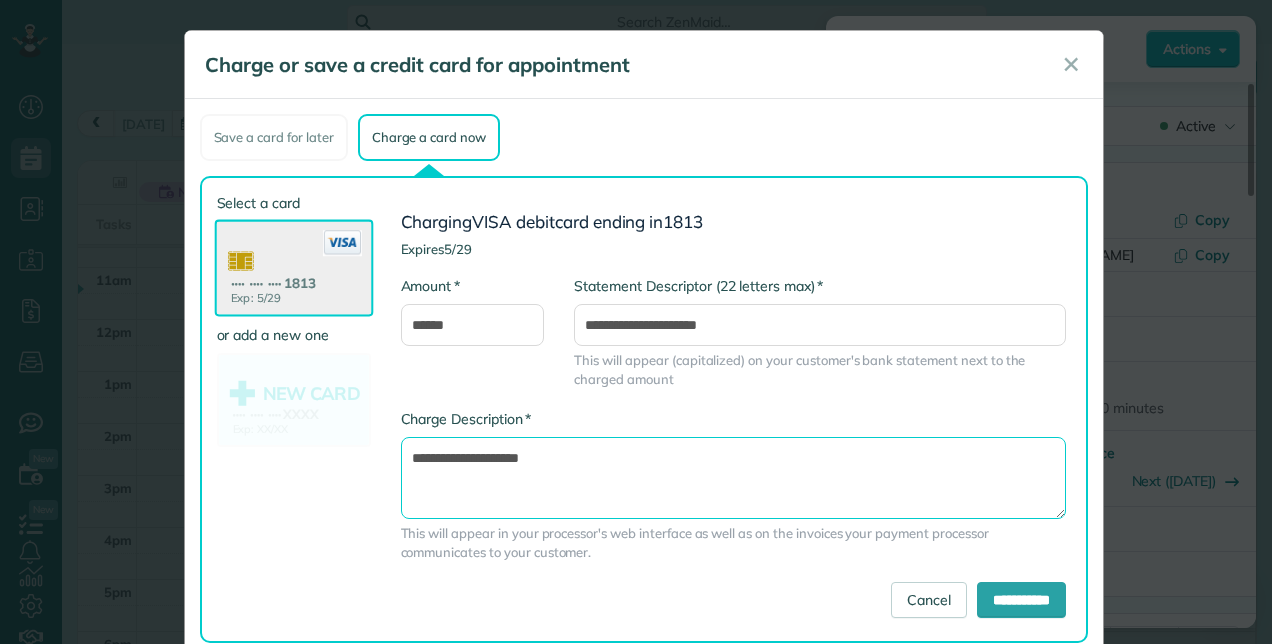 type on "**********" 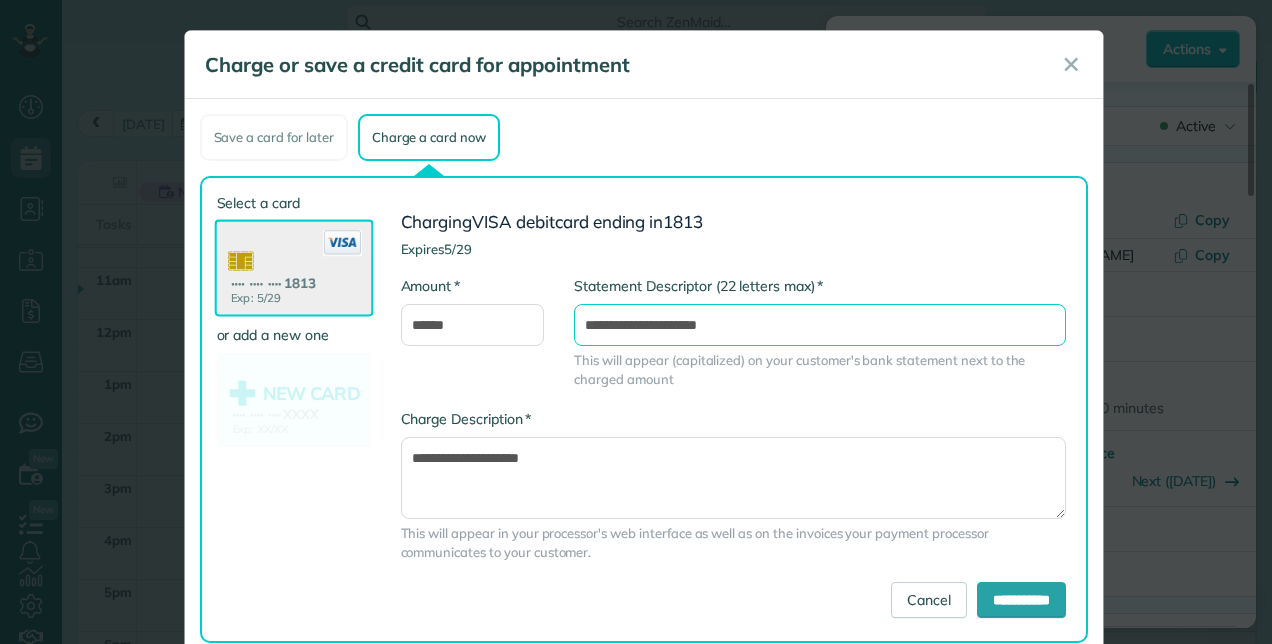 click on "**********" at bounding box center (820, 325) 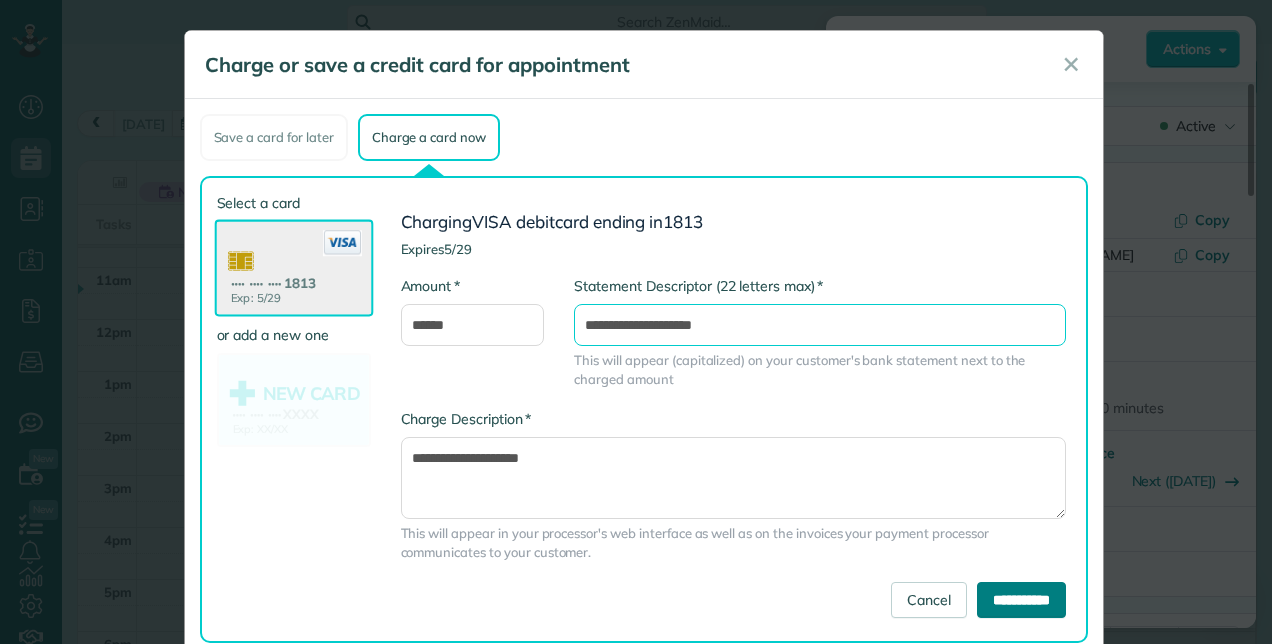 type on "**********" 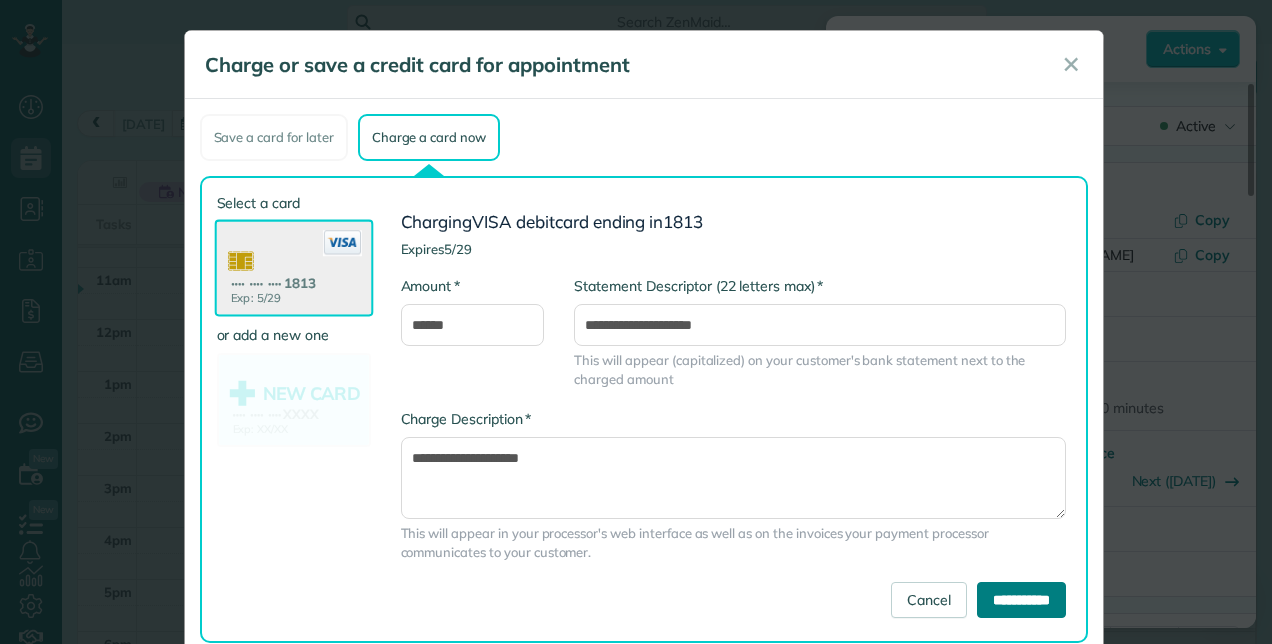 click on "**********" at bounding box center (1021, 600) 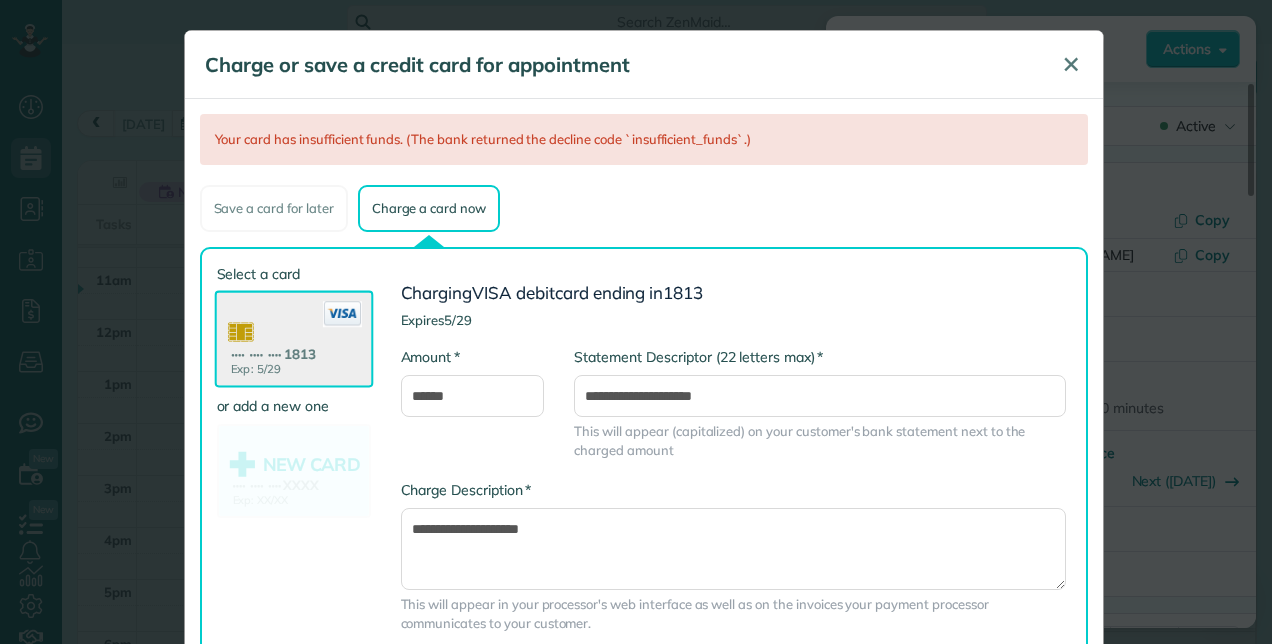 click on "✕" at bounding box center (1071, 64) 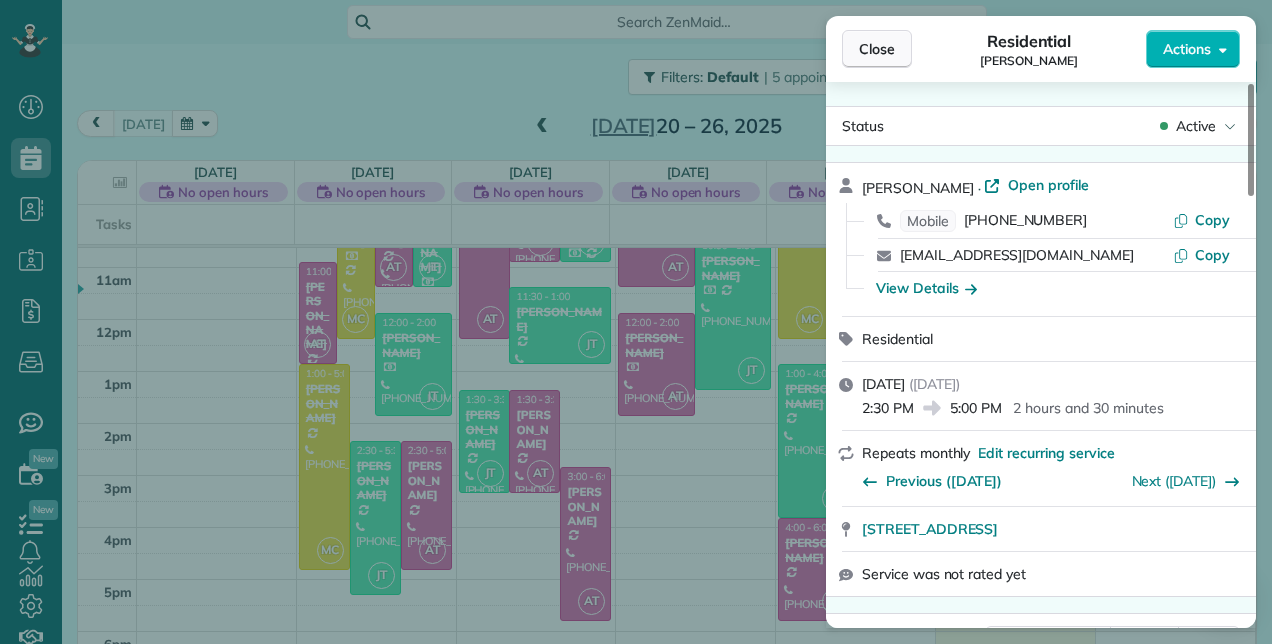 click on "Close" at bounding box center [877, 49] 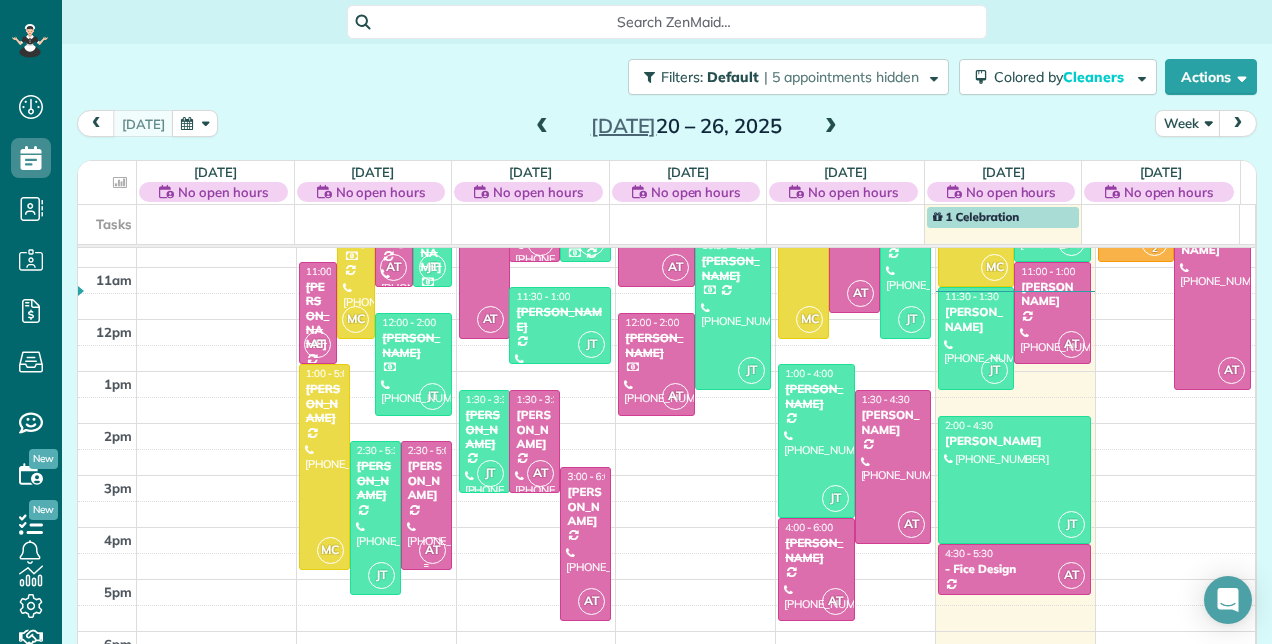 click on "[PERSON_NAME]" at bounding box center (426, 480) 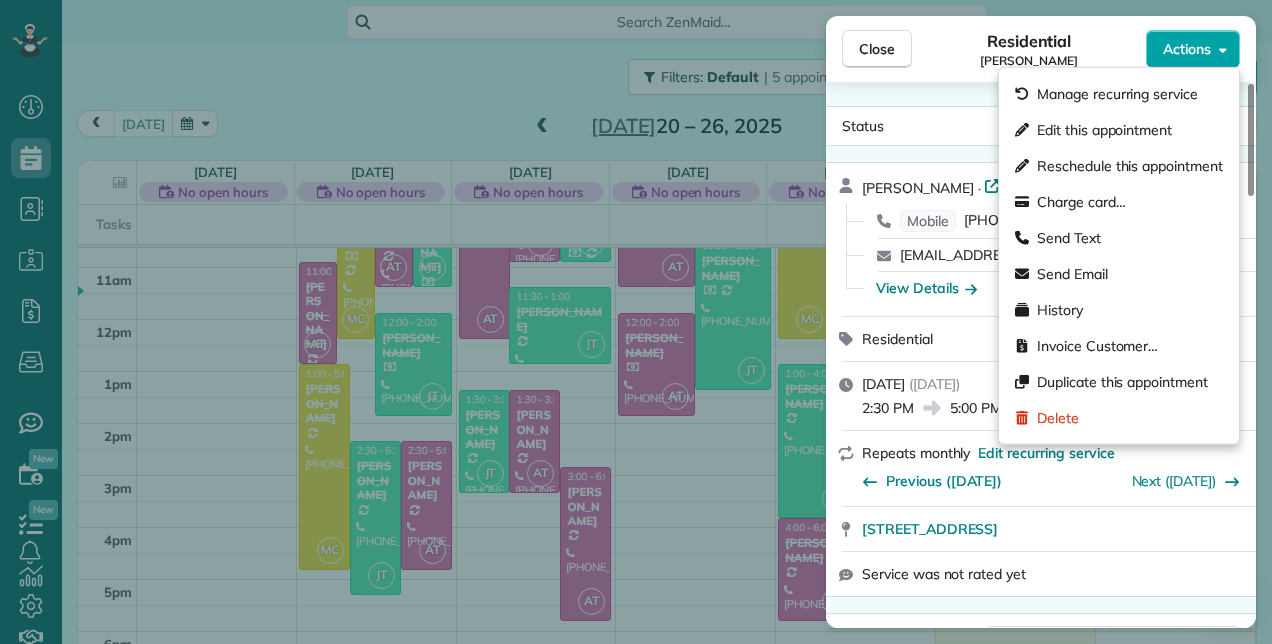 click on "Actions" at bounding box center (1187, 49) 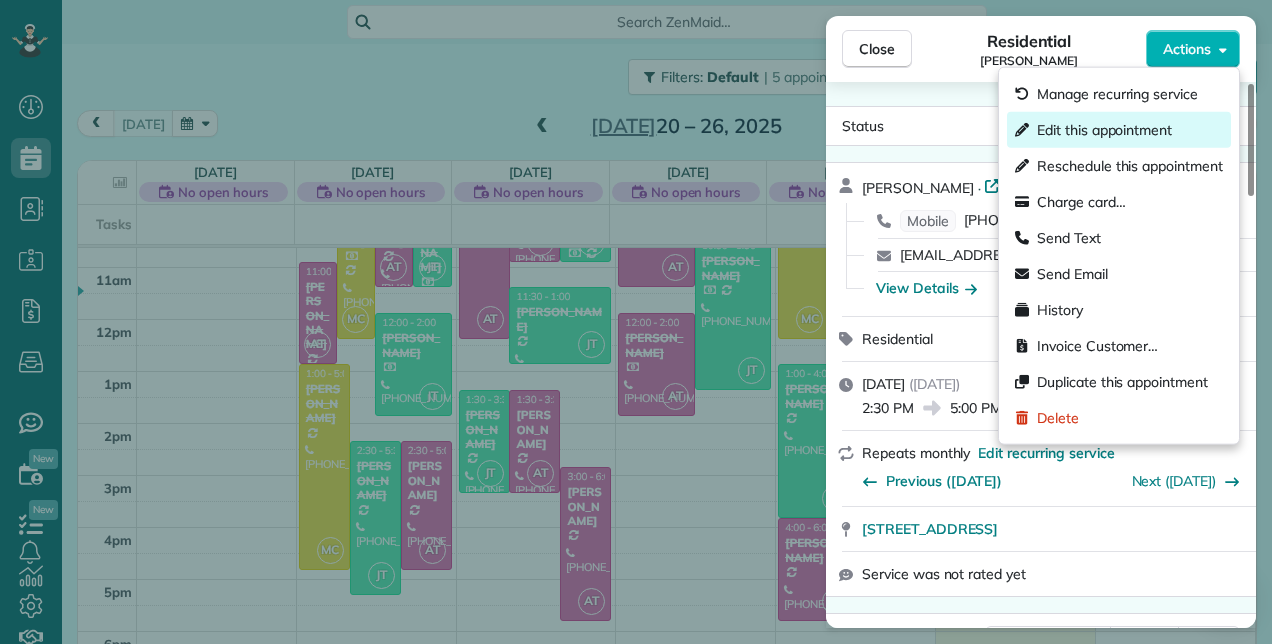 click on "Edit this appointment" at bounding box center (1104, 130) 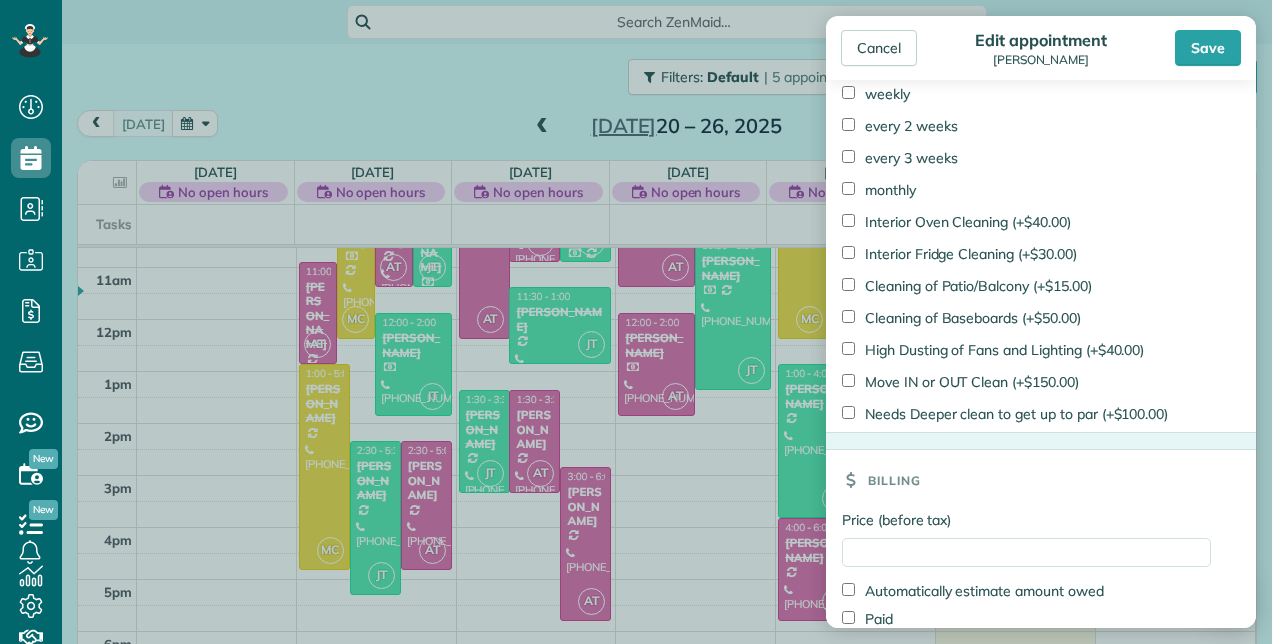 scroll, scrollTop: 1465, scrollLeft: 0, axis: vertical 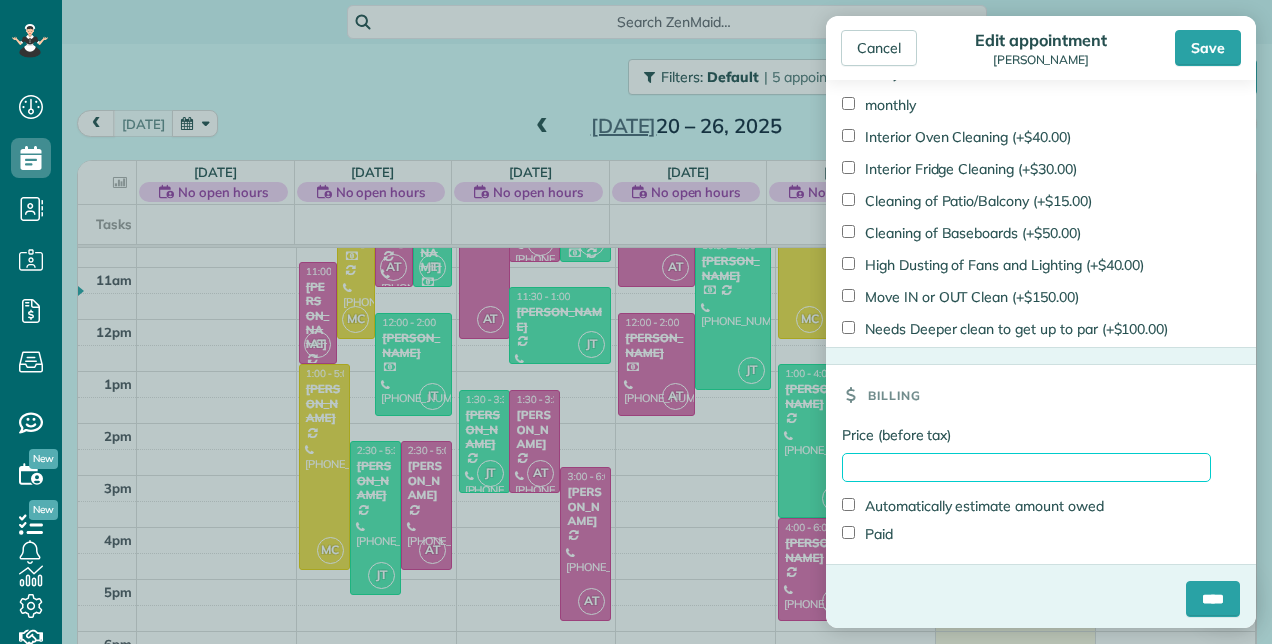 click on "Price (before tax)" at bounding box center (1026, 467) 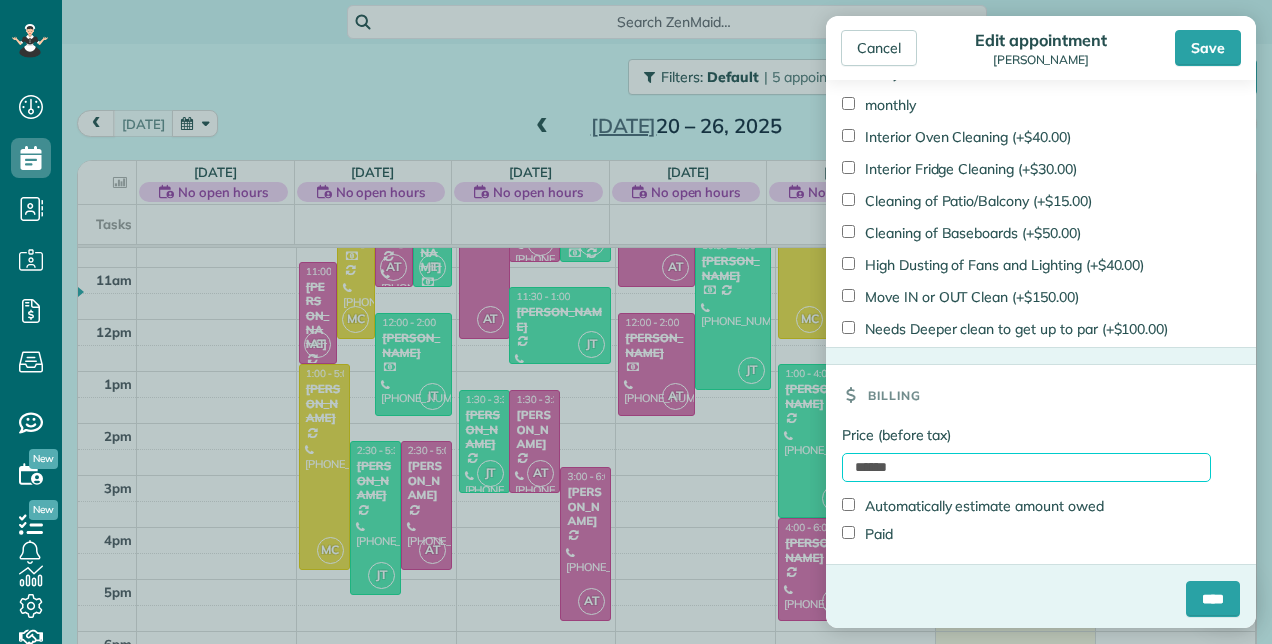 type on "******" 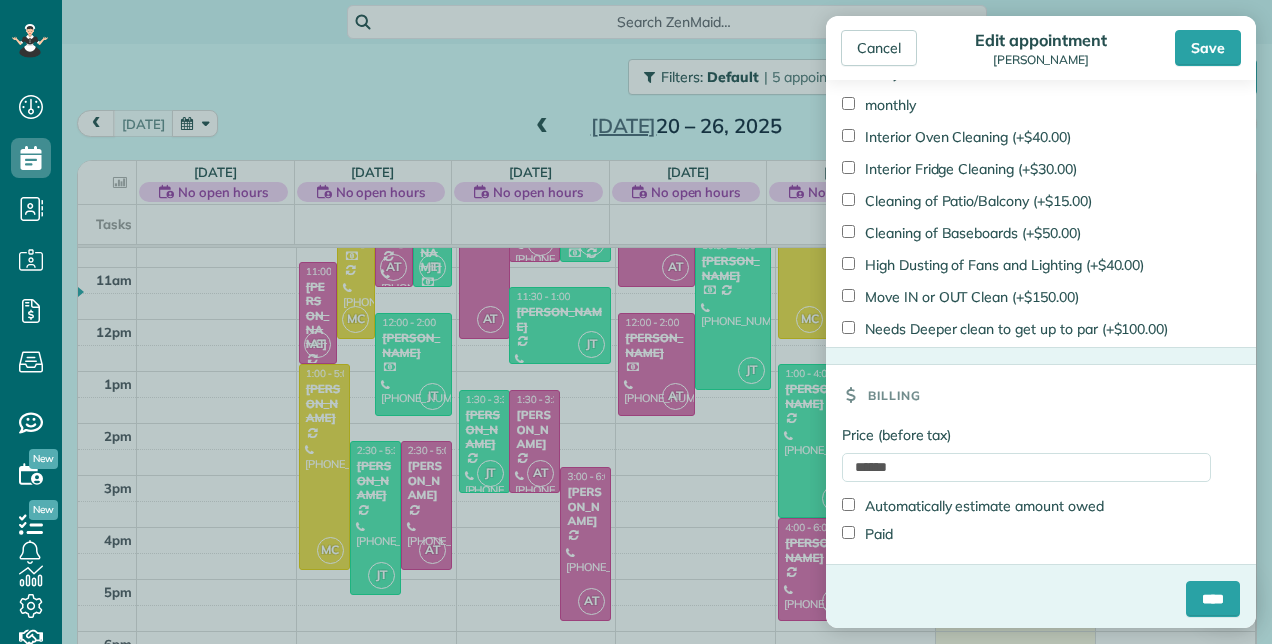 click on "Paid" at bounding box center (867, 534) 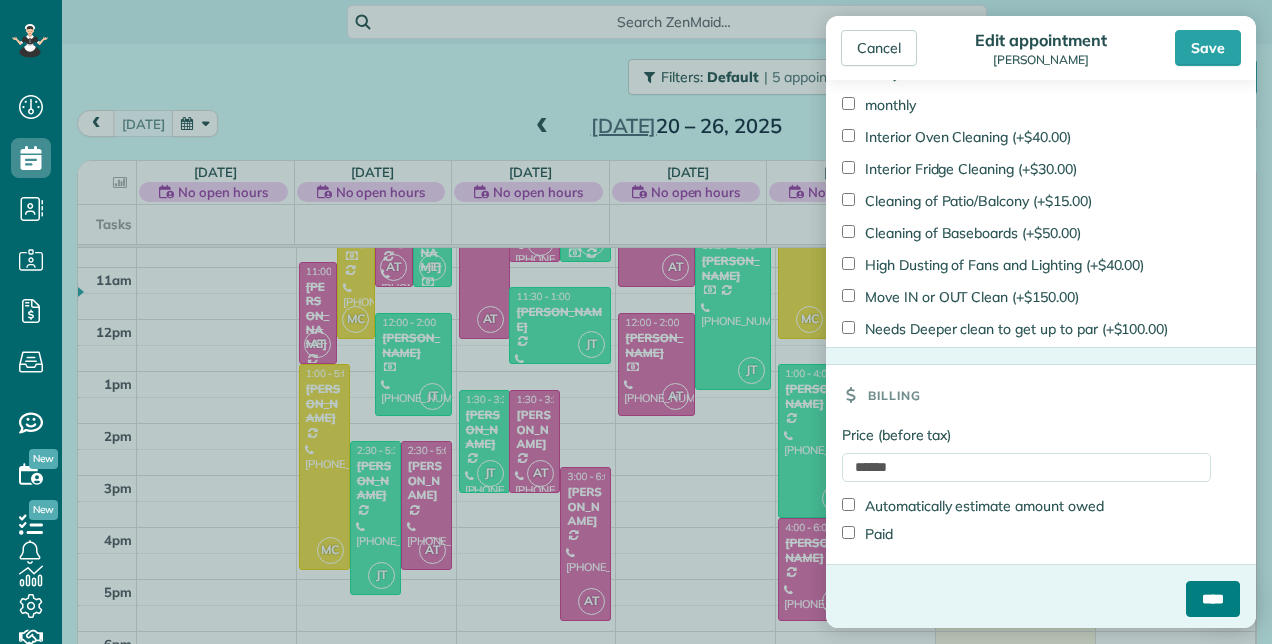click on "****" at bounding box center (1213, 599) 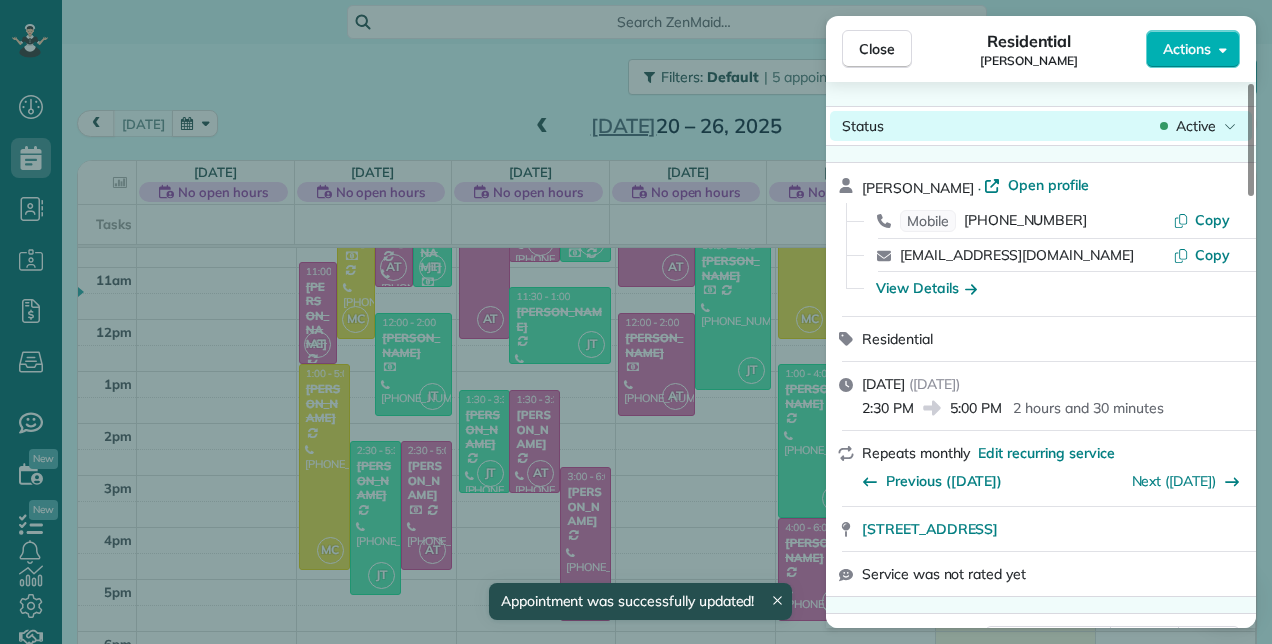 click on "Active" at bounding box center (1196, 126) 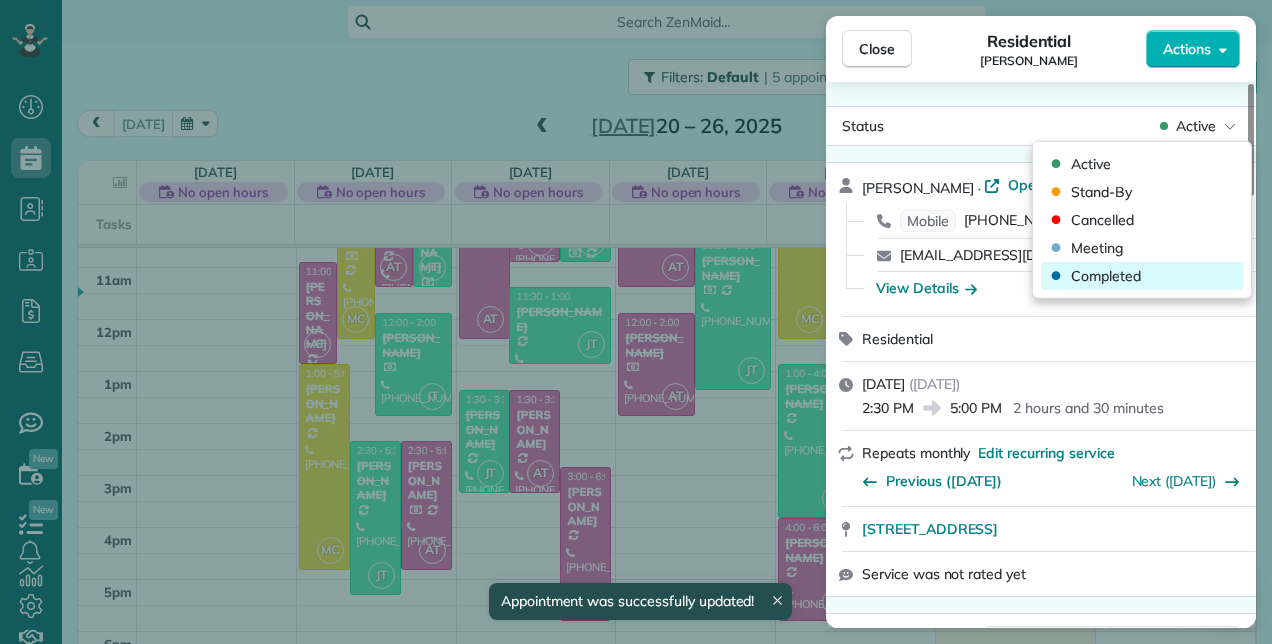 drag, startPoint x: 1146, startPoint y: 218, endPoint x: 1146, endPoint y: 280, distance: 62 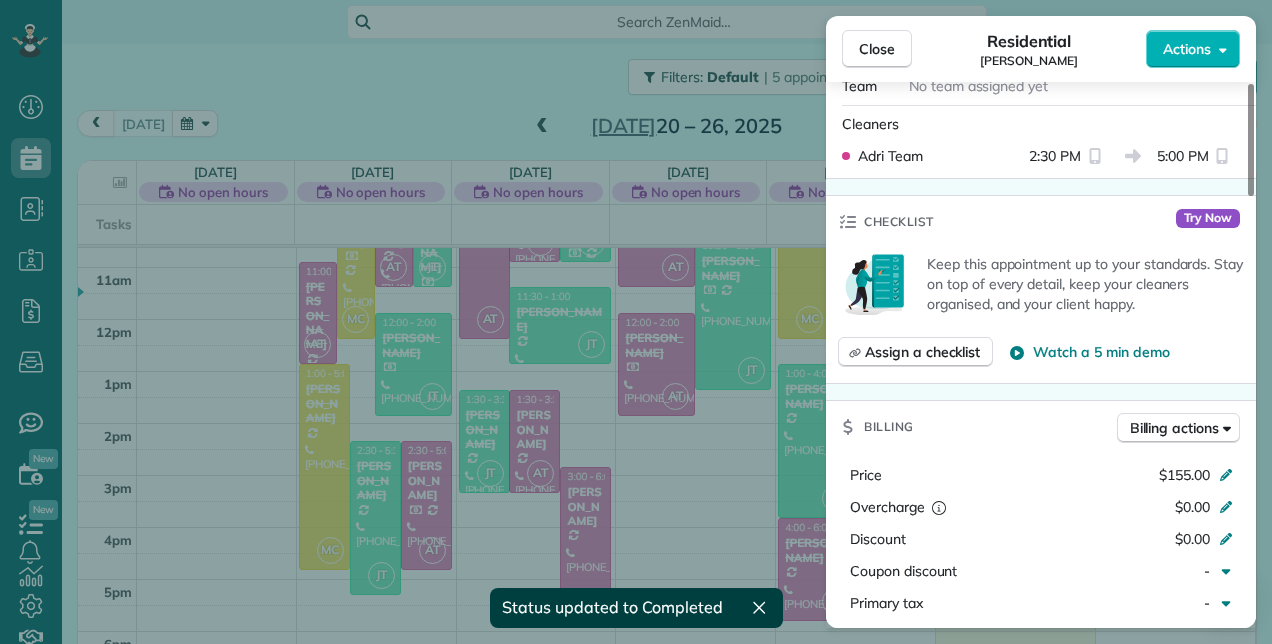 scroll, scrollTop: 600, scrollLeft: 0, axis: vertical 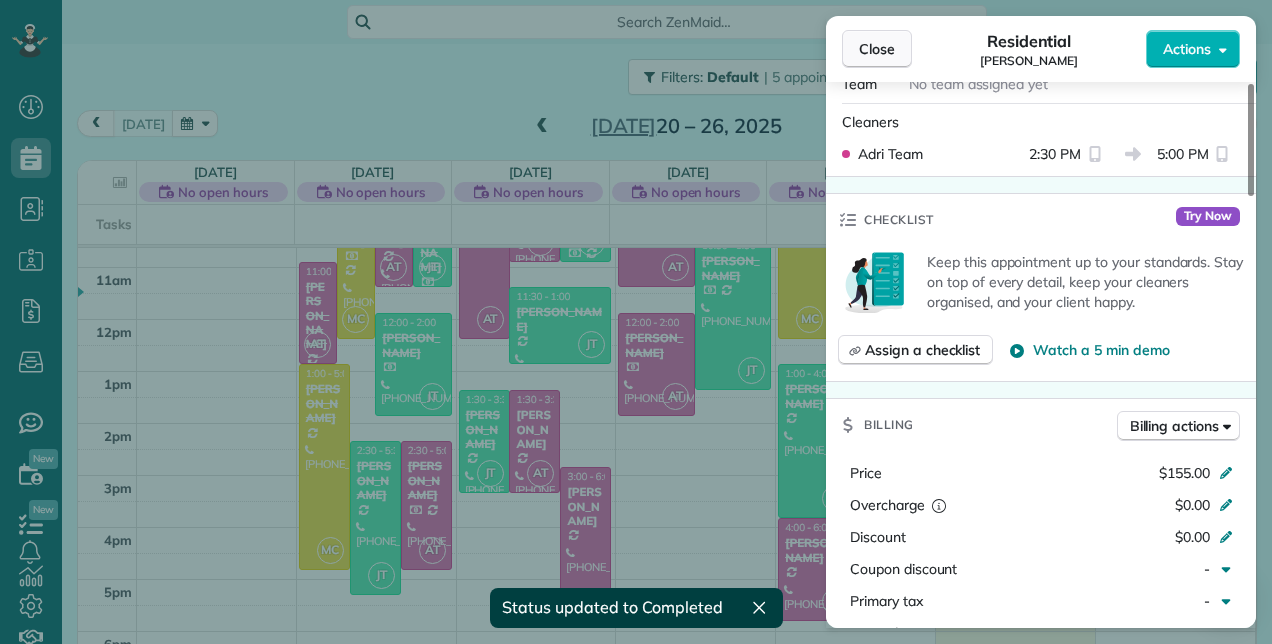 click on "Close" at bounding box center (877, 49) 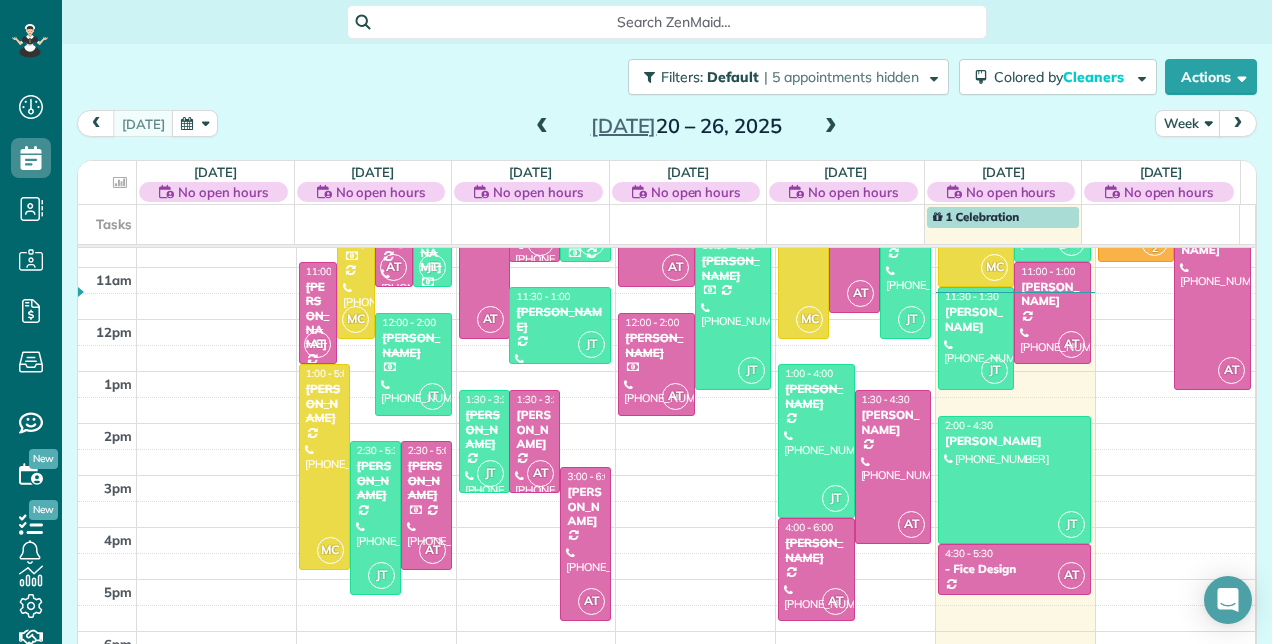click at bounding box center (542, 127) 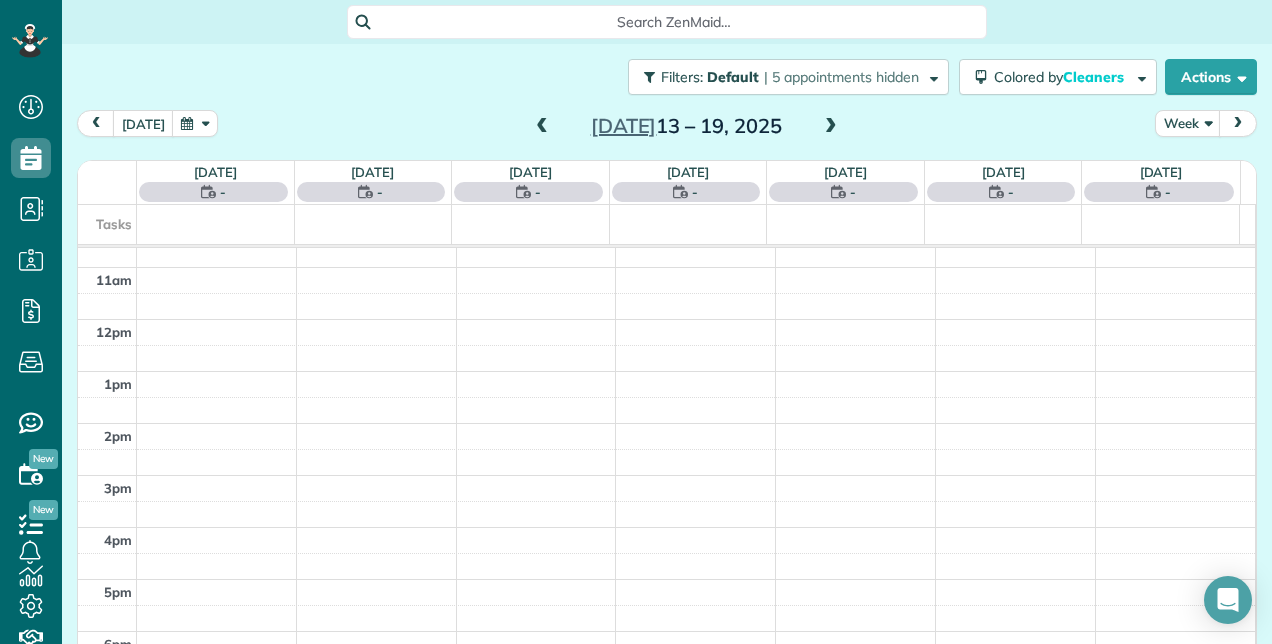scroll, scrollTop: 258, scrollLeft: 0, axis: vertical 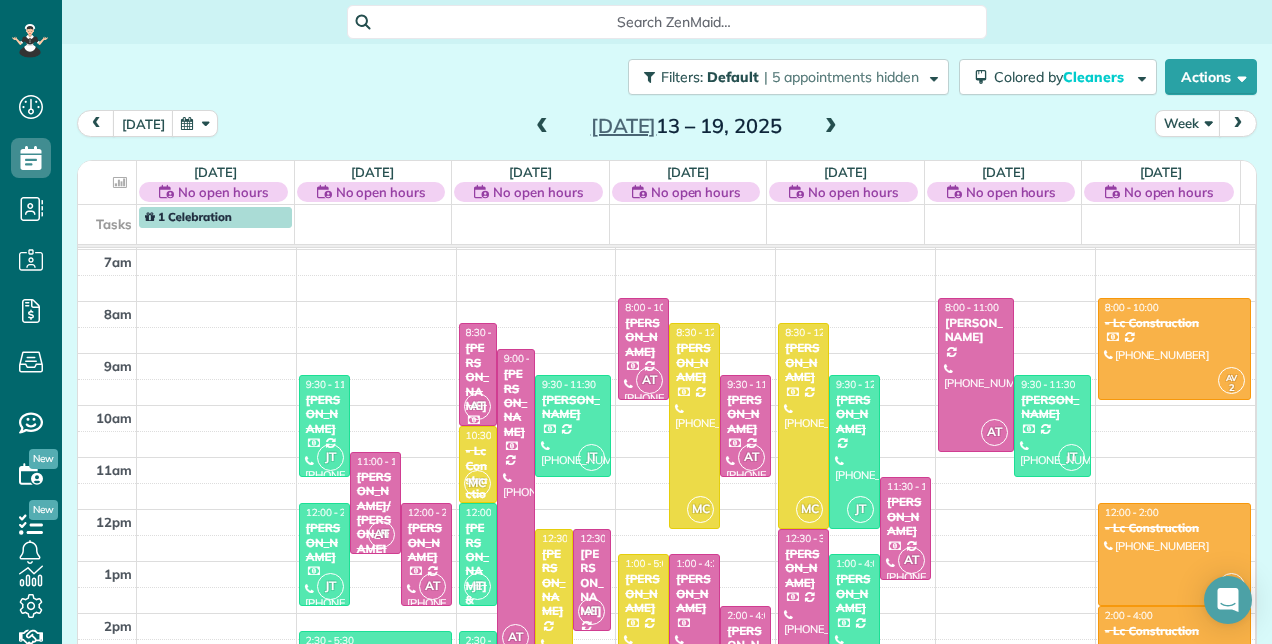 click at bounding box center [542, 127] 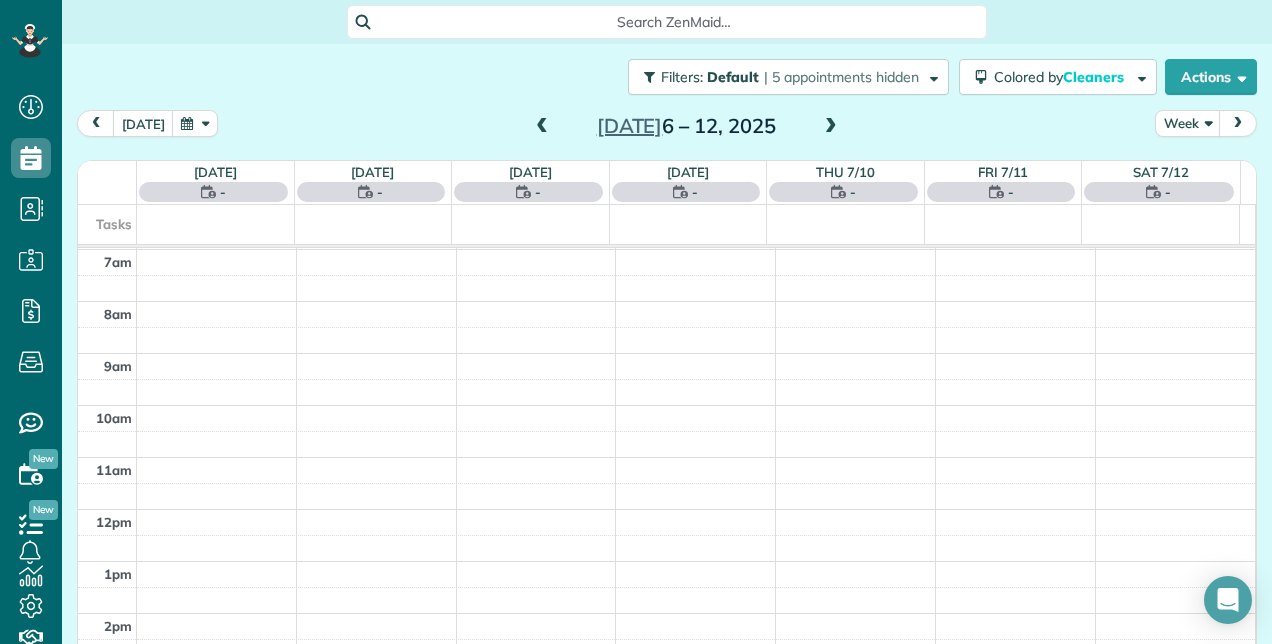 click at bounding box center (542, 127) 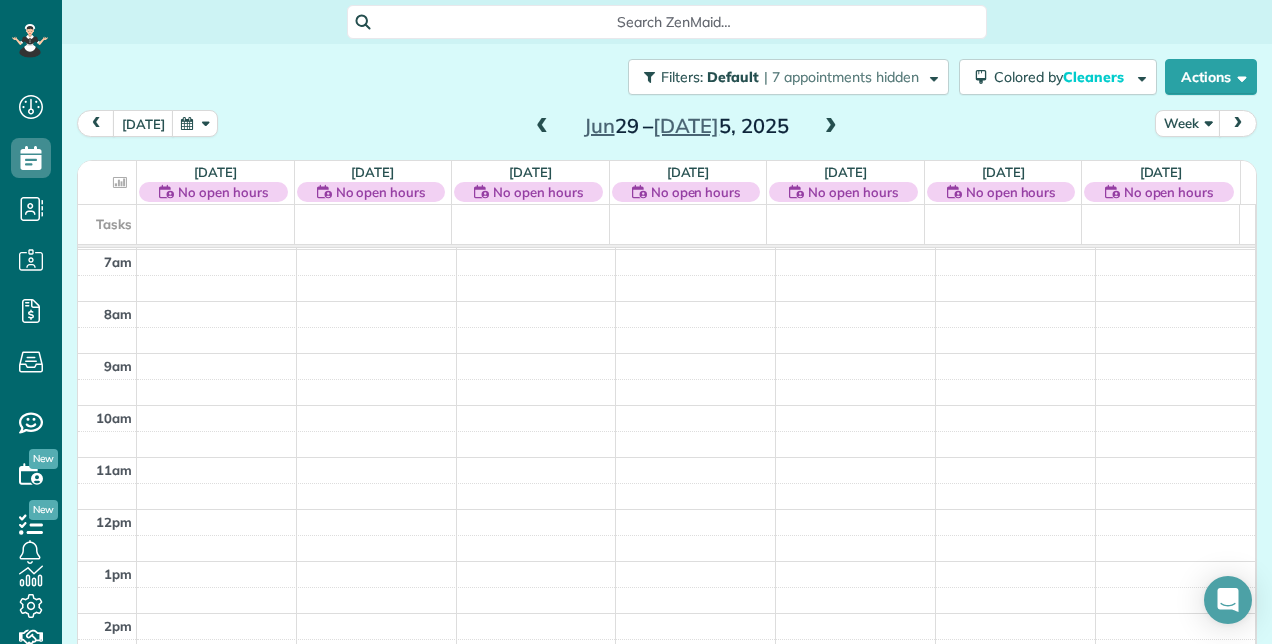 click at bounding box center (542, 127) 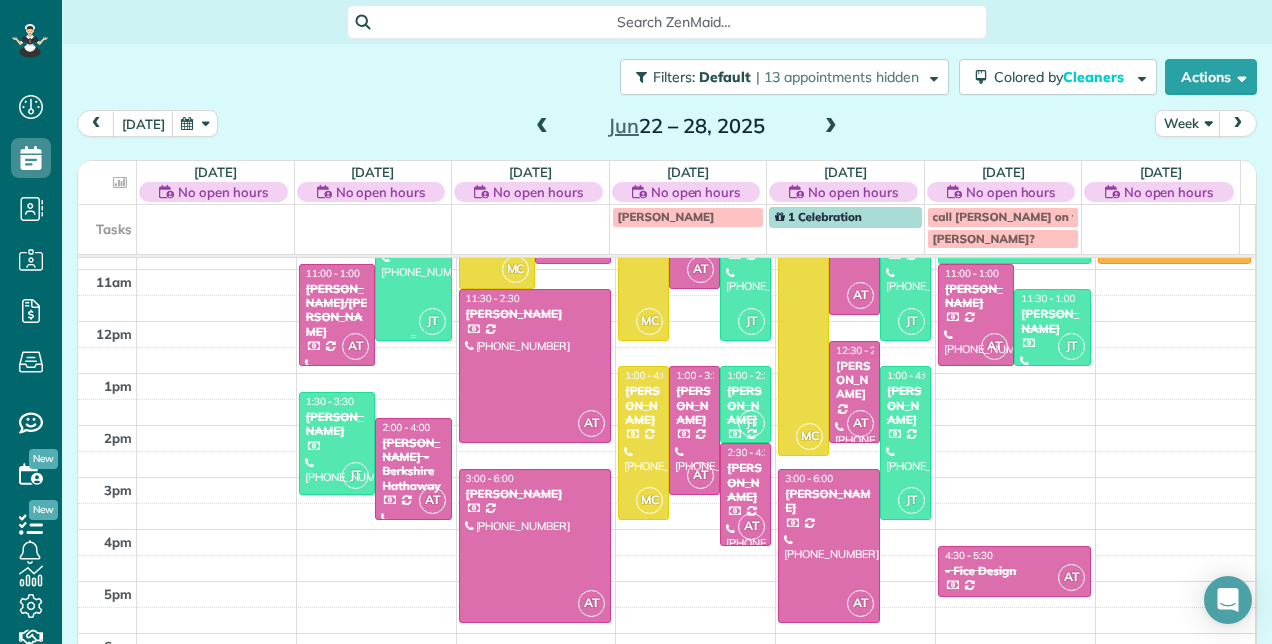 scroll, scrollTop: 457, scrollLeft: 0, axis: vertical 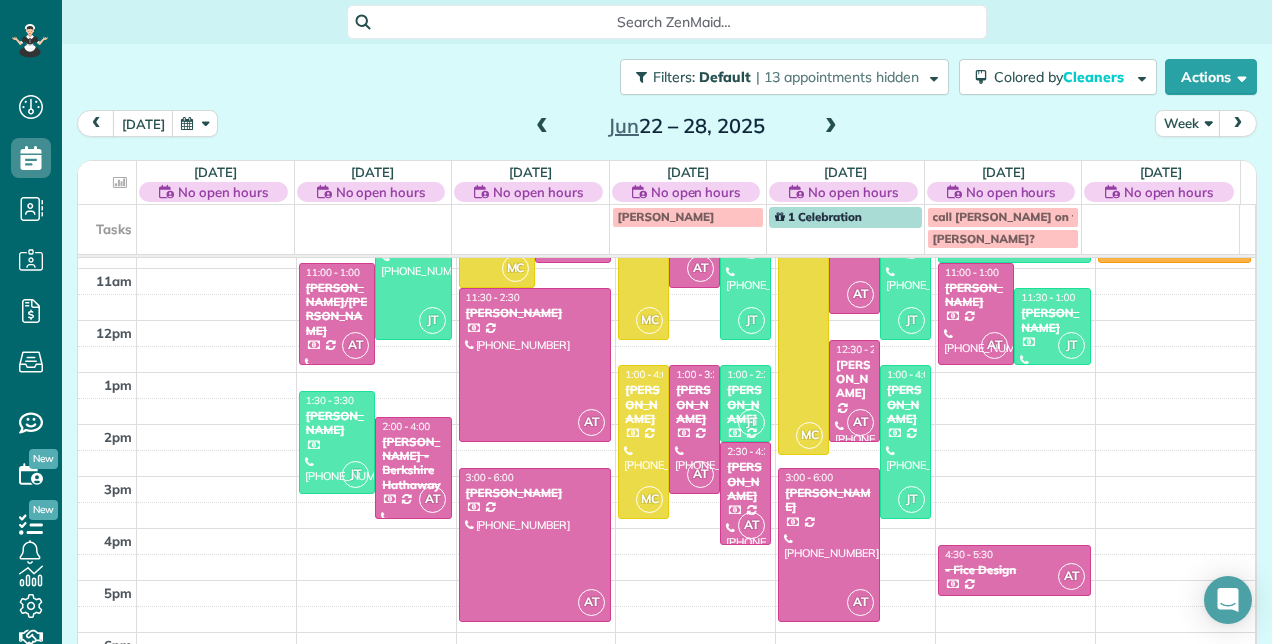 click at bounding box center (542, 127) 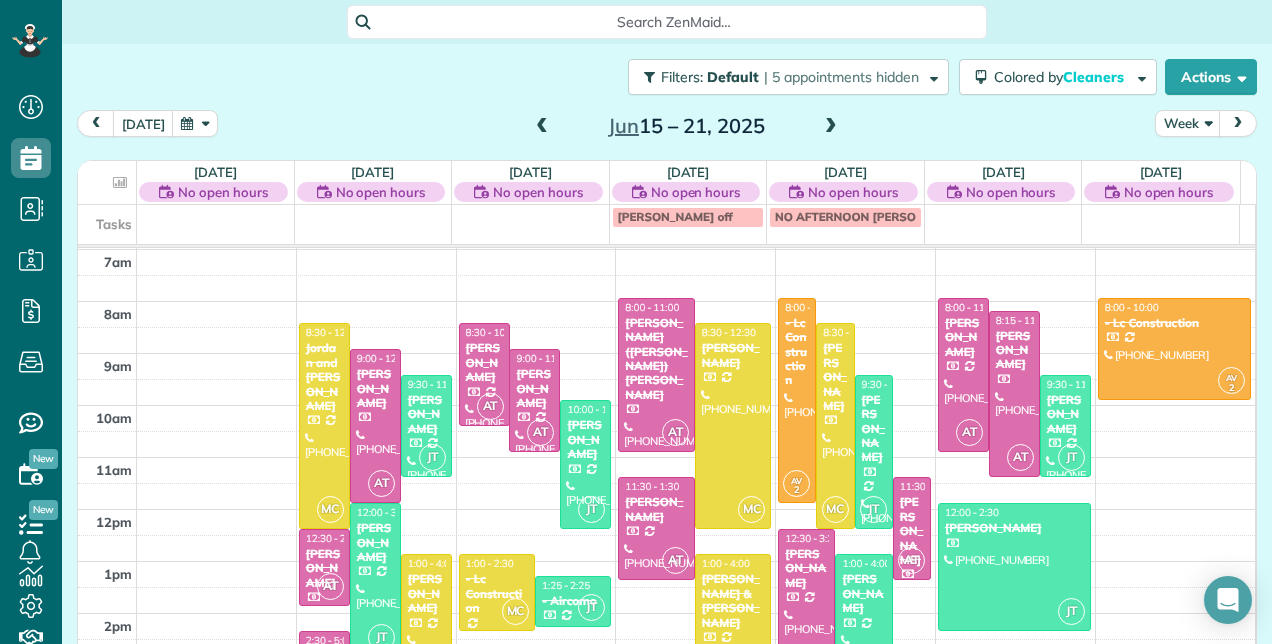 scroll, scrollTop: 448, scrollLeft: 0, axis: vertical 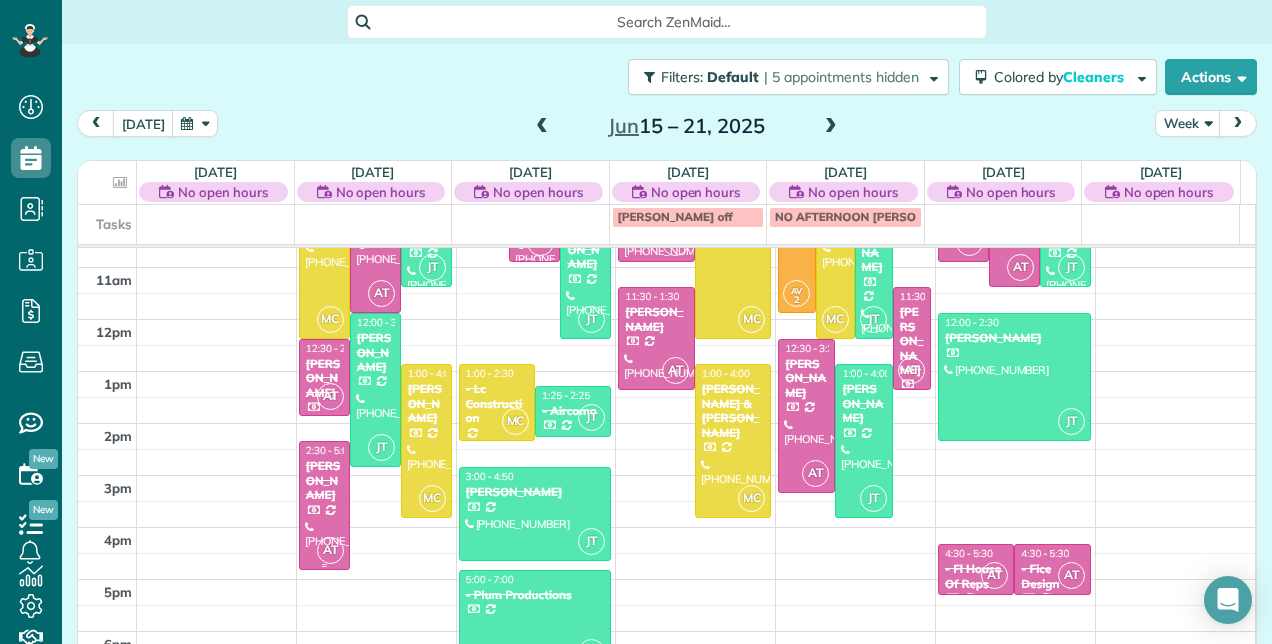 click at bounding box center [324, 505] 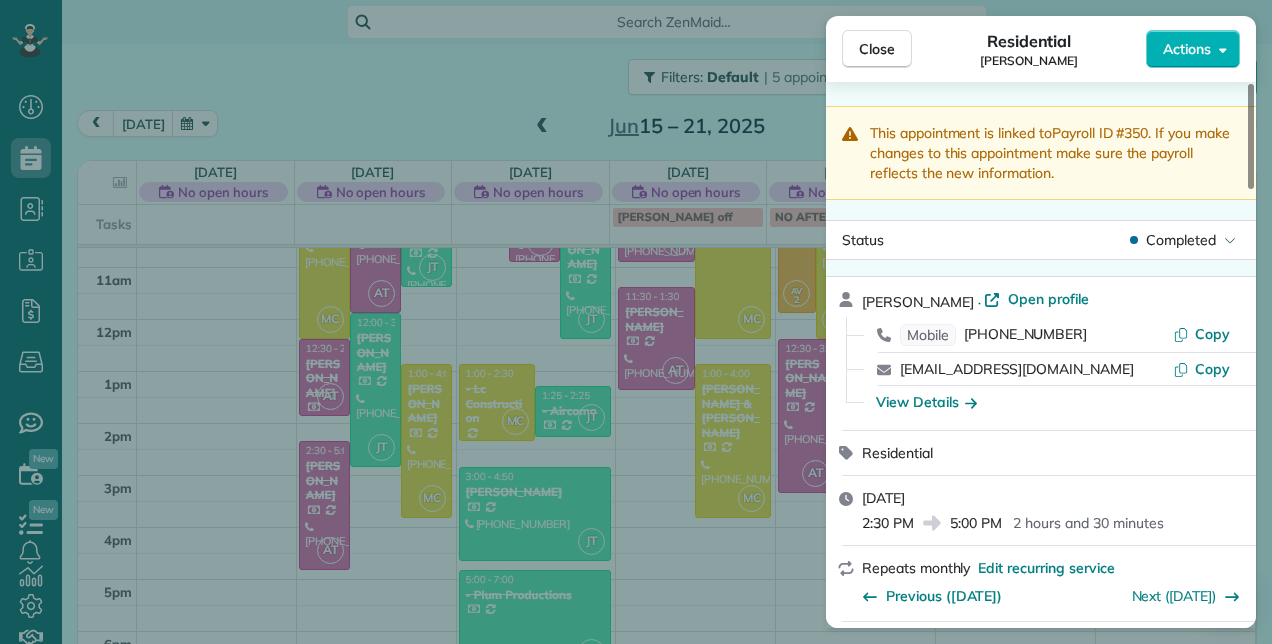 click on "Actions" at bounding box center (1193, 49) 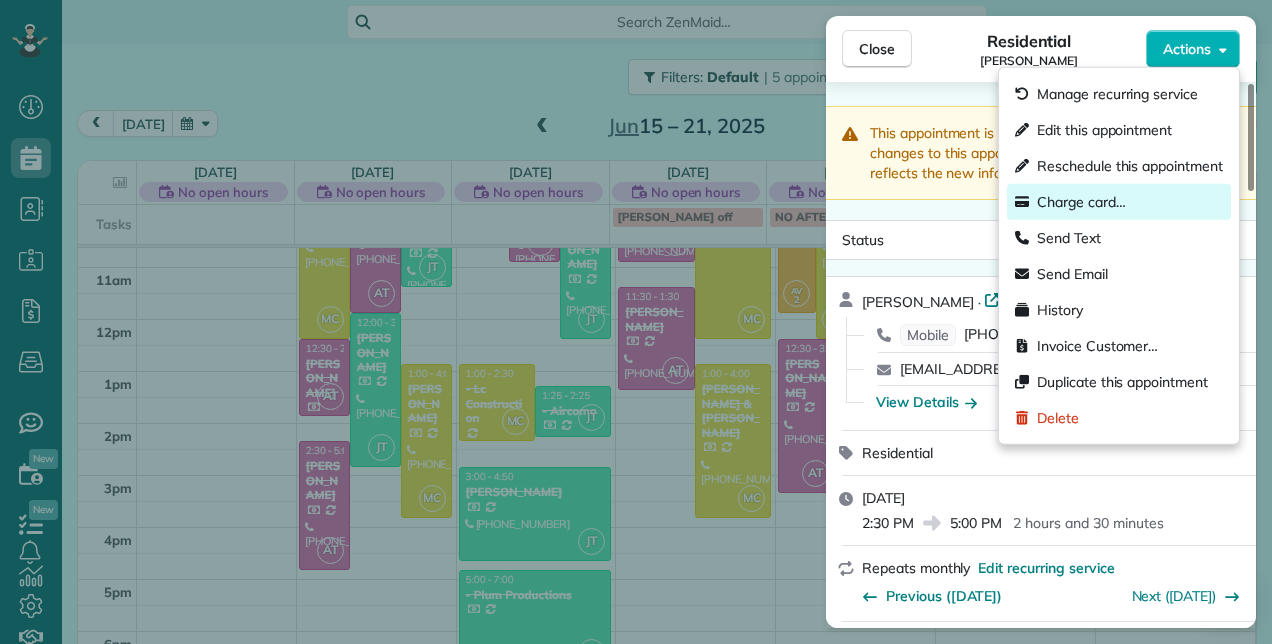 click on "Charge card…" at bounding box center (1081, 202) 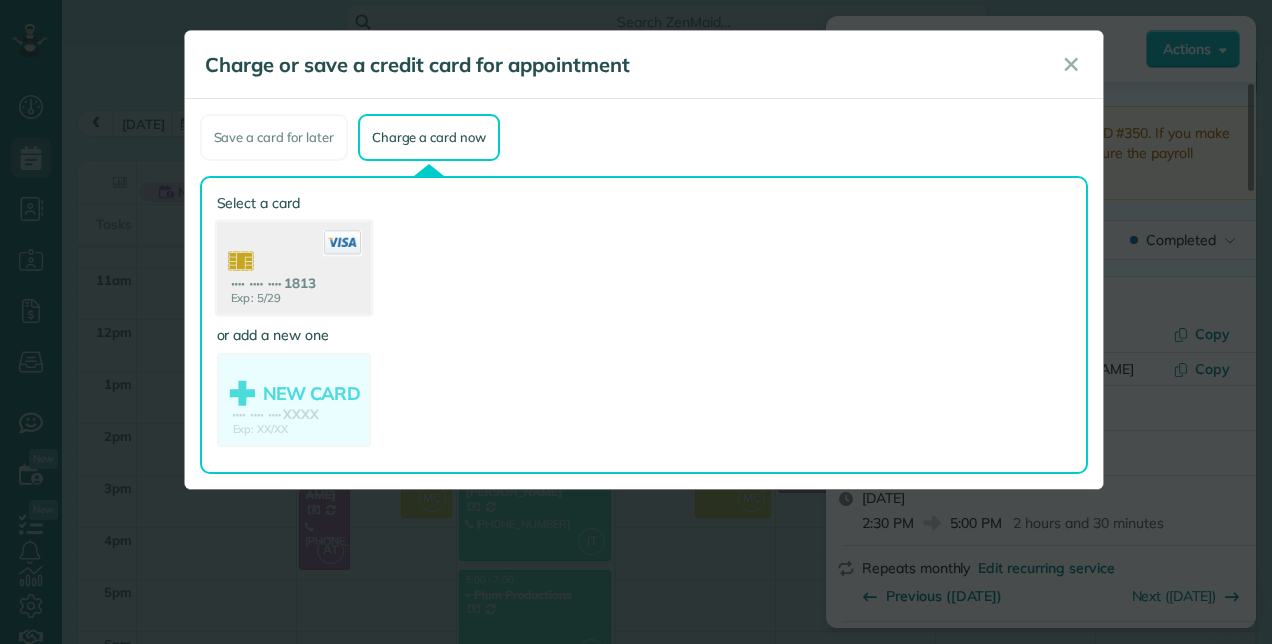 click 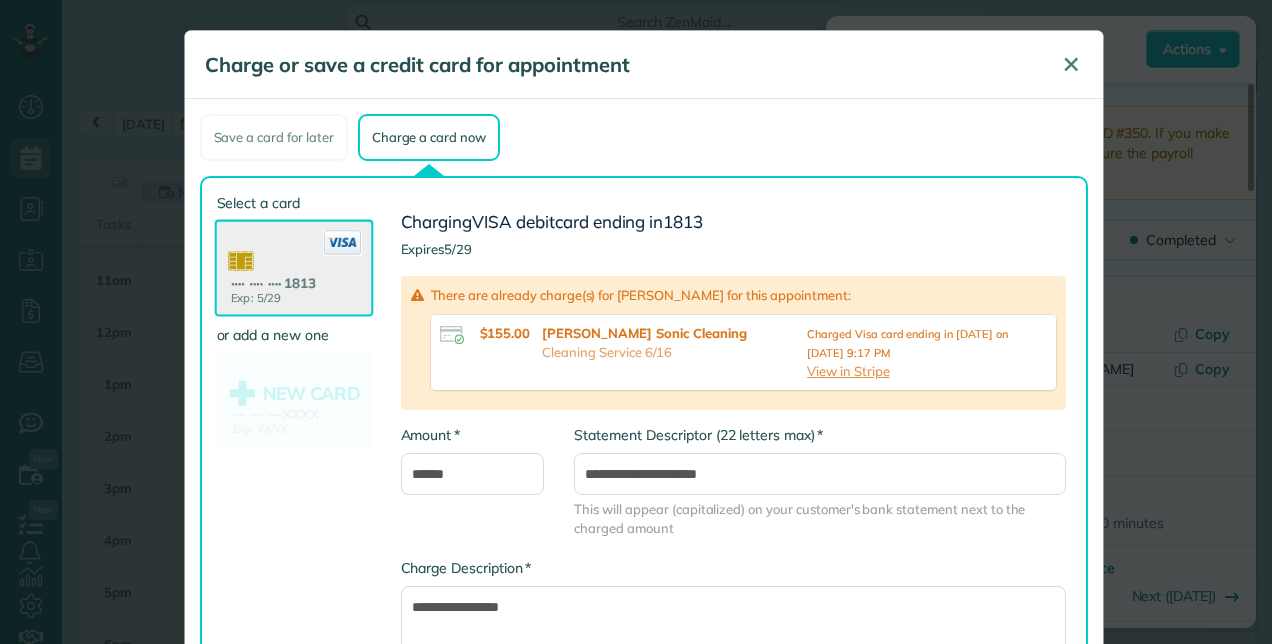 click on "✕" at bounding box center [1071, 64] 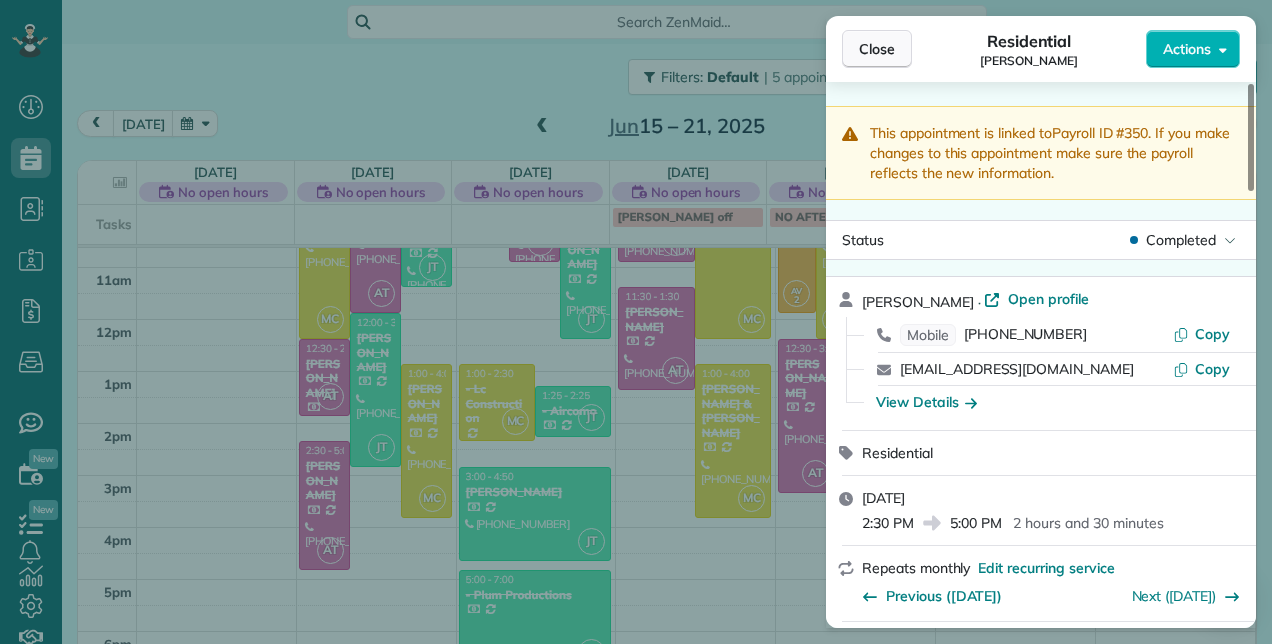 click on "Close" at bounding box center [877, 49] 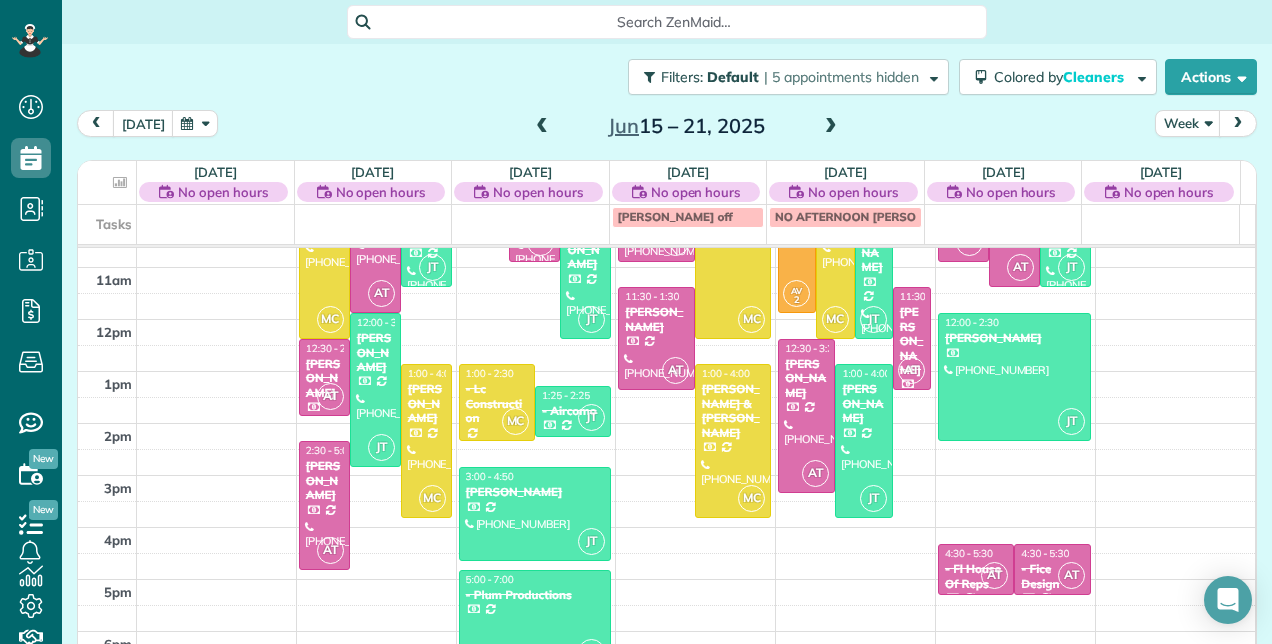 click at bounding box center [831, 127] 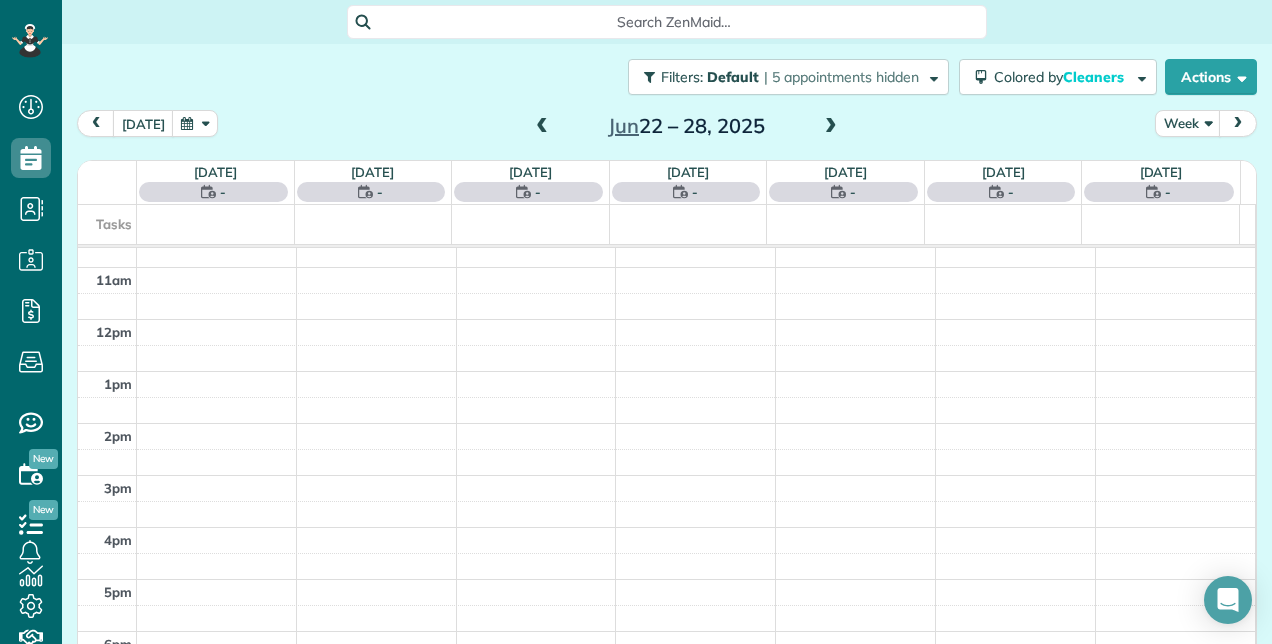 scroll, scrollTop: 258, scrollLeft: 0, axis: vertical 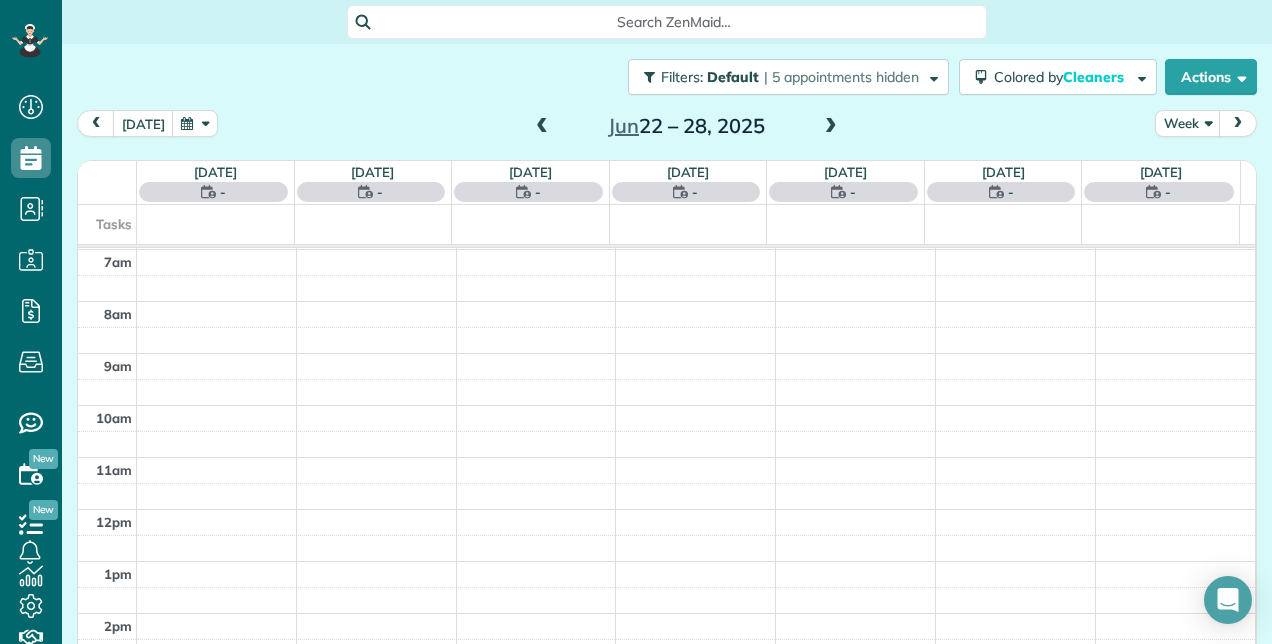 click at bounding box center [831, 127] 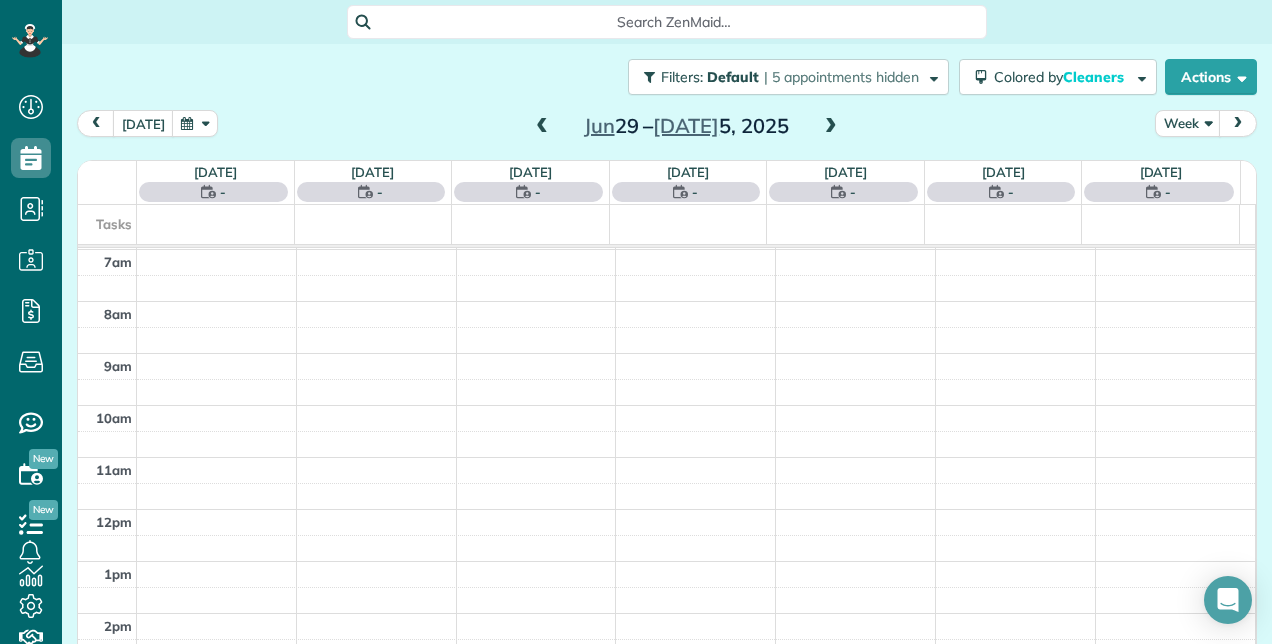 click at bounding box center (831, 127) 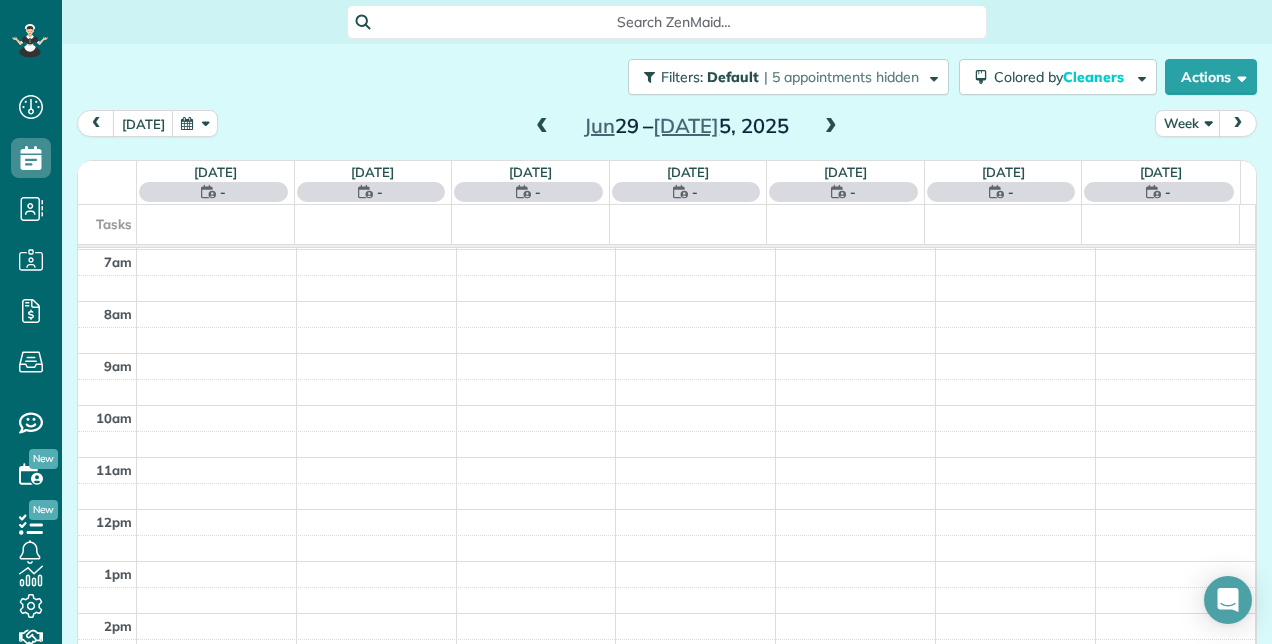 click at bounding box center [831, 127] 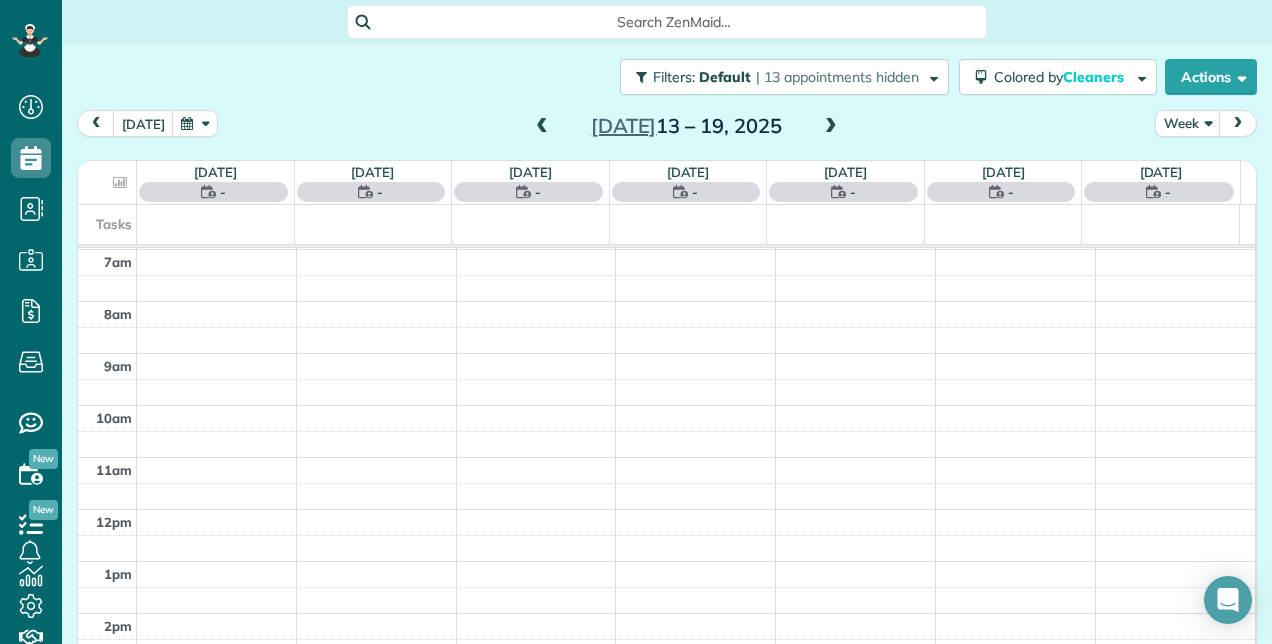 click at bounding box center (831, 127) 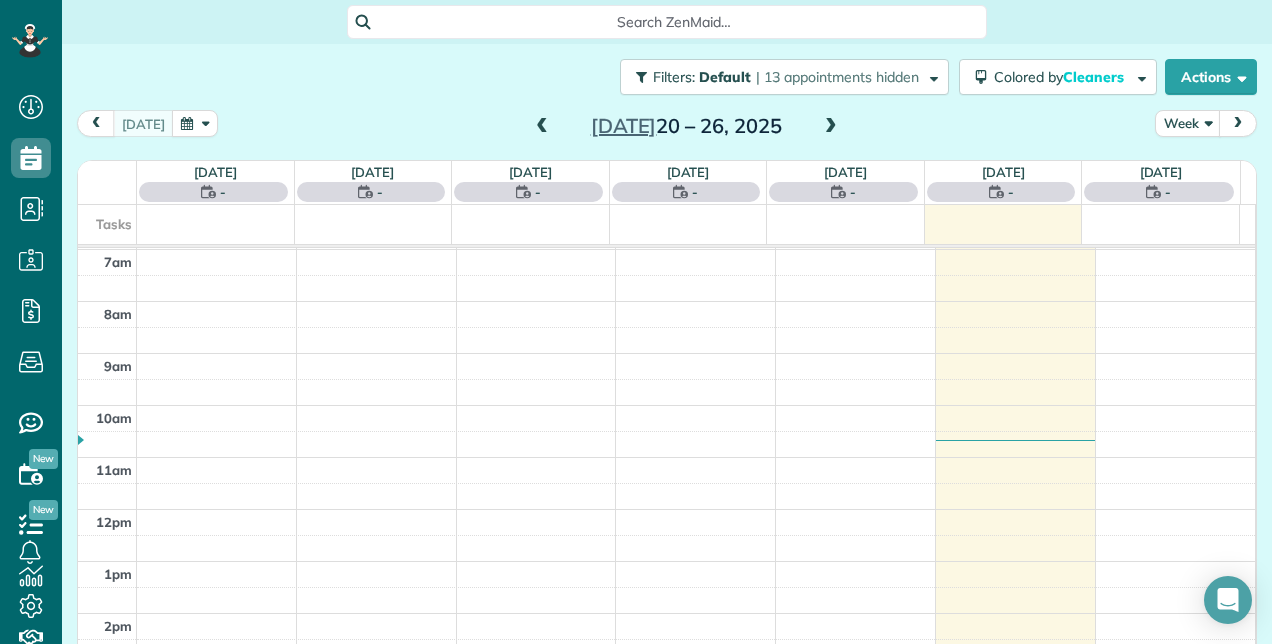 click at bounding box center [831, 127] 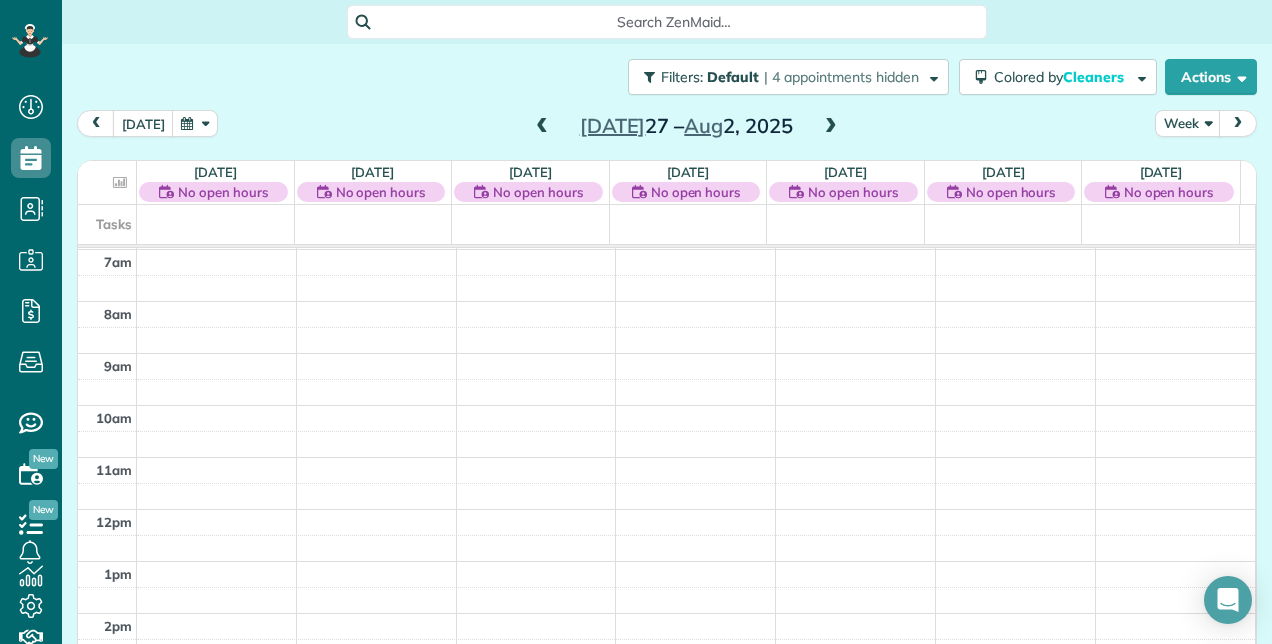 click at bounding box center (542, 127) 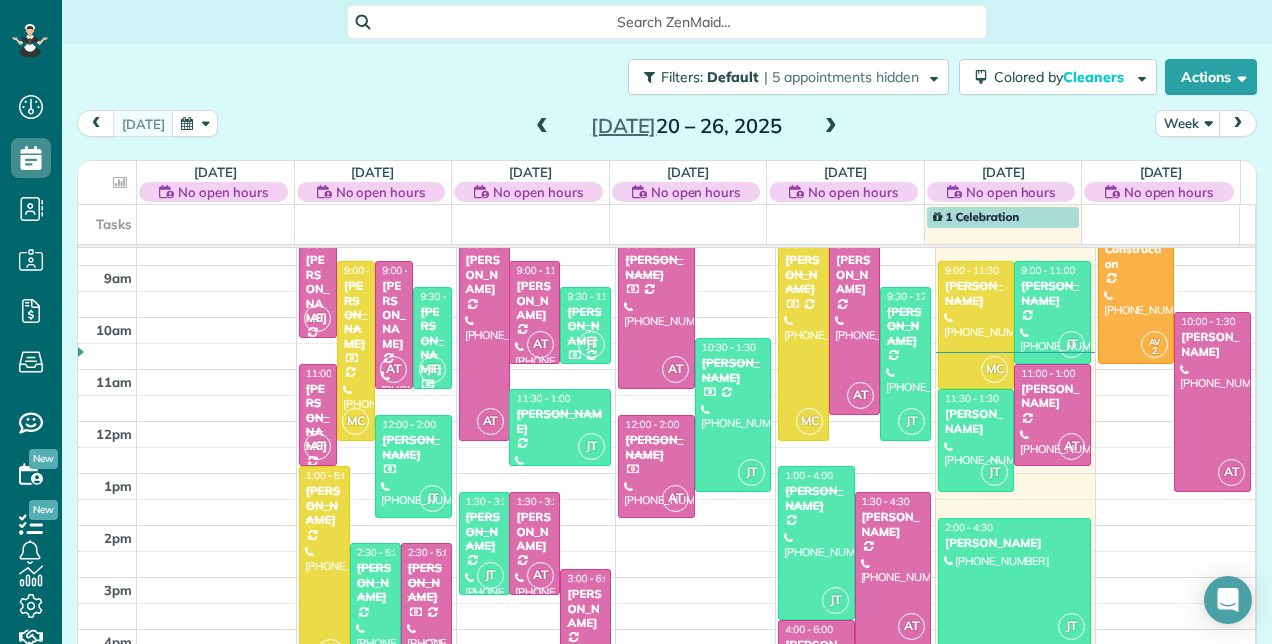 scroll, scrollTop: 348, scrollLeft: 0, axis: vertical 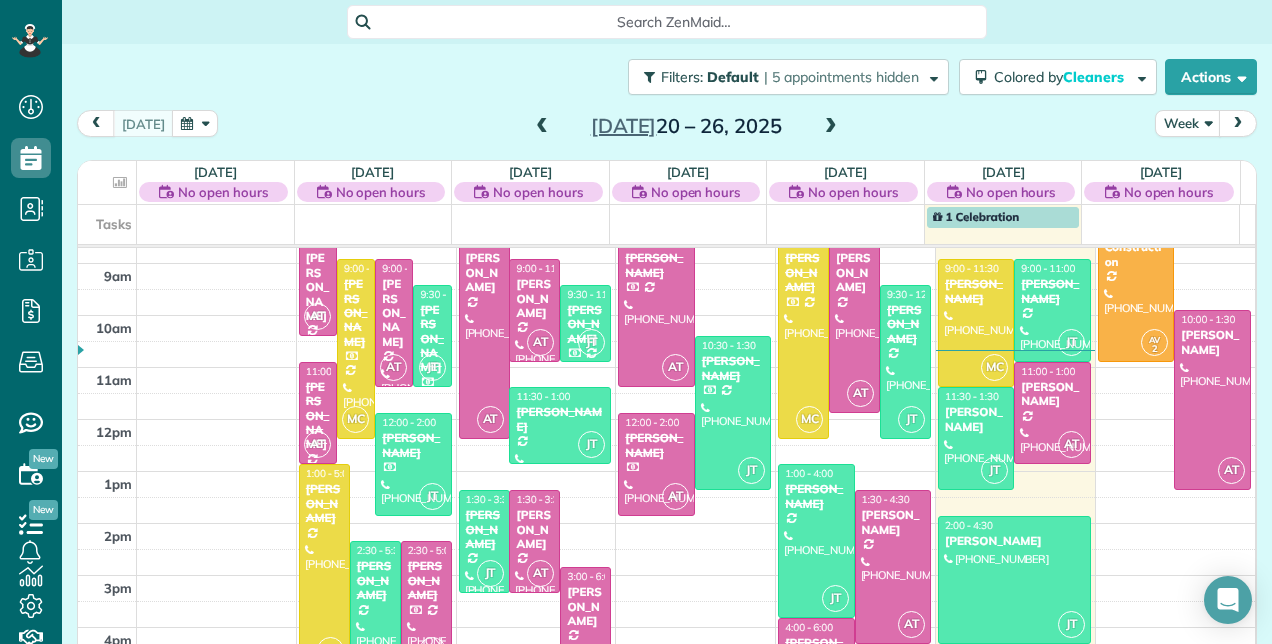 click on "[PERSON_NAME]" at bounding box center [375, 580] 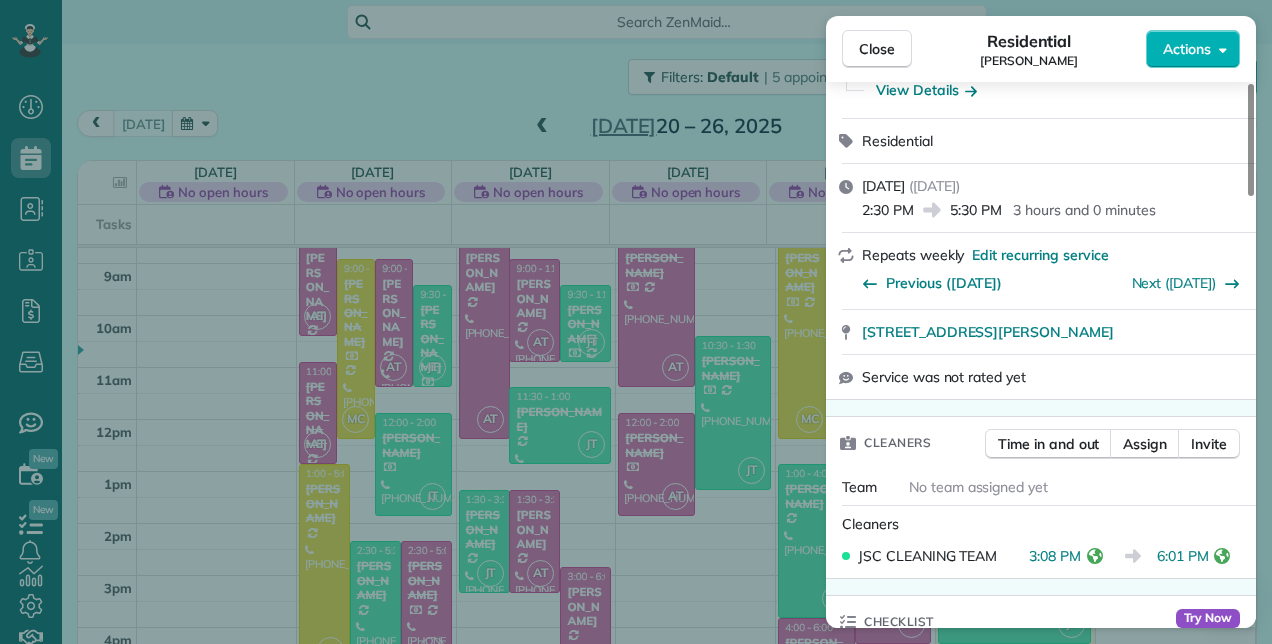 scroll, scrollTop: 400, scrollLeft: 0, axis: vertical 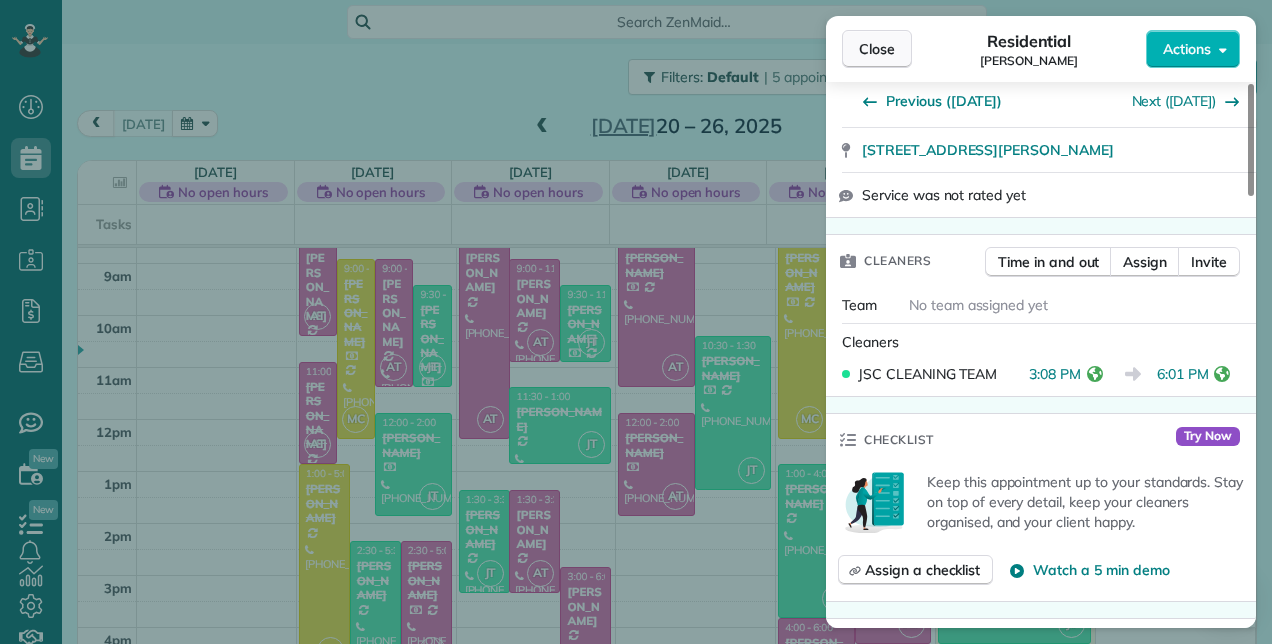 click on "Close" at bounding box center (877, 49) 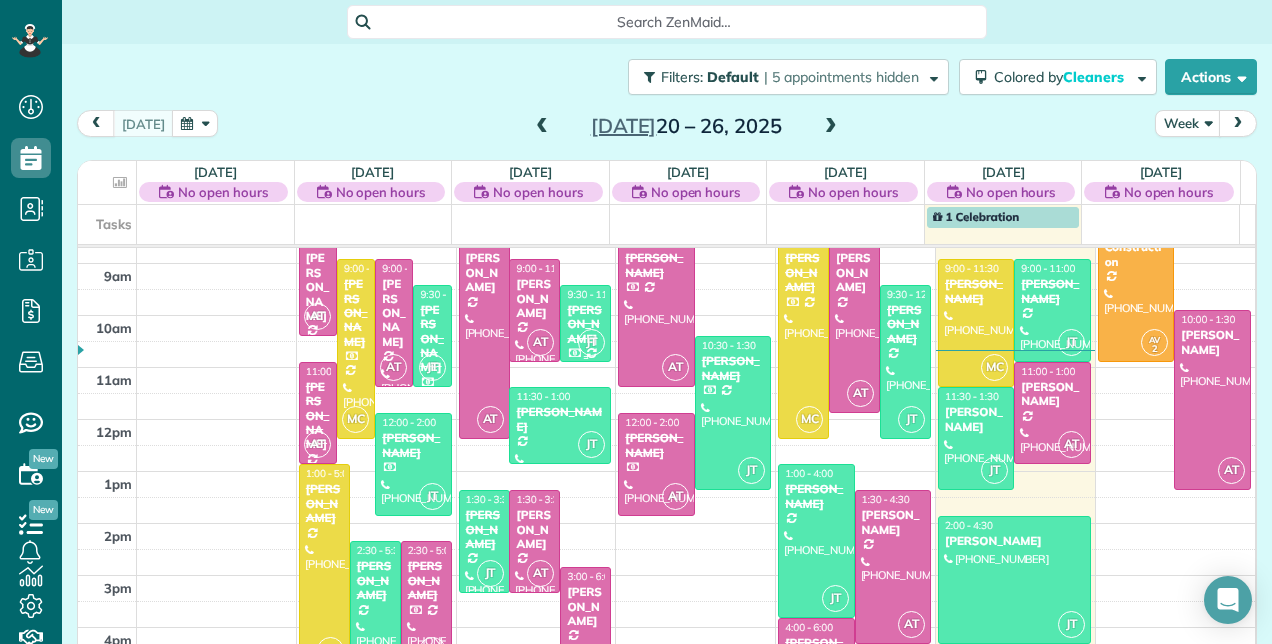click on "[PERSON_NAME]" at bounding box center [585, 324] 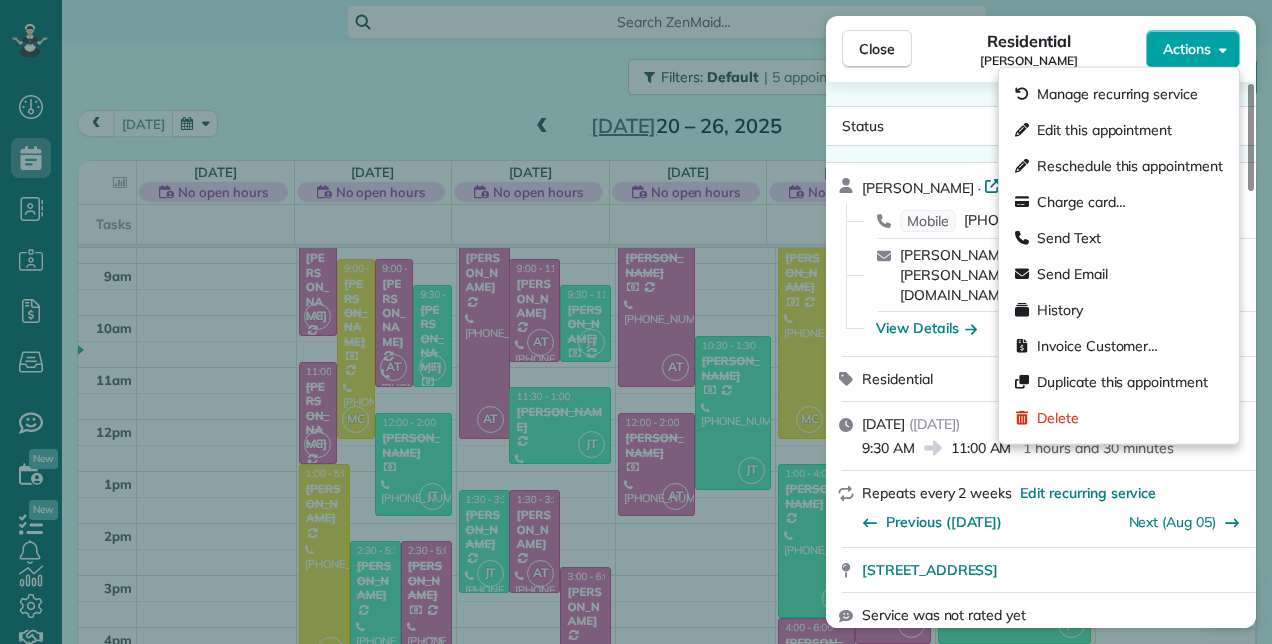 click on "Actions" at bounding box center [1193, 49] 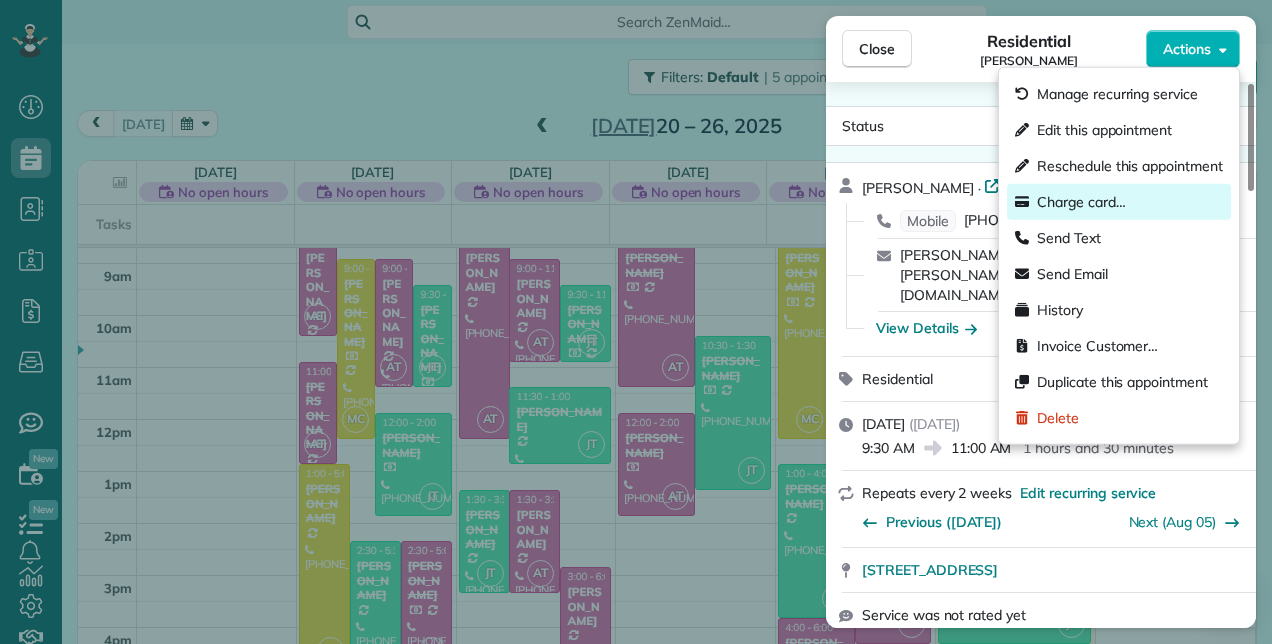 click on "Charge card…" at bounding box center (1081, 202) 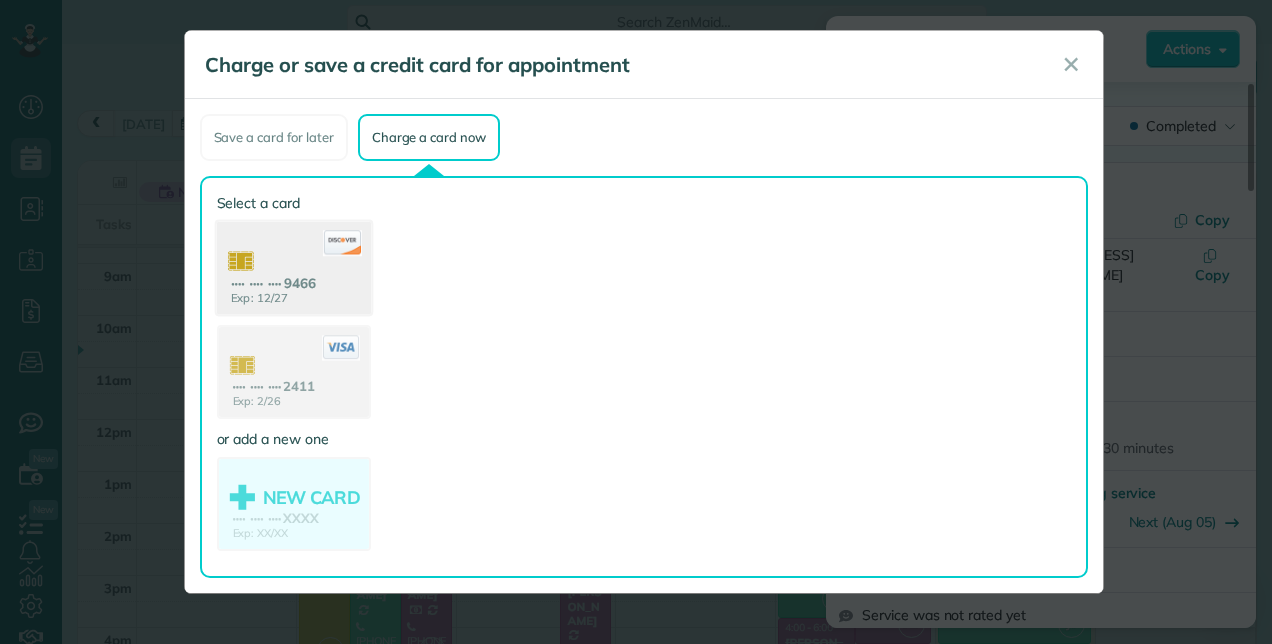 click 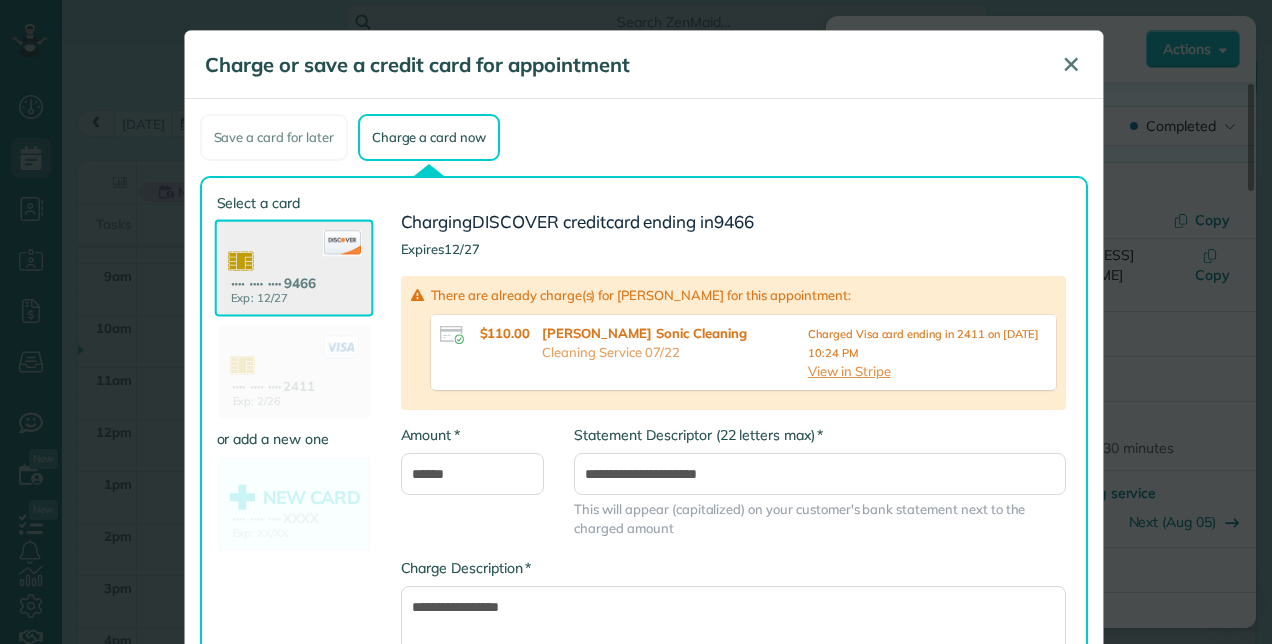 click on "✕" at bounding box center (1071, 64) 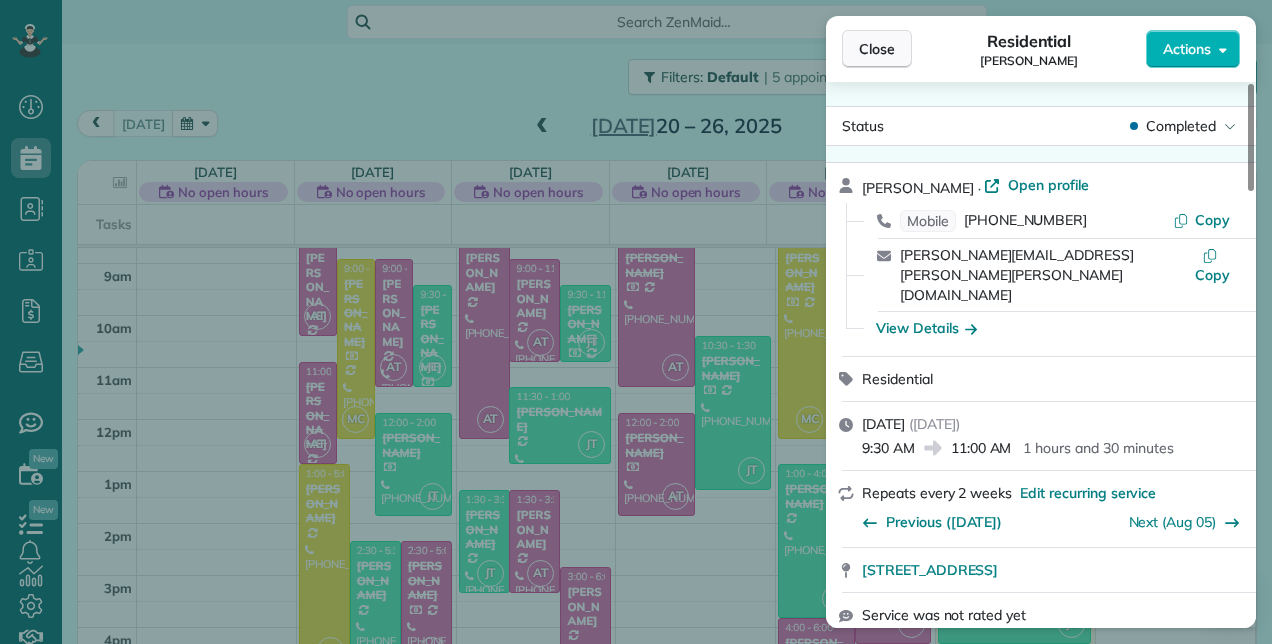 click on "Close" at bounding box center [877, 49] 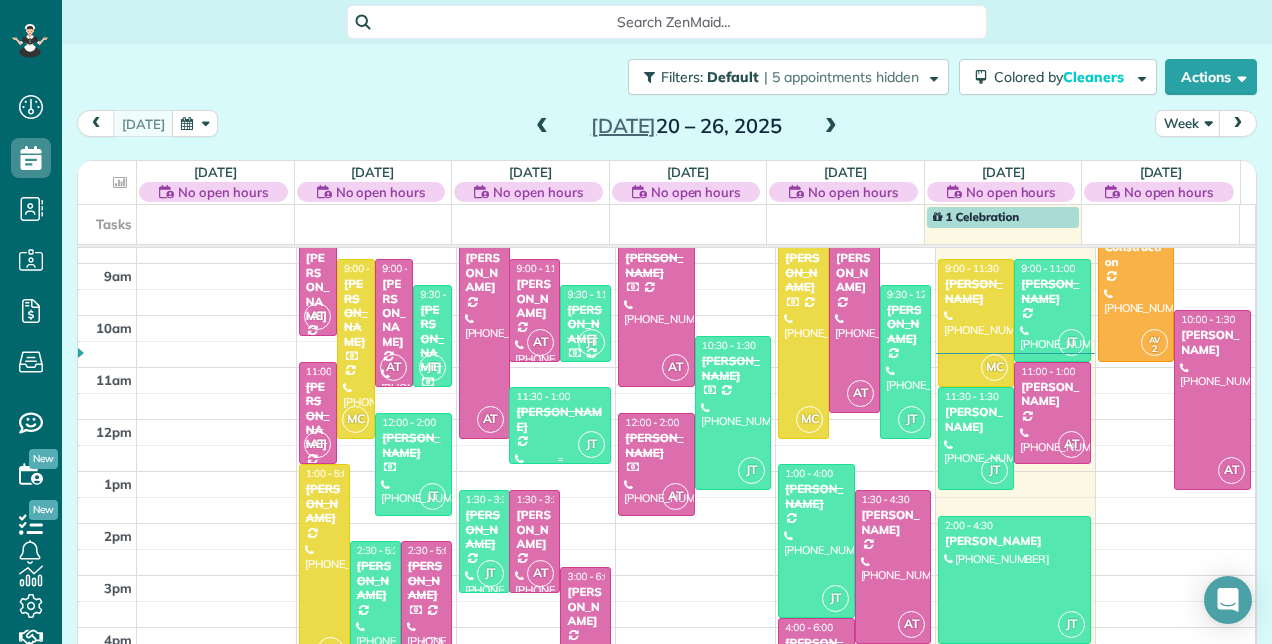 click on "[PERSON_NAME]" at bounding box center (560, 419) 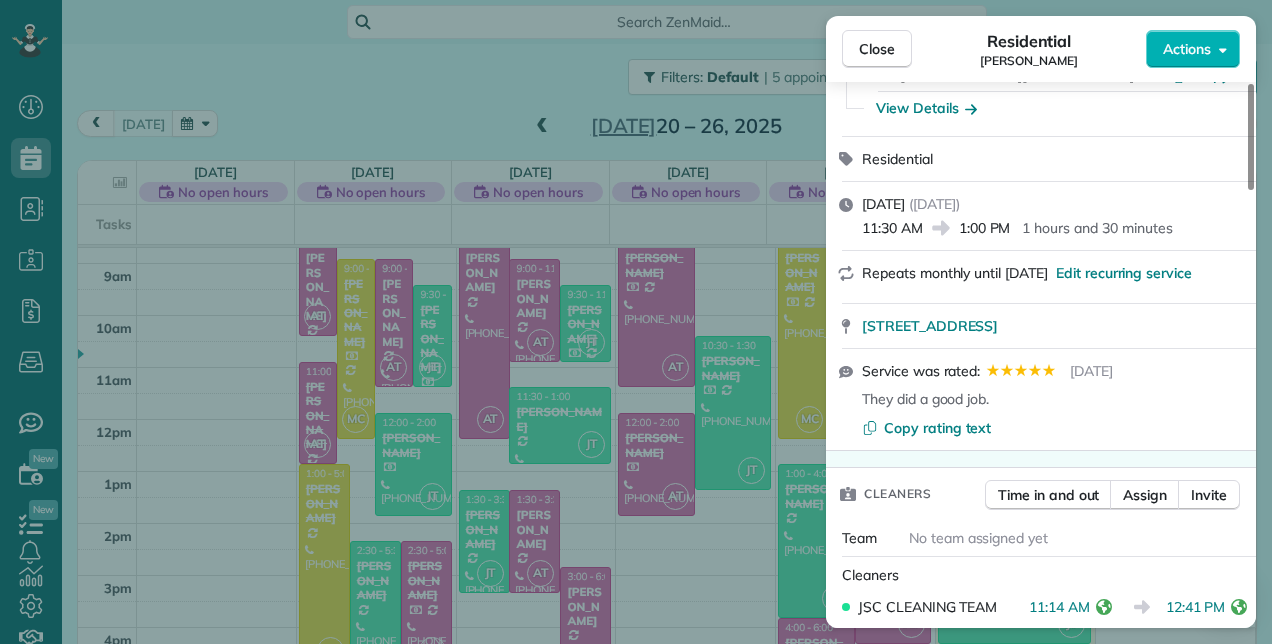 scroll, scrollTop: 0, scrollLeft: 0, axis: both 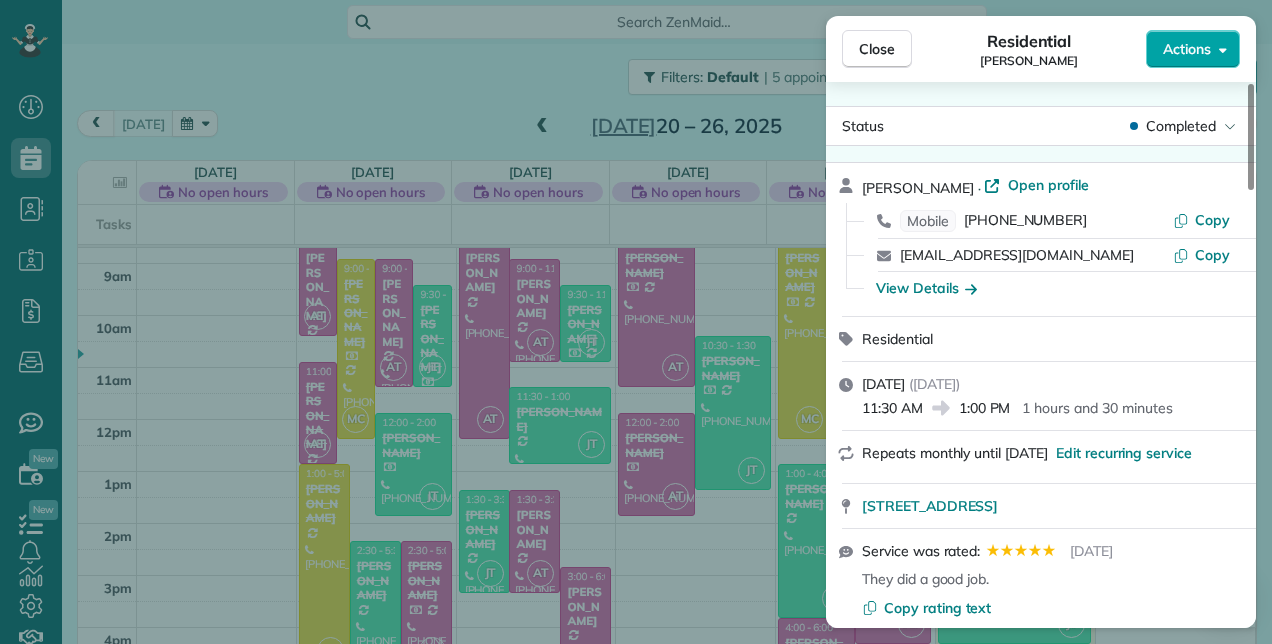 click 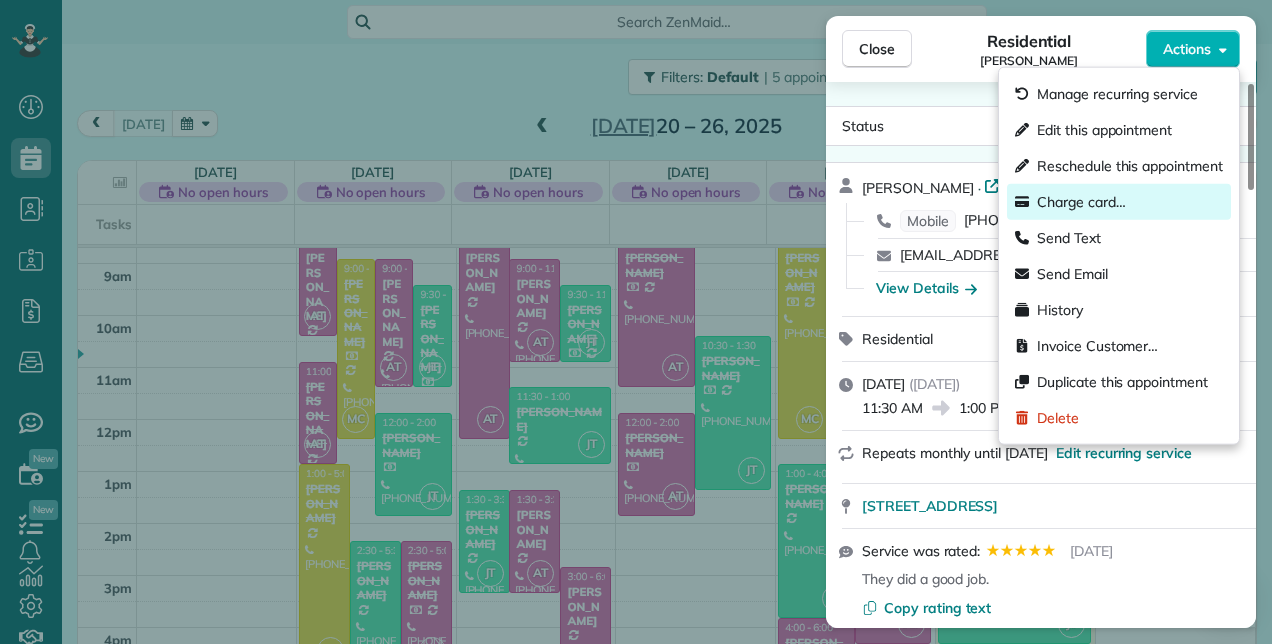 click on "Charge card…" at bounding box center (1081, 202) 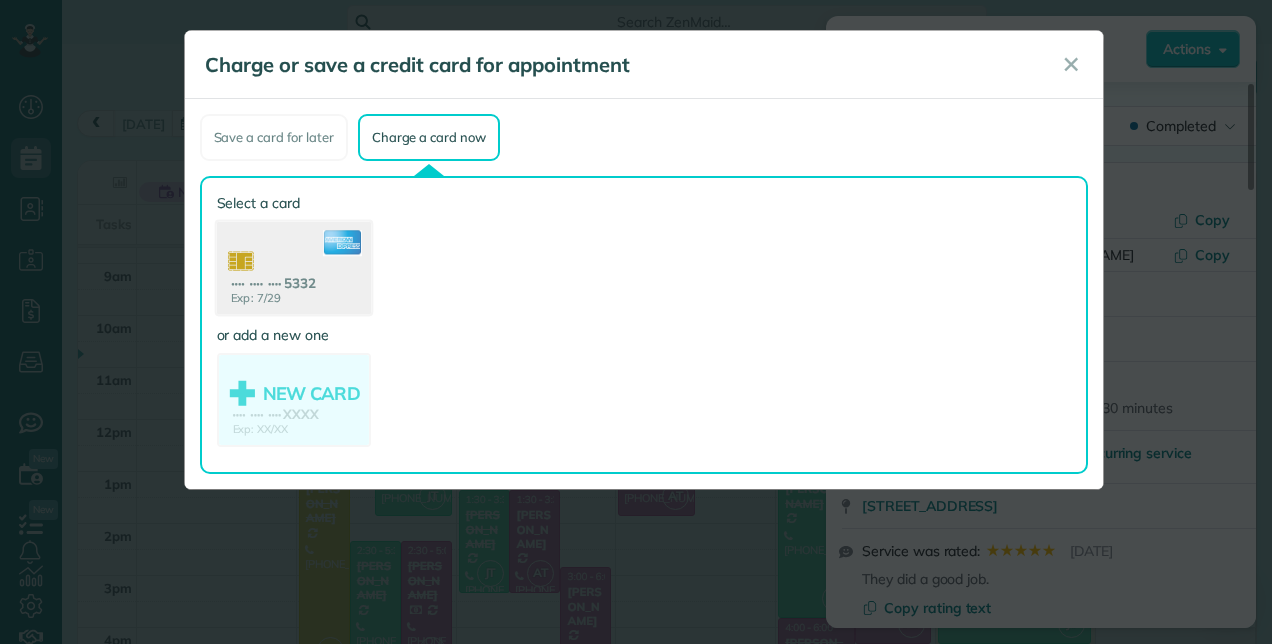 click 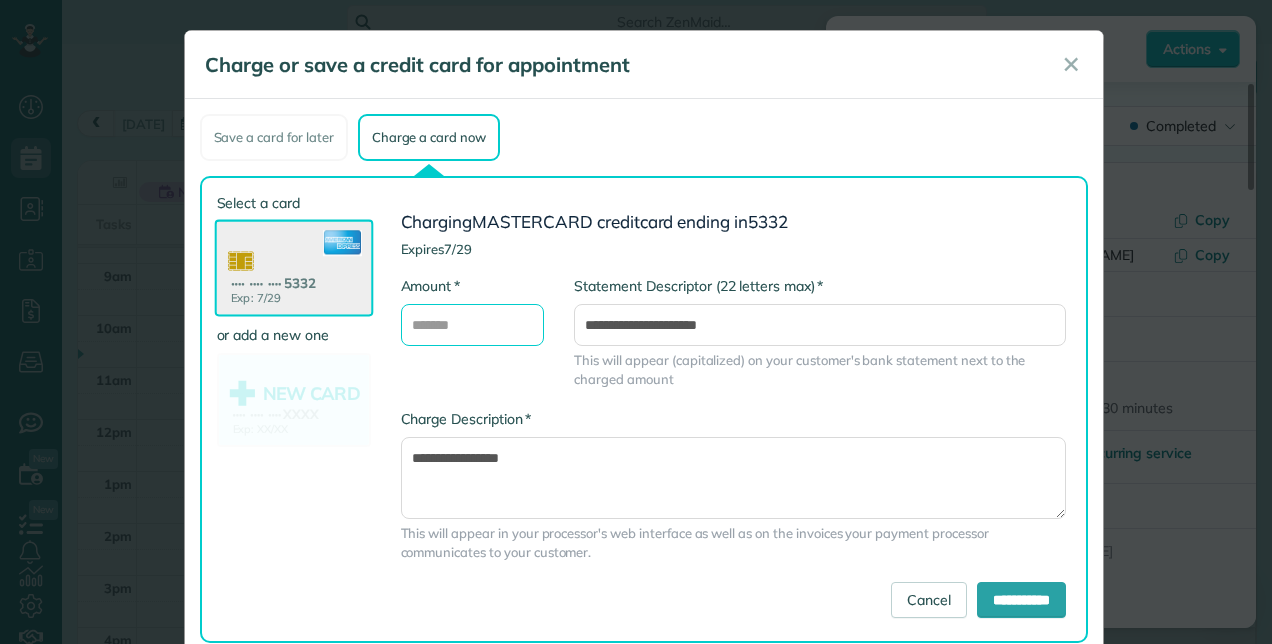click on "*  Amount" at bounding box center [473, 325] 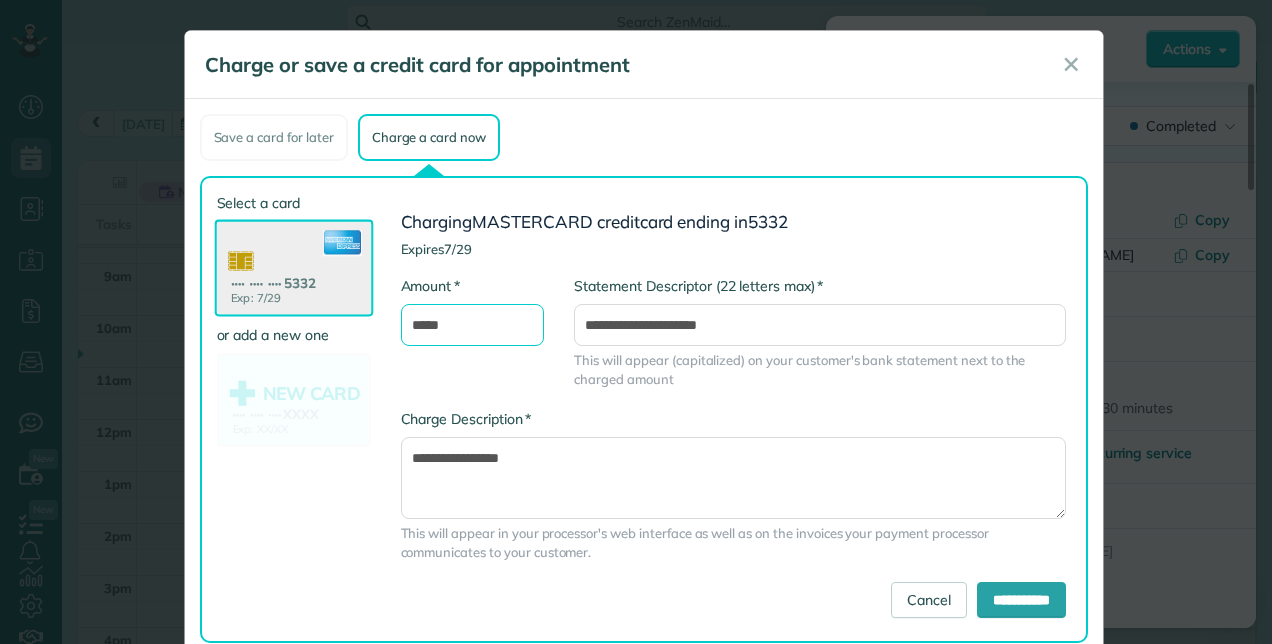 type on "*****" 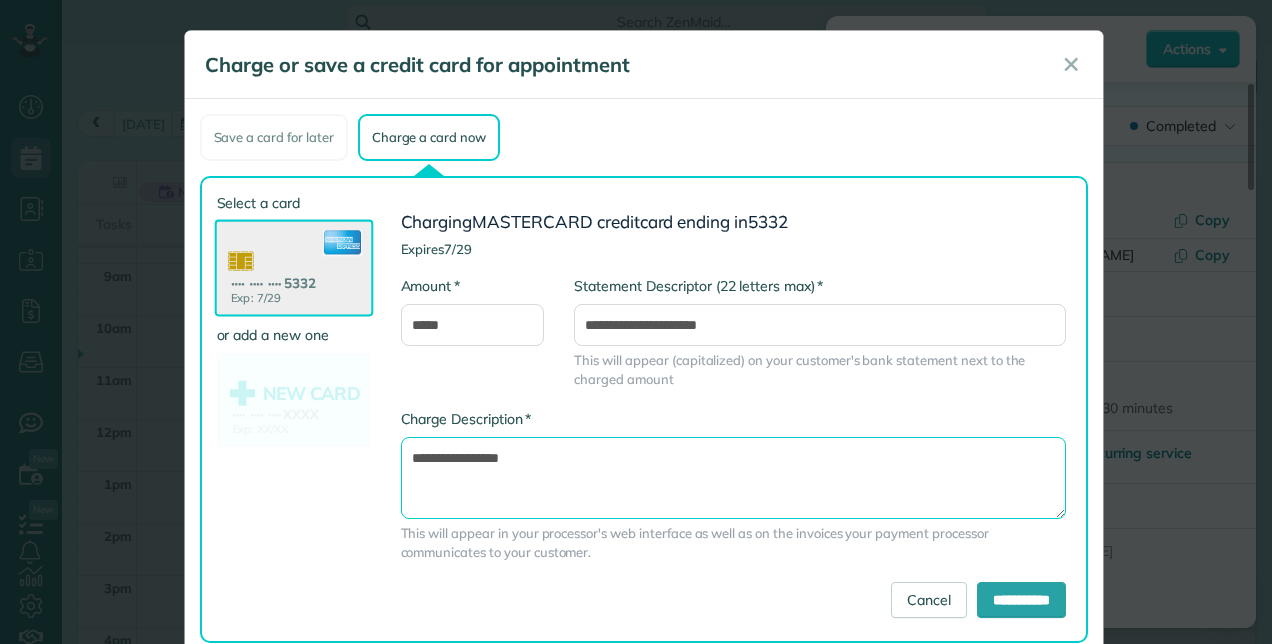 click on "**********" at bounding box center [734, 477] 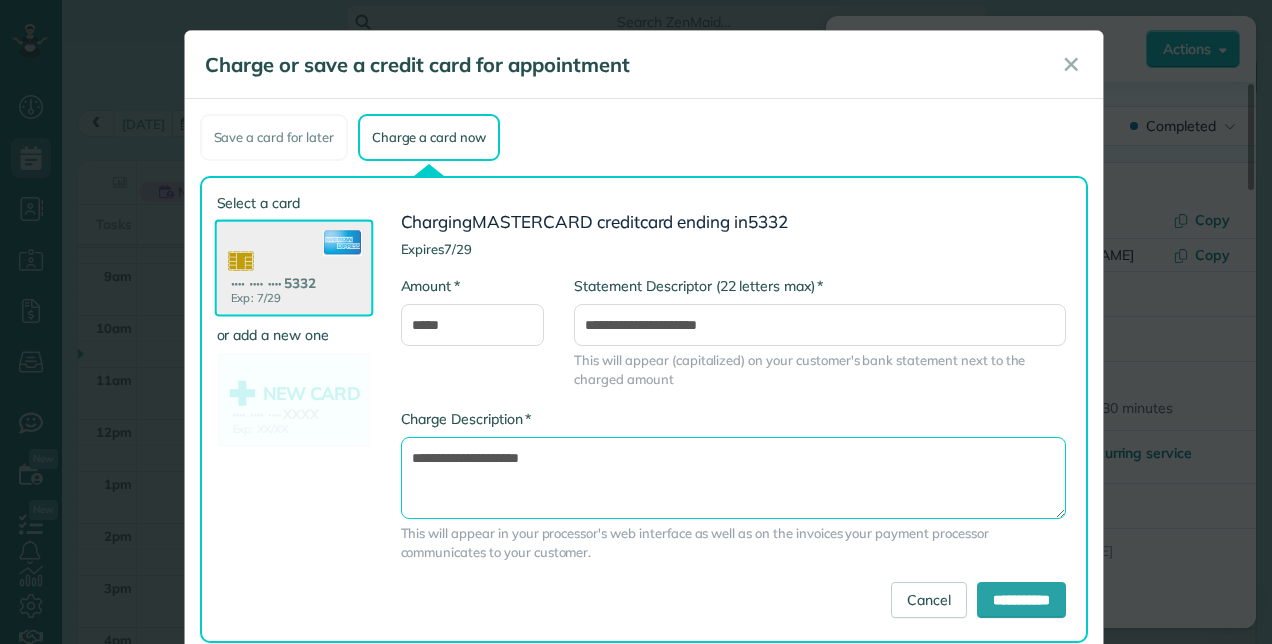 type on "**********" 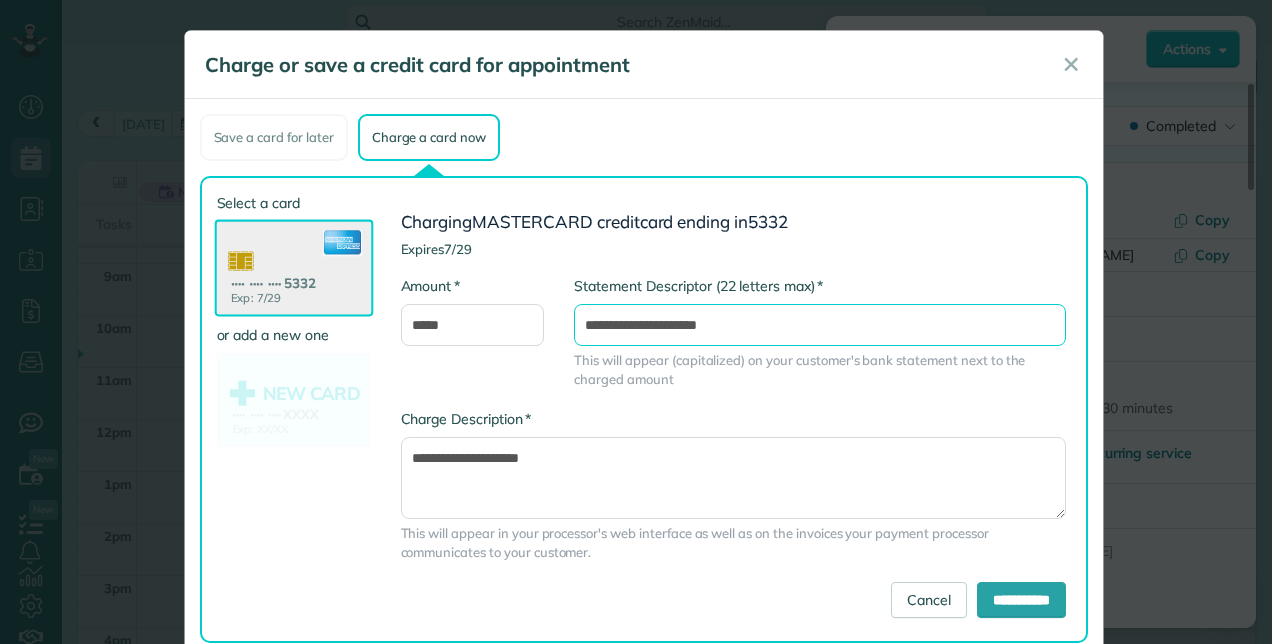 click on "**********" at bounding box center [820, 325] 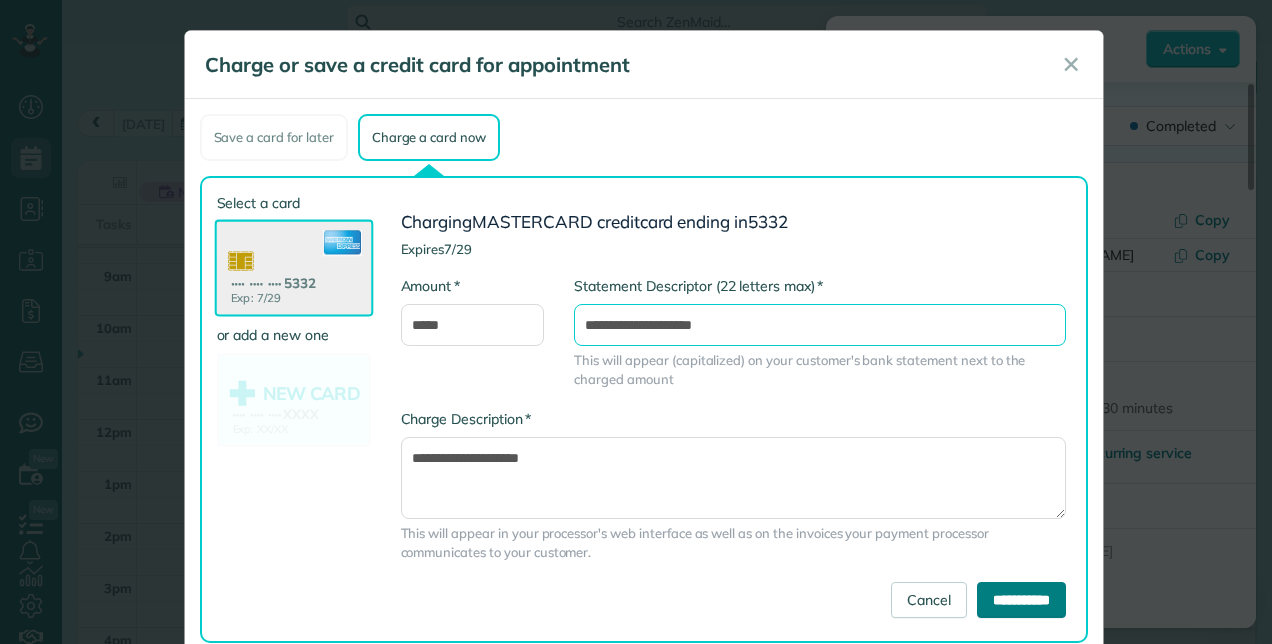 type on "**********" 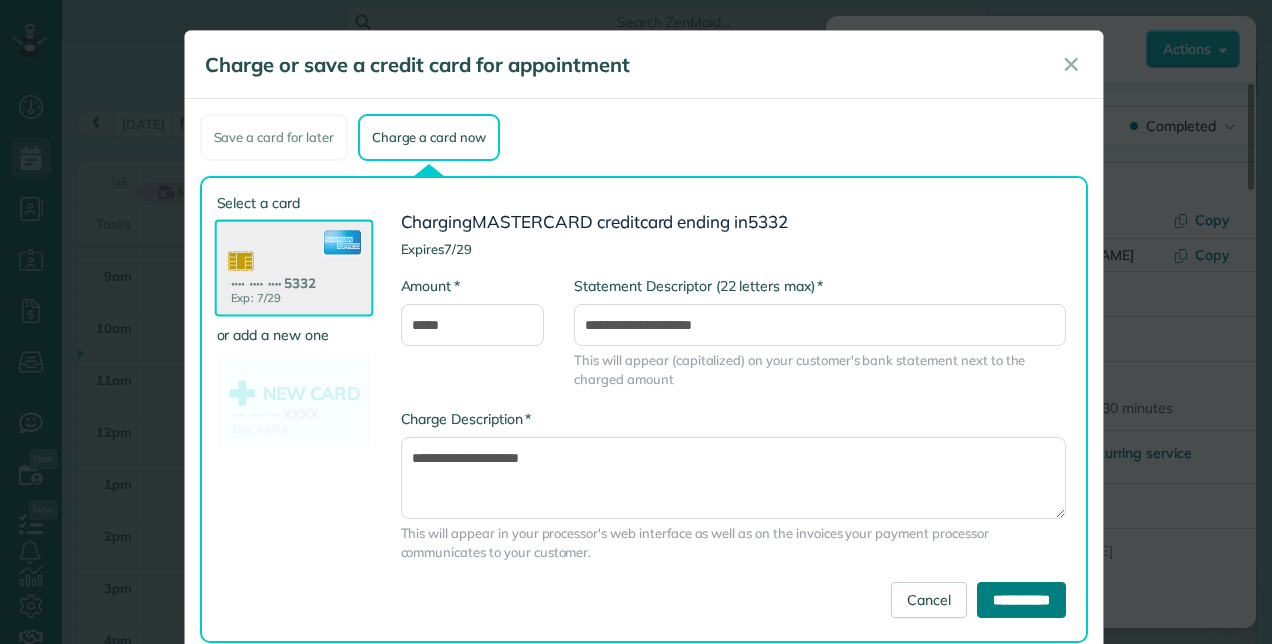 click on "**********" at bounding box center (1021, 600) 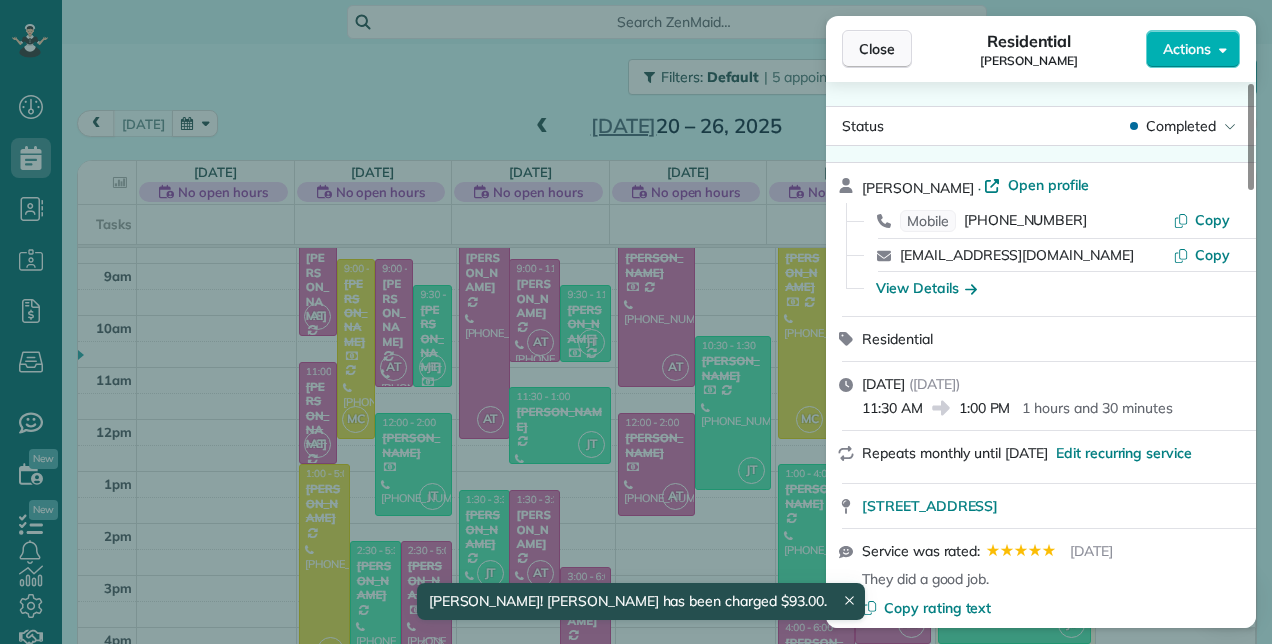 click on "Close" at bounding box center [877, 49] 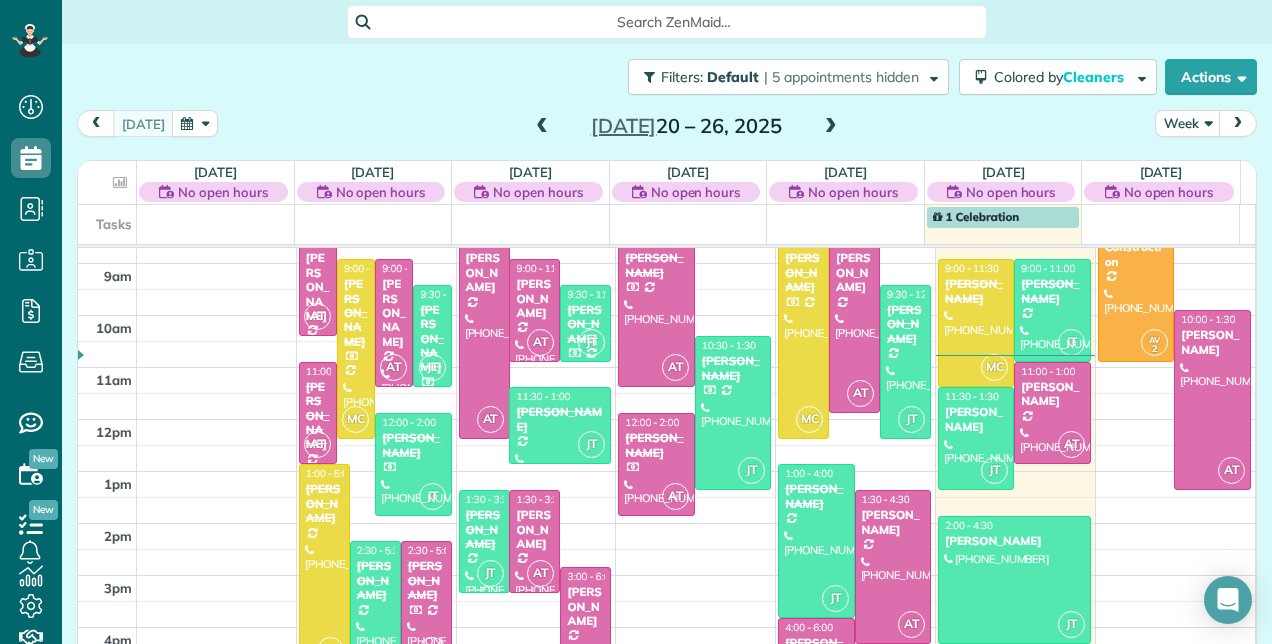 click on "[PERSON_NAME]" at bounding box center (484, 529) 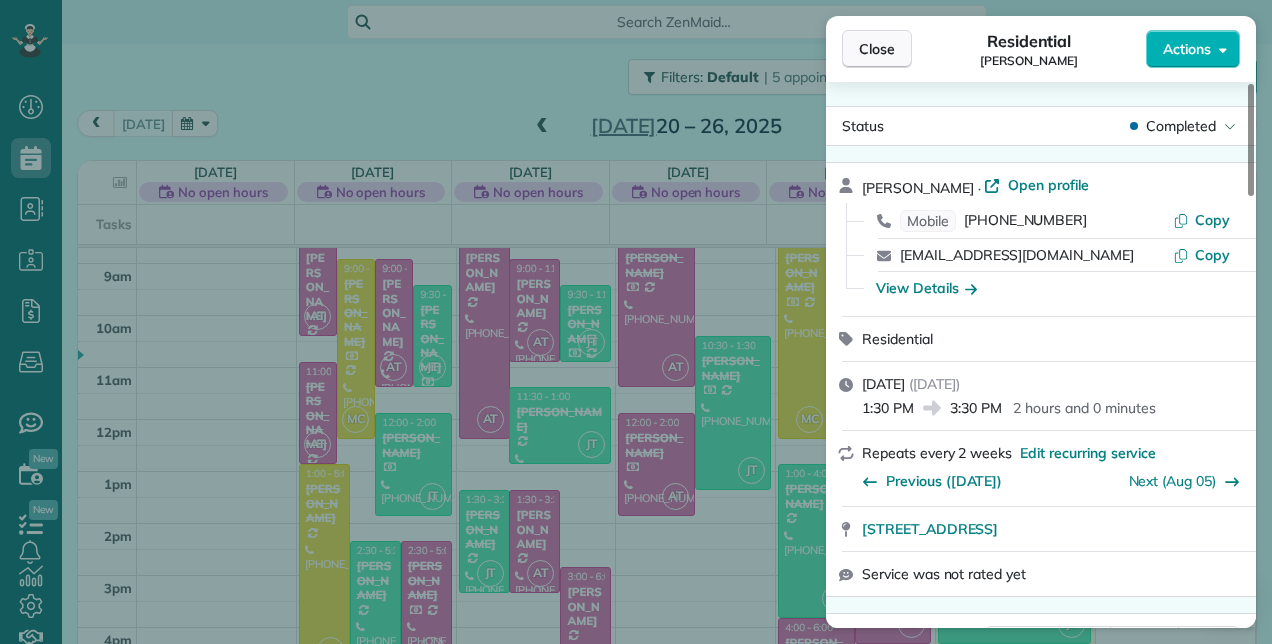 click on "Close" at bounding box center (877, 49) 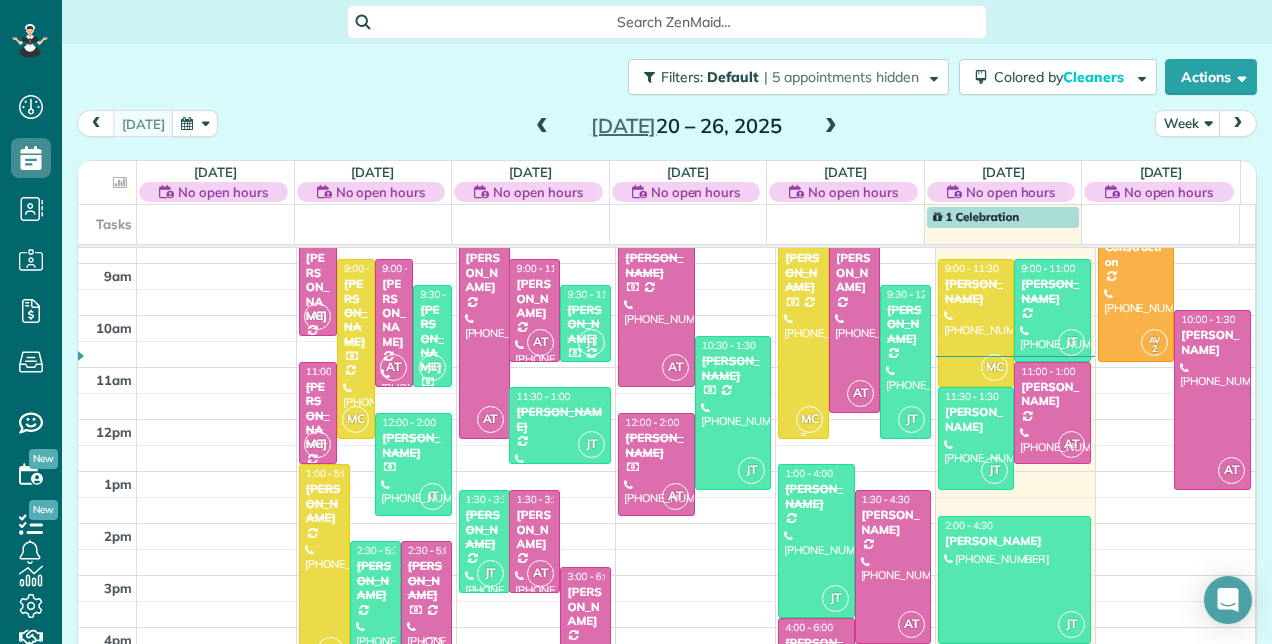click at bounding box center (803, 335) 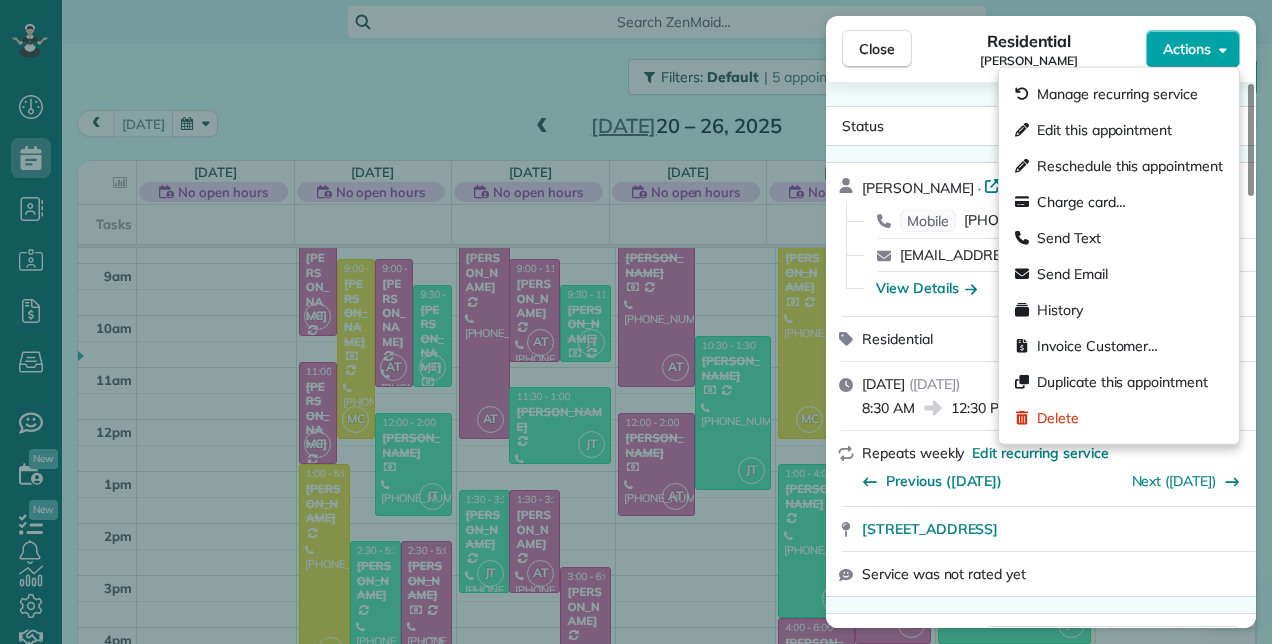 click on "Actions" at bounding box center [1193, 49] 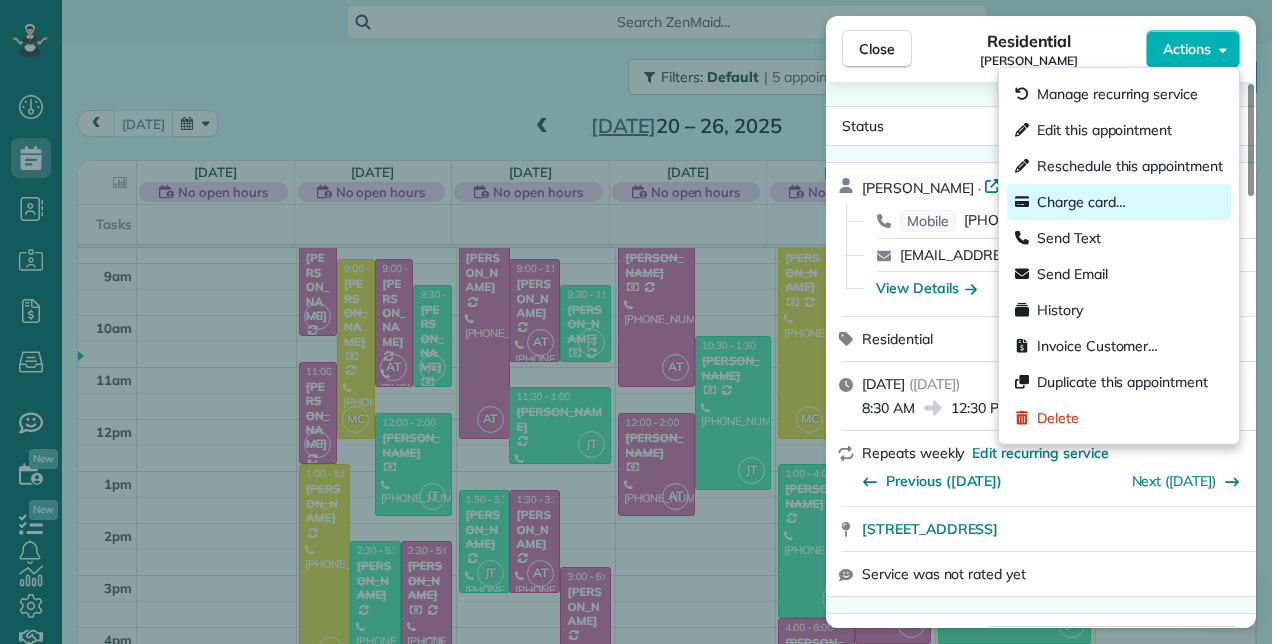 click on "Charge card…" at bounding box center [1081, 202] 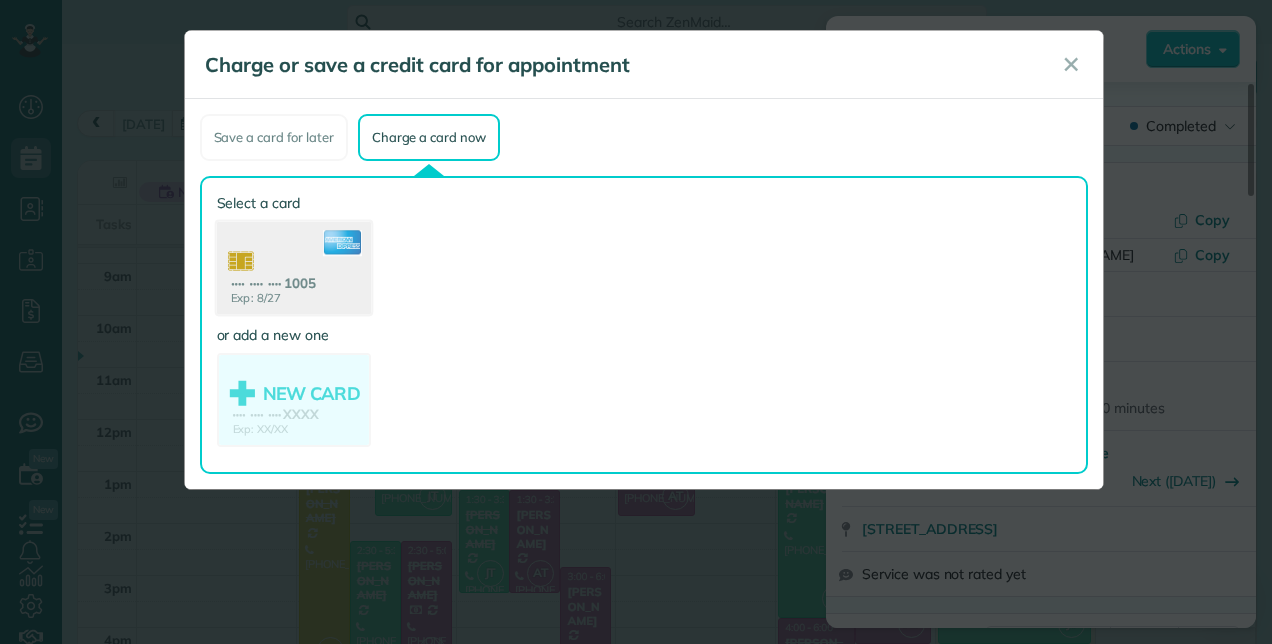 click 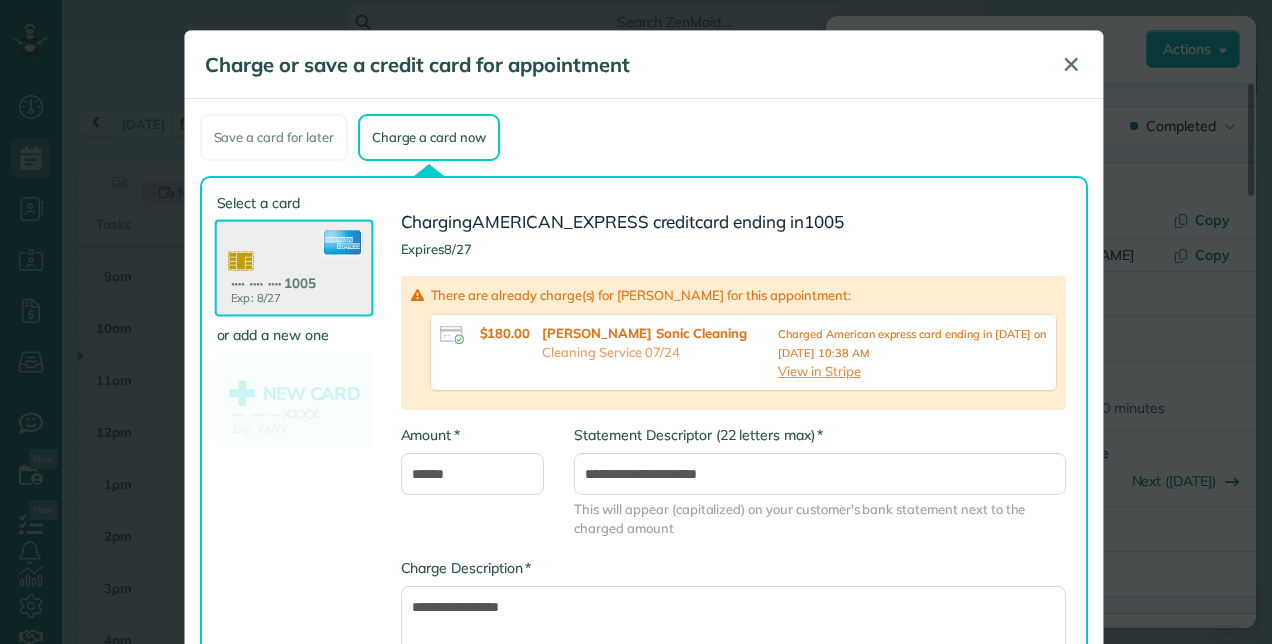 click on "✕" at bounding box center [1071, 64] 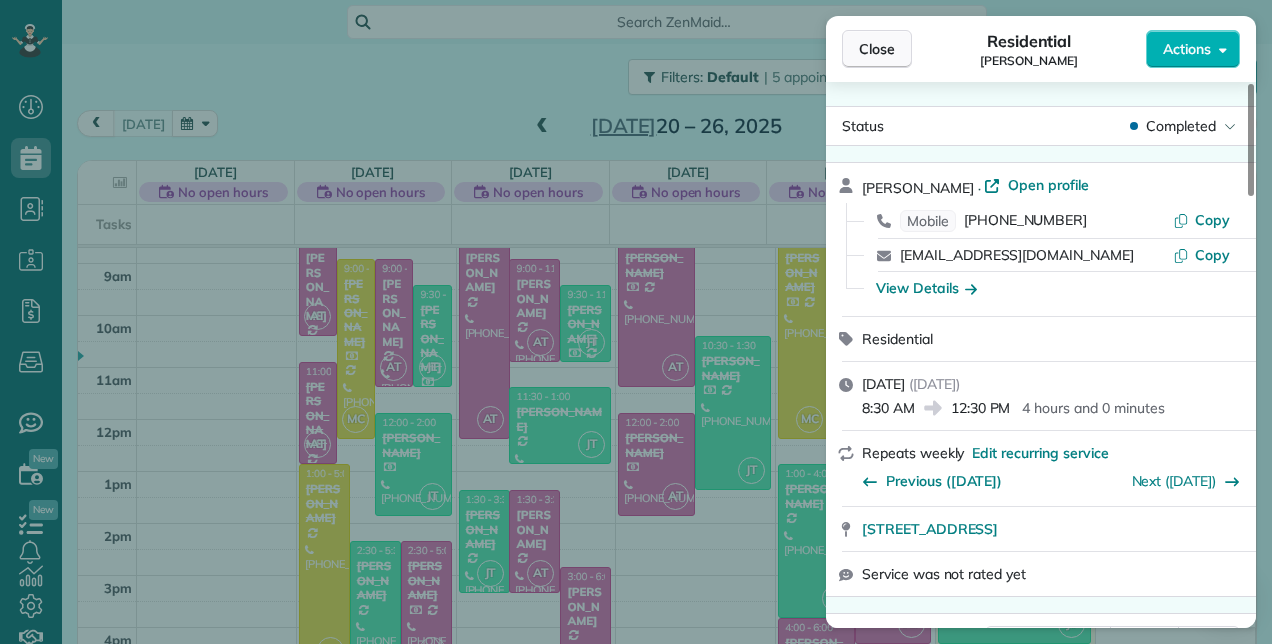 click on "Close" at bounding box center [877, 49] 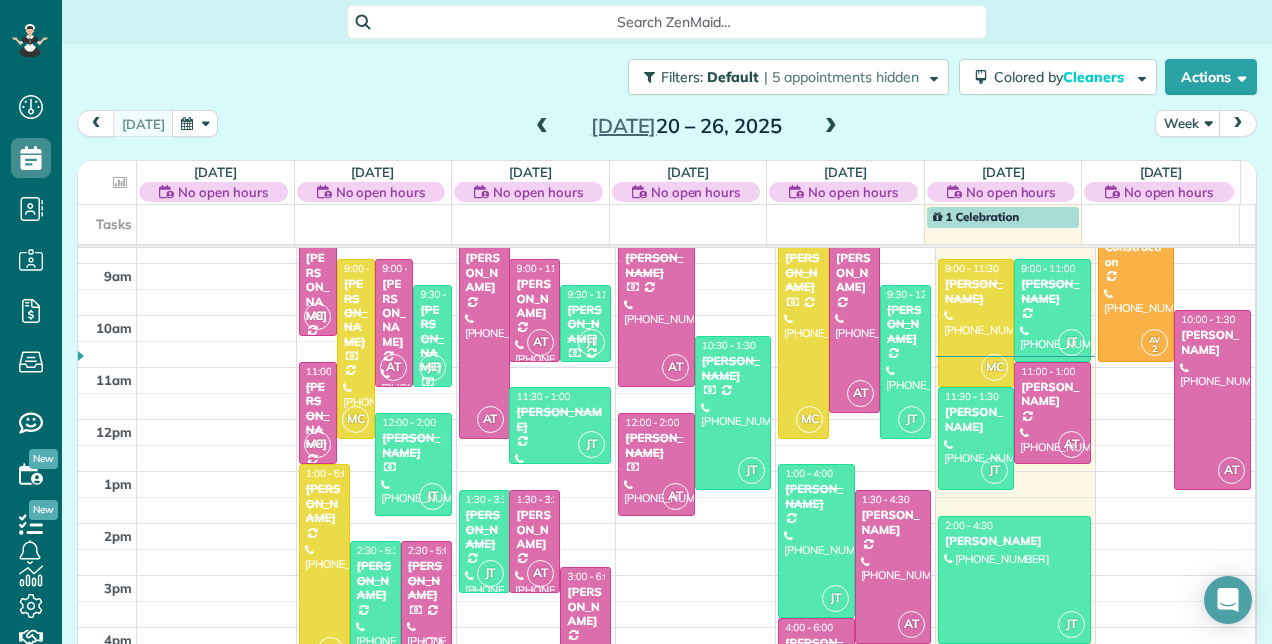 click on "[PERSON_NAME]" at bounding box center [324, 503] 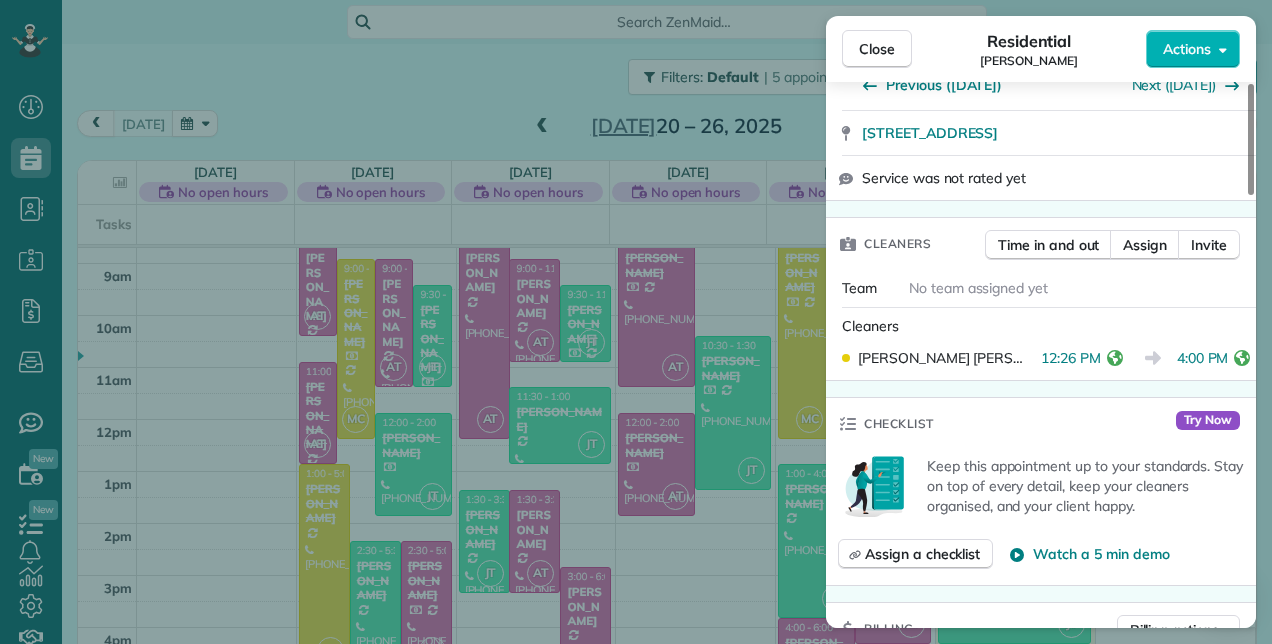 scroll, scrollTop: 400, scrollLeft: 0, axis: vertical 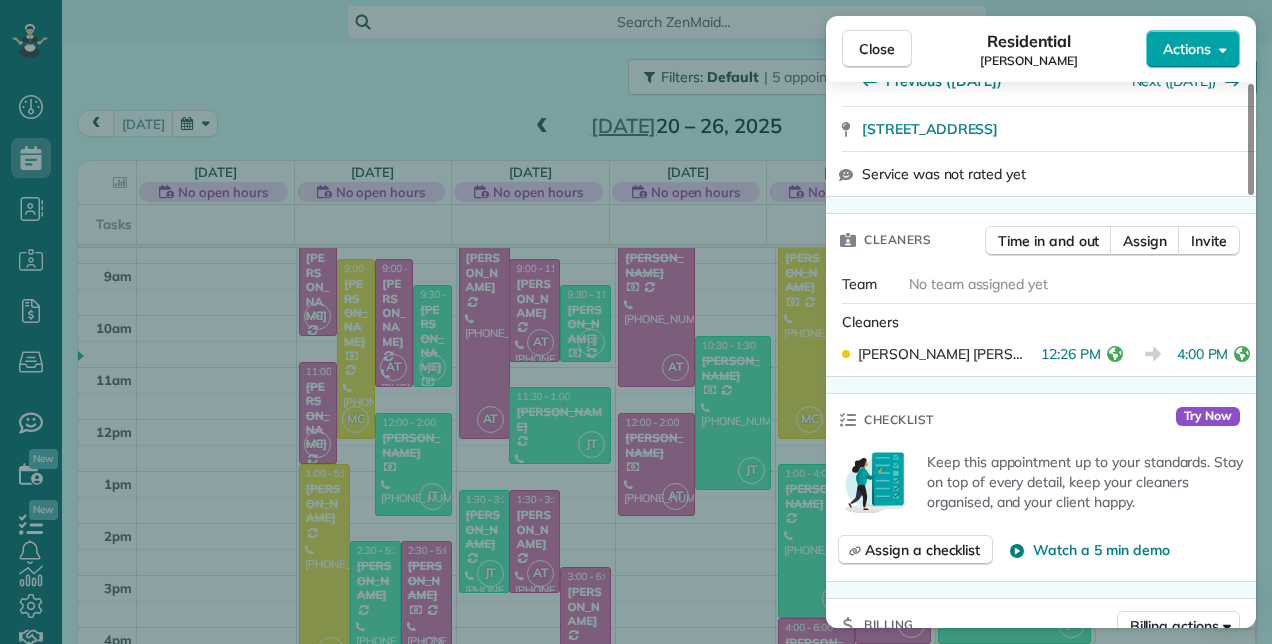 click on "Actions" at bounding box center (1193, 49) 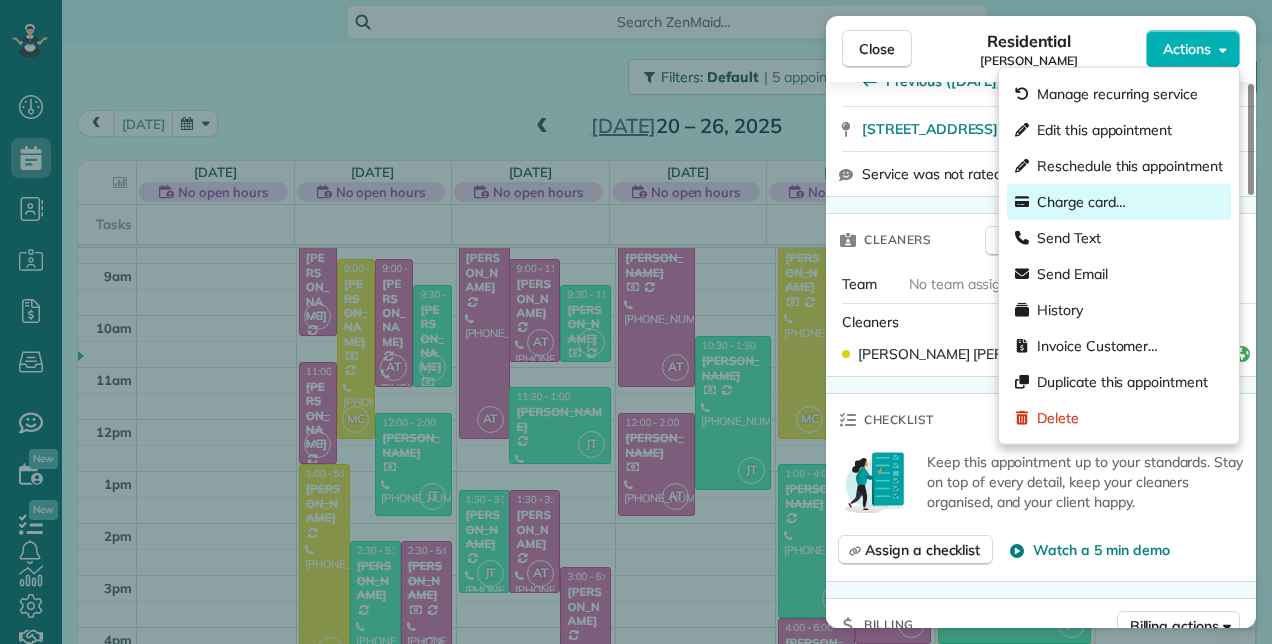 click on "Charge card…" at bounding box center (1081, 202) 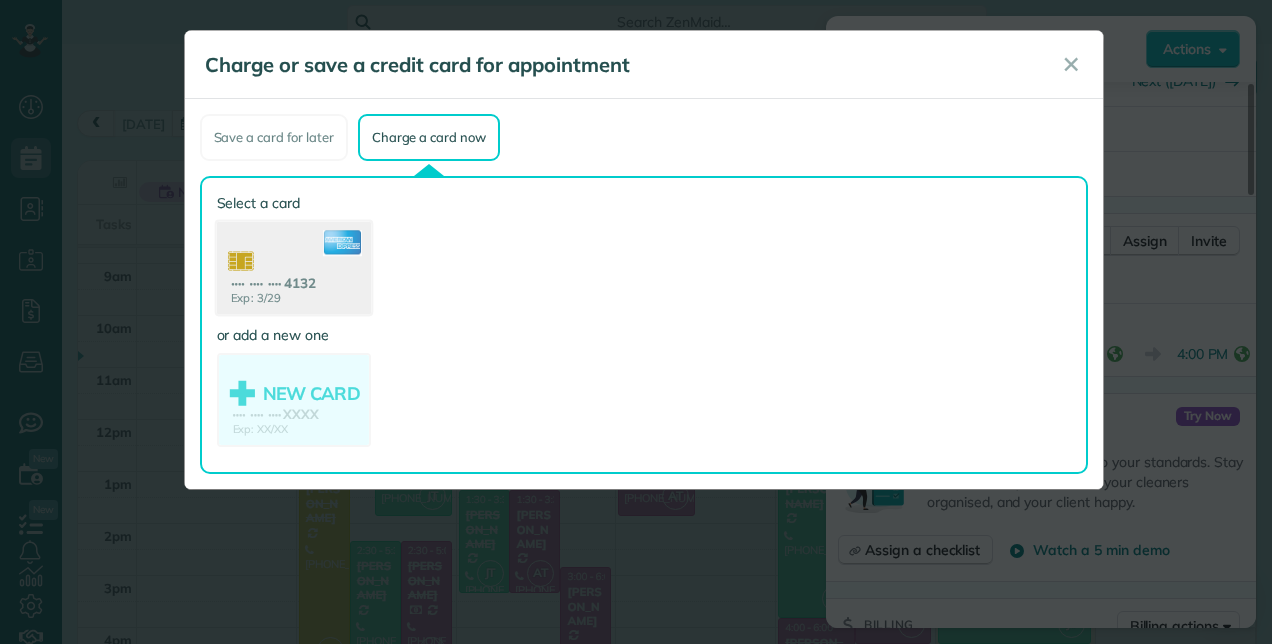 click 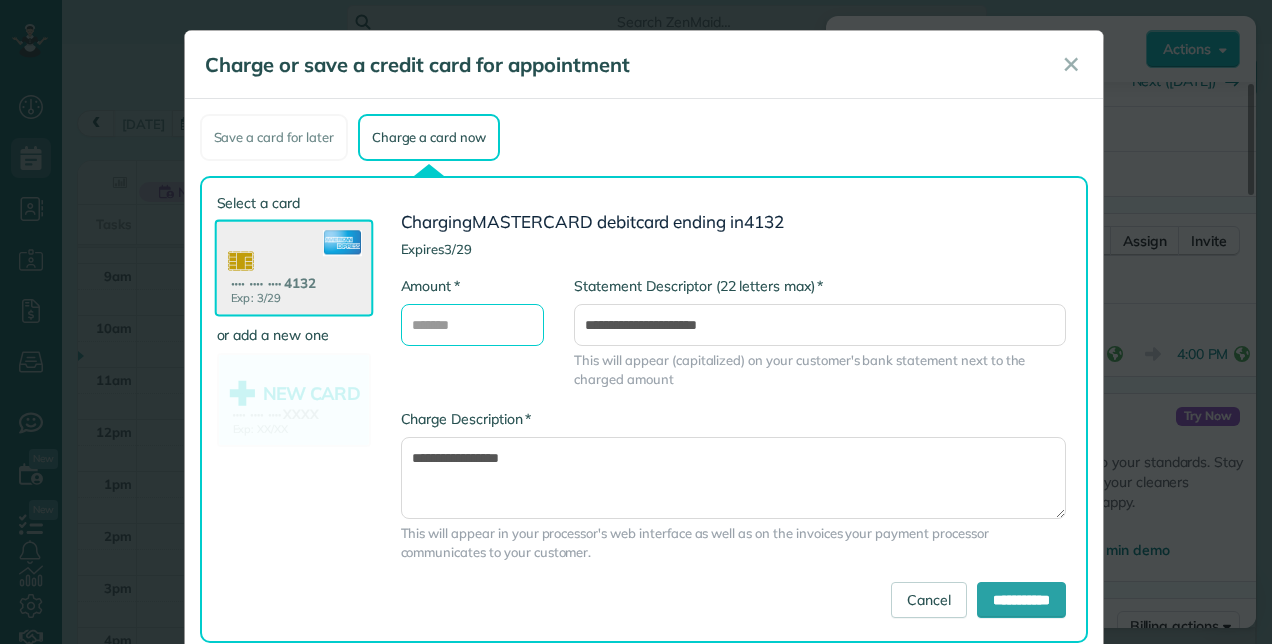 click on "*  Amount" at bounding box center (473, 325) 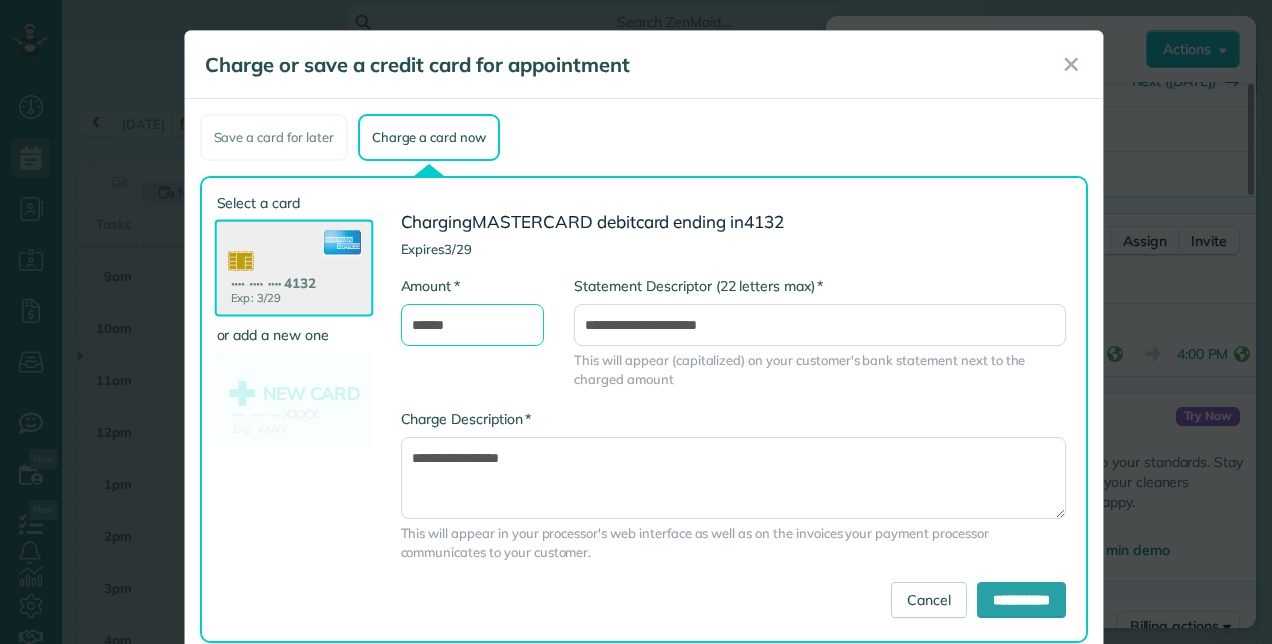 type on "******" 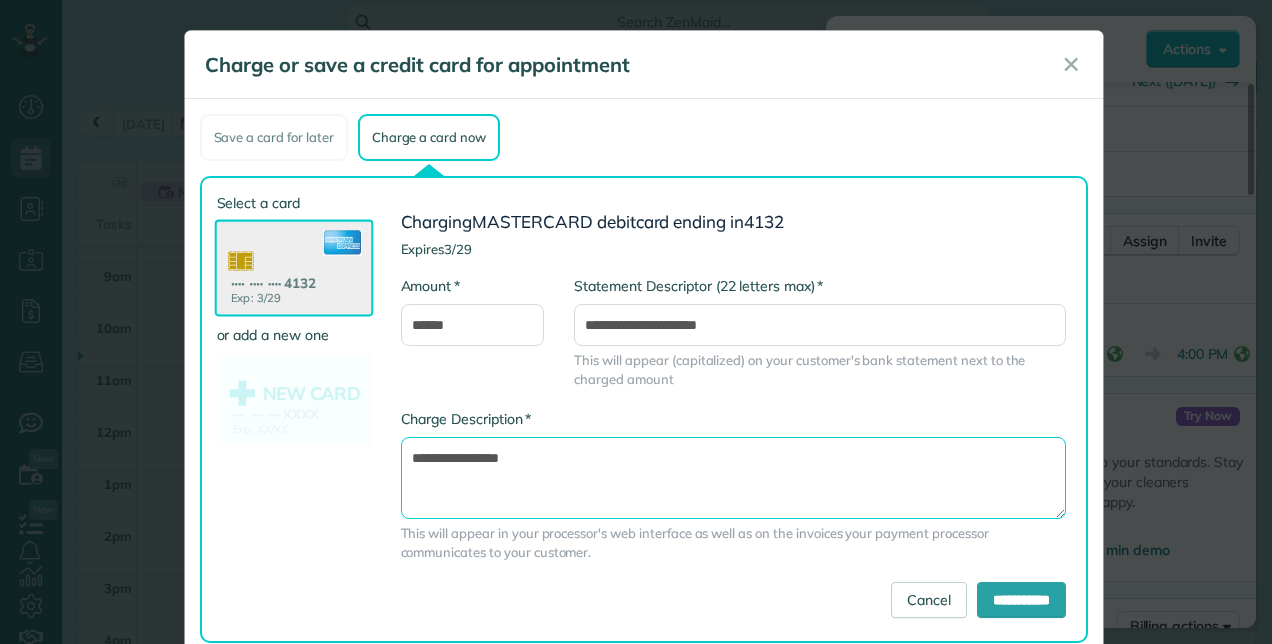 click on "**********" at bounding box center (734, 477) 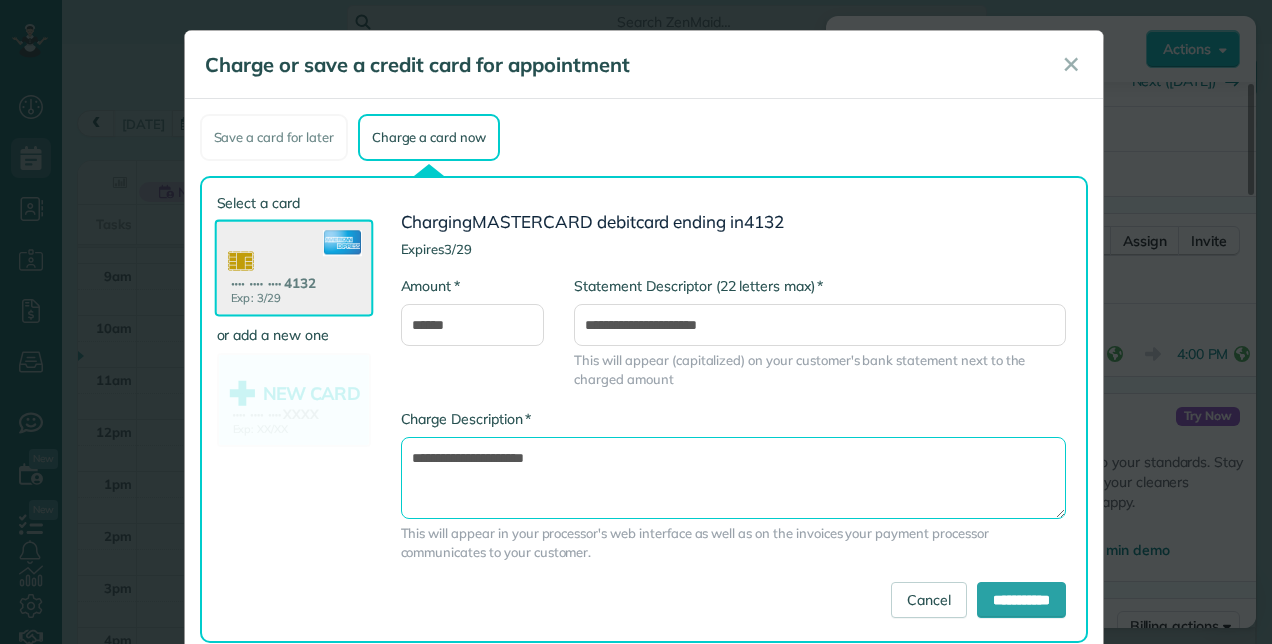 type on "**********" 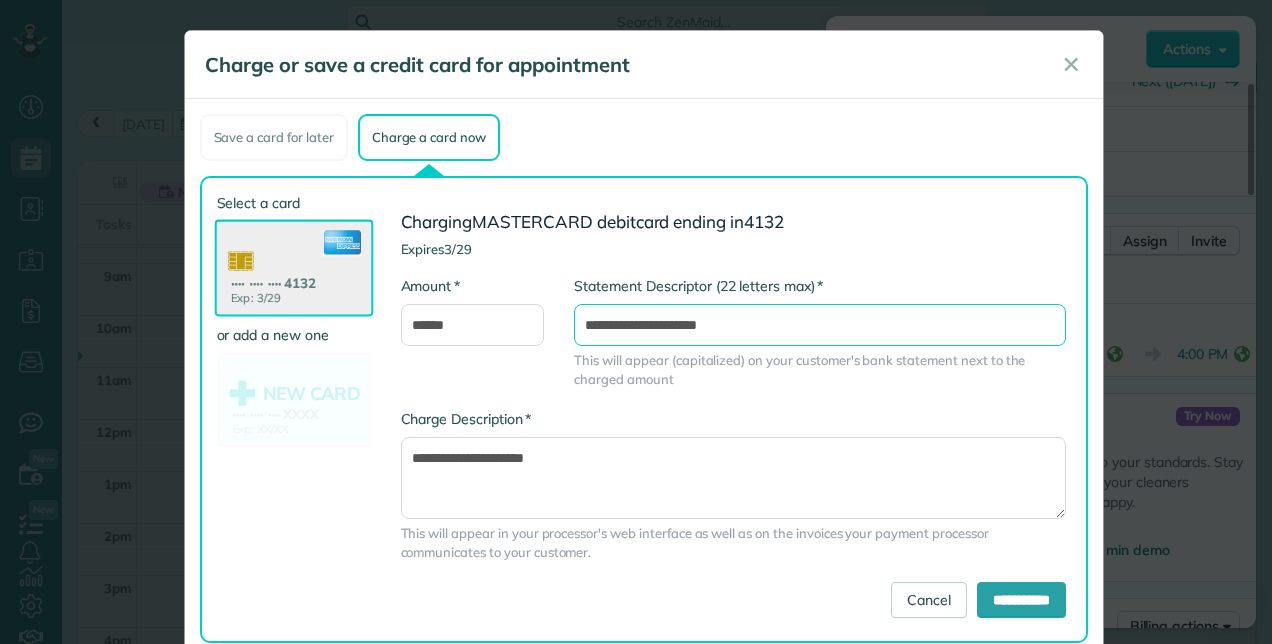 click on "**********" at bounding box center [820, 325] 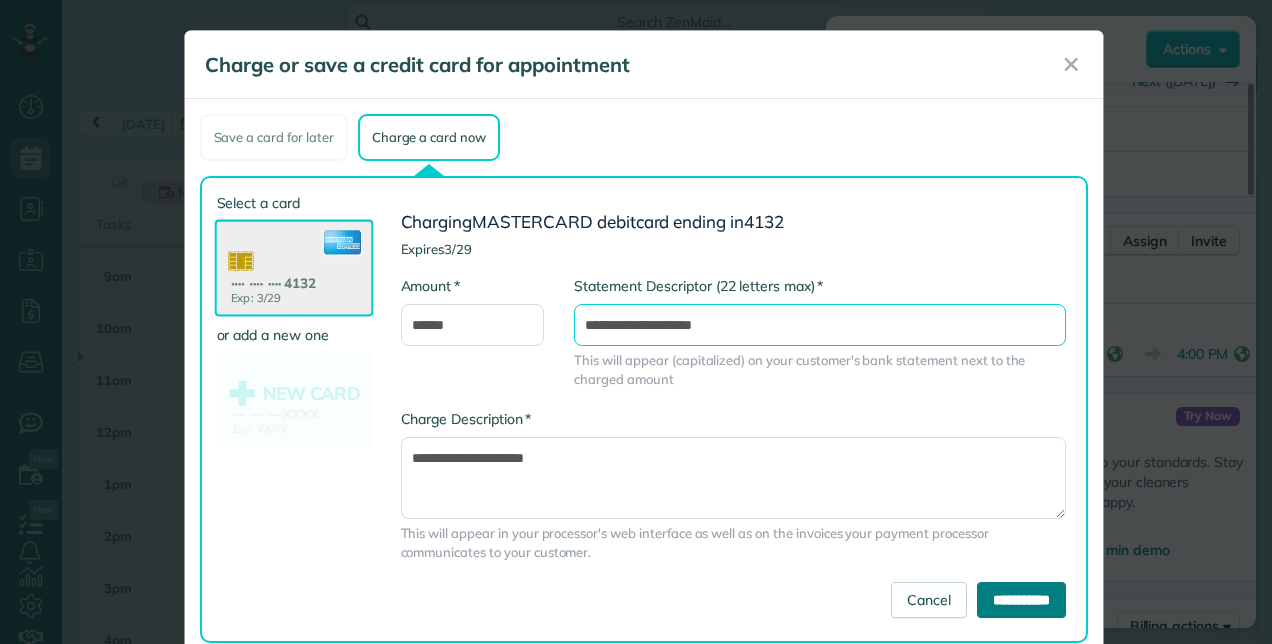type on "**********" 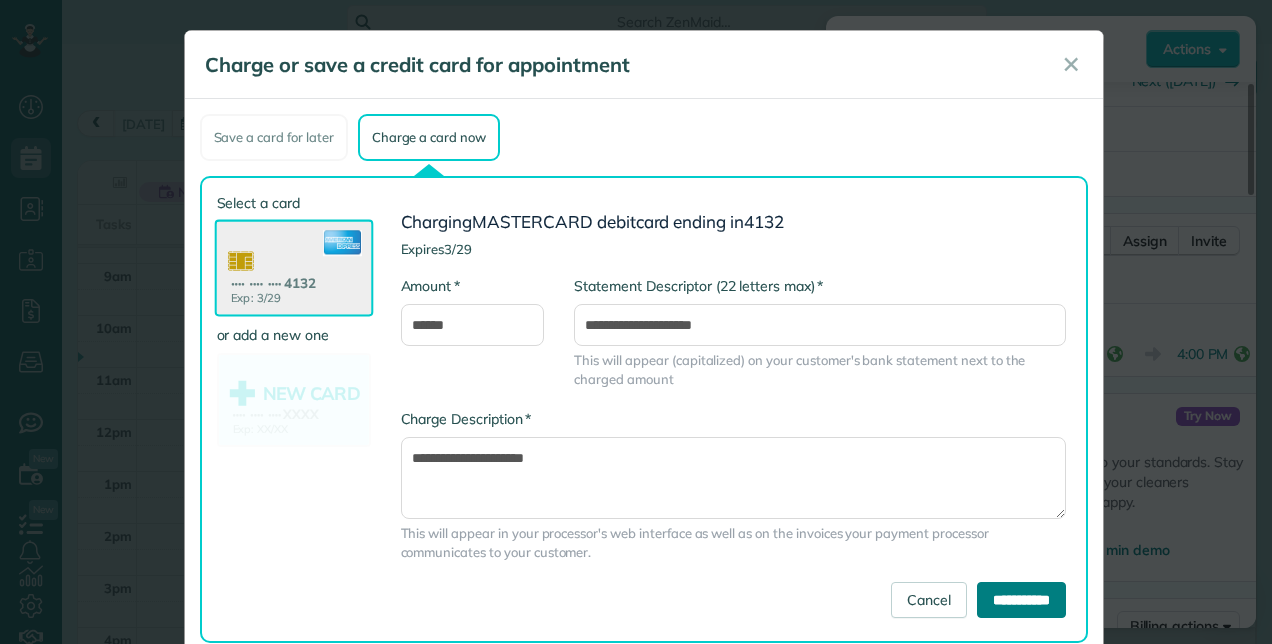 click on "**********" at bounding box center (1021, 600) 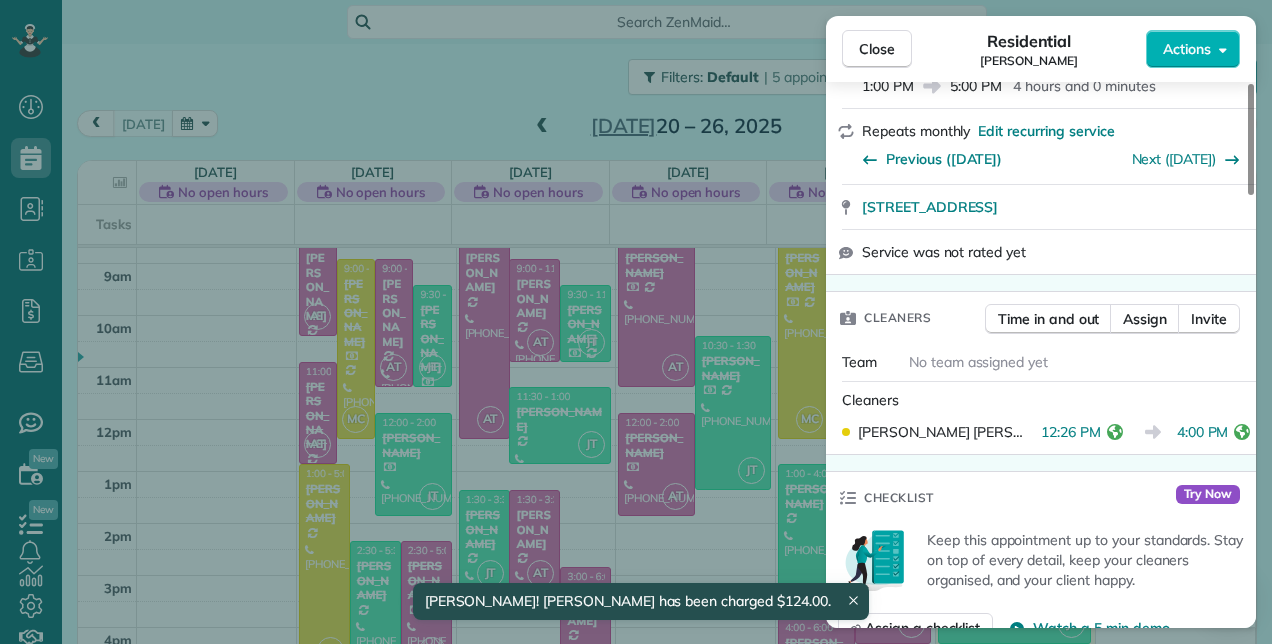 scroll, scrollTop: 0, scrollLeft: 0, axis: both 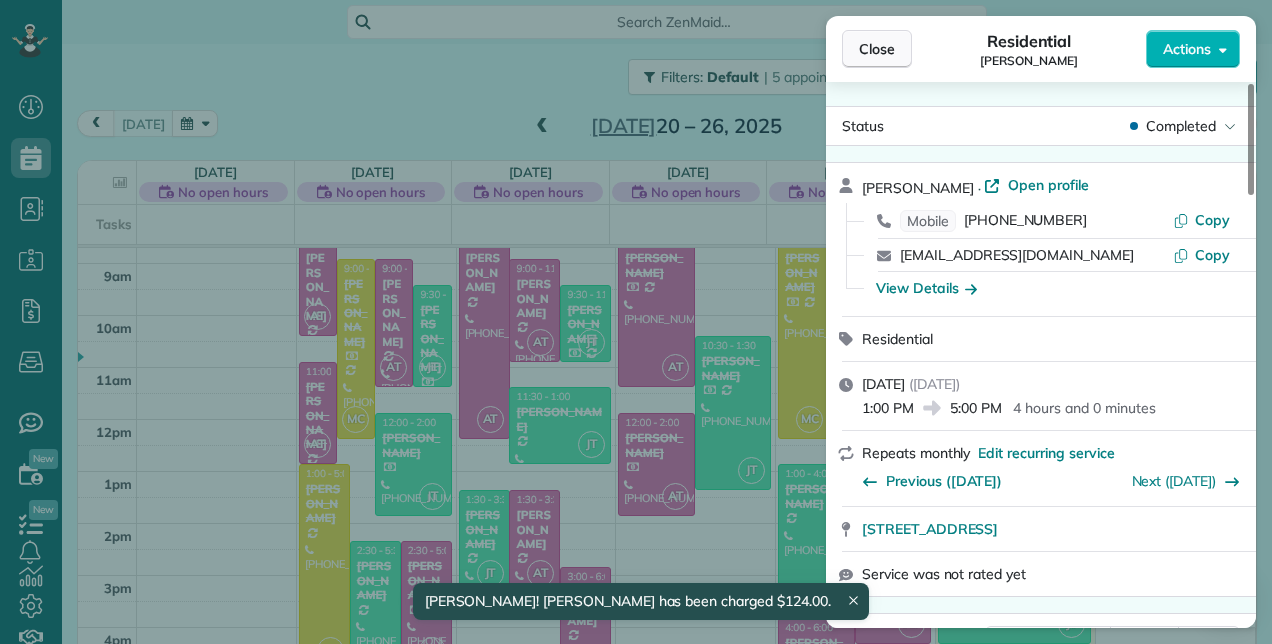 click on "Close" at bounding box center (877, 49) 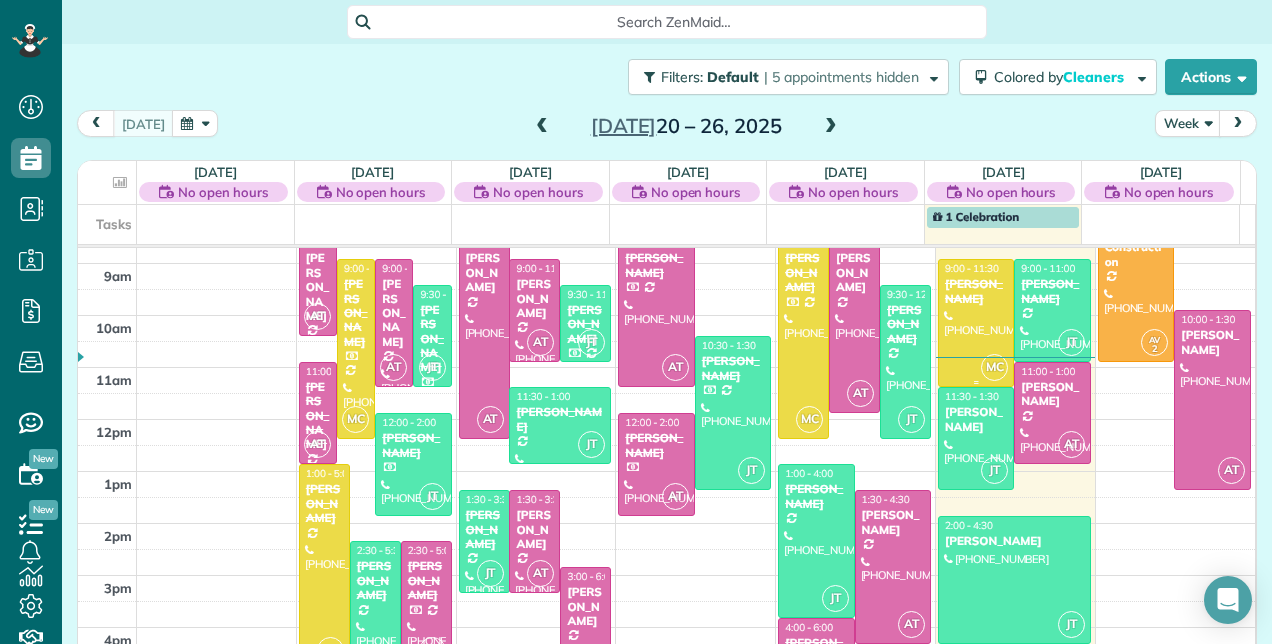 click at bounding box center (976, 323) 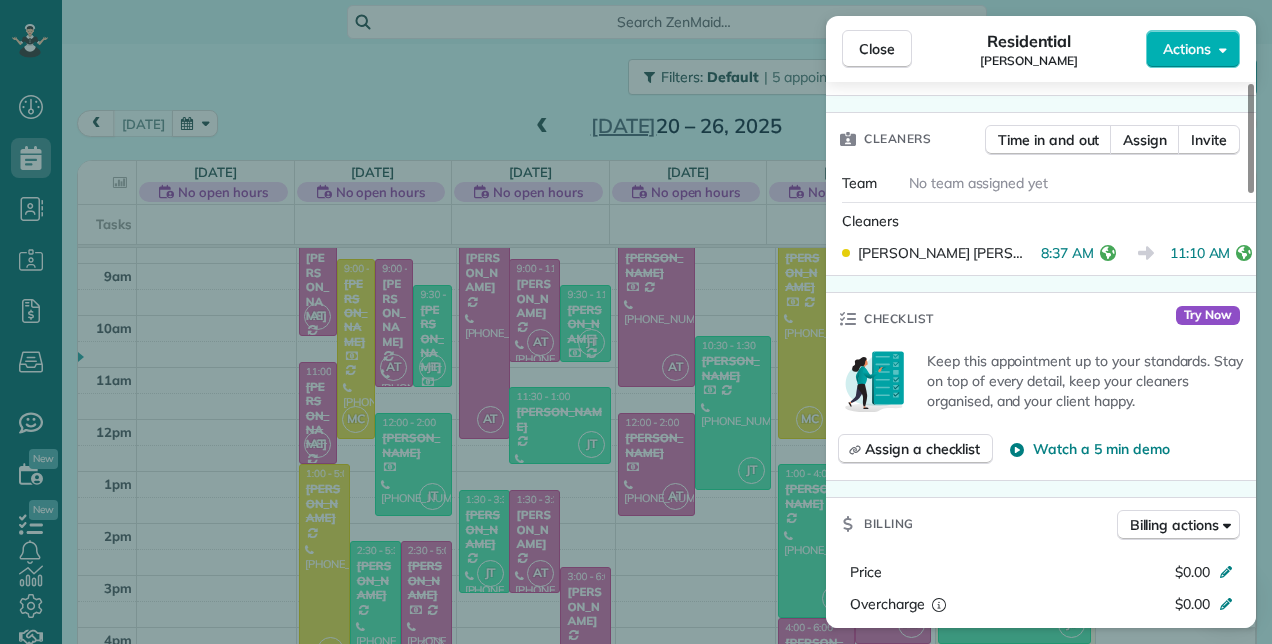 scroll, scrollTop: 500, scrollLeft: 0, axis: vertical 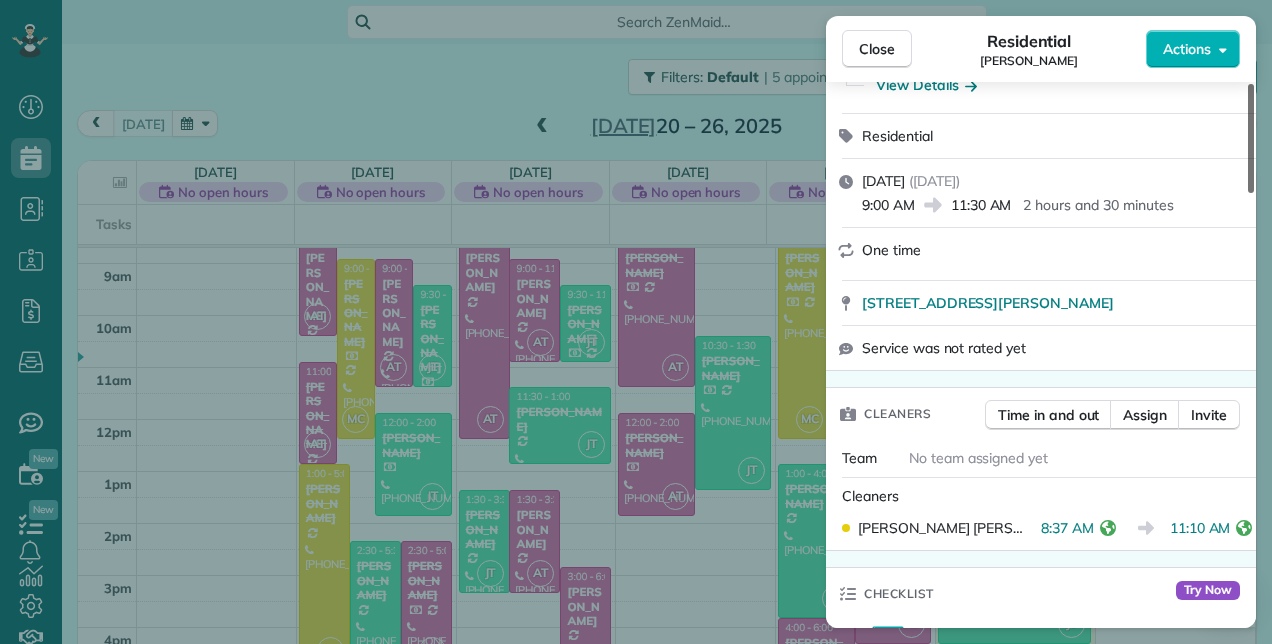 drag, startPoint x: 1249, startPoint y: 208, endPoint x: 1268, endPoint y: 153, distance: 58.189346 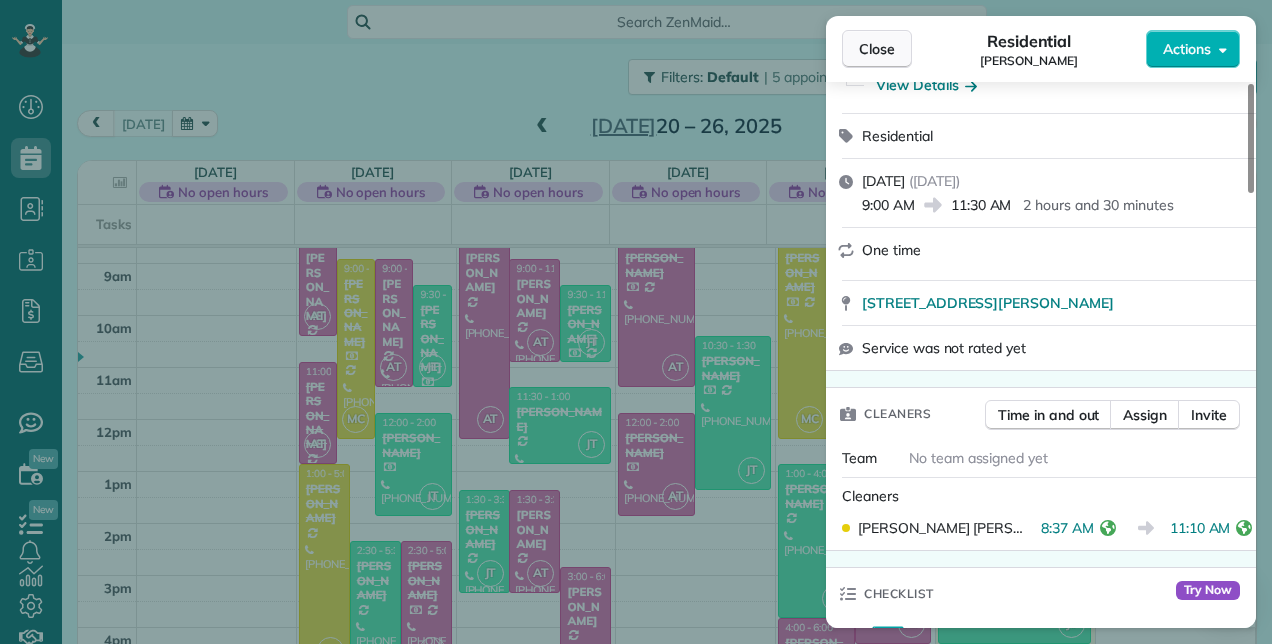 click on "Close" at bounding box center [877, 49] 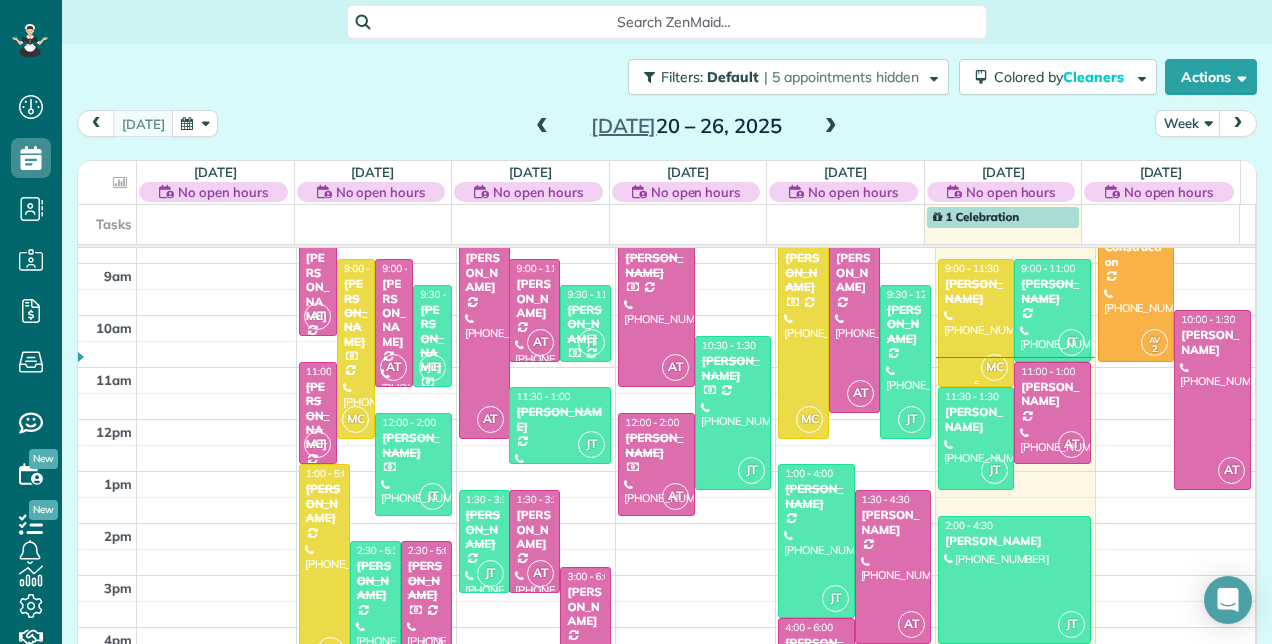 click on "[PERSON_NAME]" at bounding box center [976, 291] 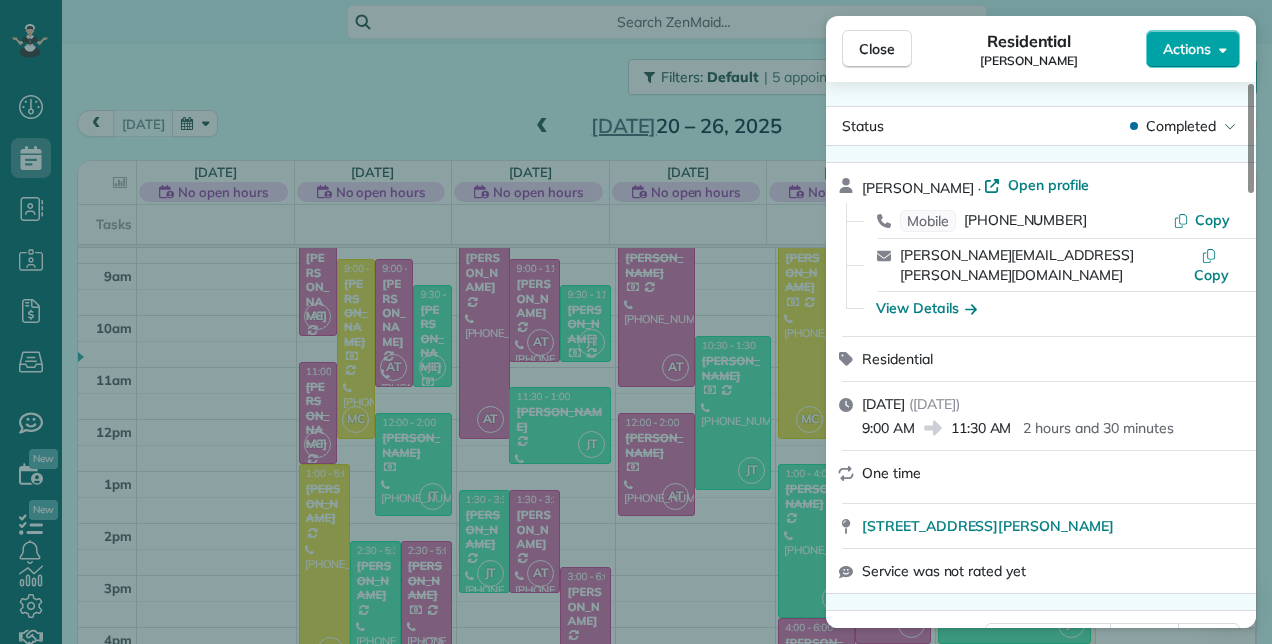 click 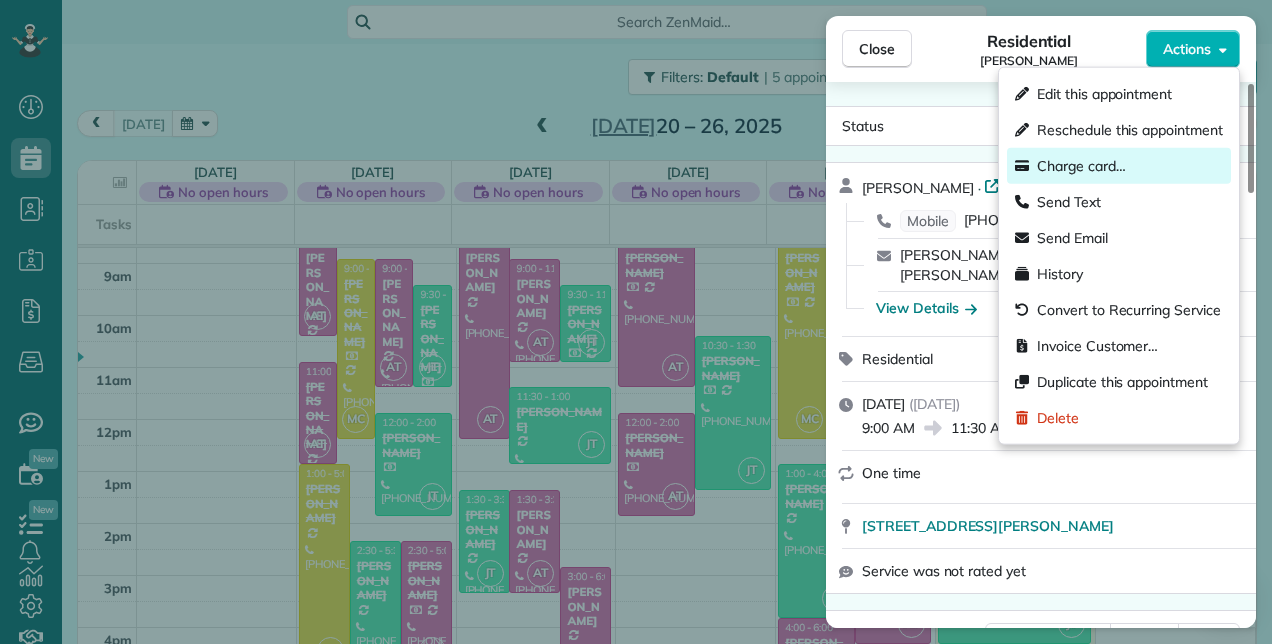 click on "Charge card…" at bounding box center [1081, 166] 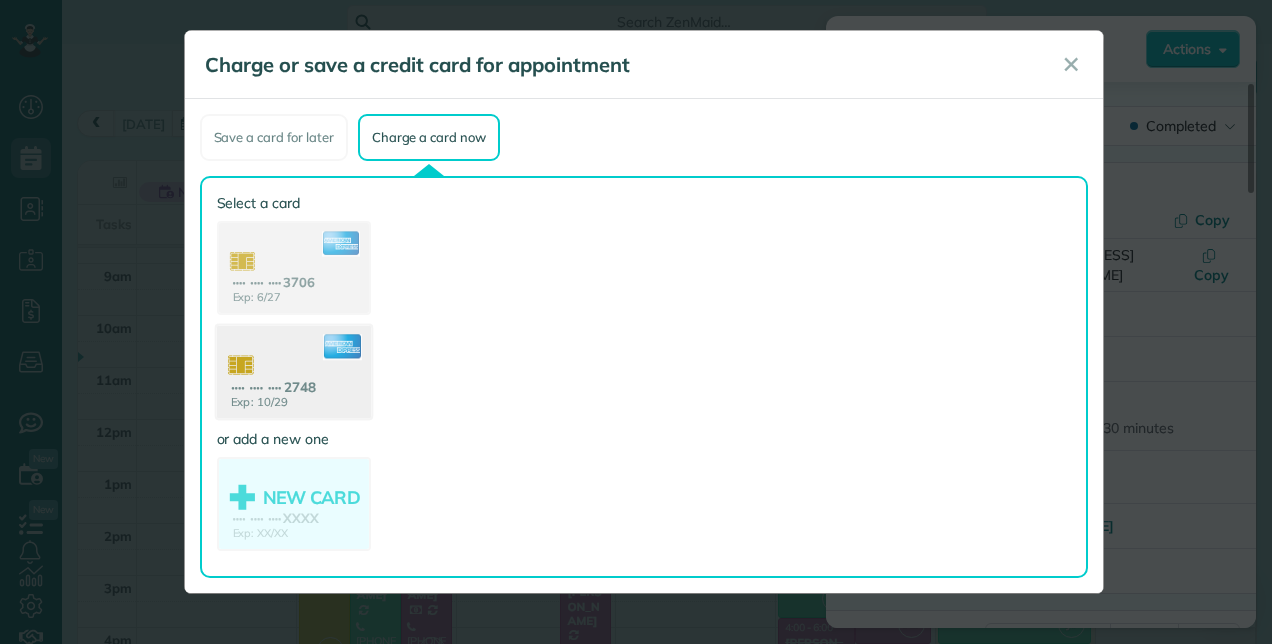 click 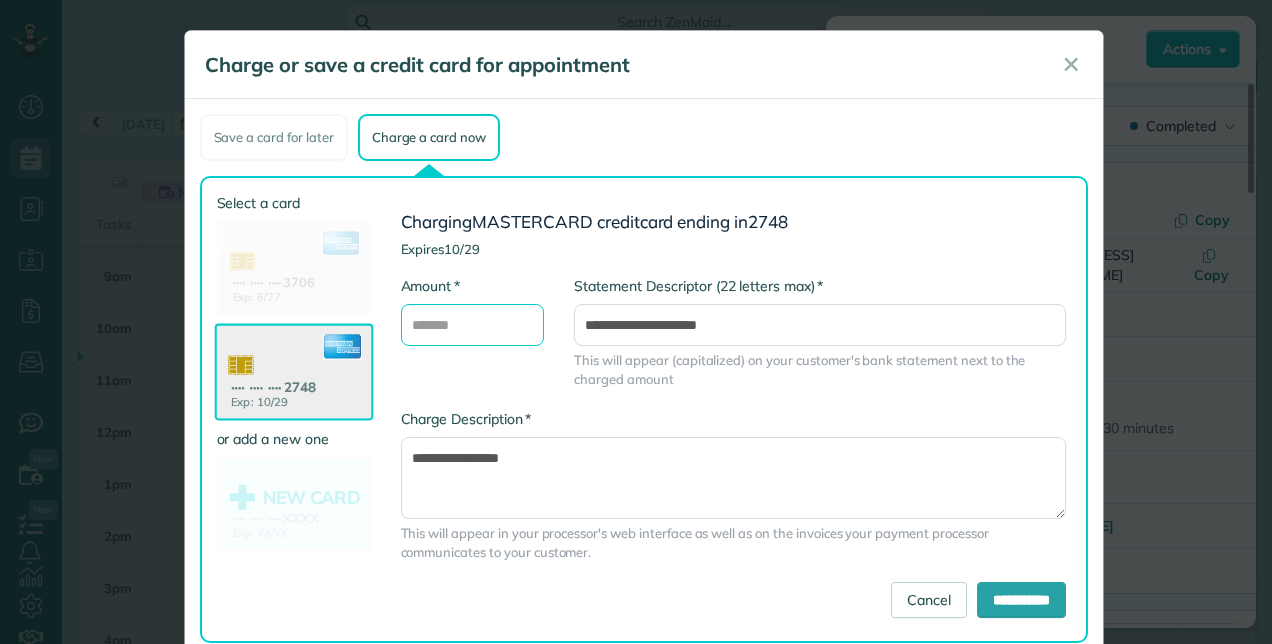 click on "*  Amount" at bounding box center [473, 325] 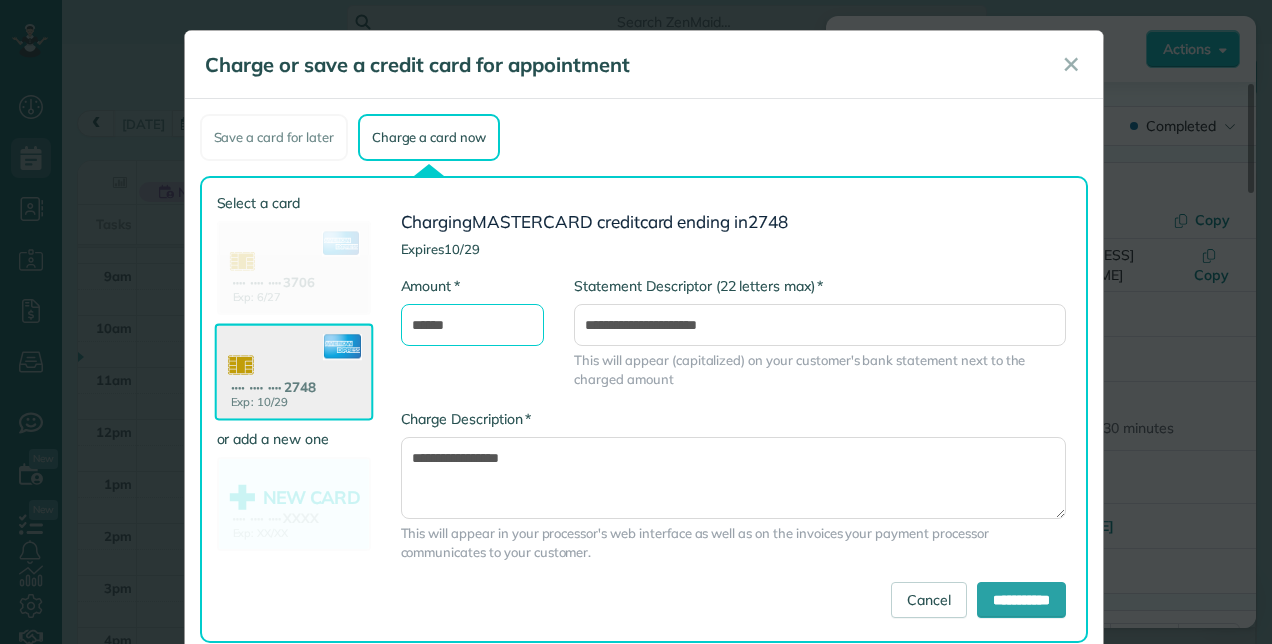 type on "******" 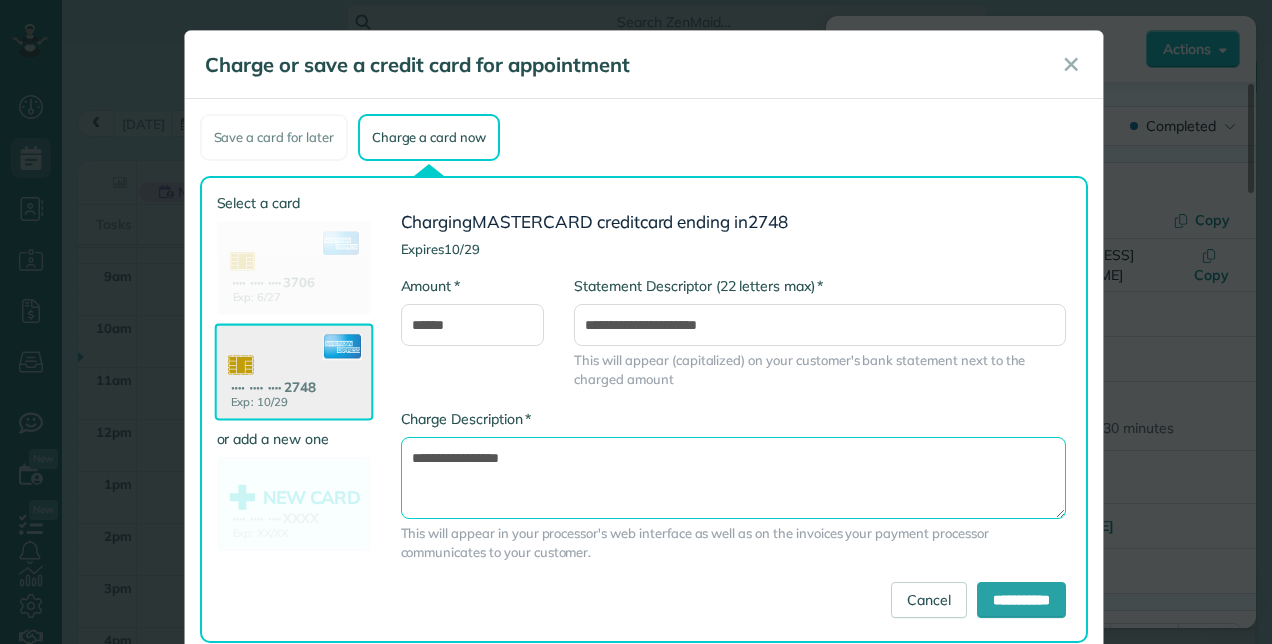 click on "**********" at bounding box center (734, 477) 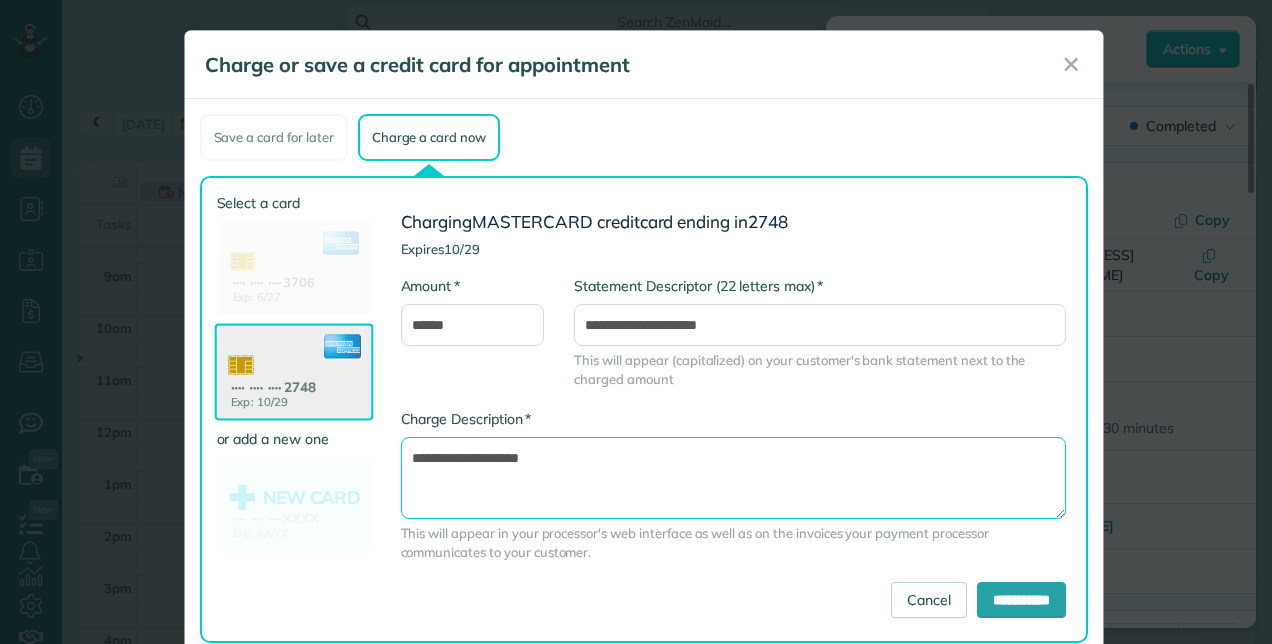 type on "**********" 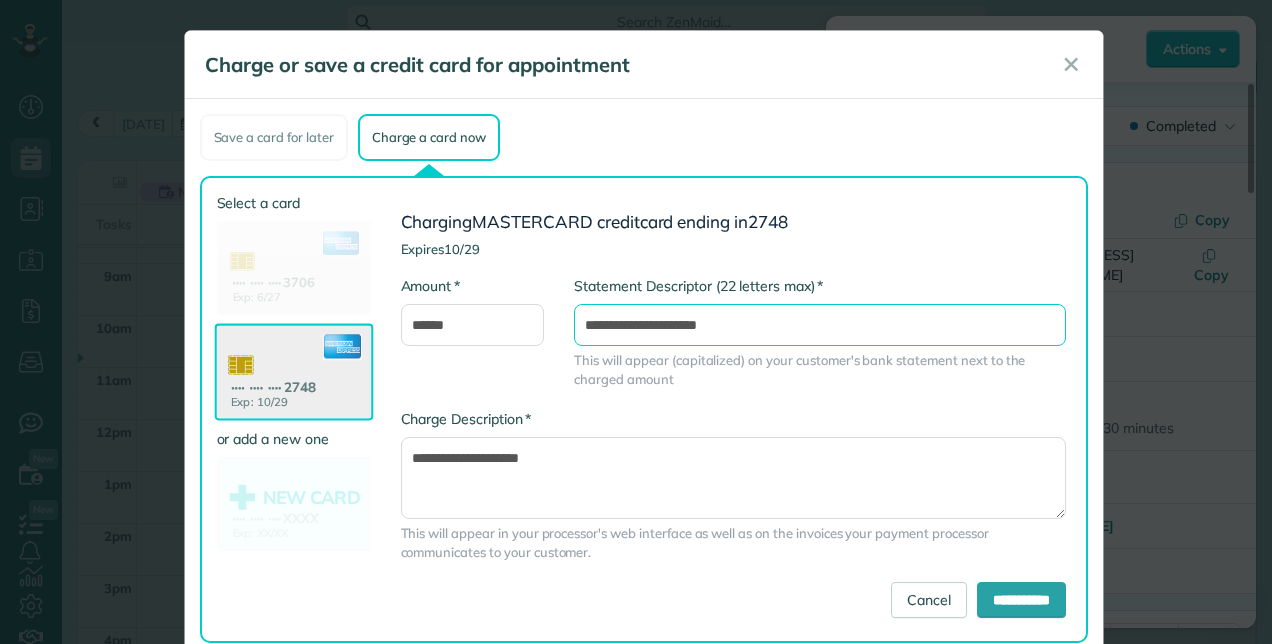 click on "**********" at bounding box center (820, 325) 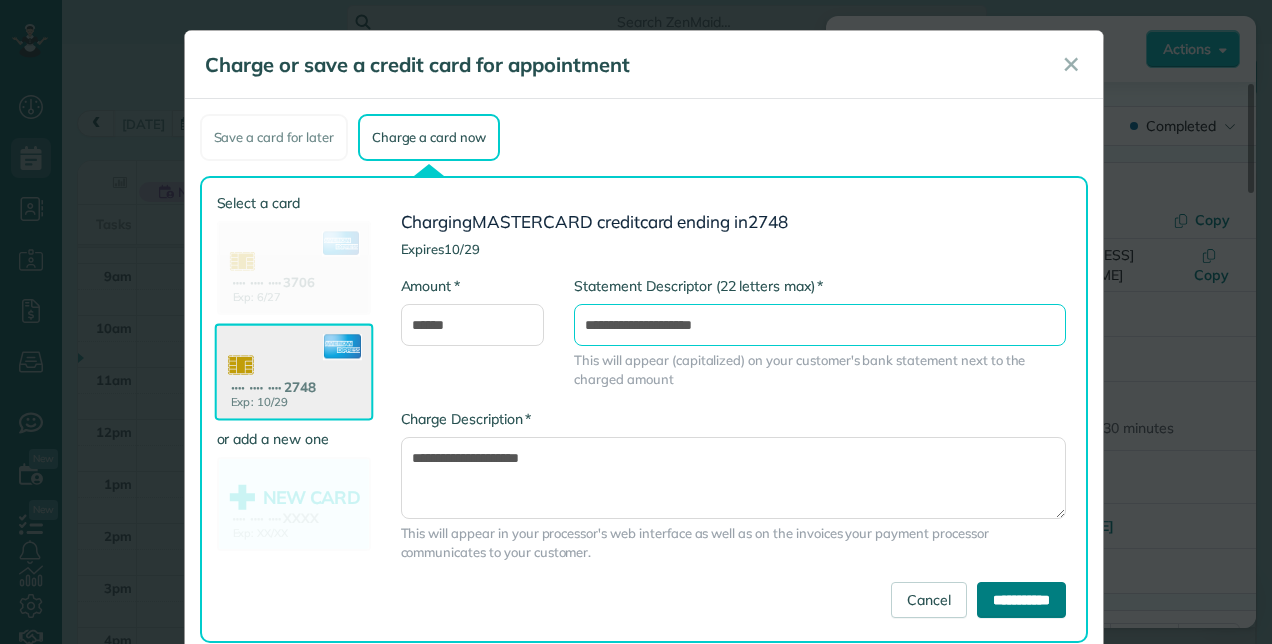 type on "**********" 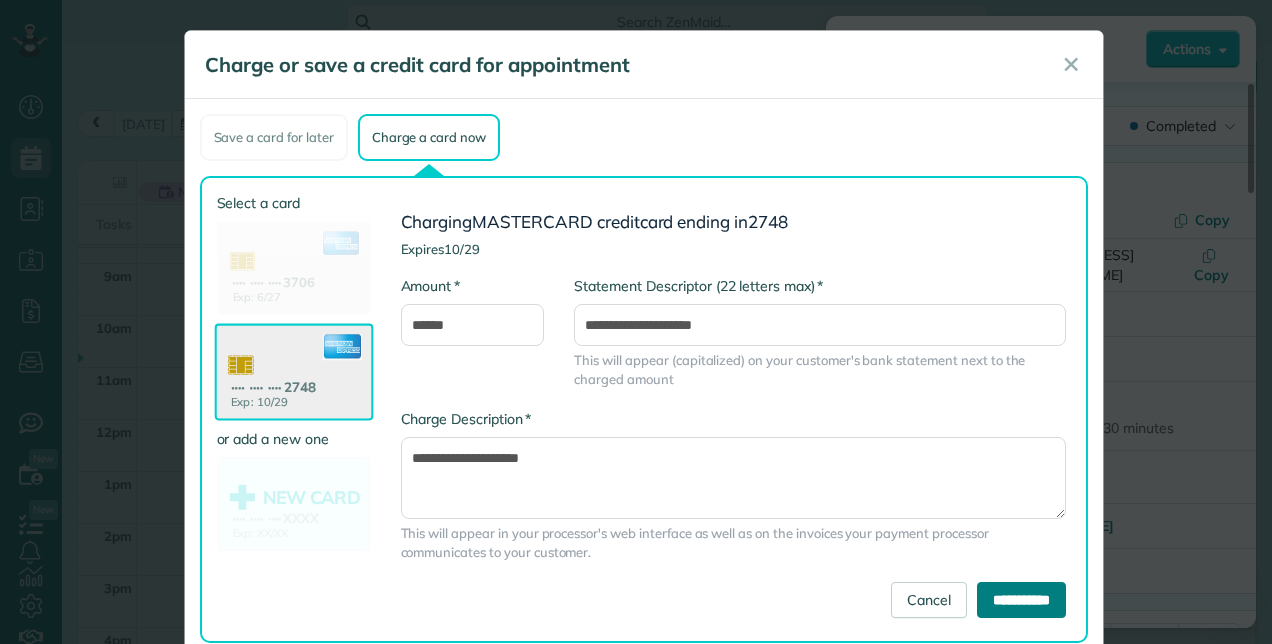 click on "**********" at bounding box center (1021, 600) 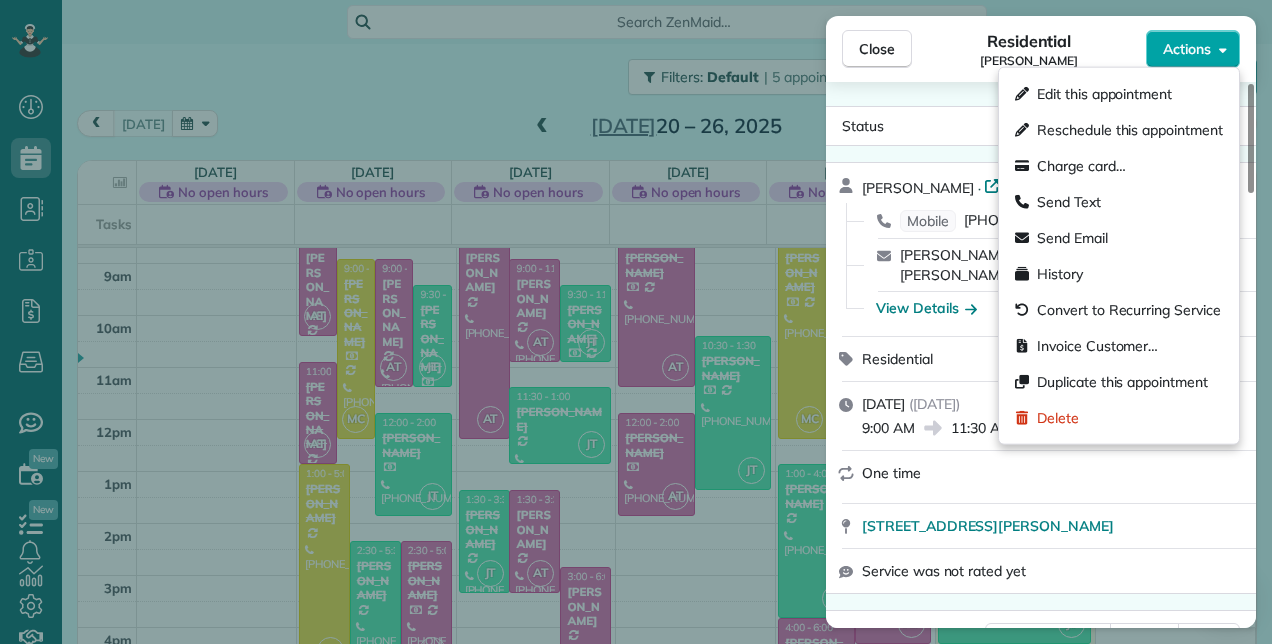 click on "Actions" at bounding box center [1187, 49] 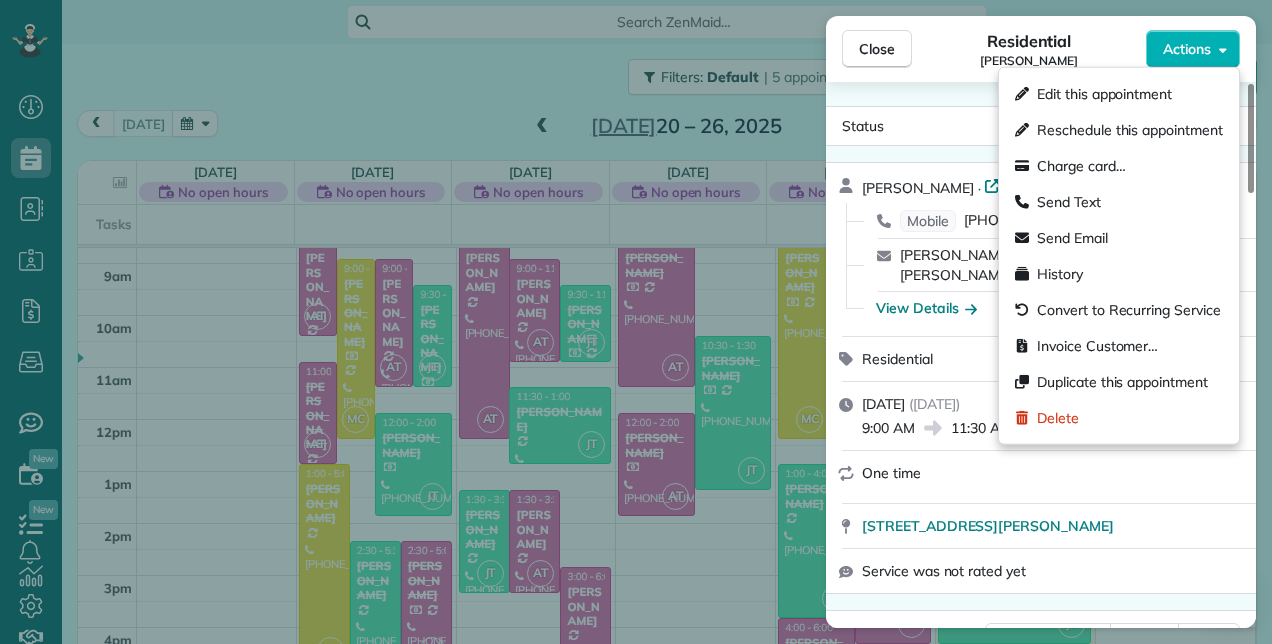 click on "Status Completed Jennifer Krause · Open profile Mobile (484) 725-4822 Copy jenifer.mann@yahoo.com Copy View Details Residential Friday, July 25, 2025 ( today ) 9:00 AM 11:30 AM 2 hours and 30 minutes One time 1468 Ryan Lane Royal Palm Beach FL 33411 Service was not rated yet Cleaners Time in and out Assign Invite Team No team assigned yet Cleaners Monica   Cuellar 8:37 AM 11:10 AM Checklist Try Now Keep this appointment up to your standards. Stay on top of every detail, keep your cleaners organised, and your client happy. Assign a checklist Watch a 5 min demo Billing Billing actions Price $103.00 Overcharge $0.00 Discount $0.00 Coupon discount - Primary tax - Secondary tax - Total appointment price $103.00 Tips collected New feature! $0.00 Paid by card Total including tip $103.00 Get paid online in no-time! Send an invoice and reward your cleaners with tips Charge customer credit card Appointment custom fields Construction clean up No Rental Prep No Work items No work items to display Notes Appointment 1 2 (" at bounding box center [1041, 355] 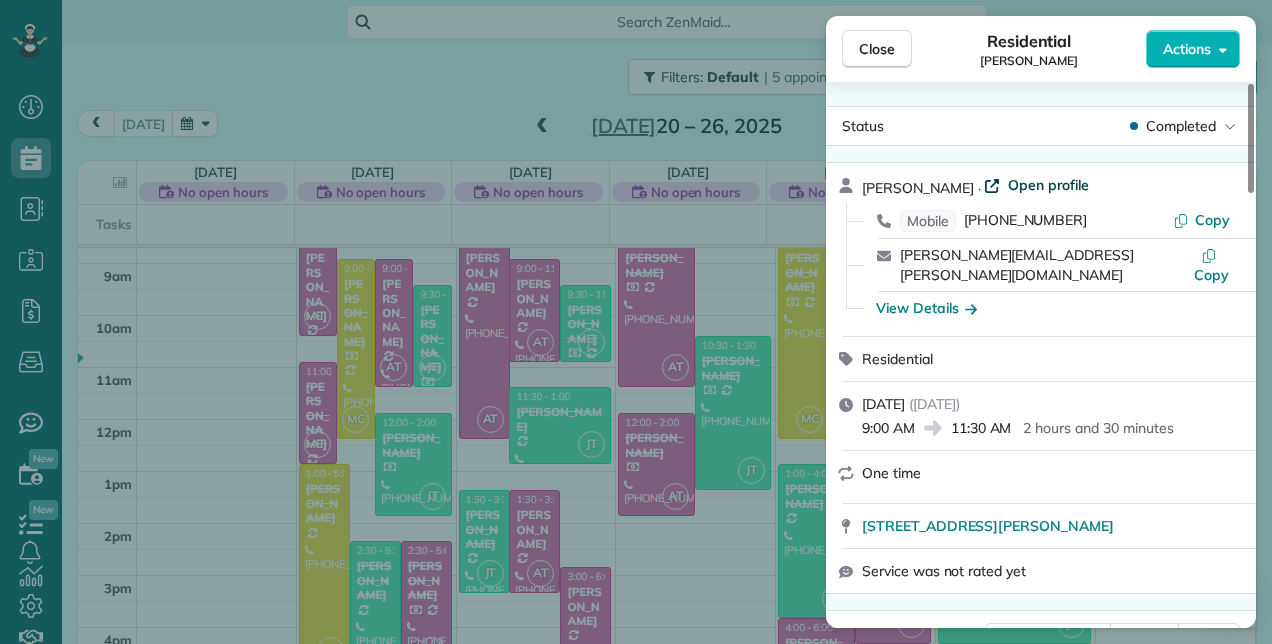 click on "Open profile" at bounding box center (1048, 185) 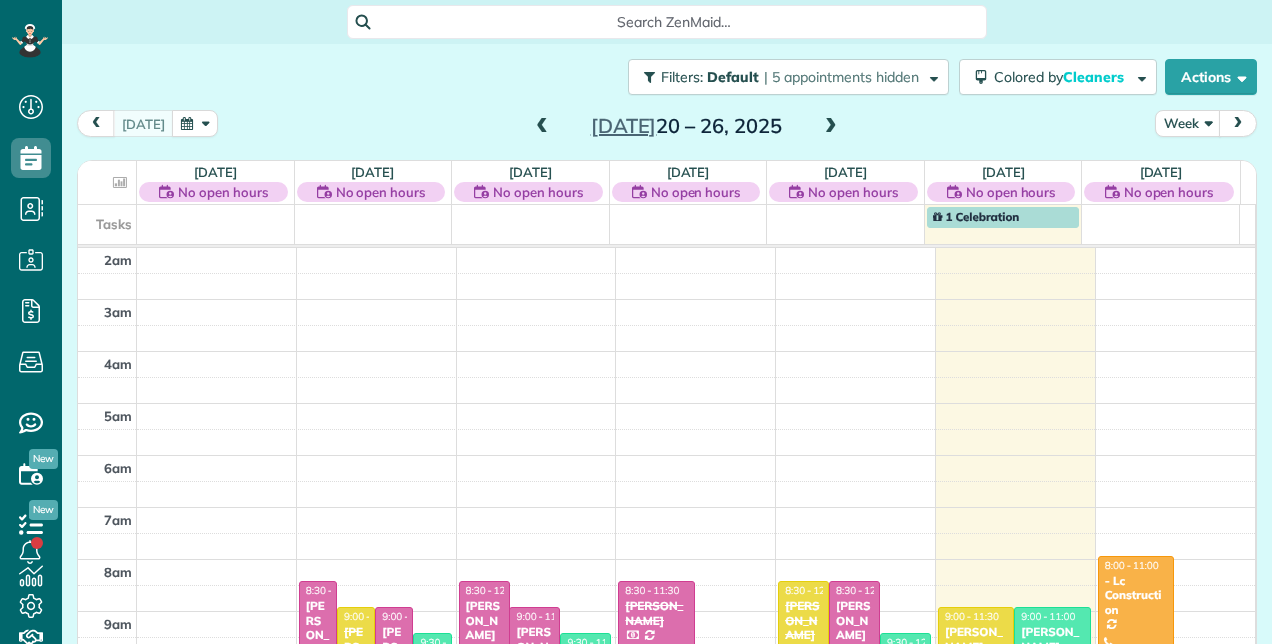 scroll, scrollTop: 0, scrollLeft: 0, axis: both 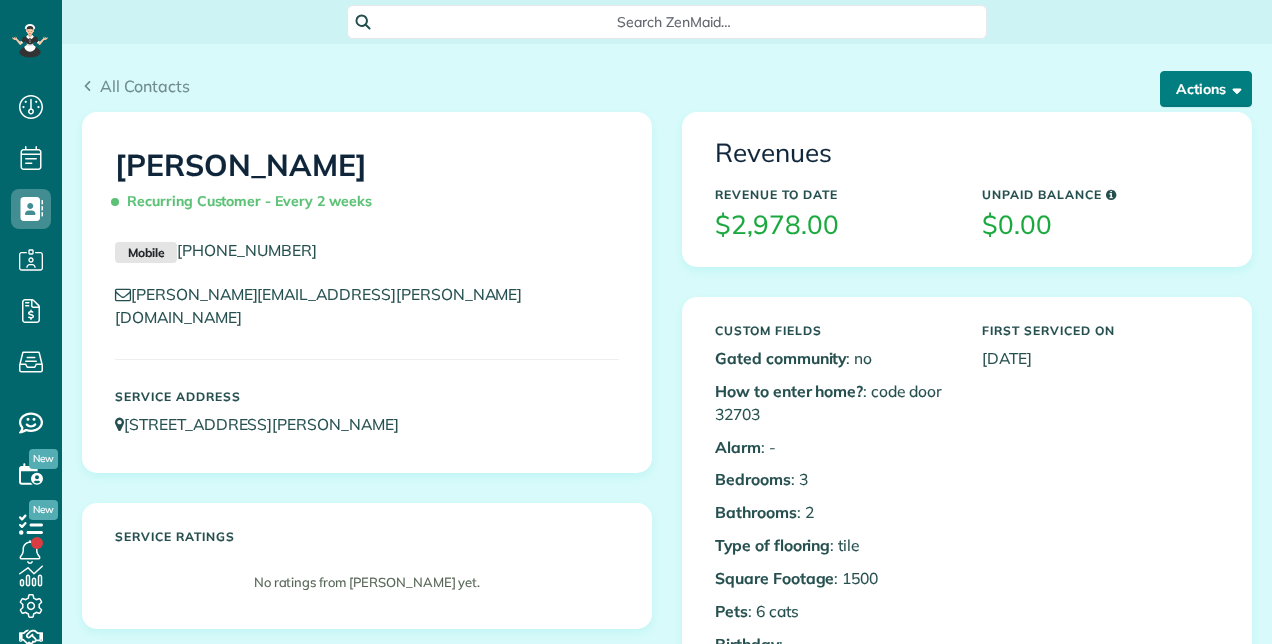 click on "Actions" at bounding box center (1206, 89) 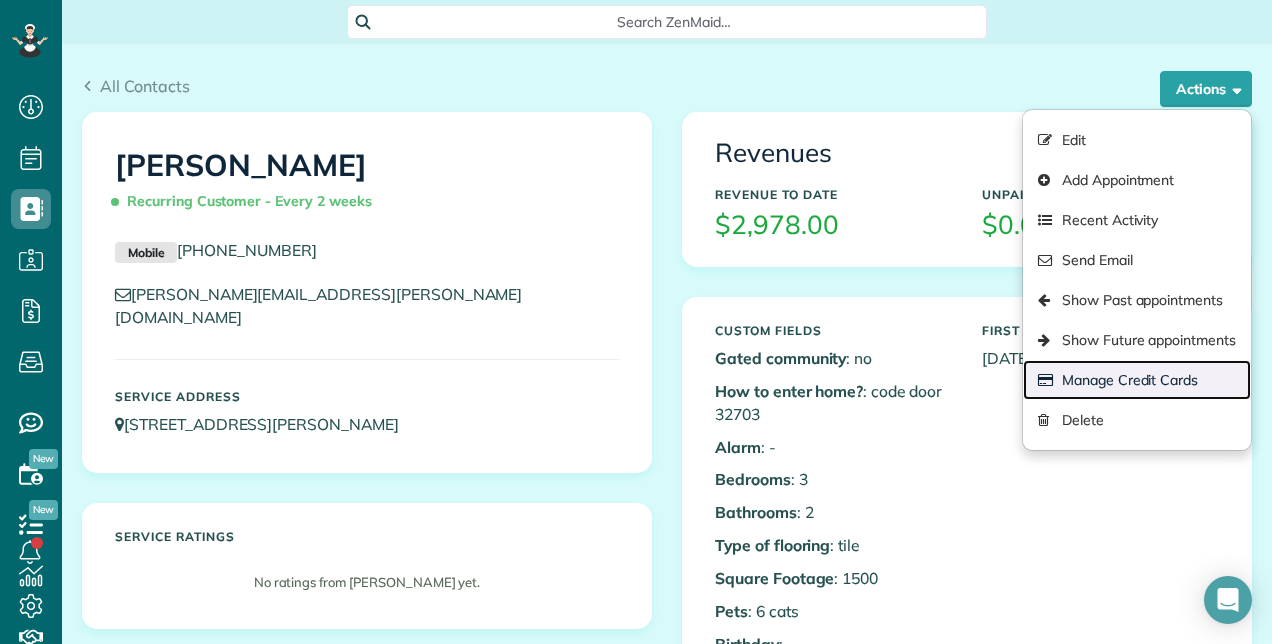 click on "Manage Credit Cards" at bounding box center [1137, 380] 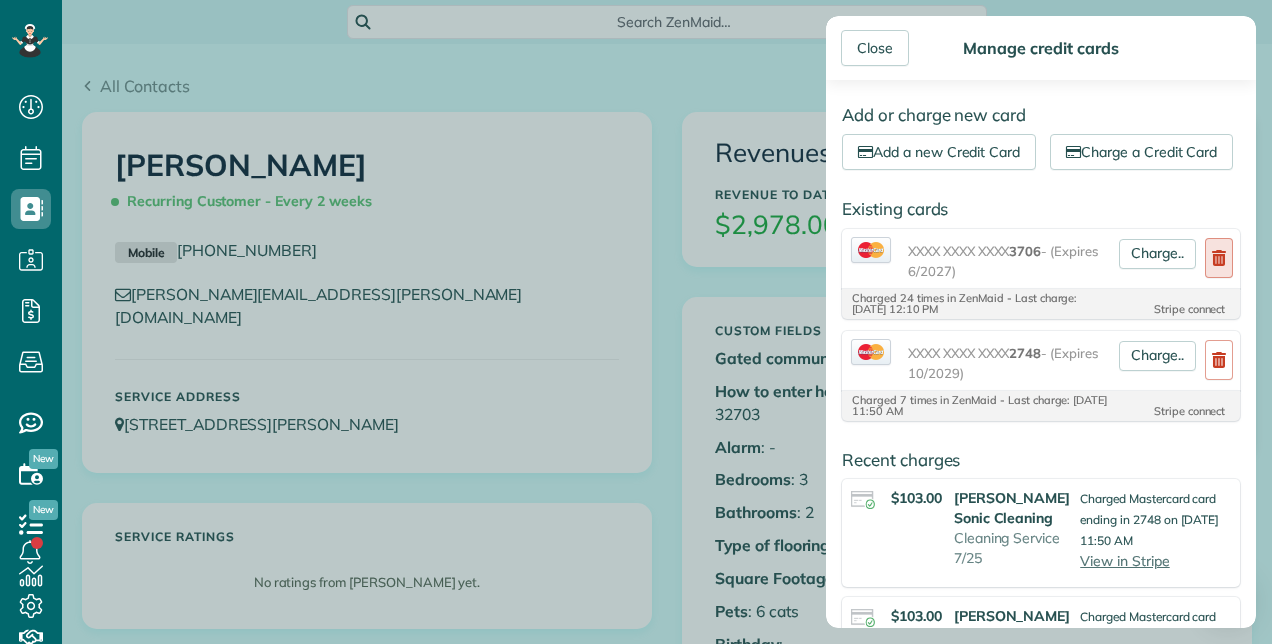 click 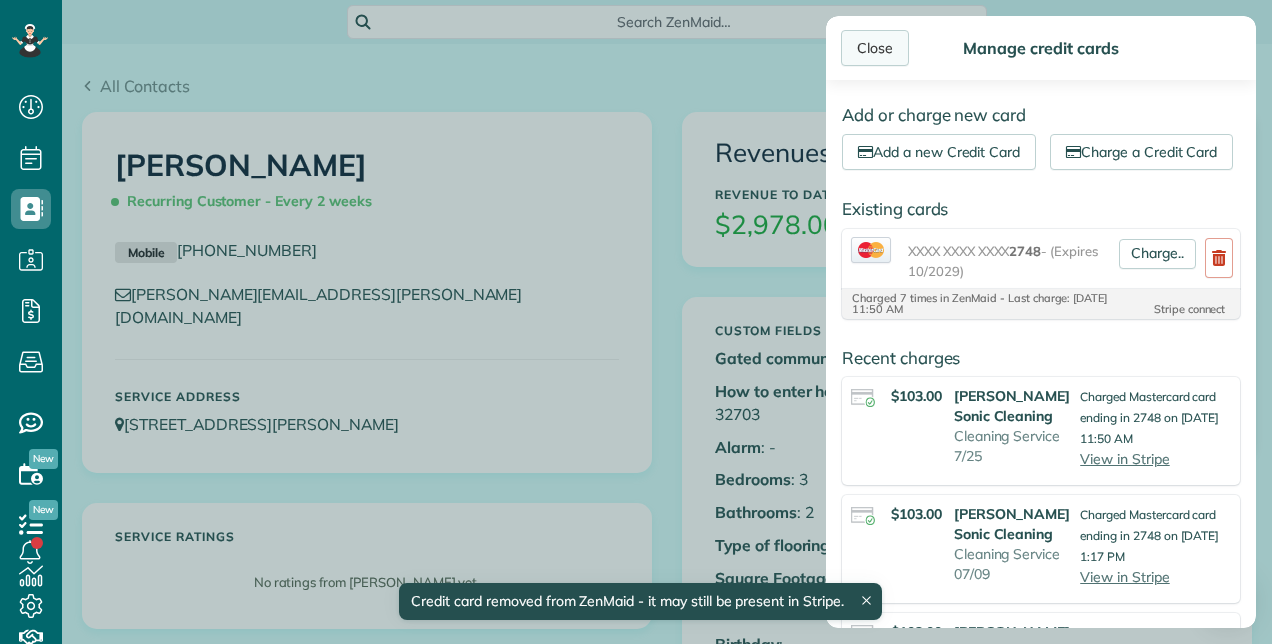 click on "Close" at bounding box center (875, 48) 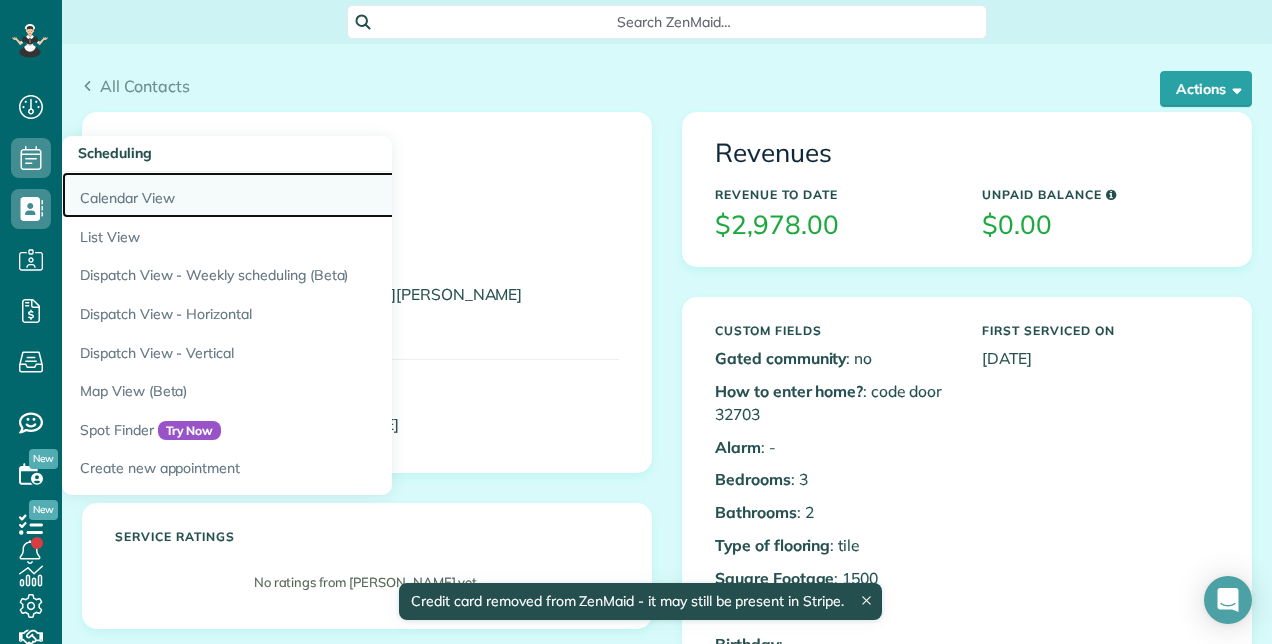 click on "Calendar View" at bounding box center (312, 195) 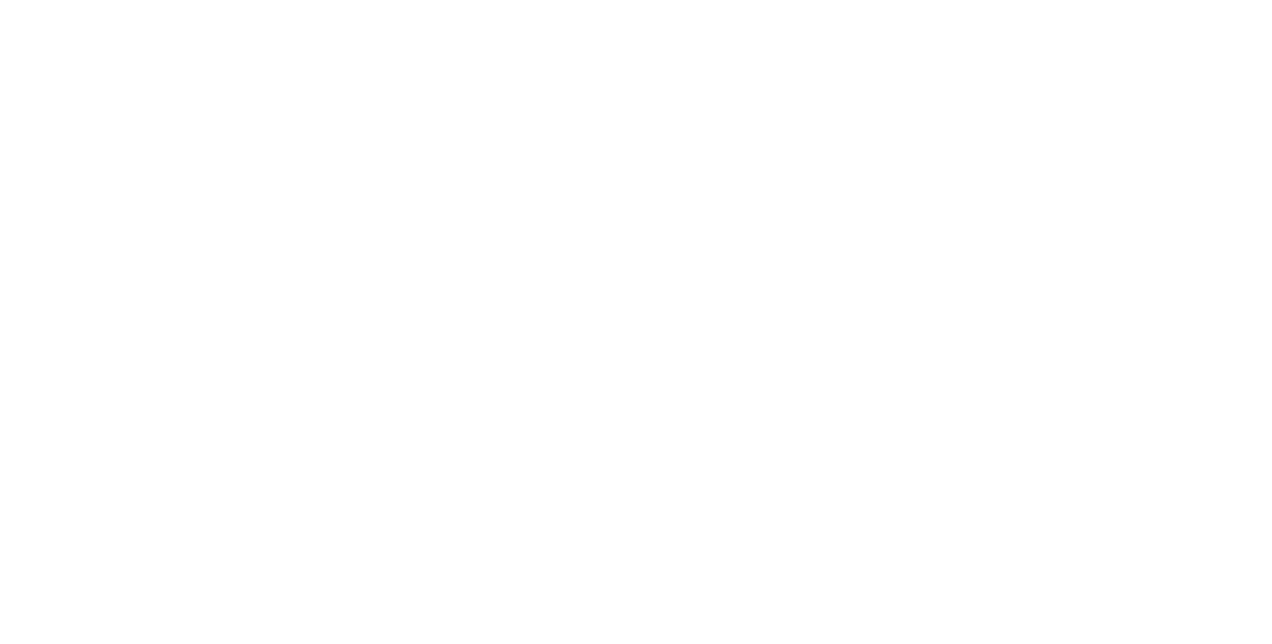 scroll, scrollTop: 0, scrollLeft: 0, axis: both 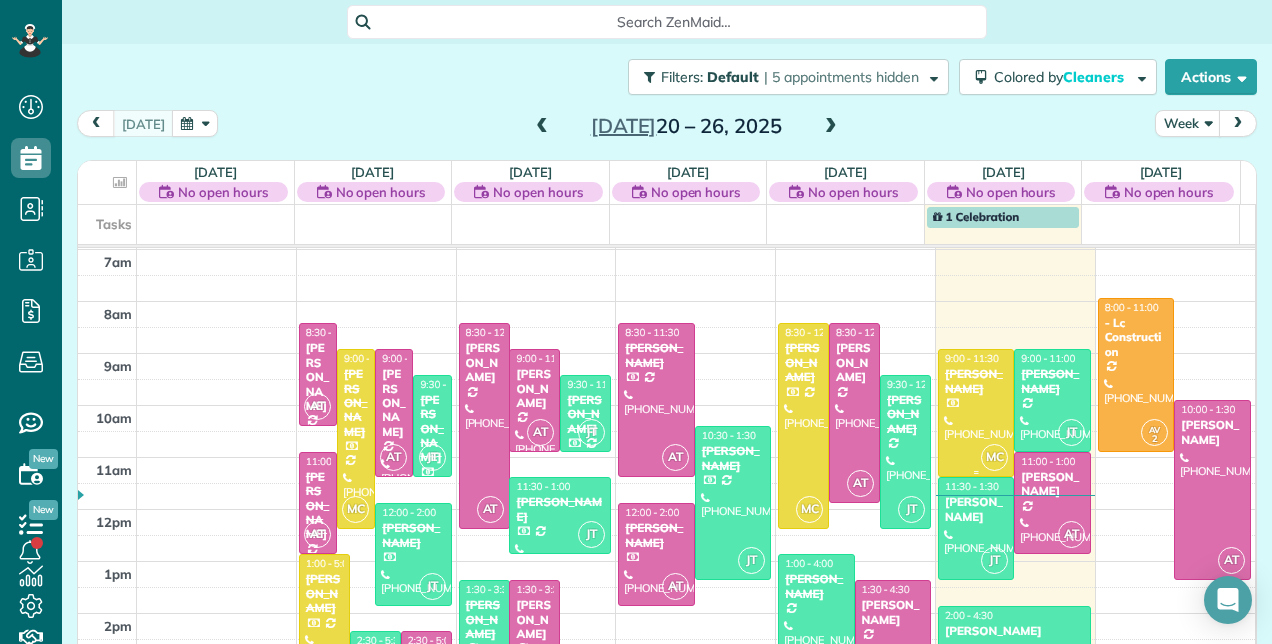 click on "[PERSON_NAME]" at bounding box center (976, 381) 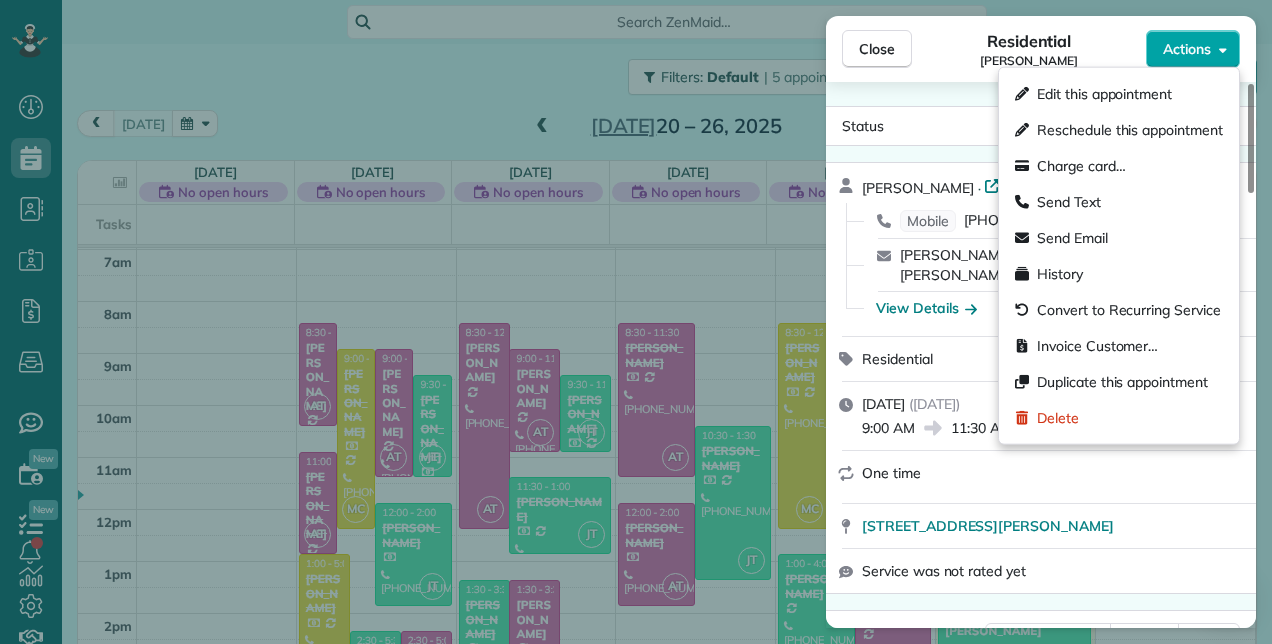 click on "Actions" at bounding box center (1193, 49) 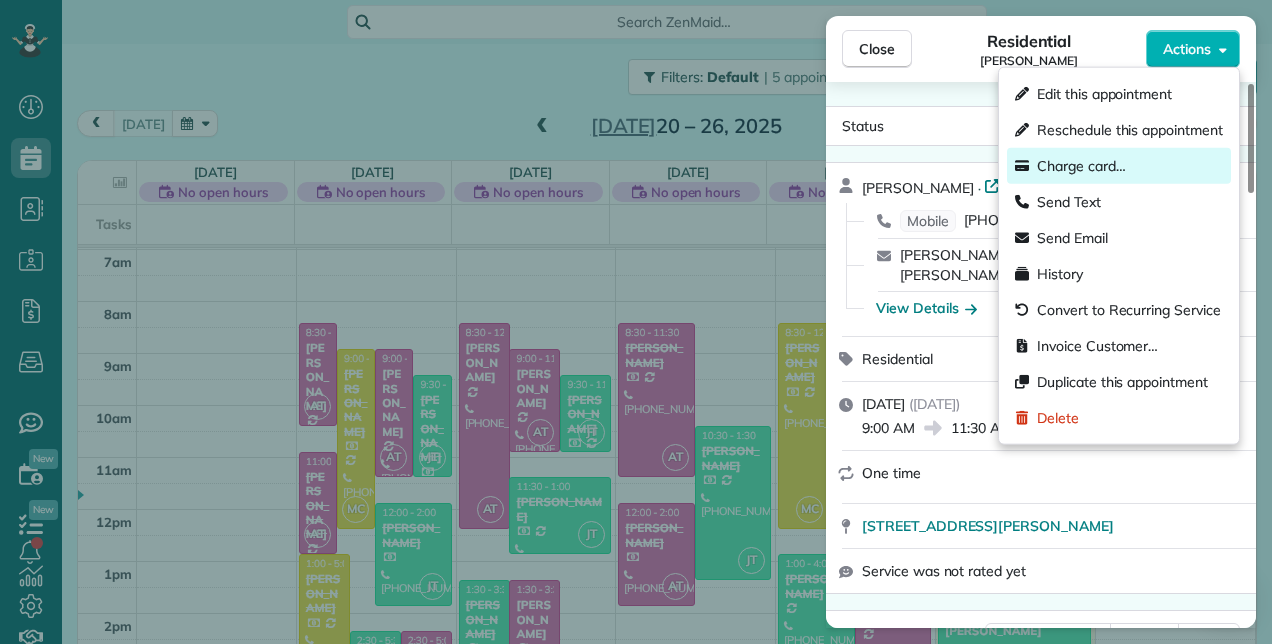 click on "Charge card…" at bounding box center [1081, 166] 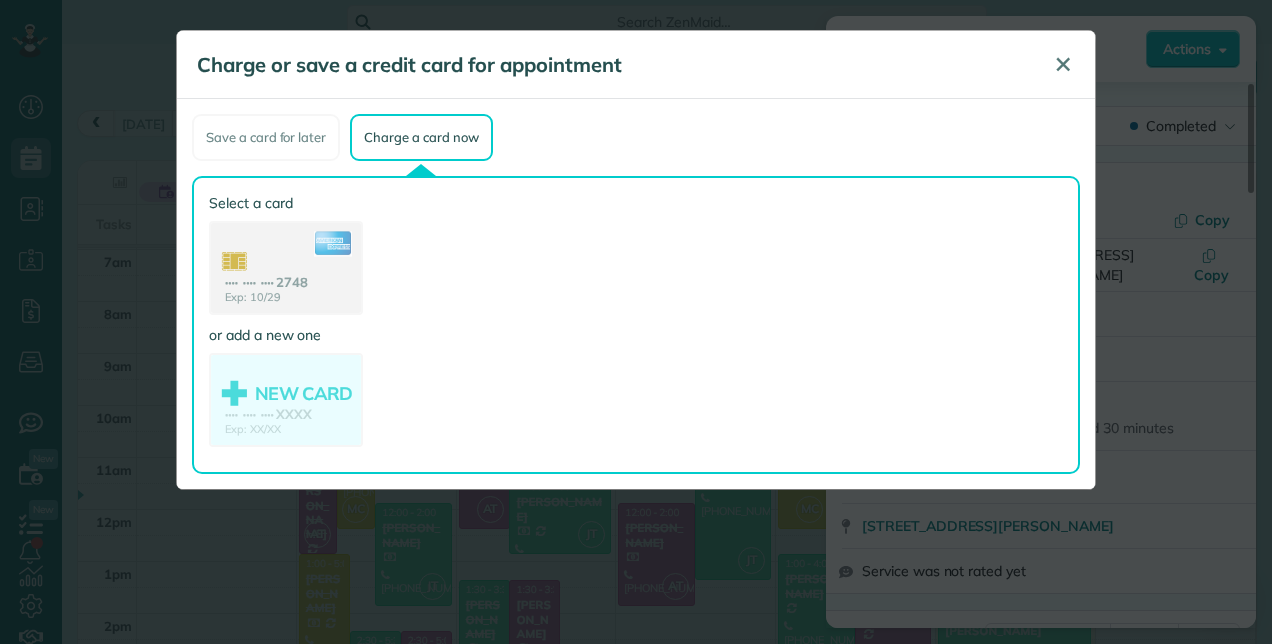 click on "✕" at bounding box center [1063, 65] 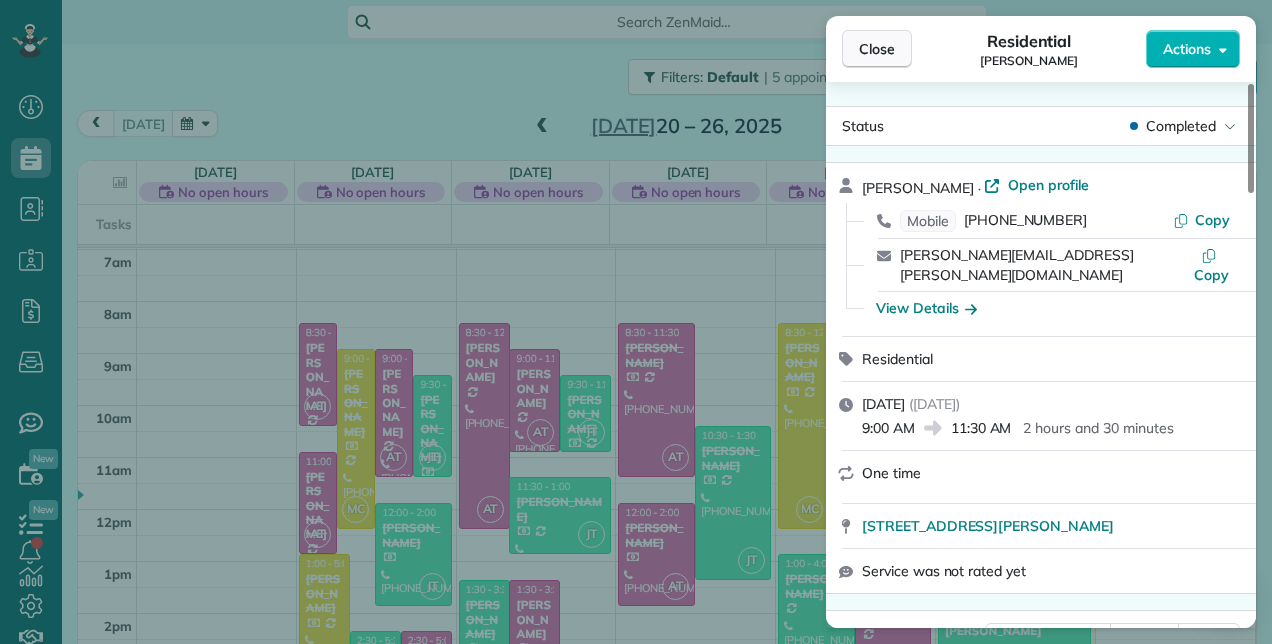 click on "Close" at bounding box center [877, 49] 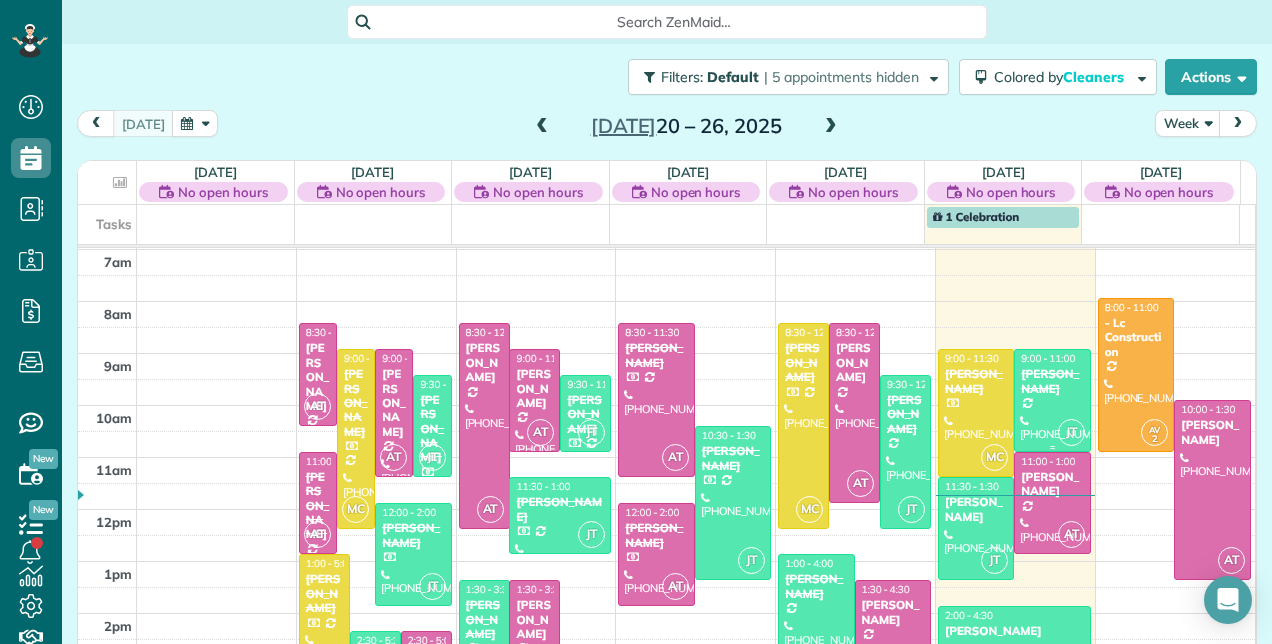 click on "[PERSON_NAME]" at bounding box center (1052, 381) 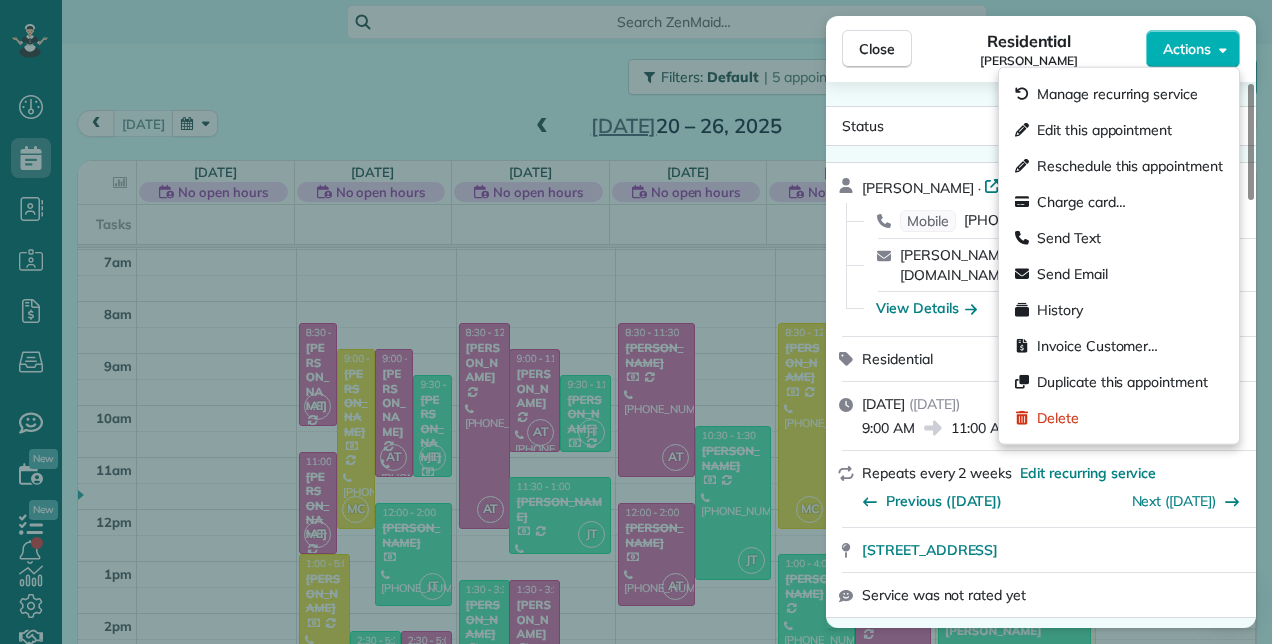click 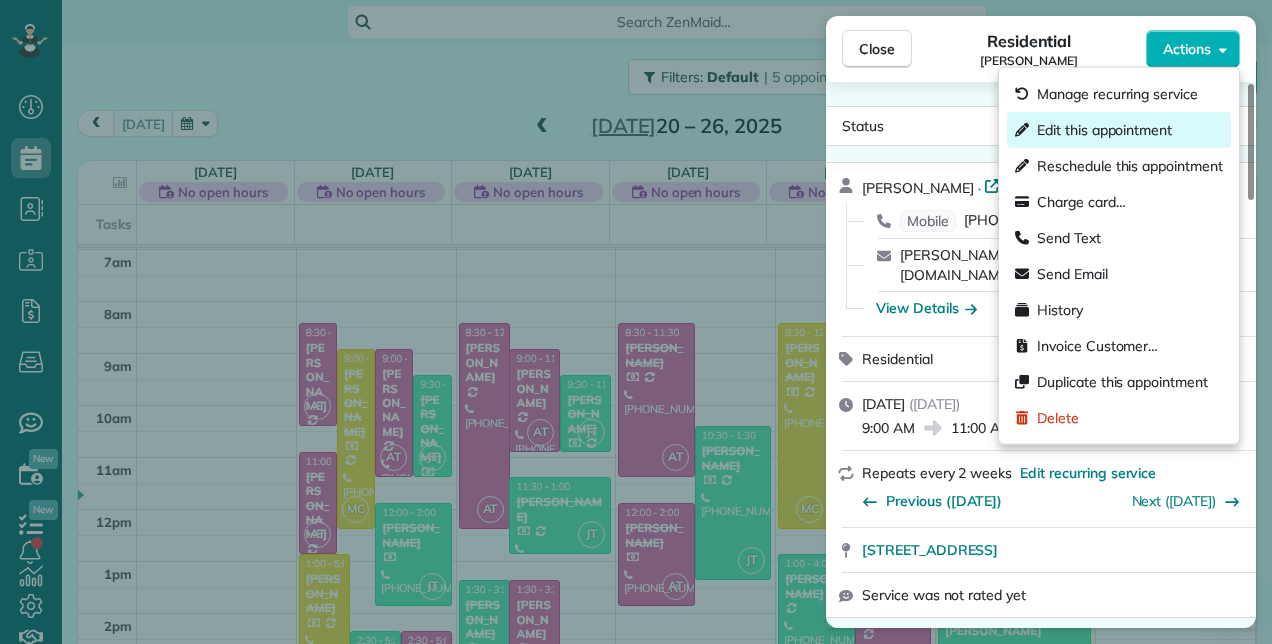 click on "Edit this appointment" at bounding box center (1104, 130) 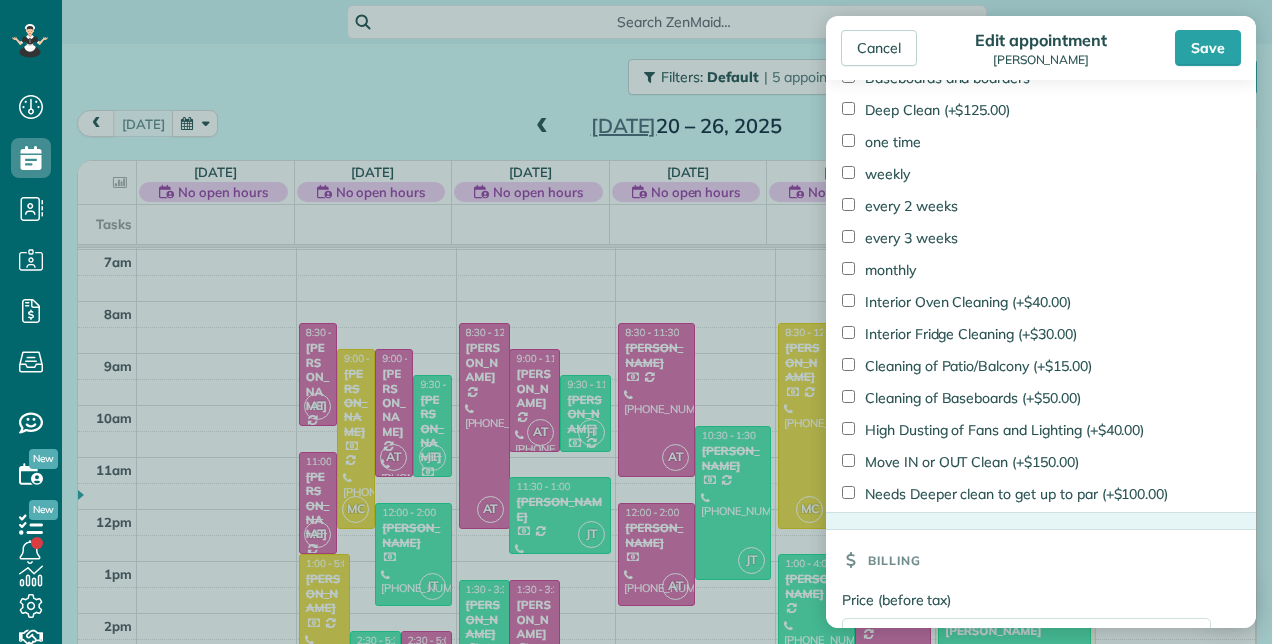 scroll, scrollTop: 1465, scrollLeft: 0, axis: vertical 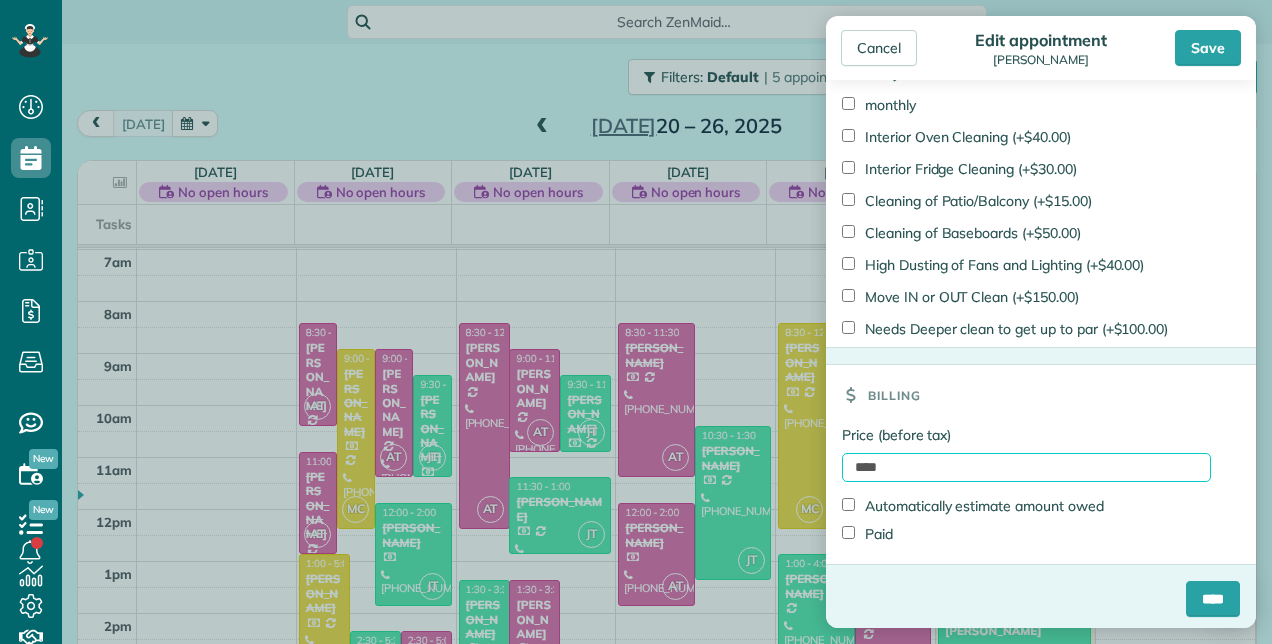 click on "****" at bounding box center (1026, 467) 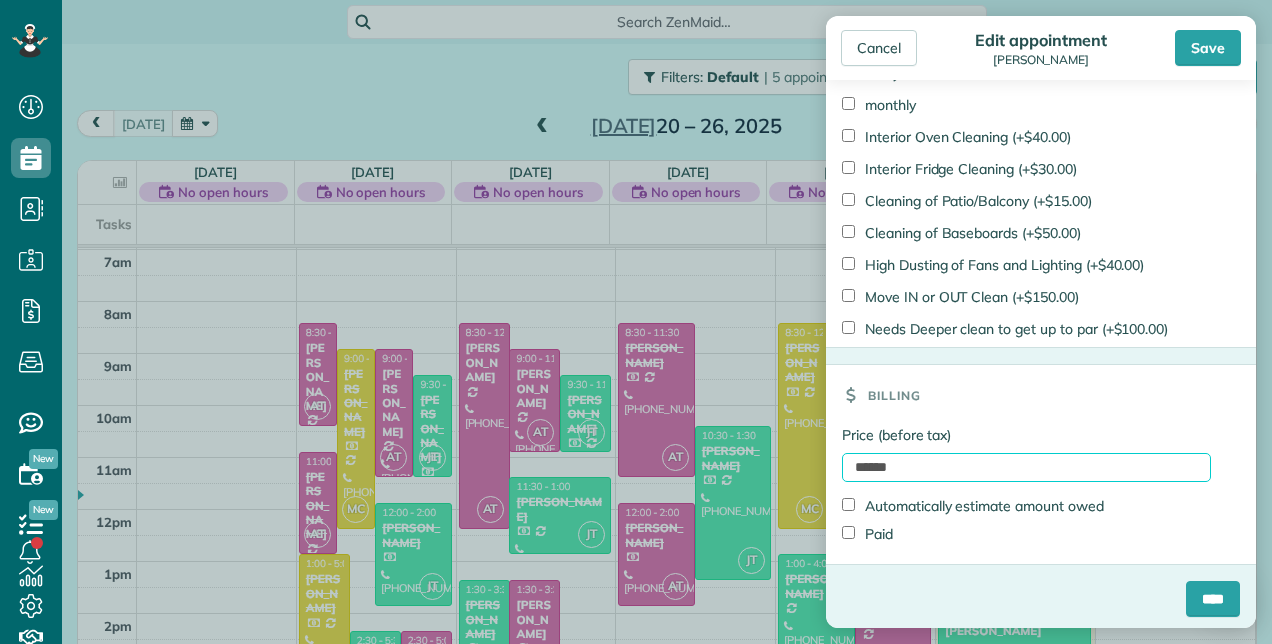 type on "******" 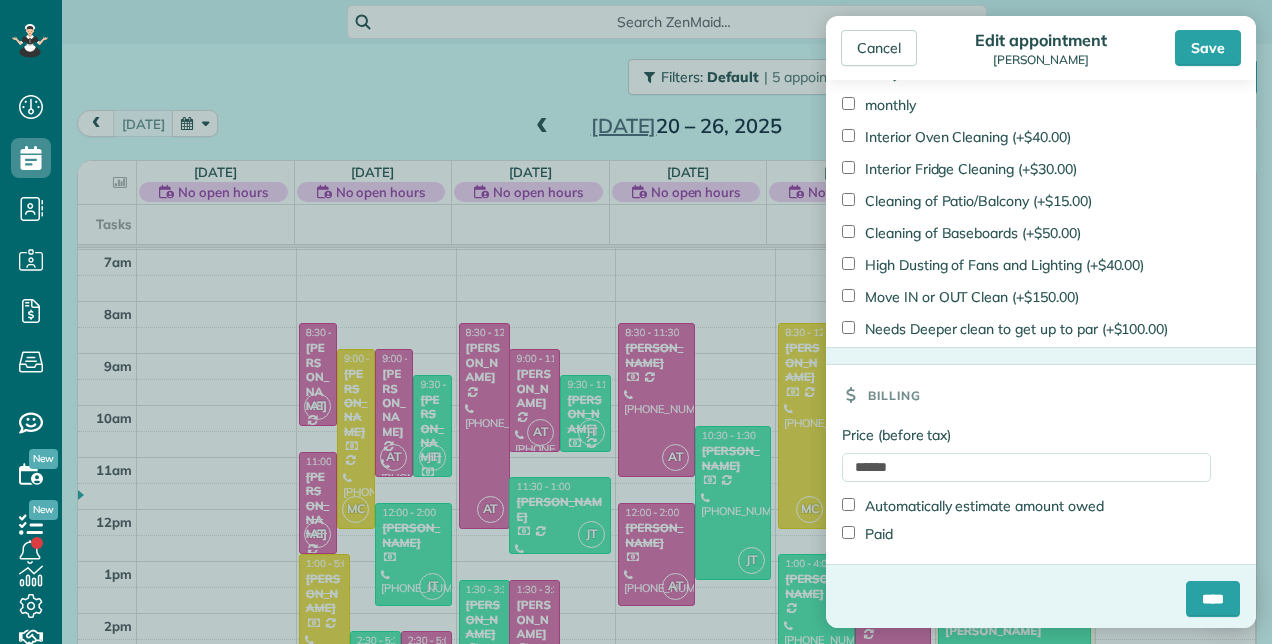 click on "Paid" at bounding box center [867, 534] 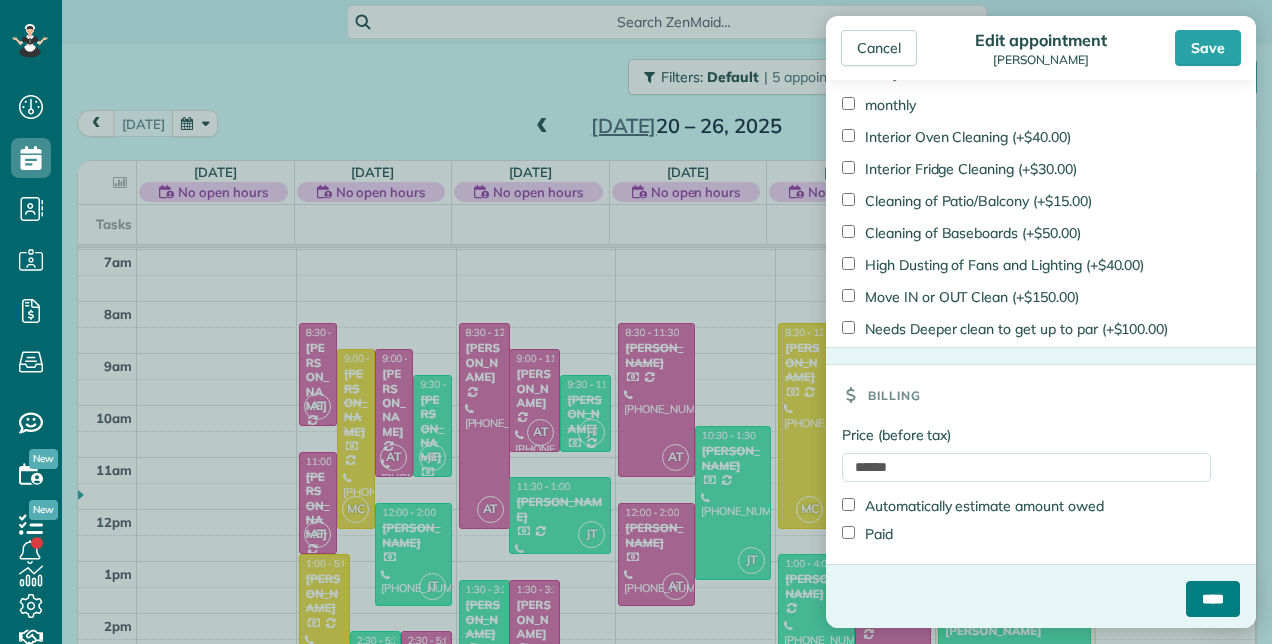 click on "****" at bounding box center [1213, 599] 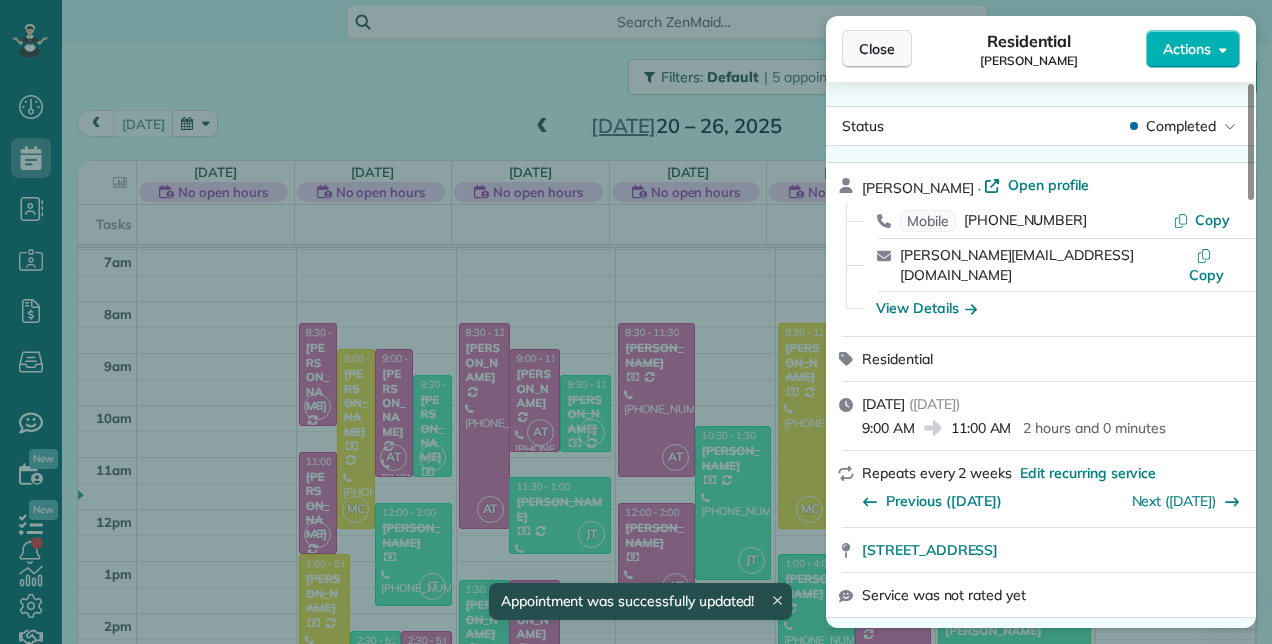 click on "Close" at bounding box center [877, 49] 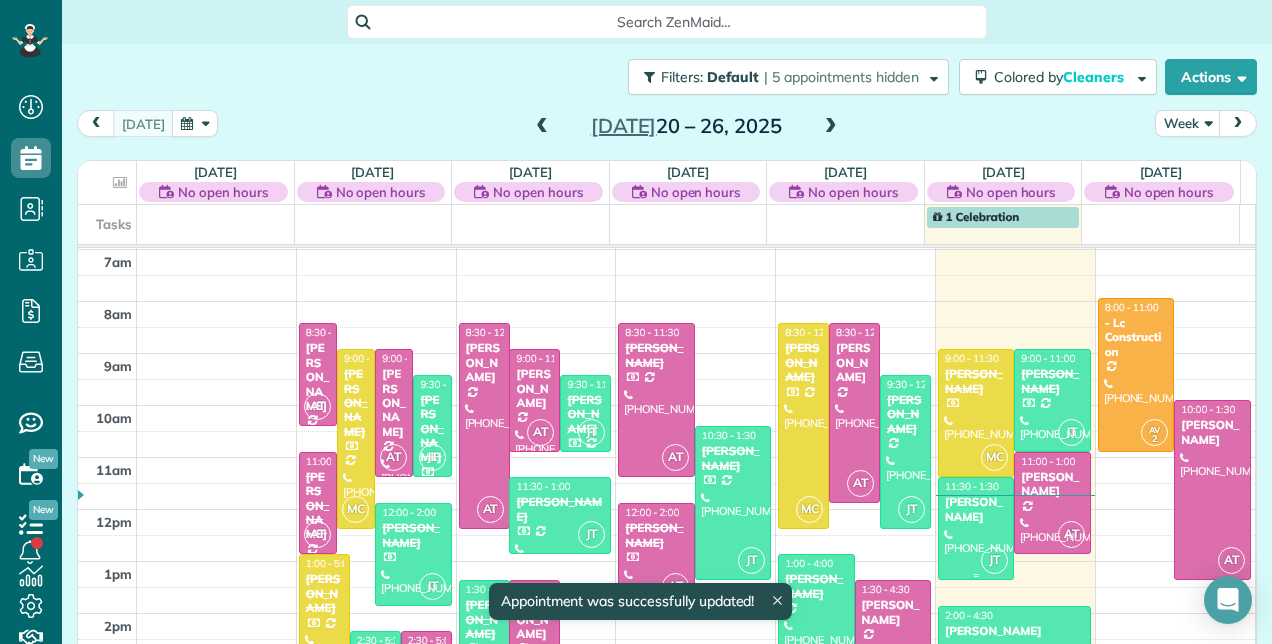 click at bounding box center (976, 528) 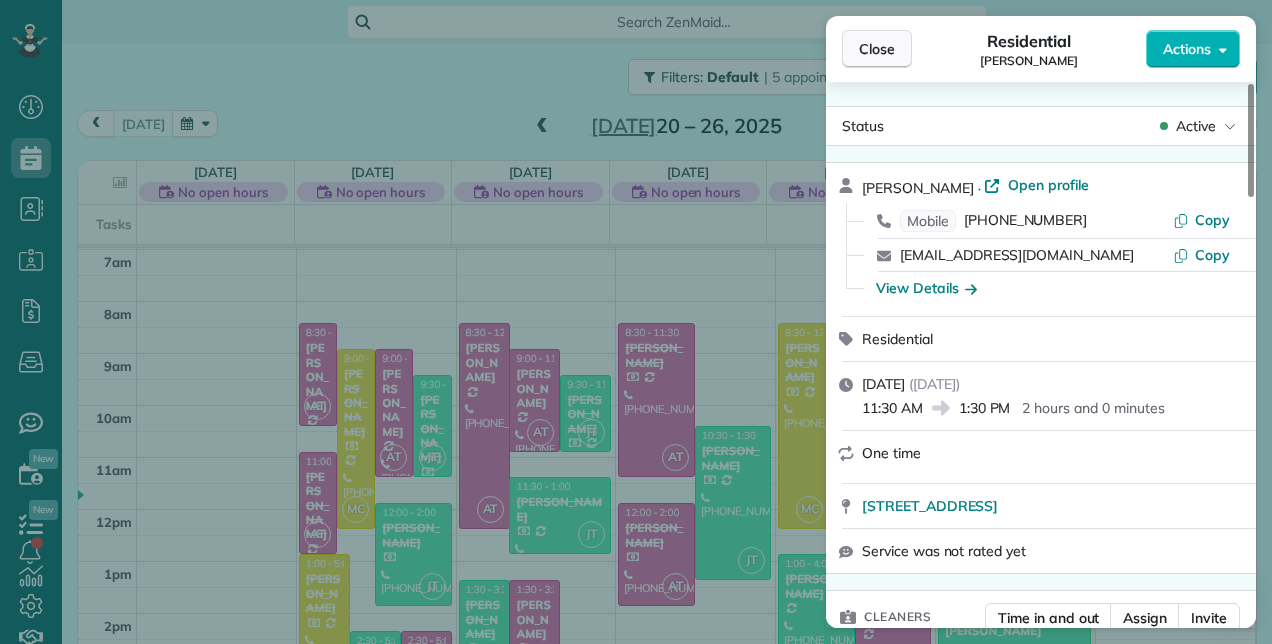 drag, startPoint x: 863, startPoint y: 39, endPoint x: 864, endPoint y: 54, distance: 15.033297 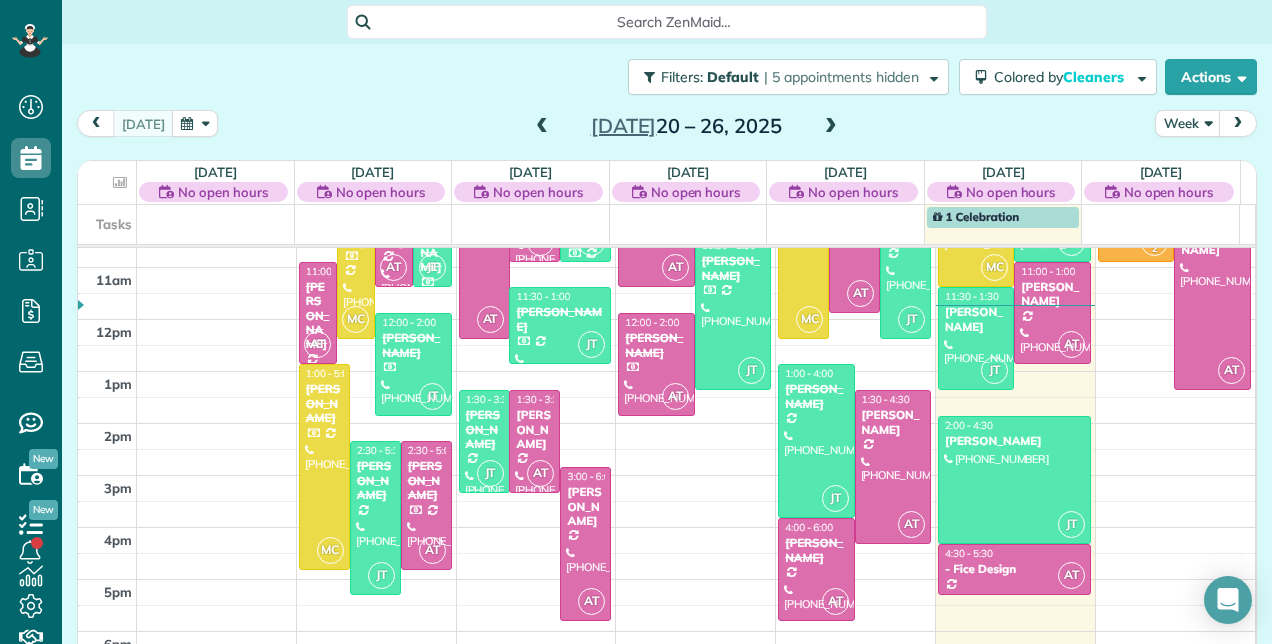 scroll, scrollTop: 348, scrollLeft: 0, axis: vertical 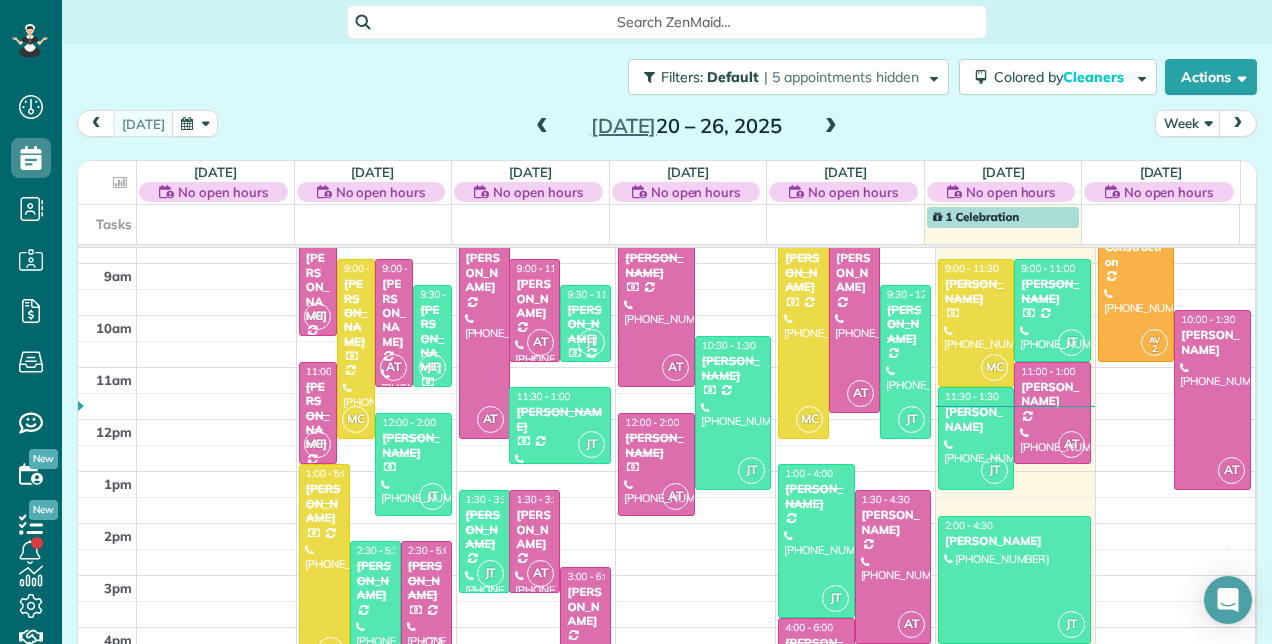 click on "[PERSON_NAME]" at bounding box center (534, 298) 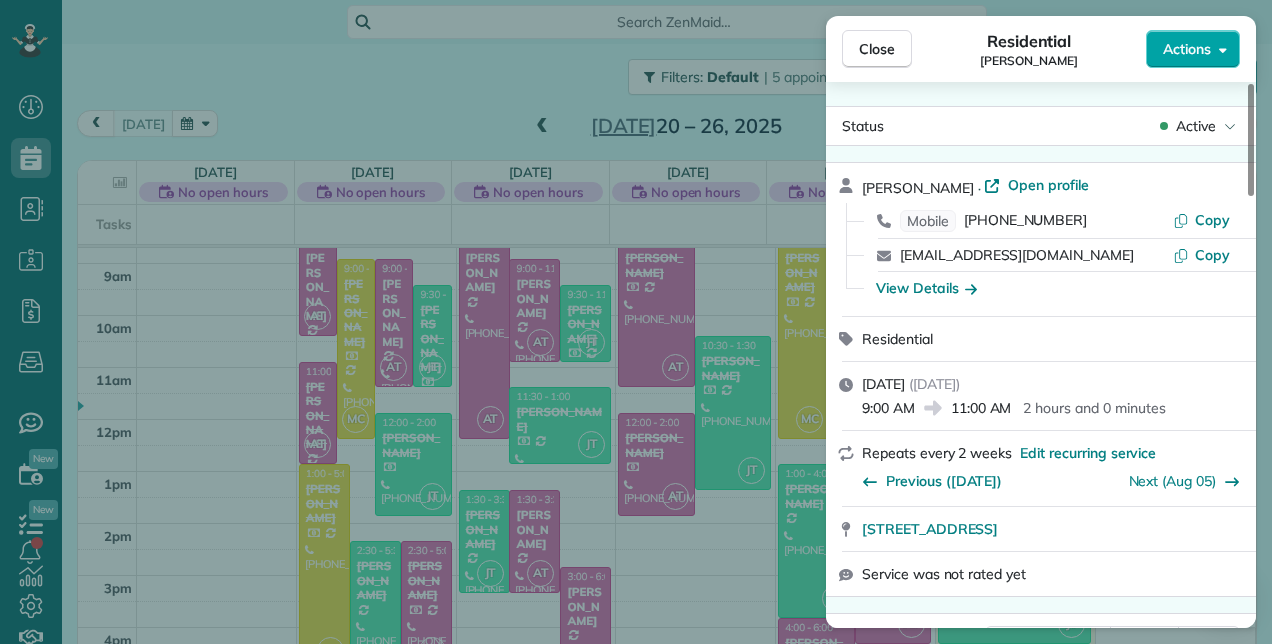 click on "Actions" at bounding box center [1193, 49] 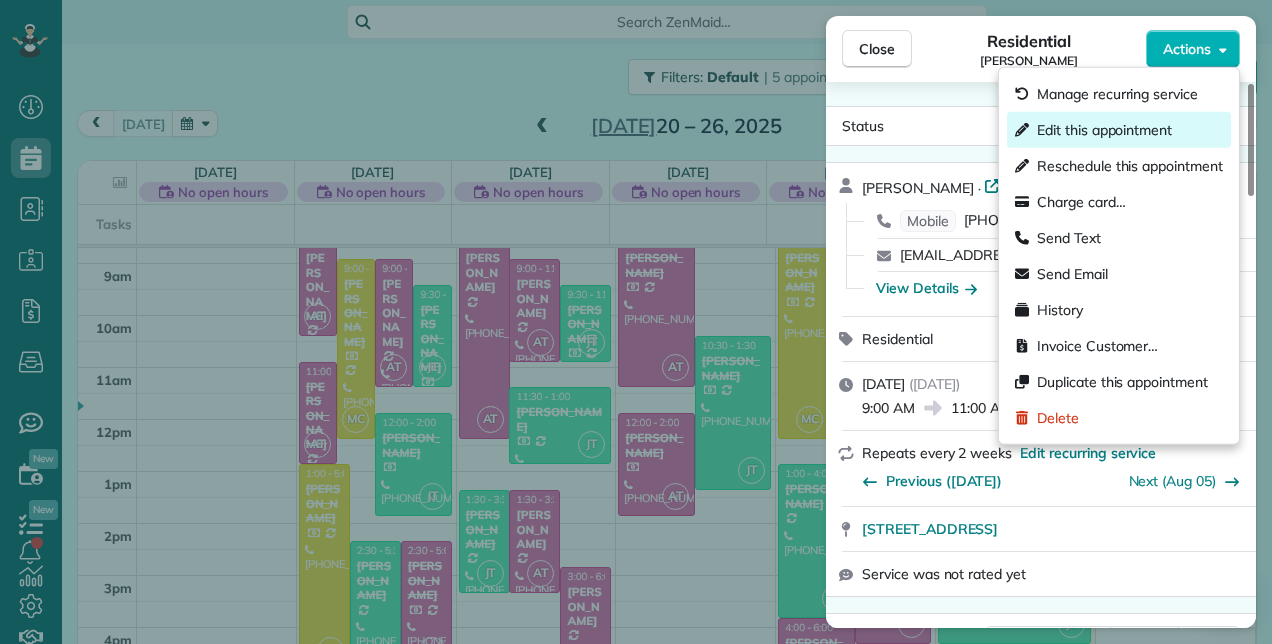 click on "Edit this appointment" at bounding box center [1104, 130] 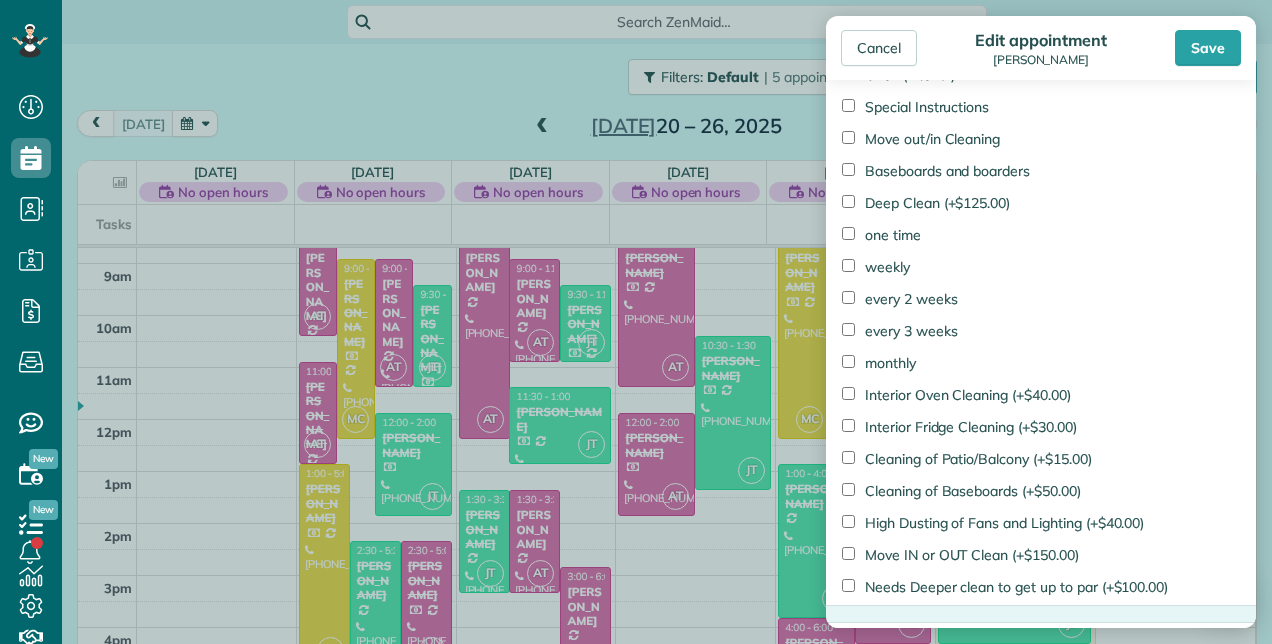 scroll, scrollTop: 1400, scrollLeft: 0, axis: vertical 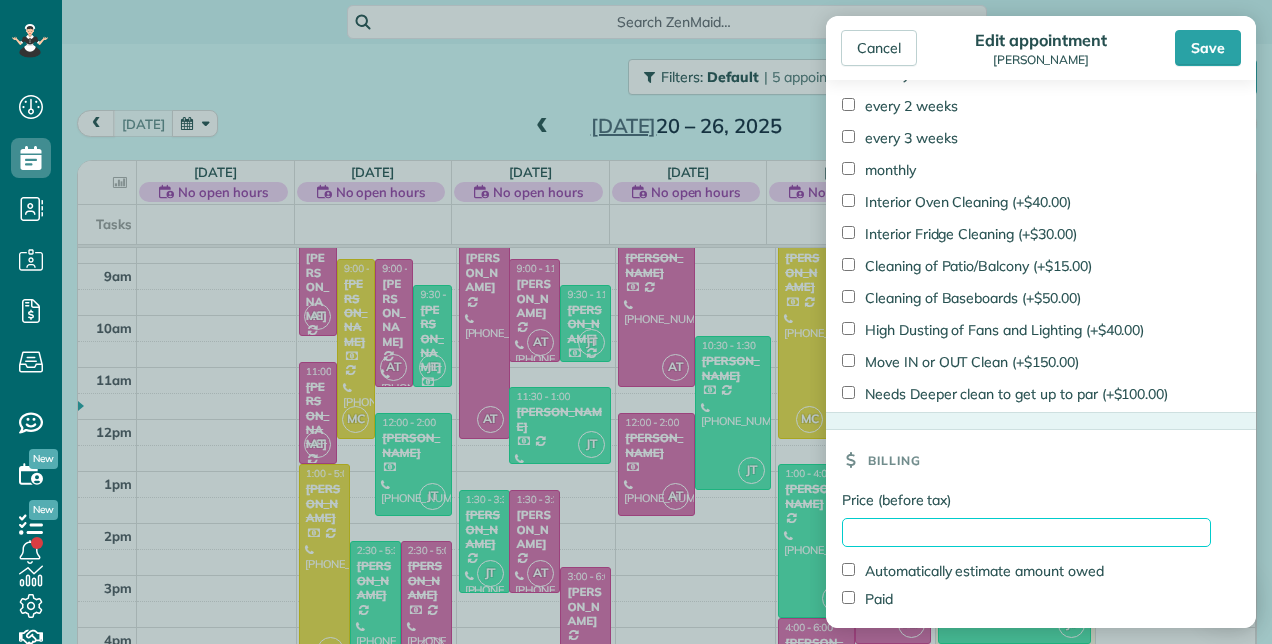 click on "Price (before tax)" at bounding box center (1026, 532) 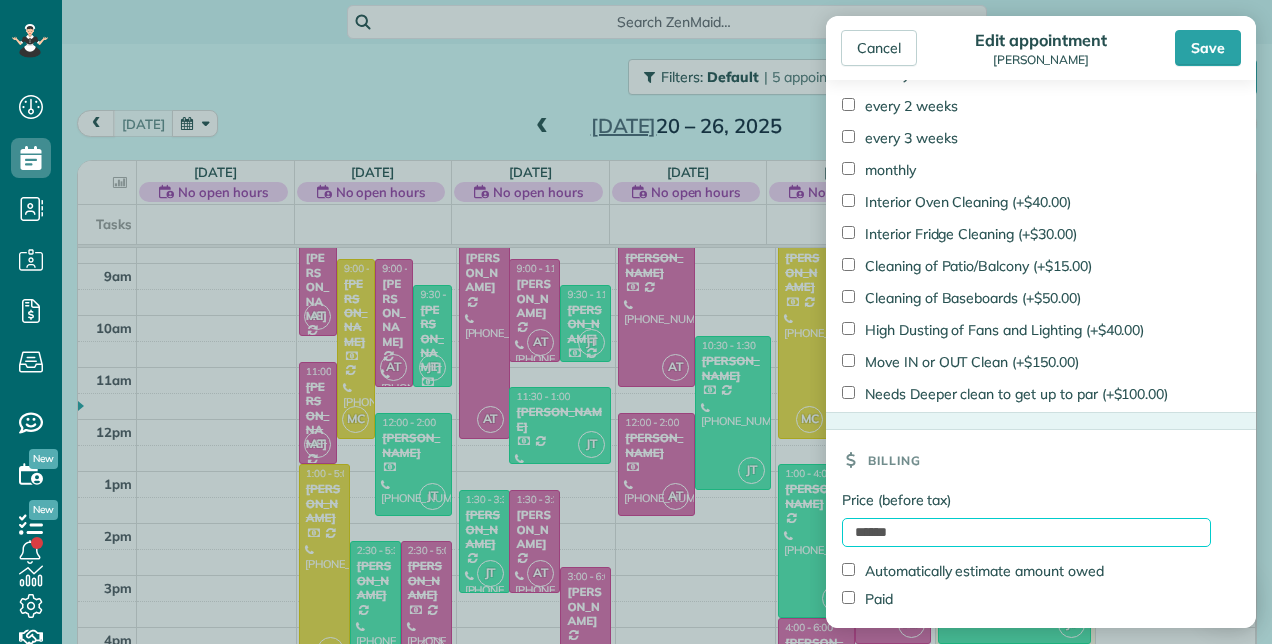 type on "******" 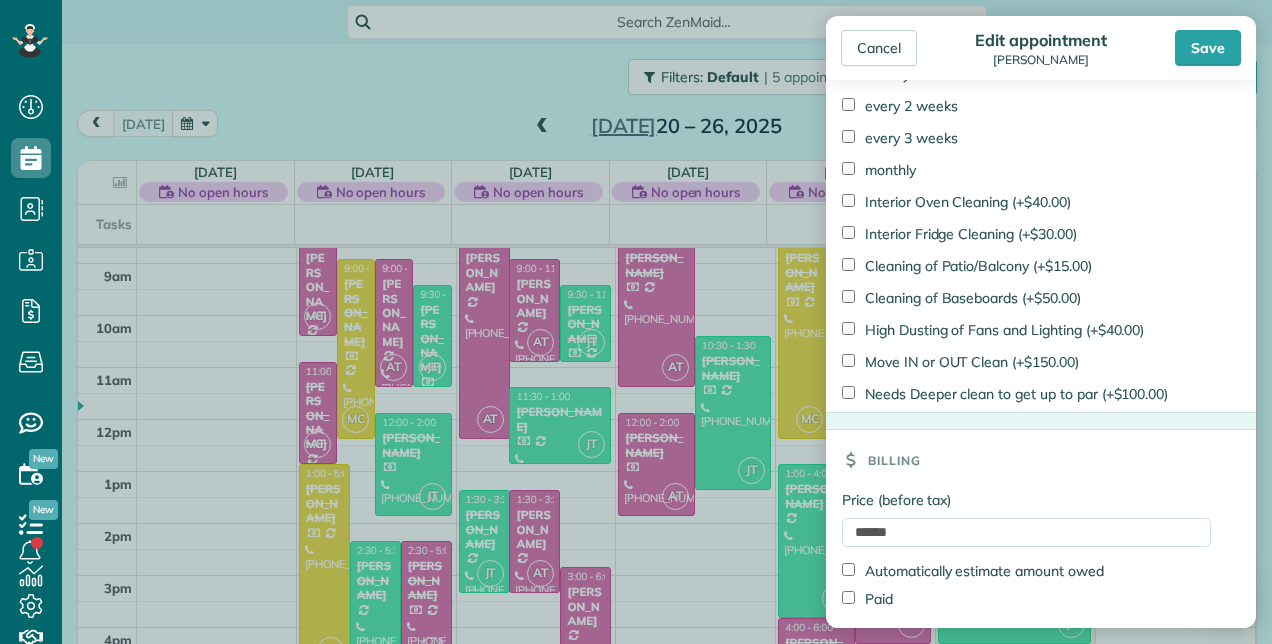 click on "Paid" at bounding box center [867, 599] 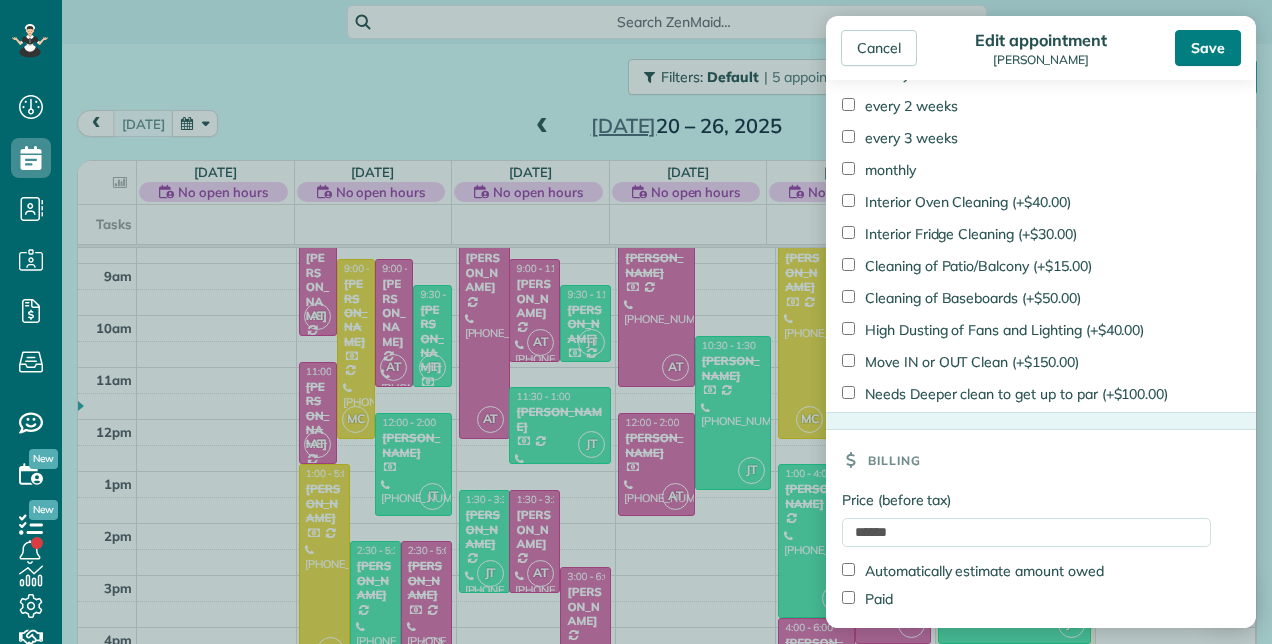 click on "Save" at bounding box center (1208, 48) 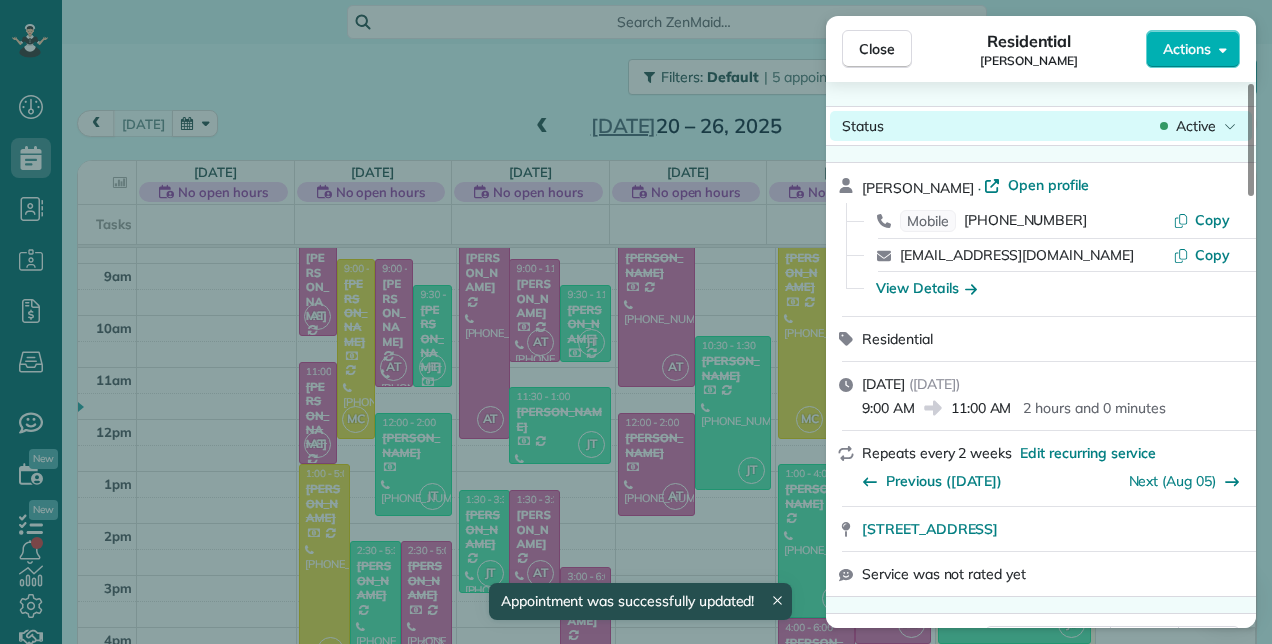 click on "Active" at bounding box center [1196, 126] 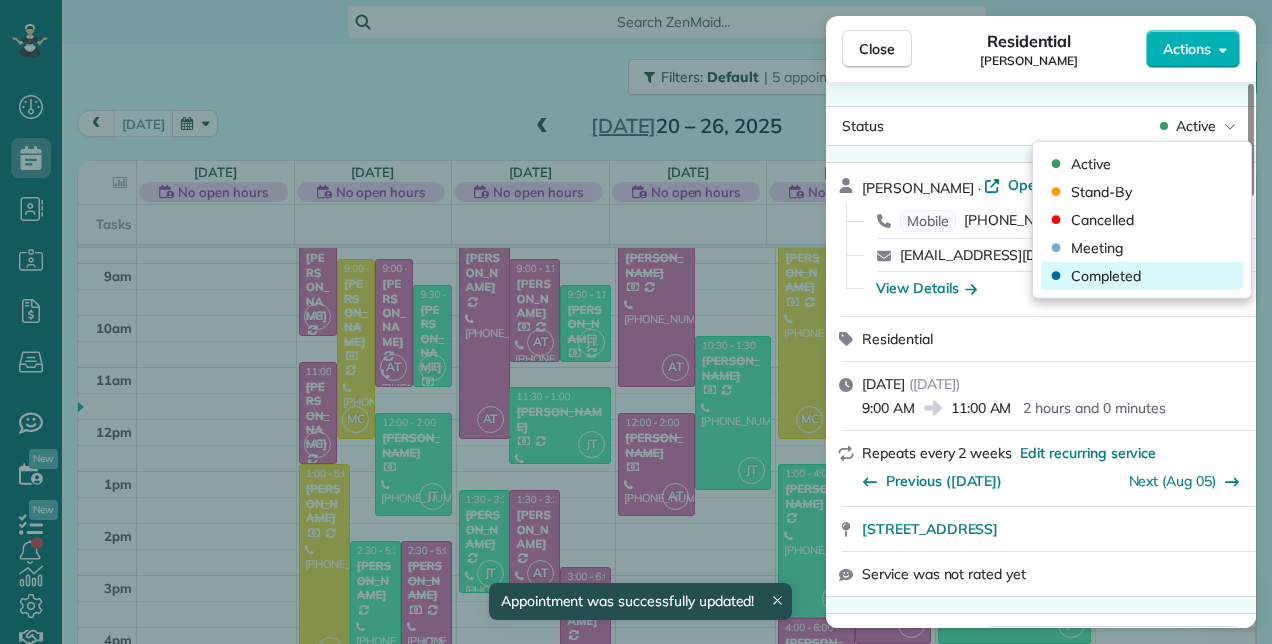 click on "Completed" at bounding box center (1142, 276) 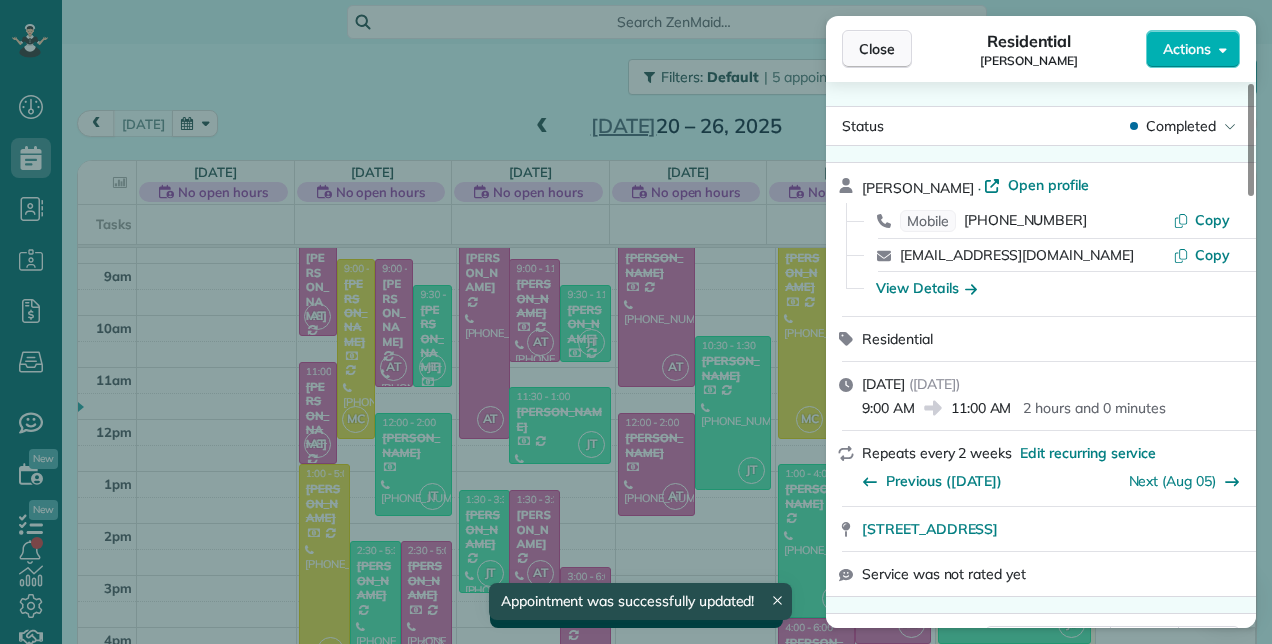 click on "Close" at bounding box center (877, 49) 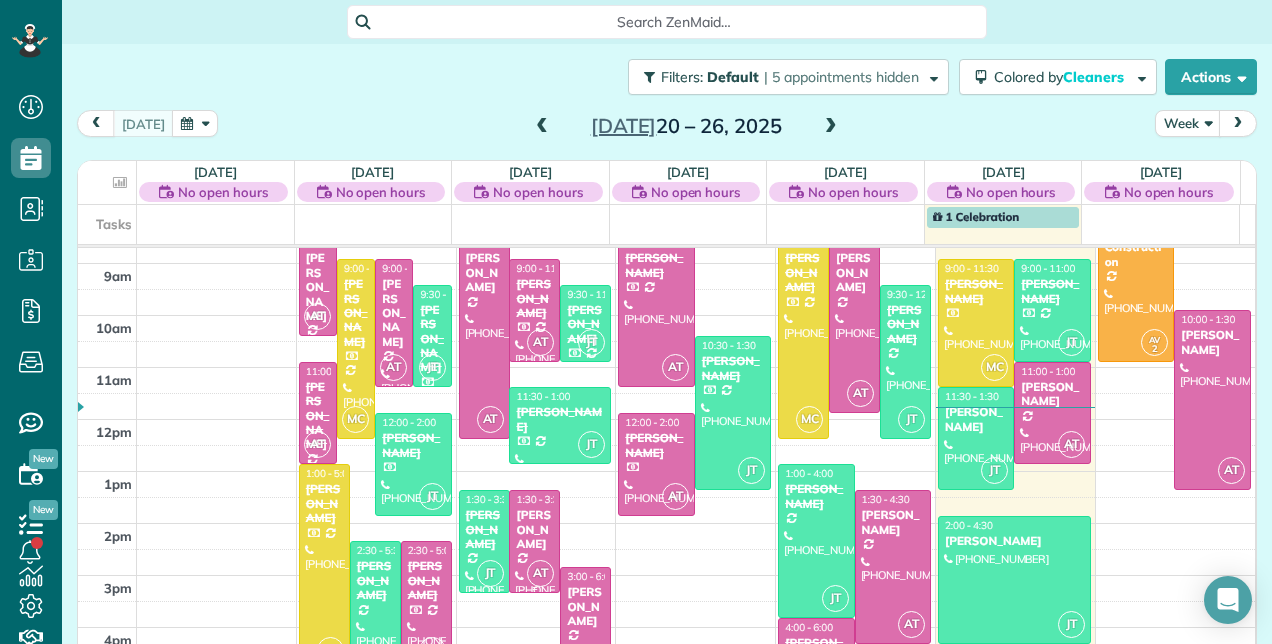 click on "1:30 - 3:30" at bounding box center (540, 499) 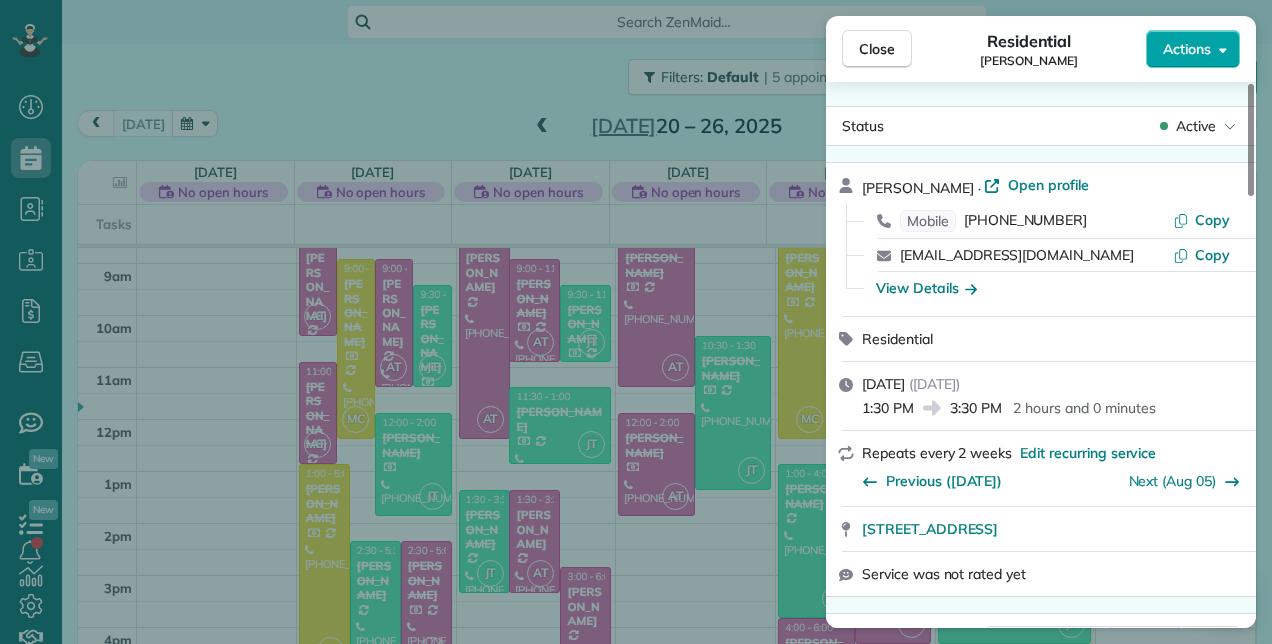 click 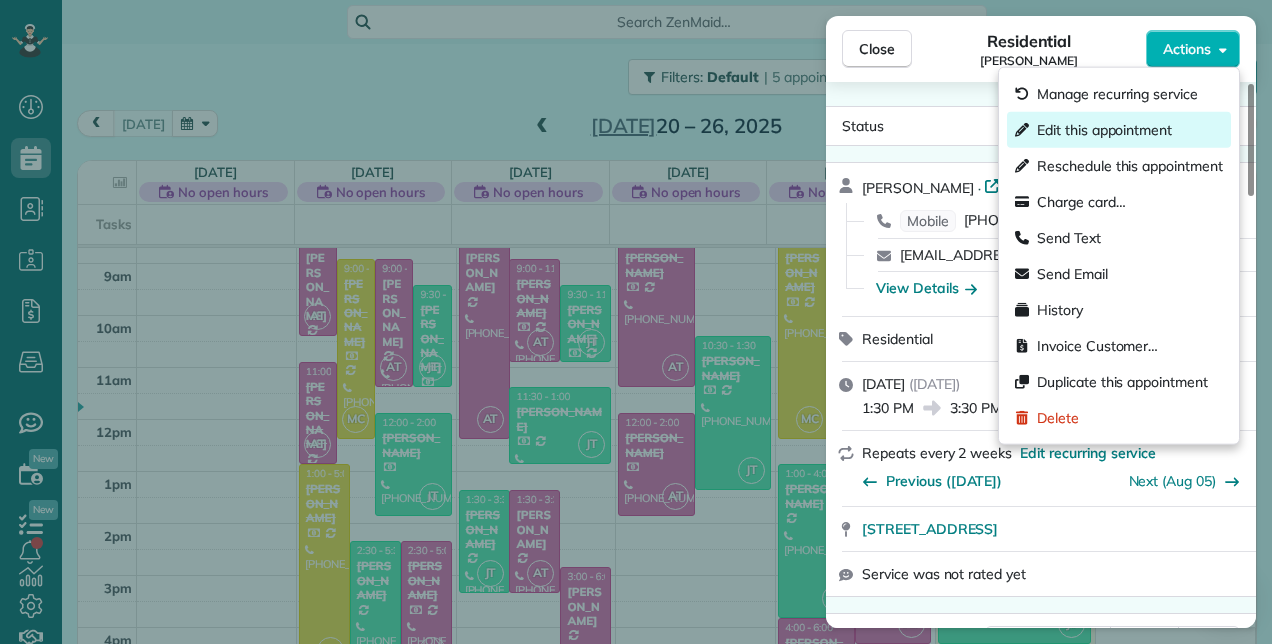 click on "Edit this appointment" at bounding box center (1104, 130) 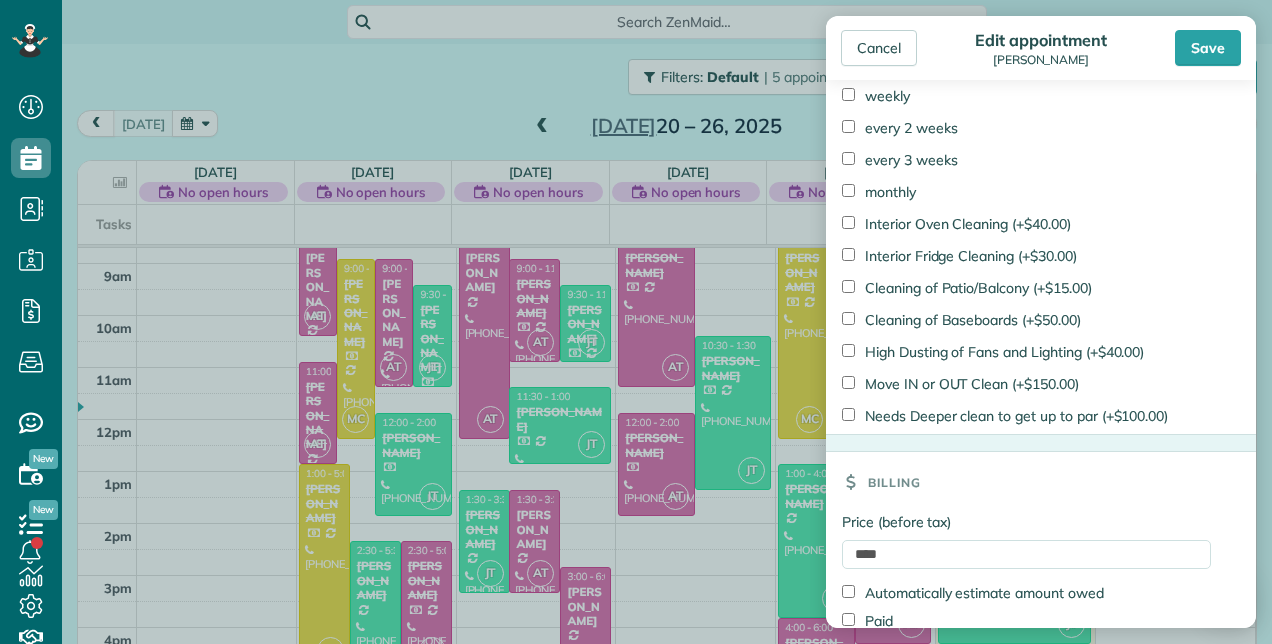 scroll, scrollTop: 1465, scrollLeft: 0, axis: vertical 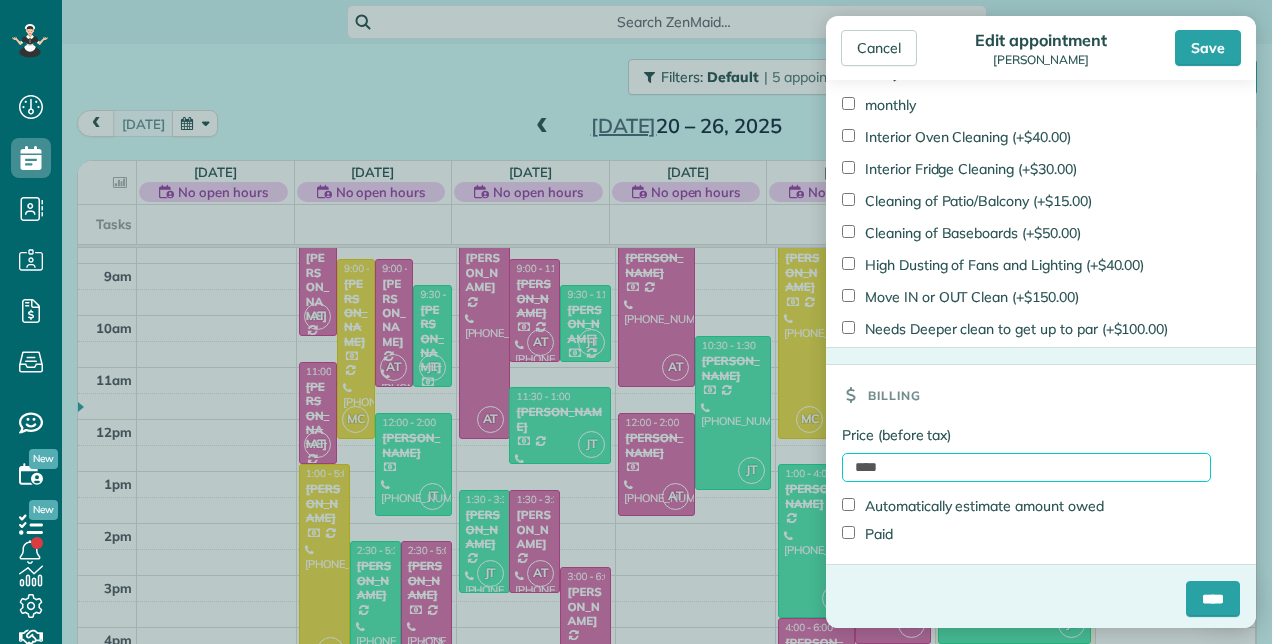 click on "****" at bounding box center [1026, 467] 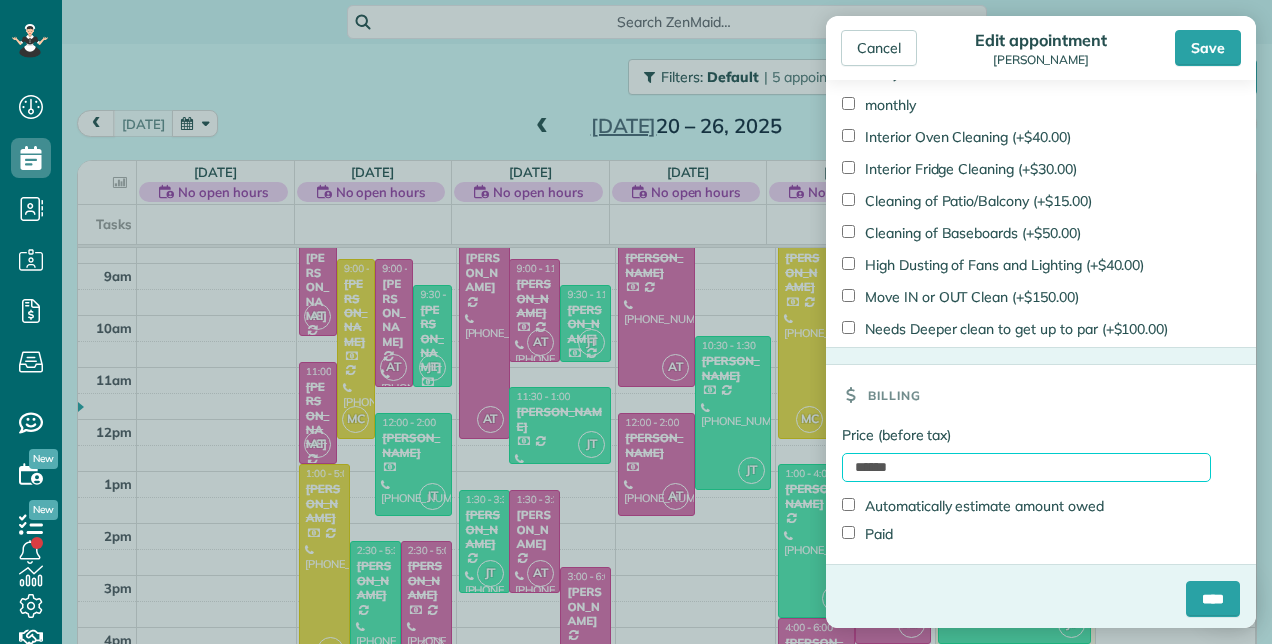 type on "******" 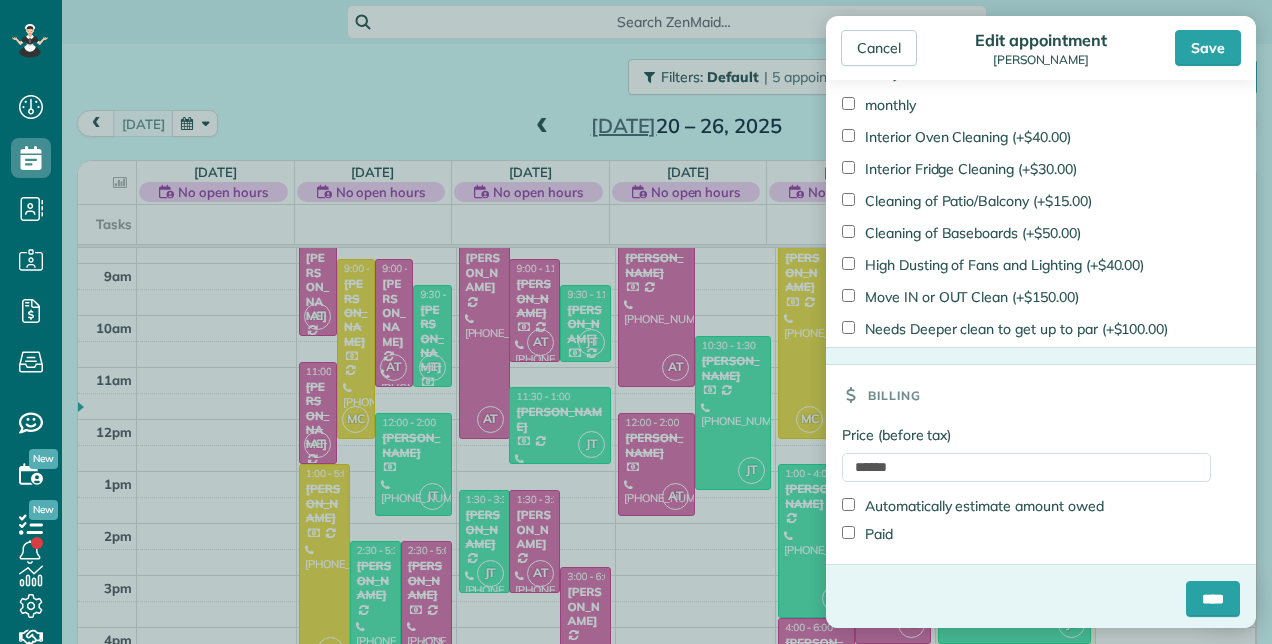 click on "Paid" at bounding box center [867, 534] 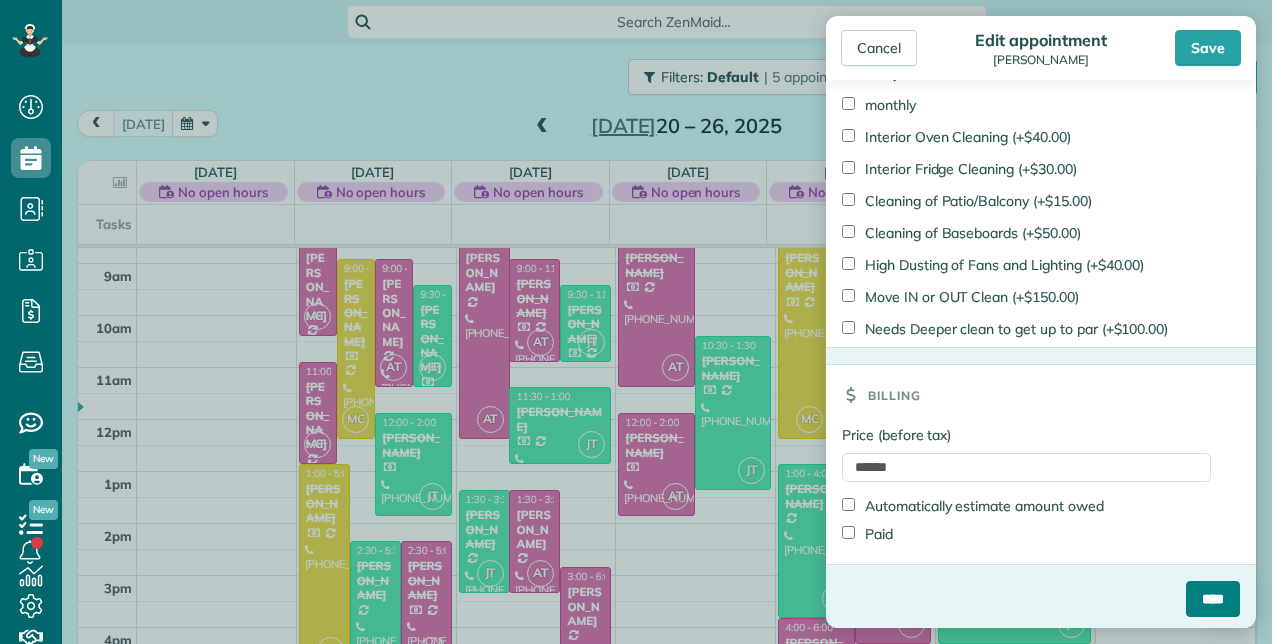 drag, startPoint x: 1192, startPoint y: 592, endPoint x: 1187, endPoint y: 575, distance: 17.720045 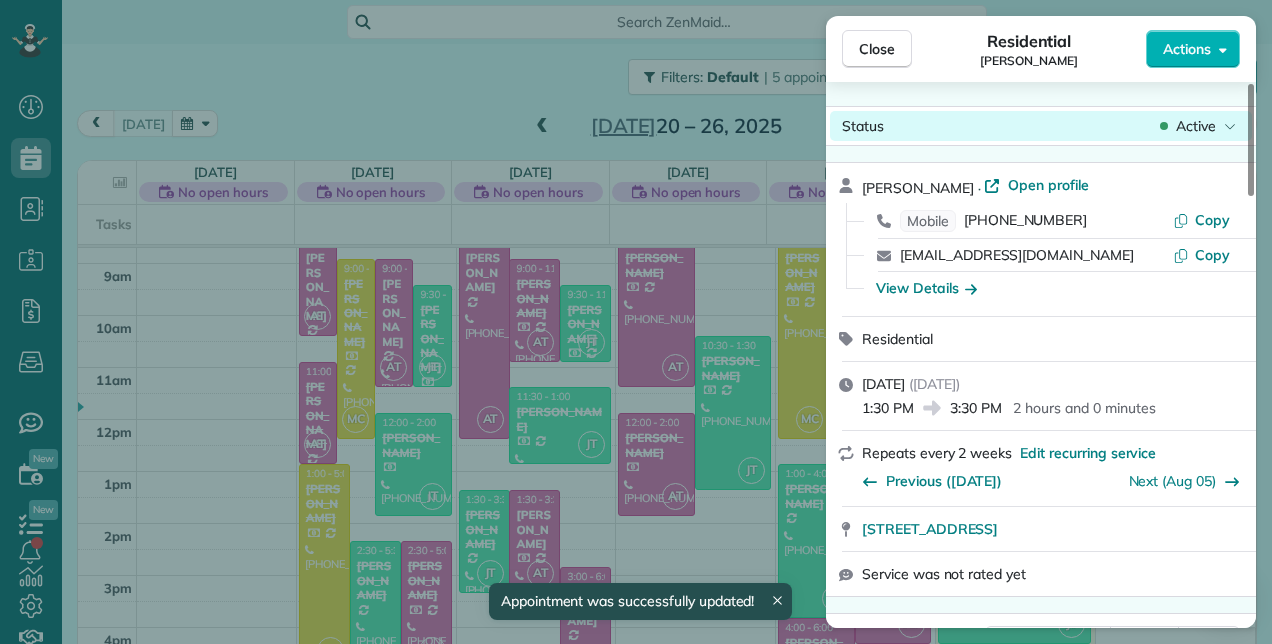 click on "Active" at bounding box center [1196, 126] 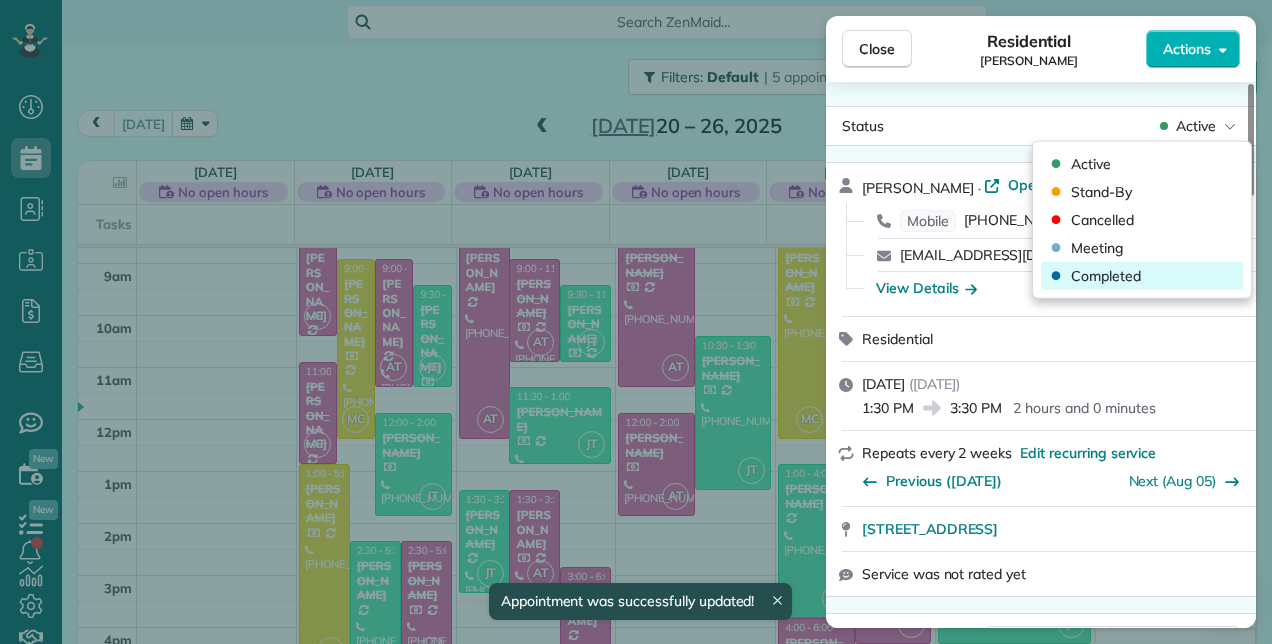 click on "Completed" at bounding box center [1106, 276] 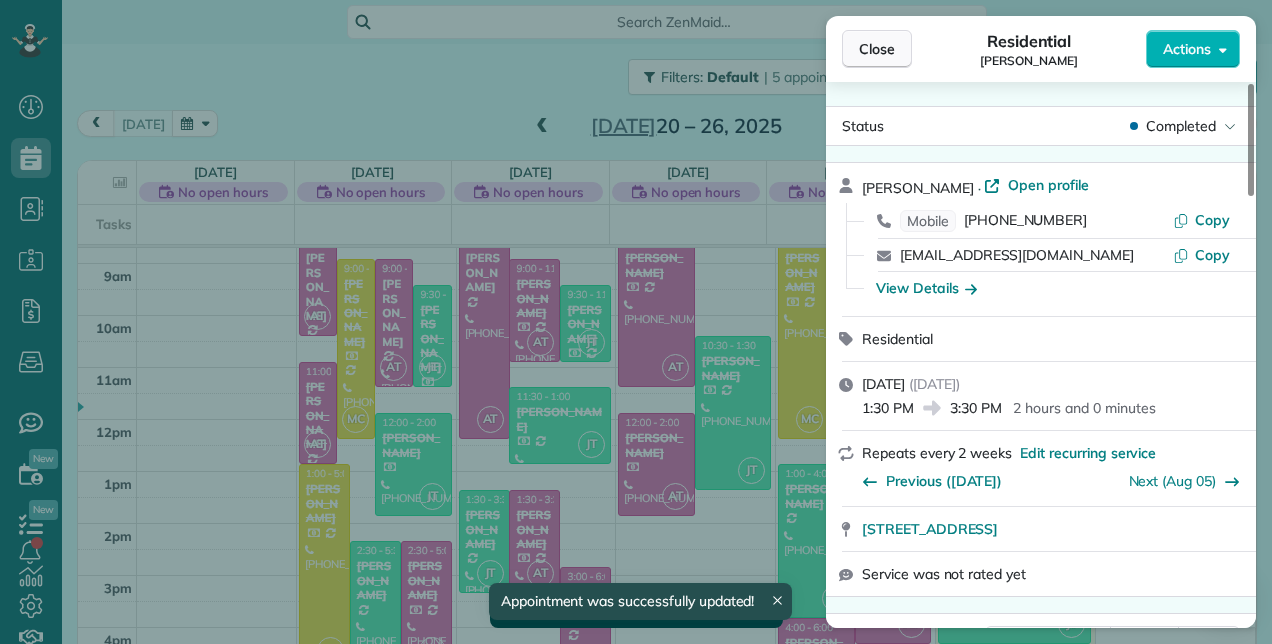 click on "Close" at bounding box center [877, 49] 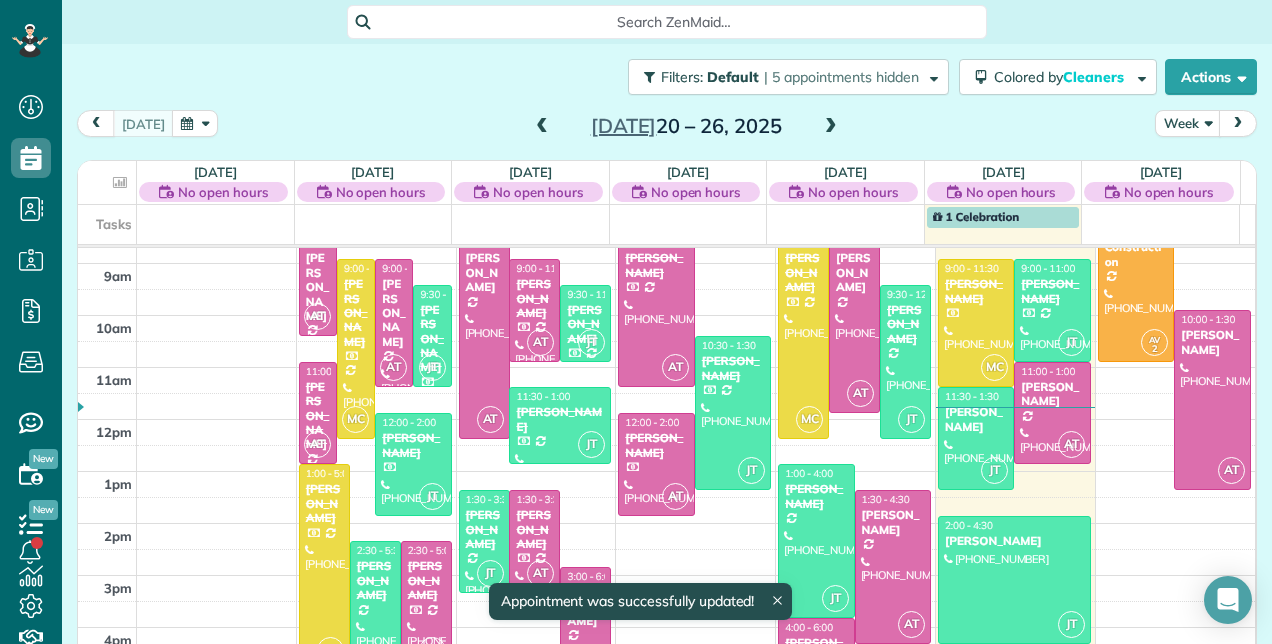 scroll, scrollTop: 448, scrollLeft: 0, axis: vertical 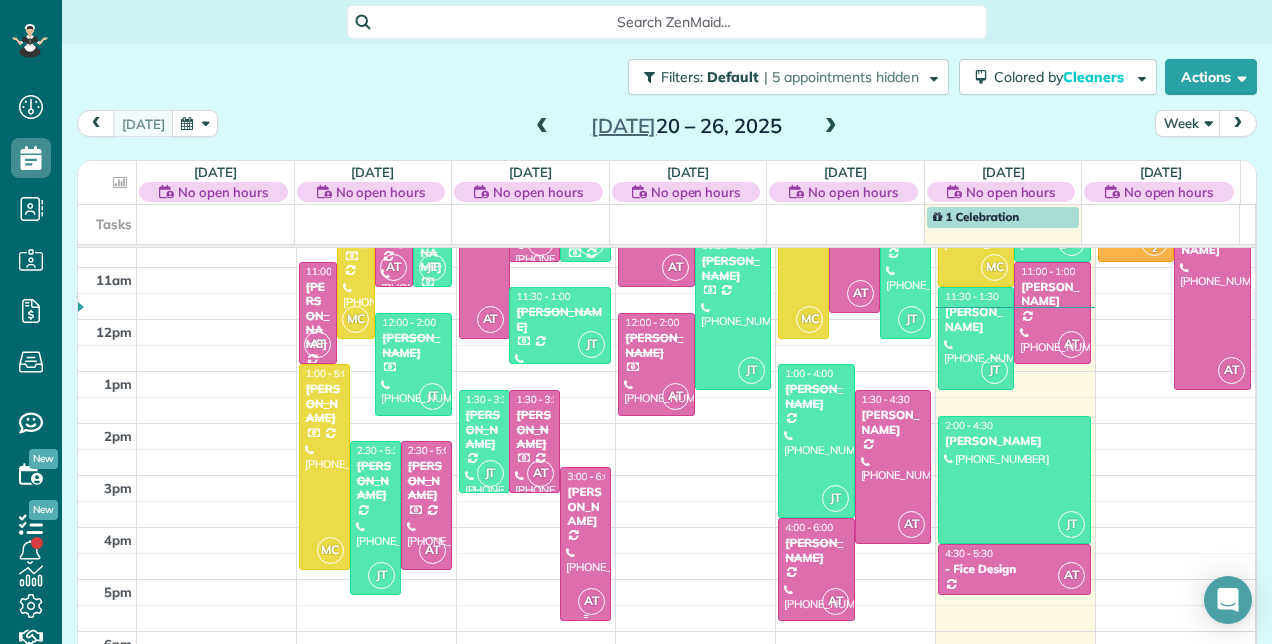 click on "[PERSON_NAME]" at bounding box center [585, 506] 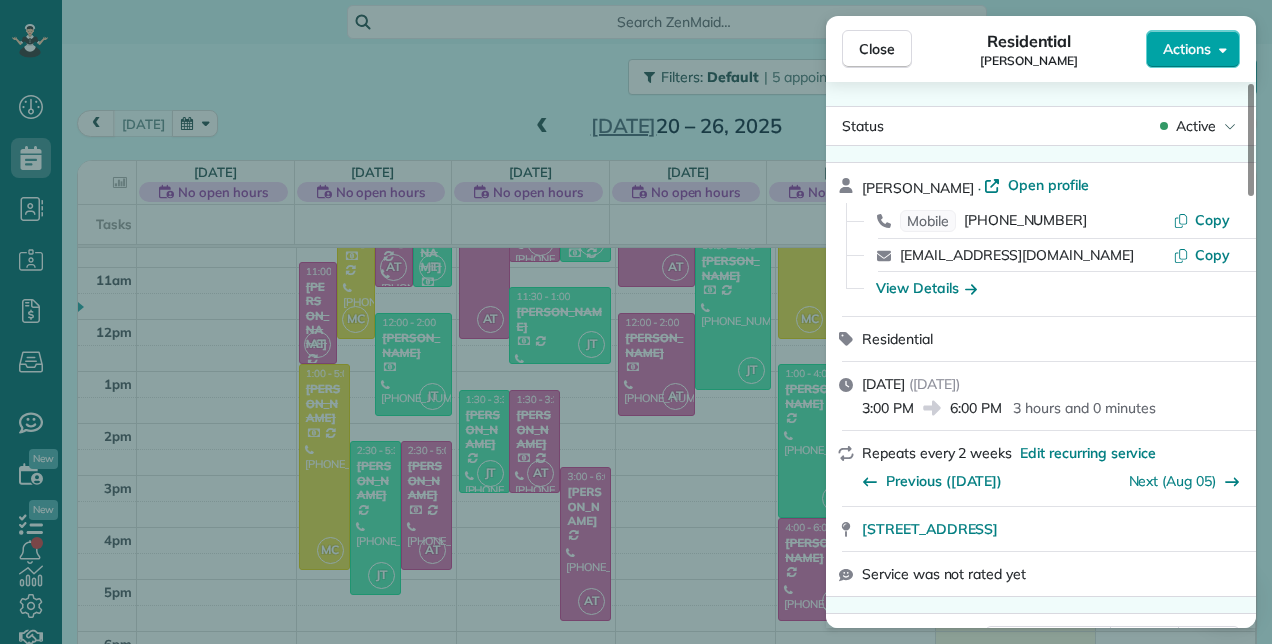 click on "Actions" at bounding box center [1193, 49] 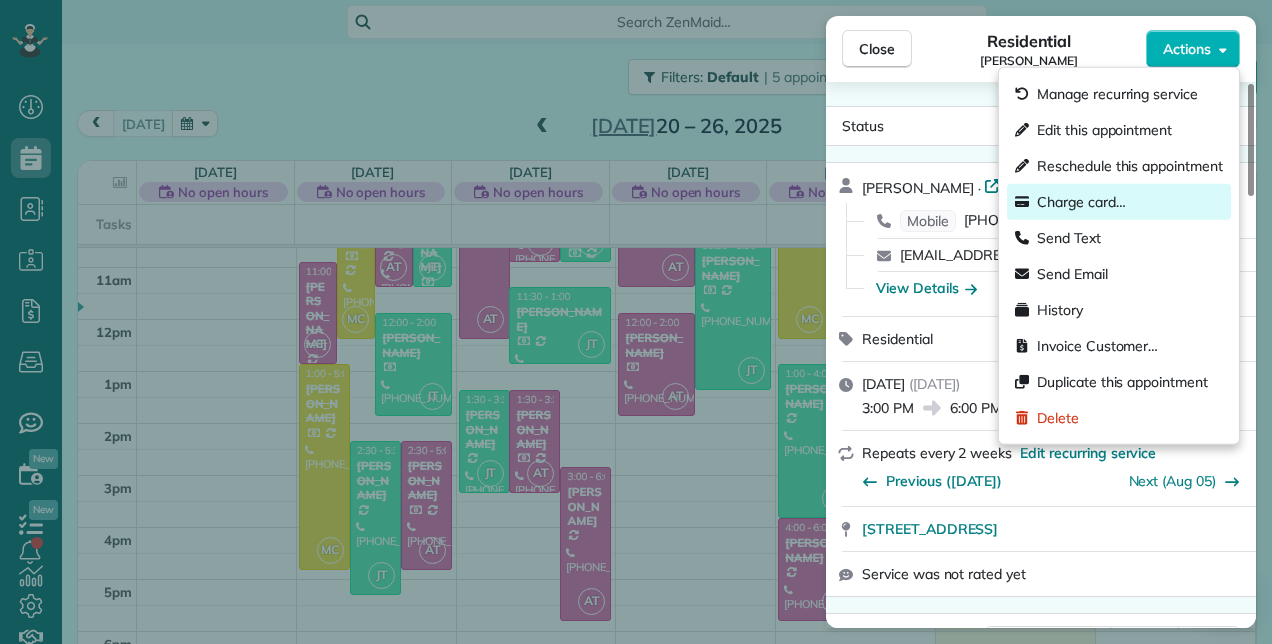 click on "Charge card…" at bounding box center [1081, 202] 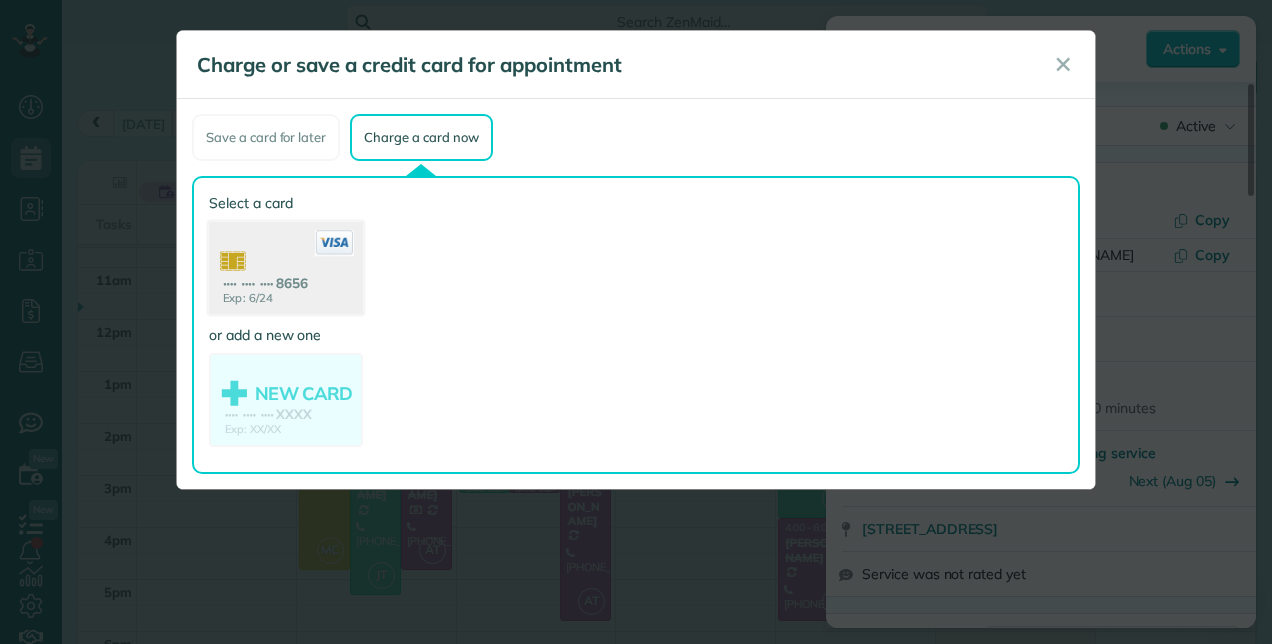 click 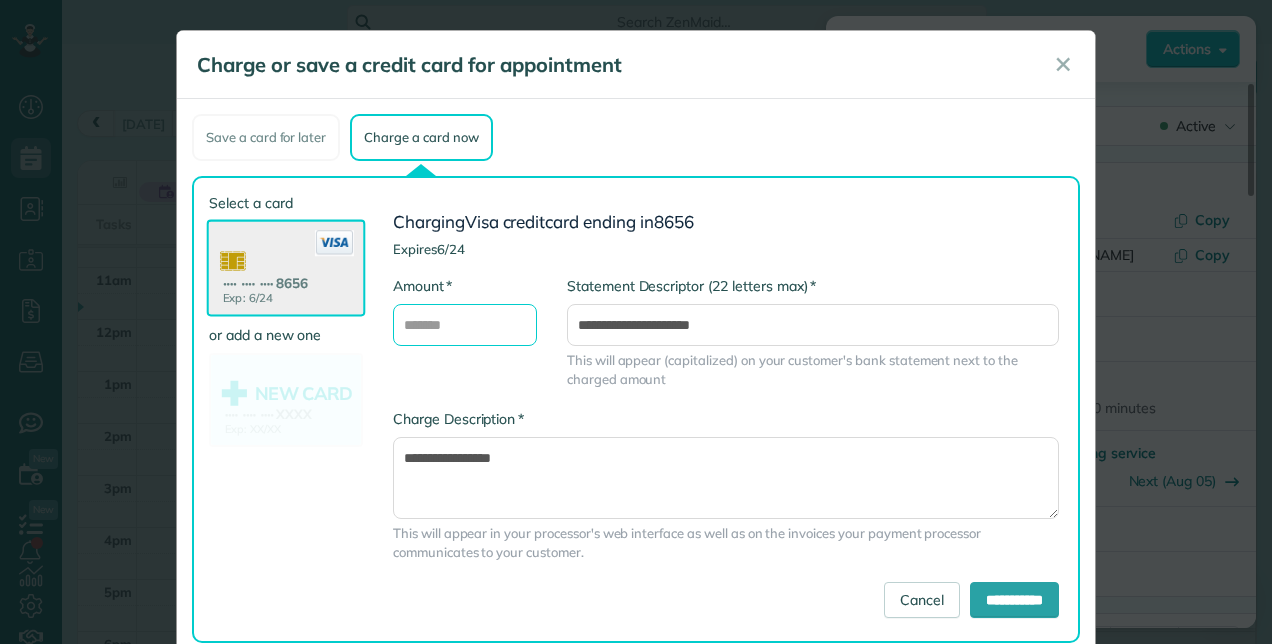 click on "*  Amount" at bounding box center [465, 325] 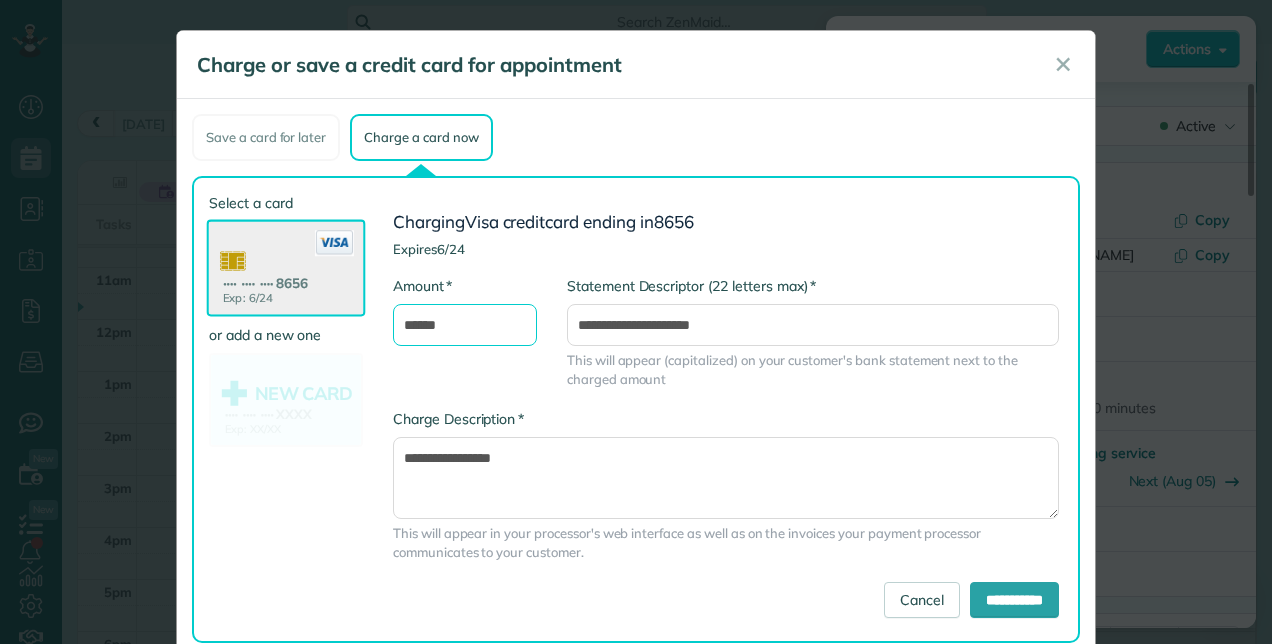 type on "******" 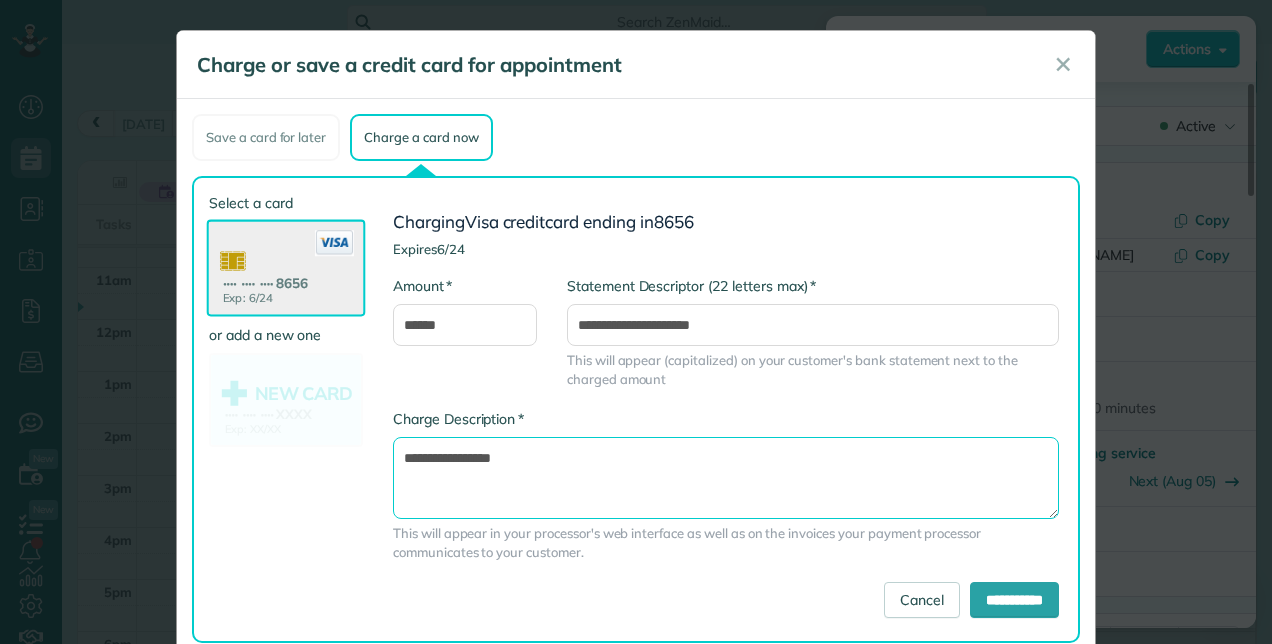 click on "**********" at bounding box center (726, 477) 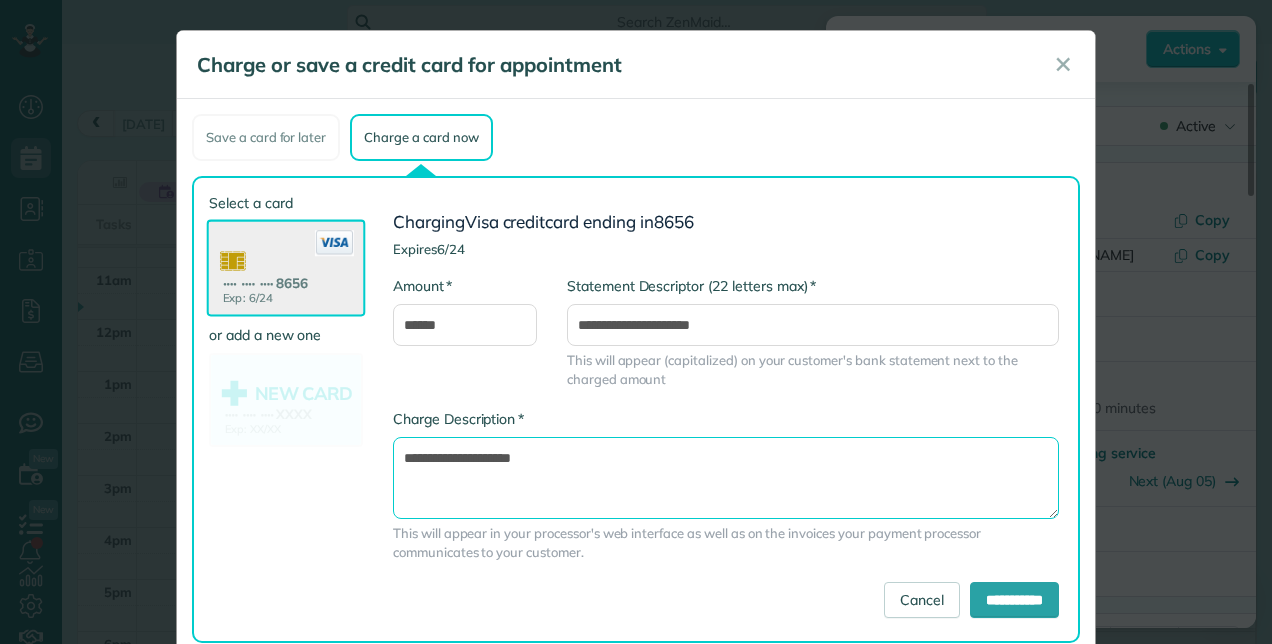 type on "**********" 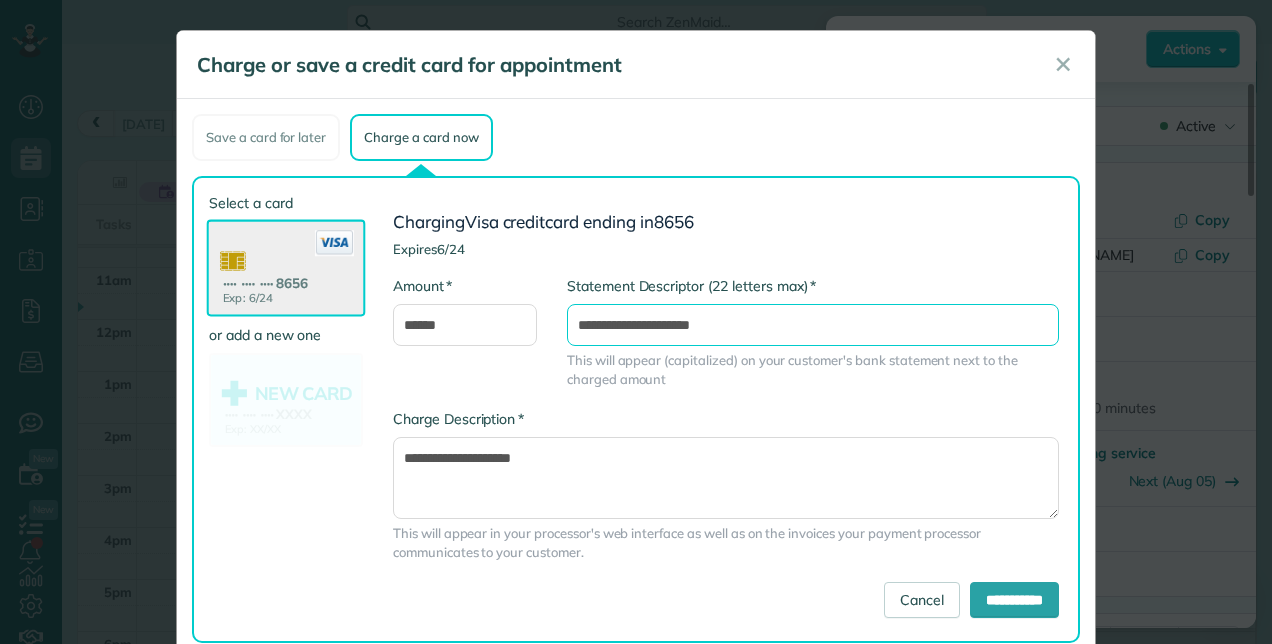 click on "**********" at bounding box center (813, 325) 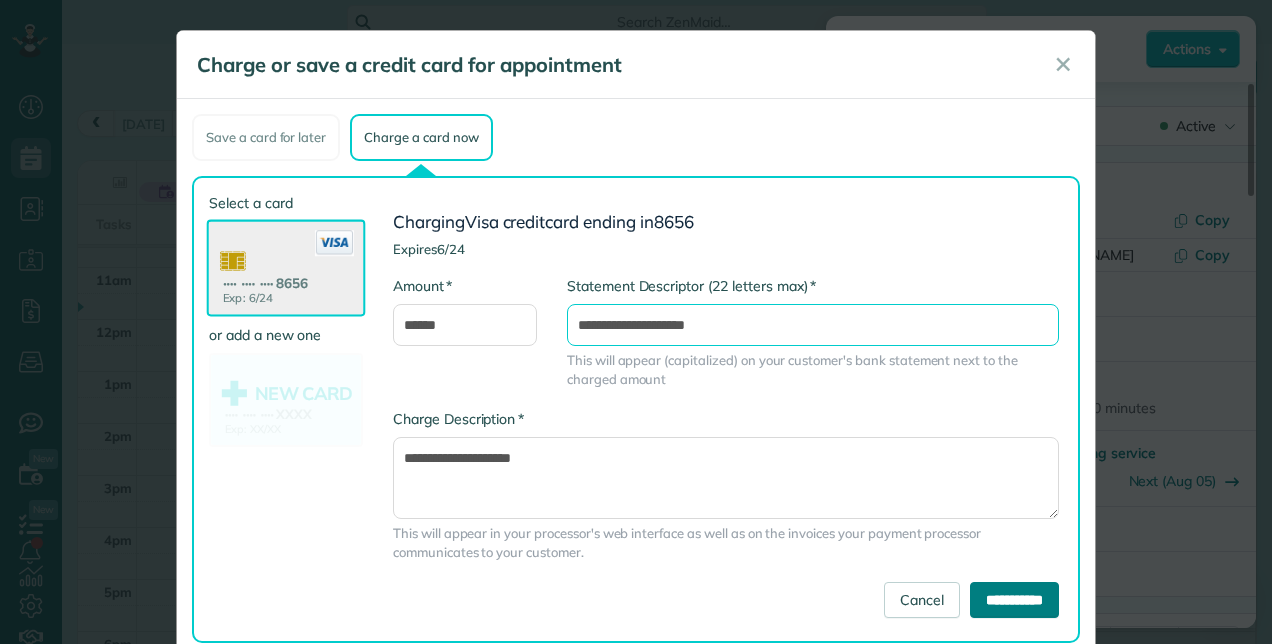 type on "**********" 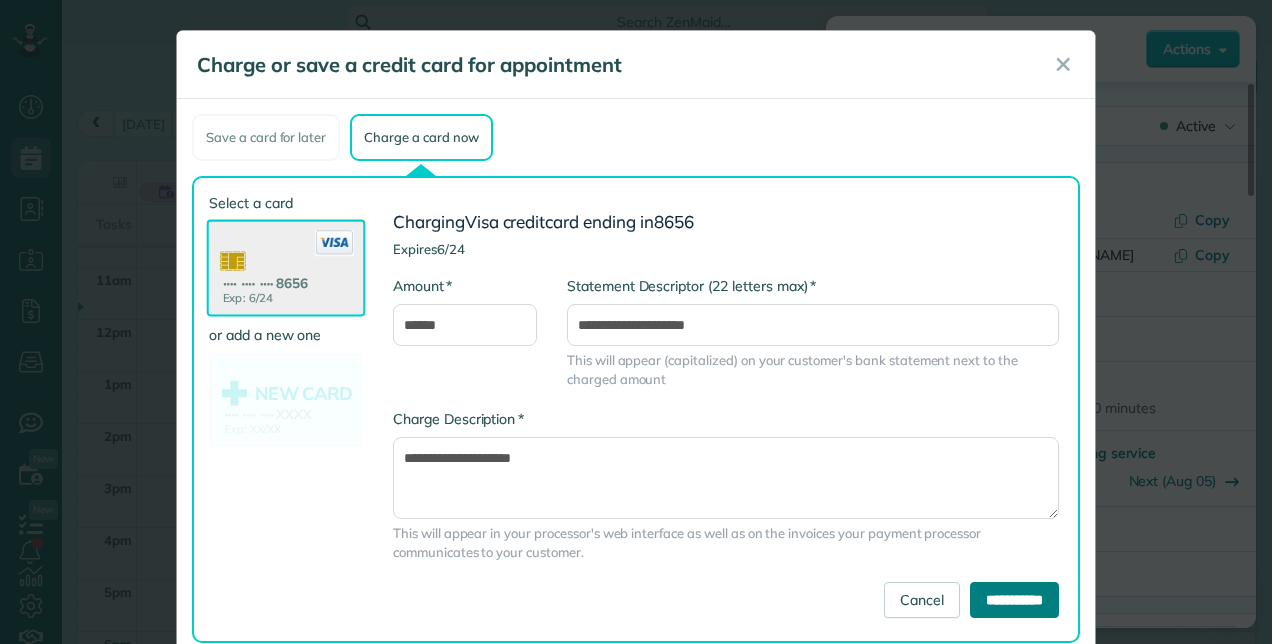 click on "**********" at bounding box center (1014, 600) 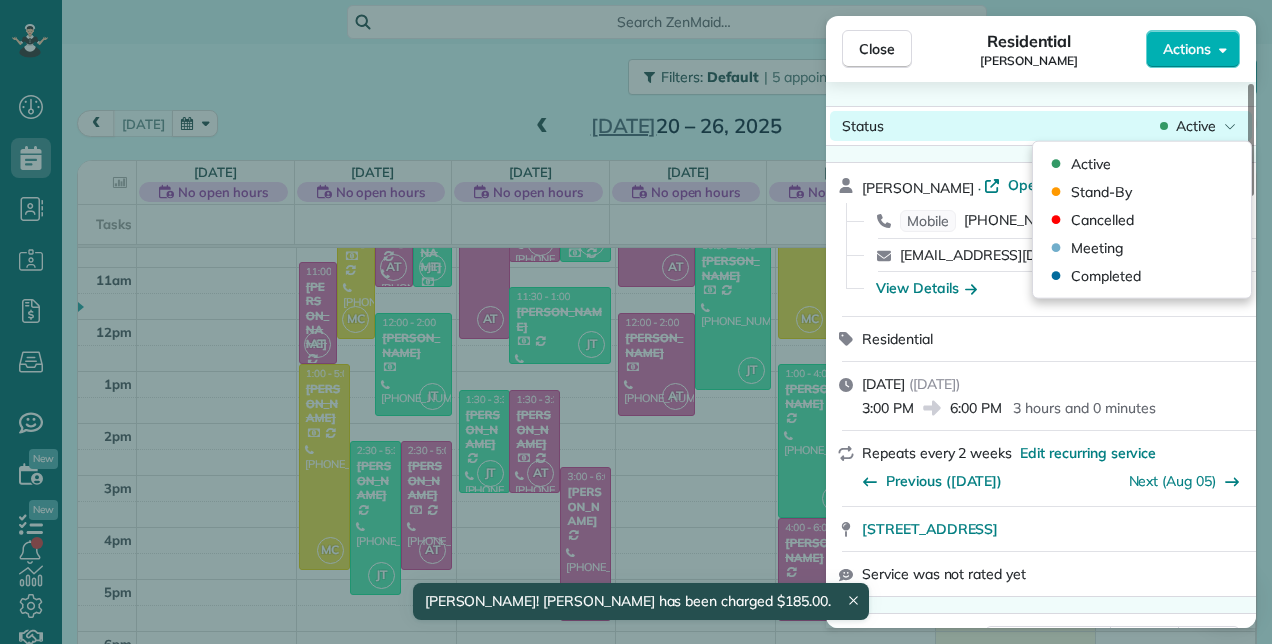 click on "Status Active" at bounding box center (1041, 126) 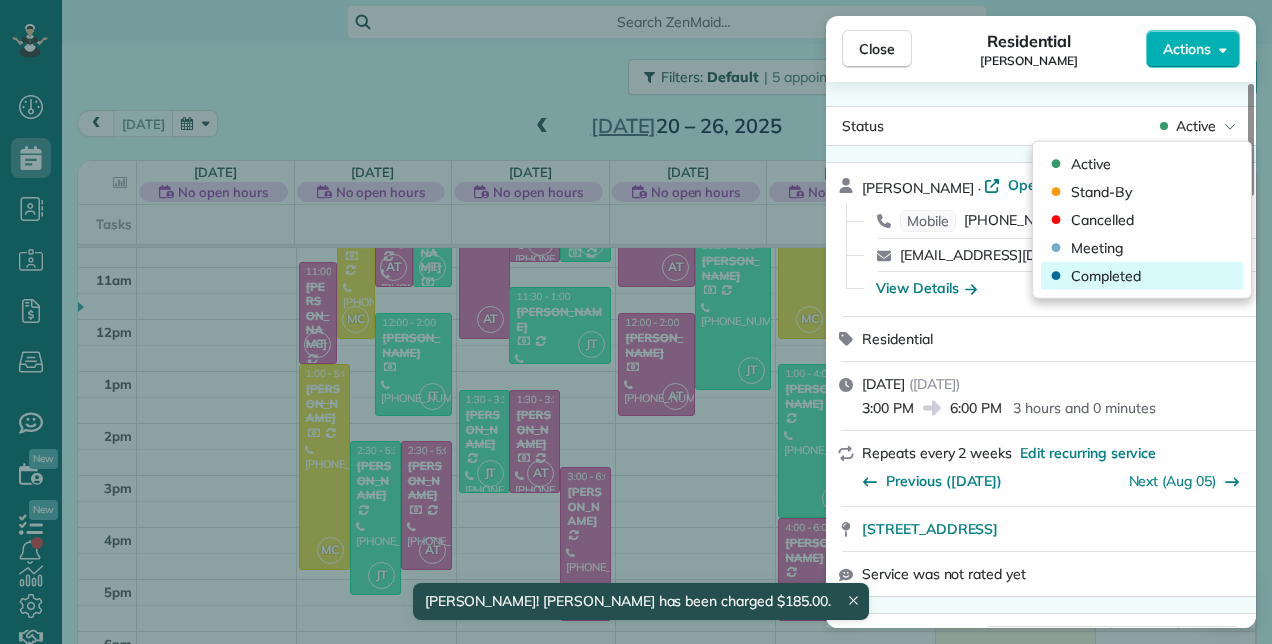 click on "Completed" at bounding box center (1106, 276) 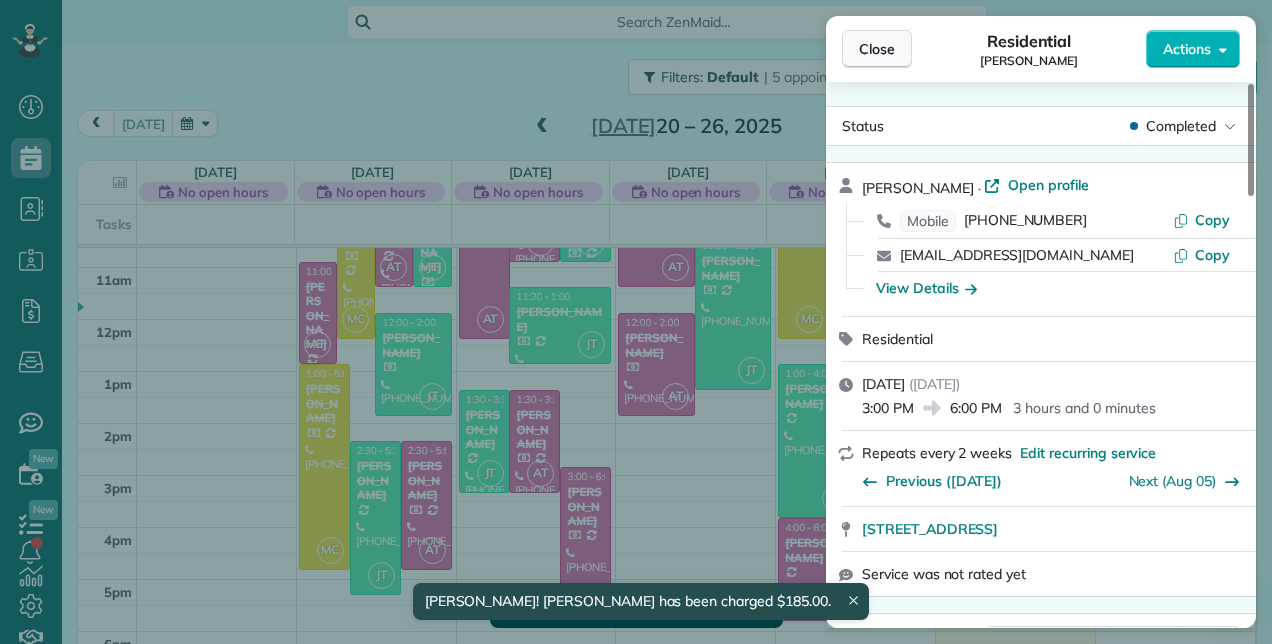 click on "Close" at bounding box center (877, 49) 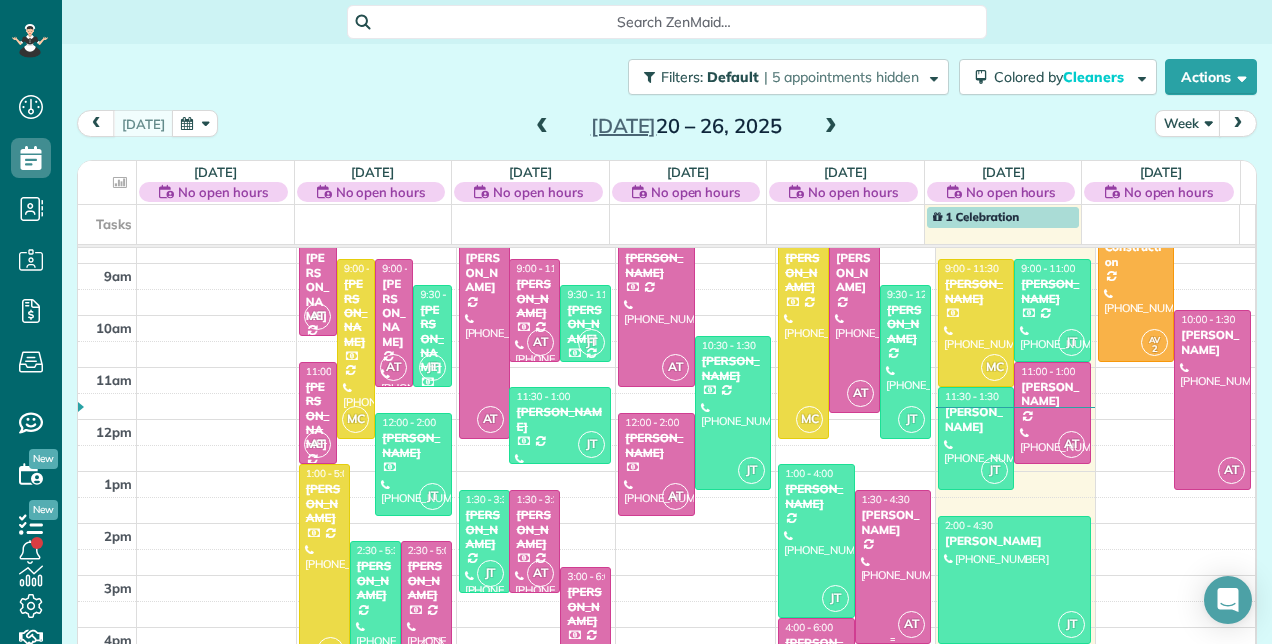 scroll, scrollTop: 448, scrollLeft: 0, axis: vertical 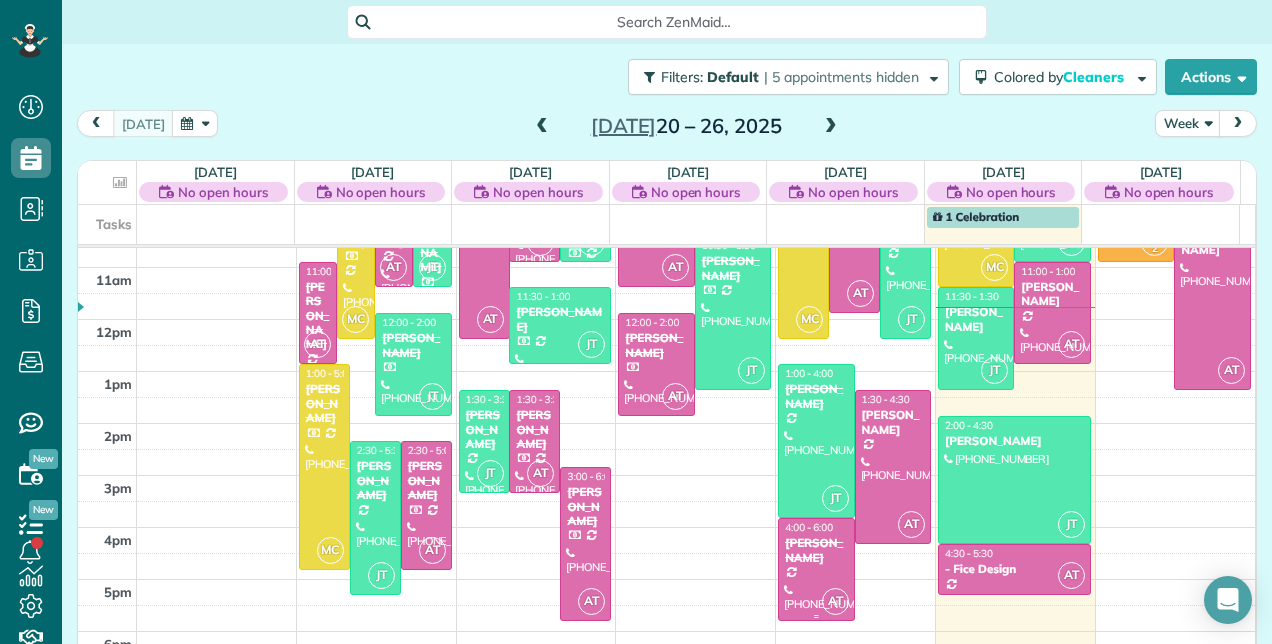 click on "[PERSON_NAME]" at bounding box center (816, 550) 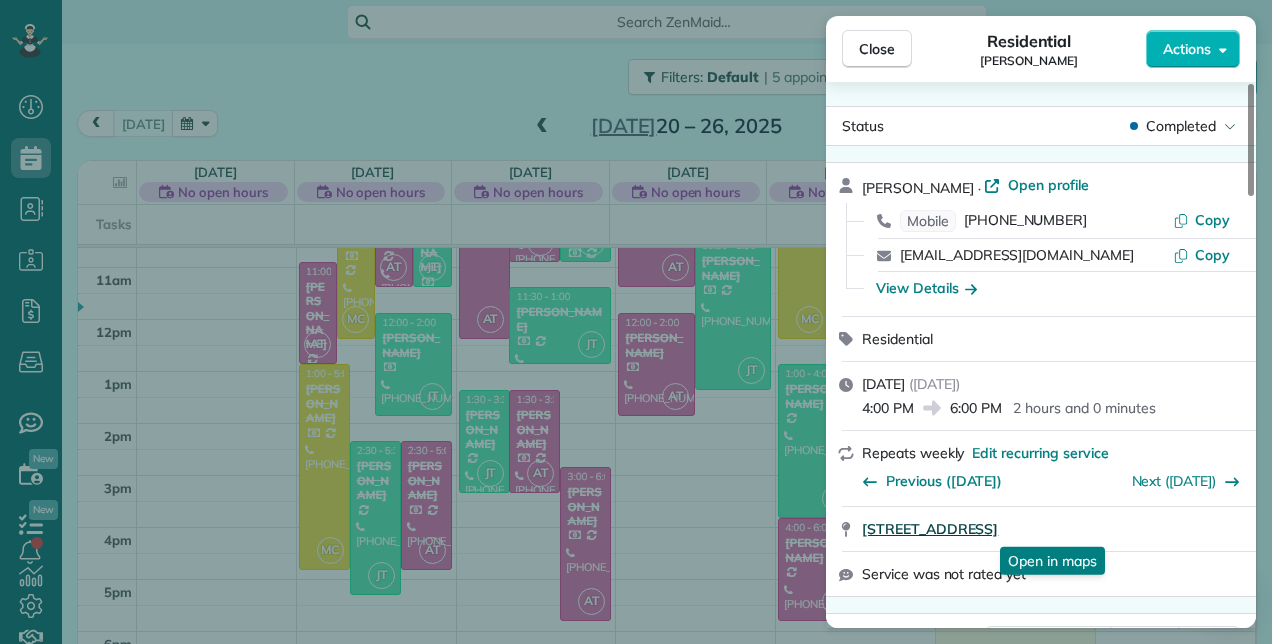 scroll, scrollTop: 500, scrollLeft: 0, axis: vertical 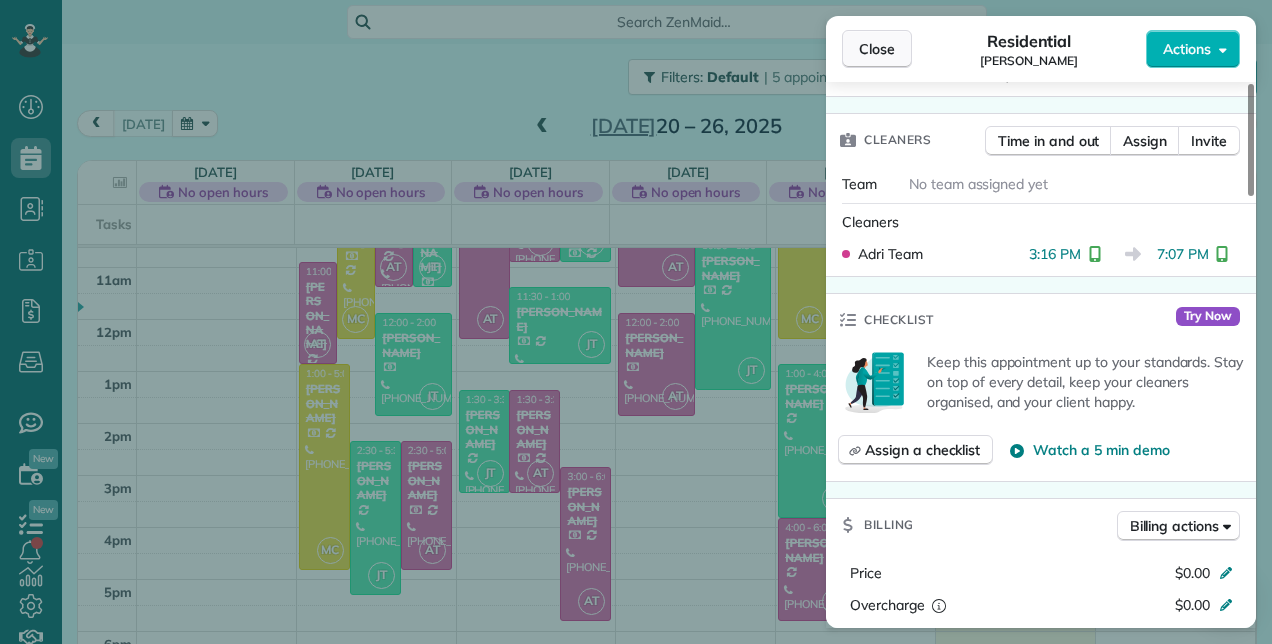 click on "Close" at bounding box center (877, 49) 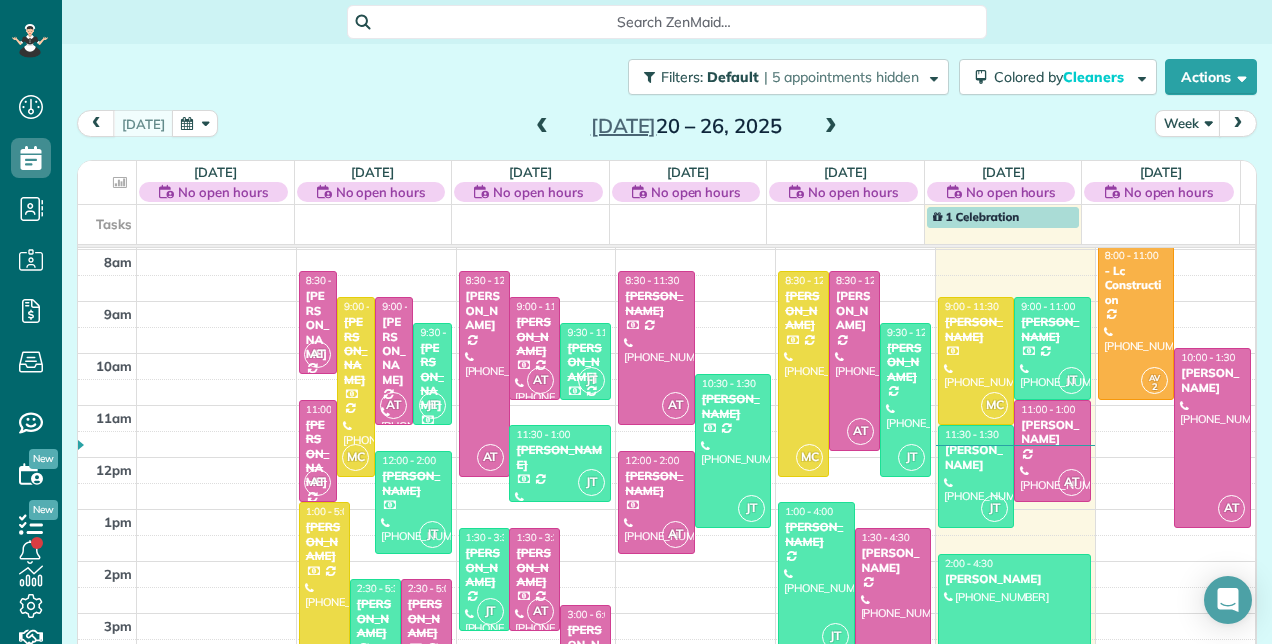 scroll, scrollTop: 348, scrollLeft: 0, axis: vertical 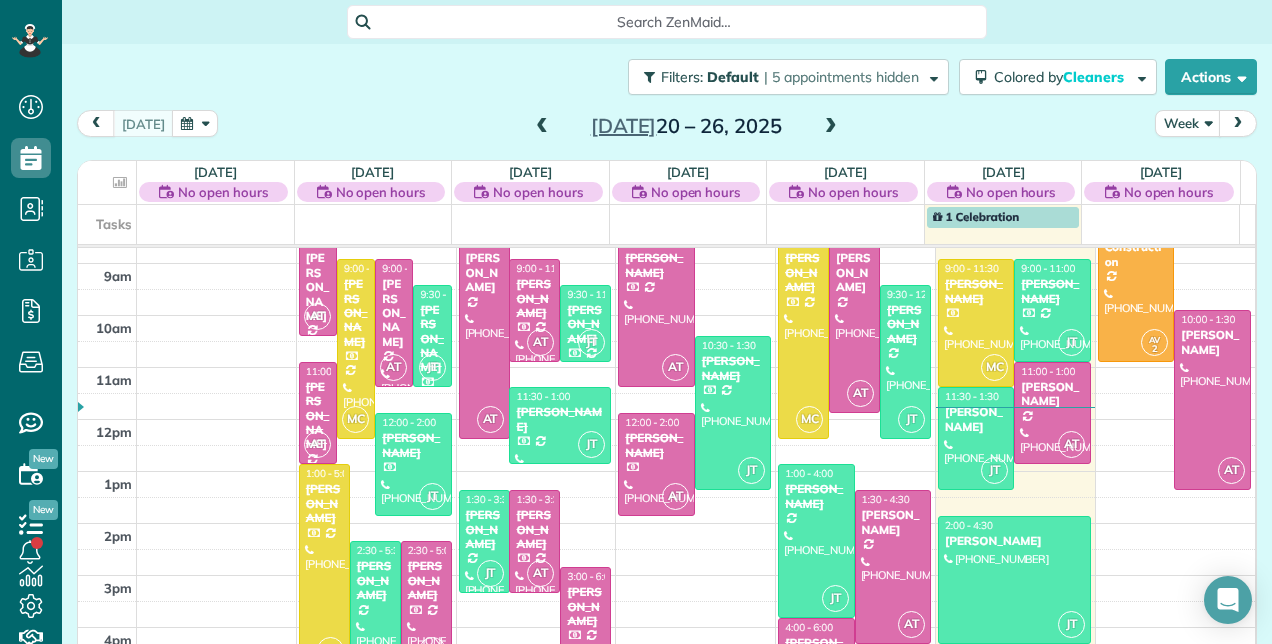 click at bounding box center [831, 127] 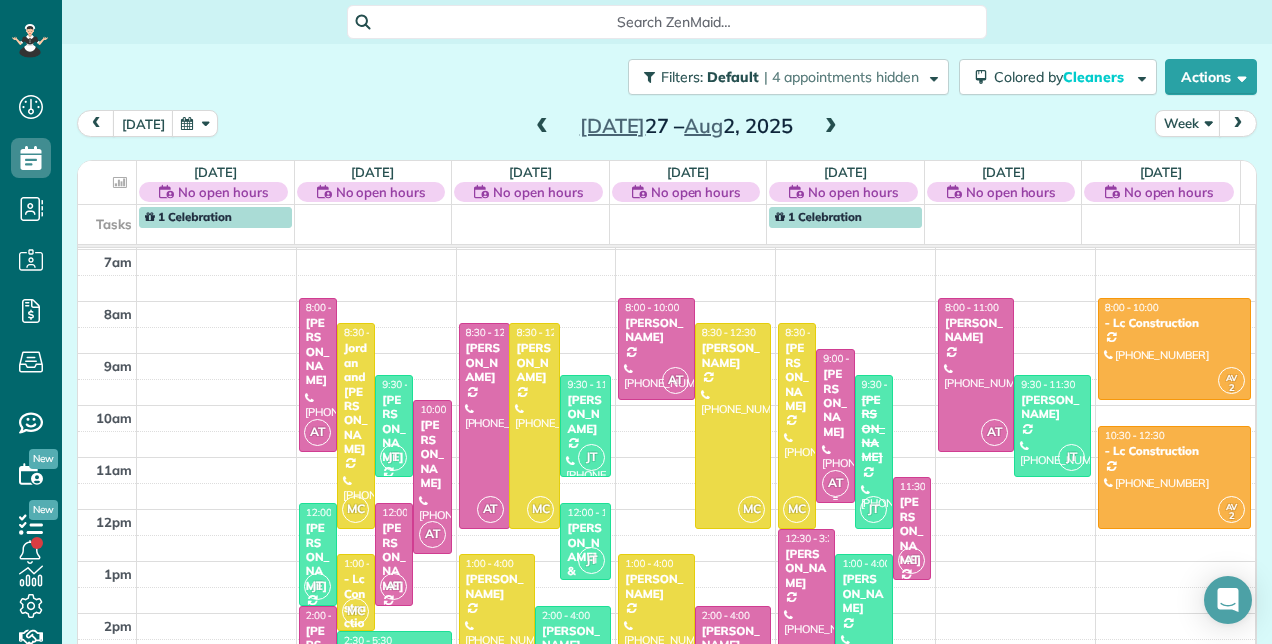 scroll, scrollTop: 448, scrollLeft: 0, axis: vertical 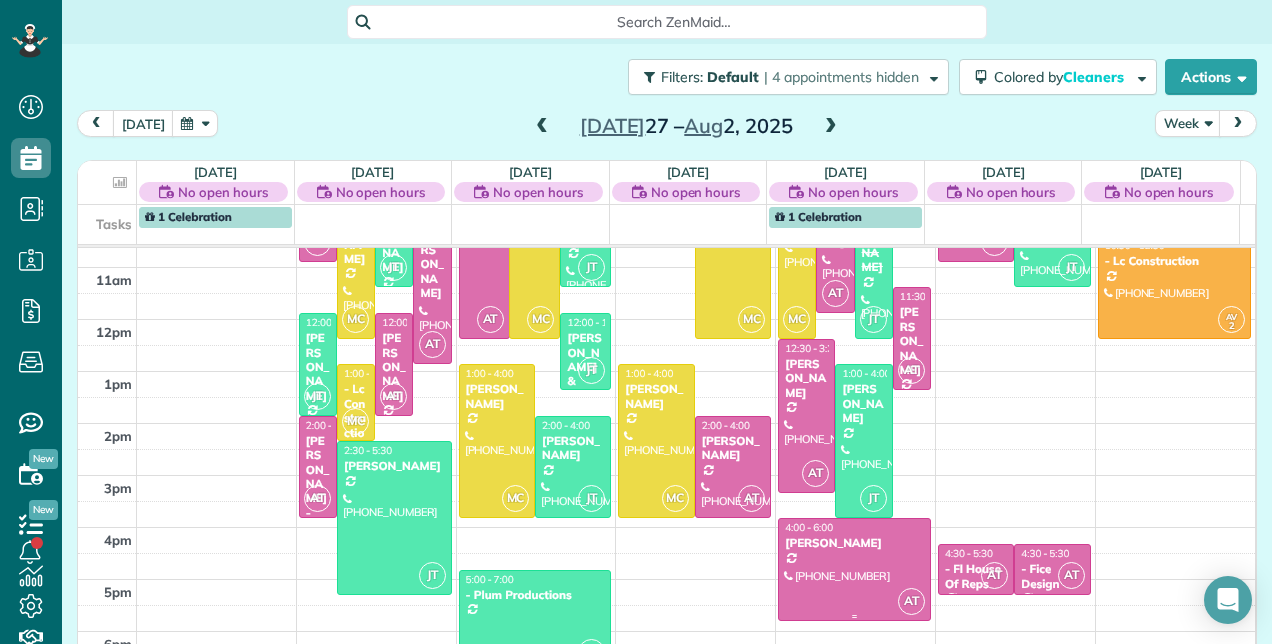 click at bounding box center (854, 569) 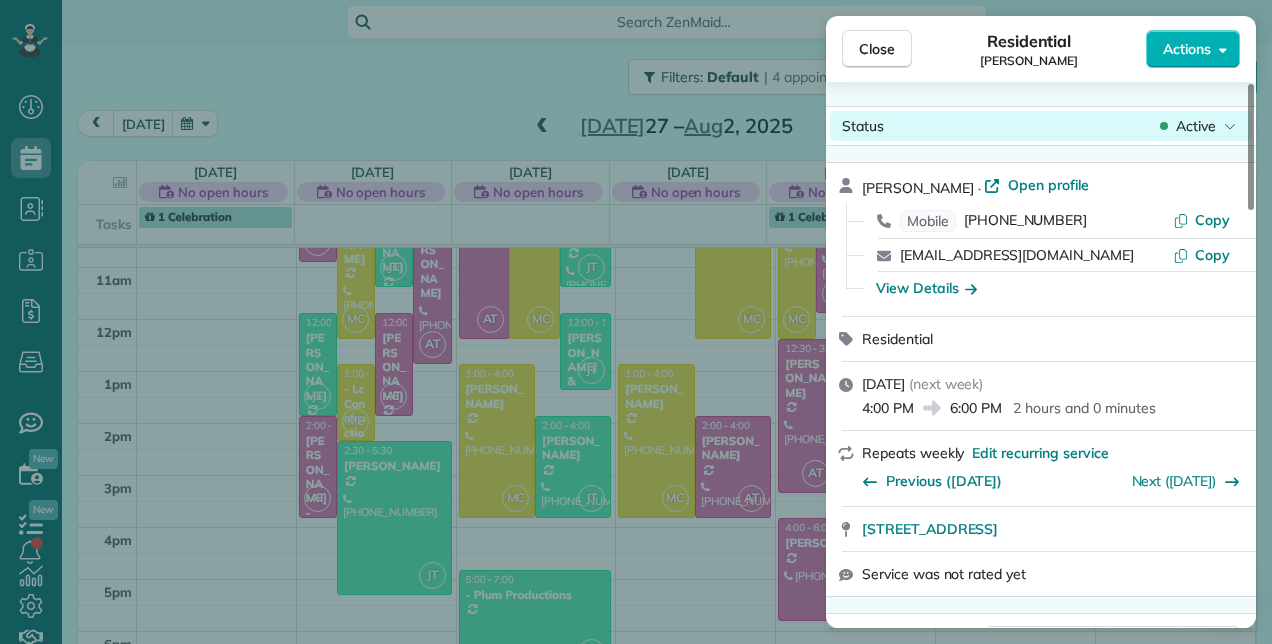 click on "Active" at bounding box center (1196, 126) 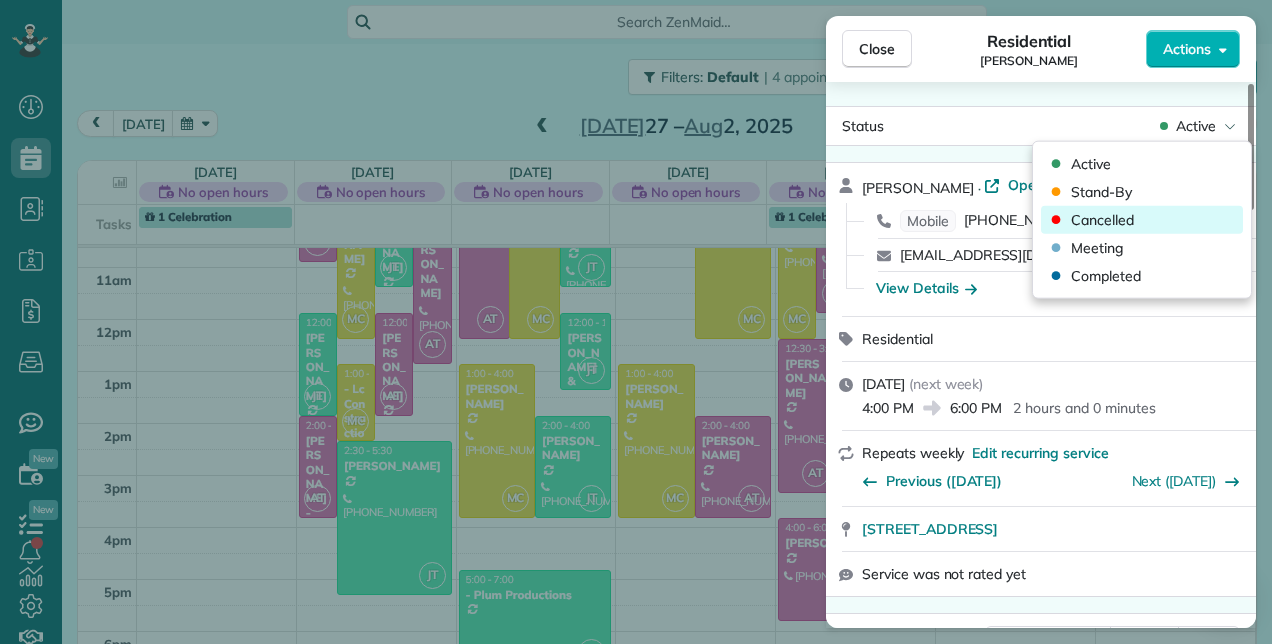 click on "Cancelled" at bounding box center (1142, 220) 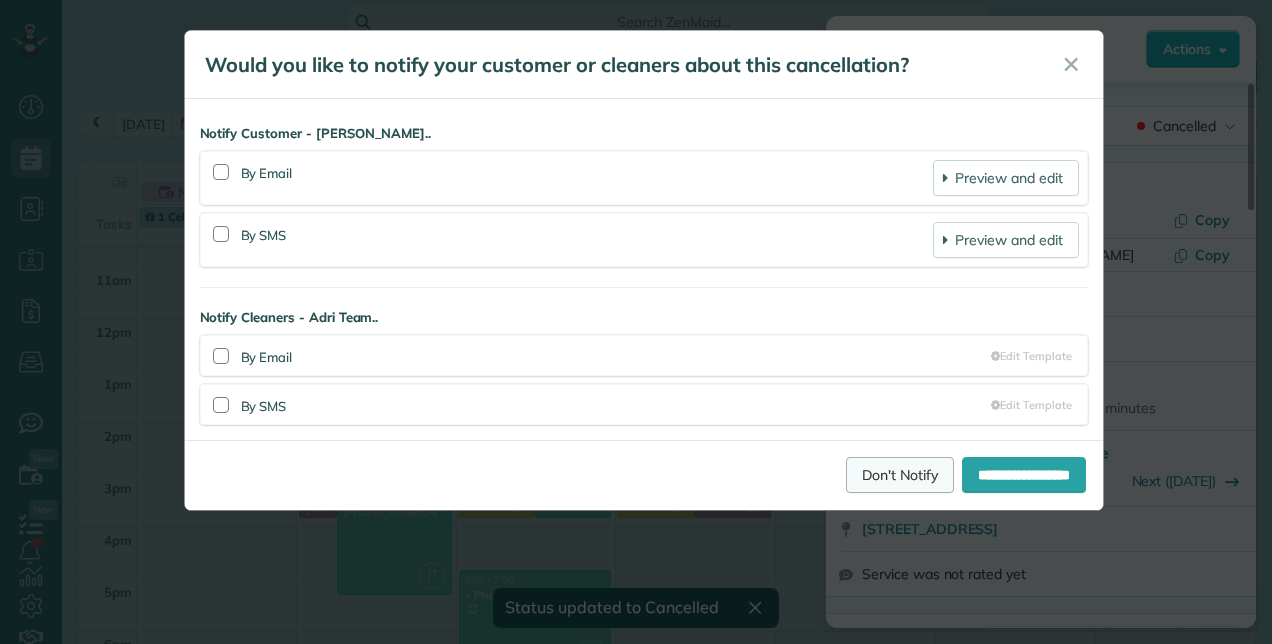 click on "Don't Notify" at bounding box center (900, 475) 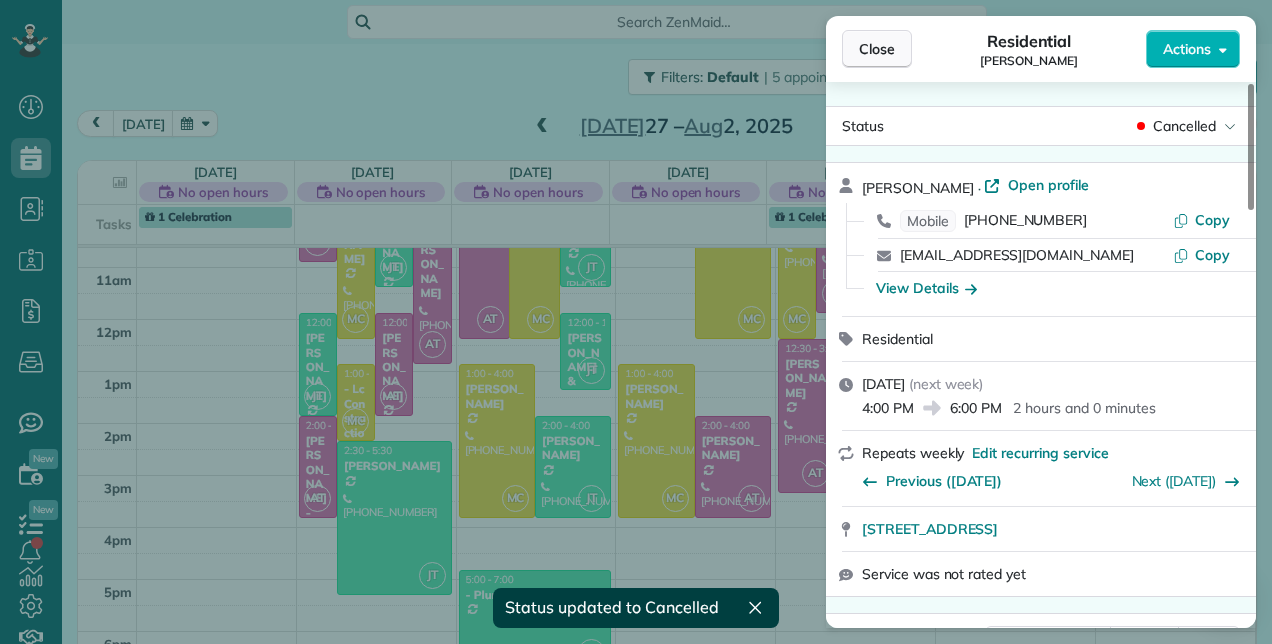 click on "Close" at bounding box center [877, 49] 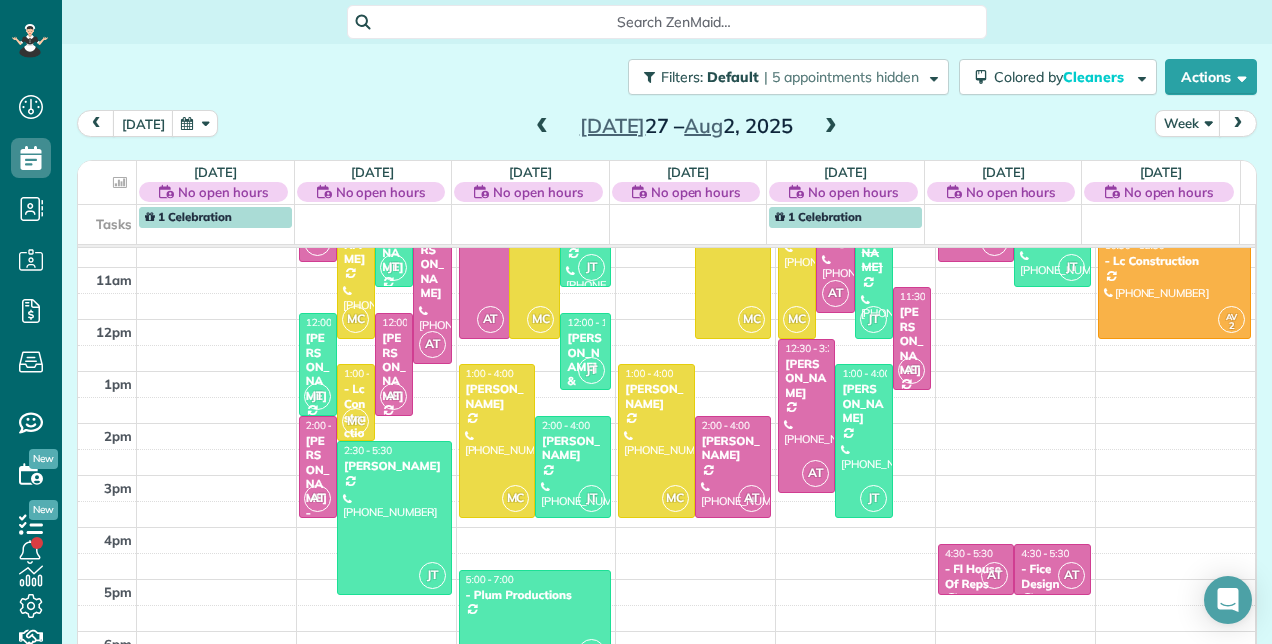 click at bounding box center [831, 127] 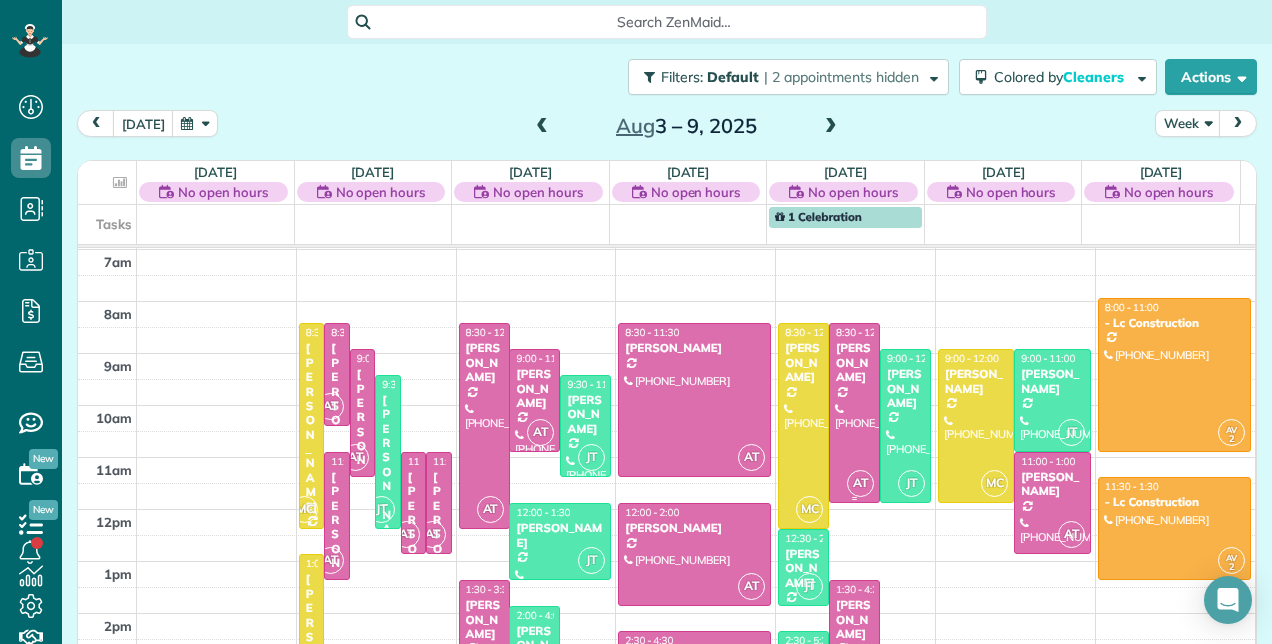 scroll, scrollTop: 448, scrollLeft: 0, axis: vertical 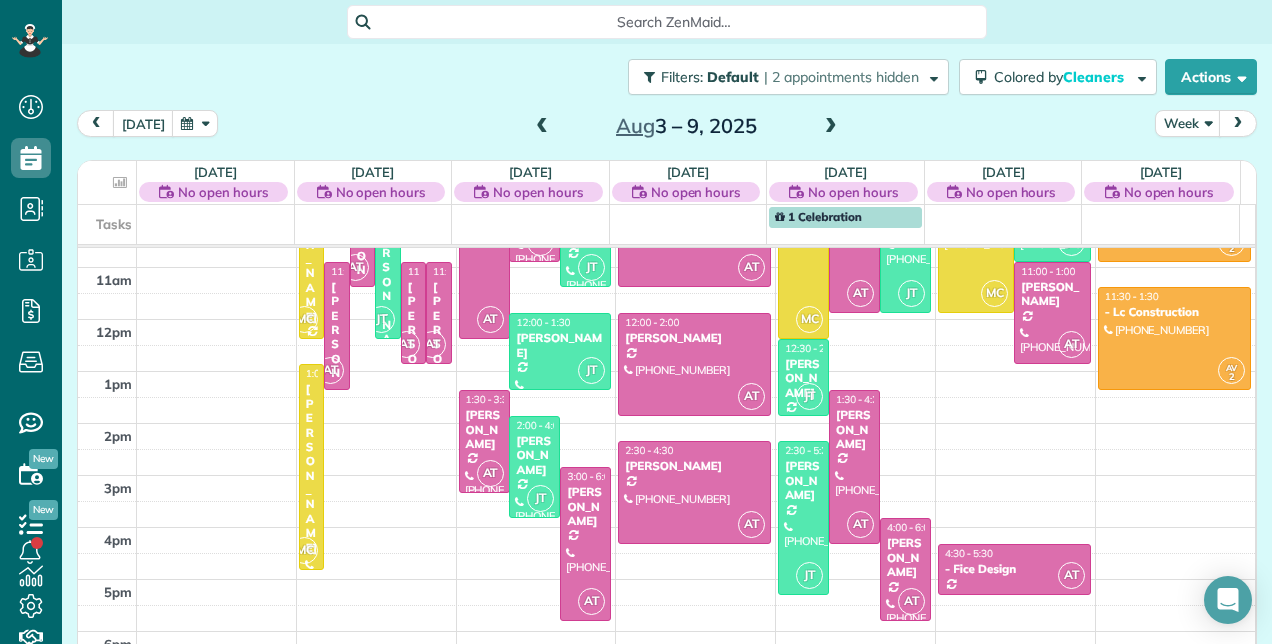 click at bounding box center [542, 127] 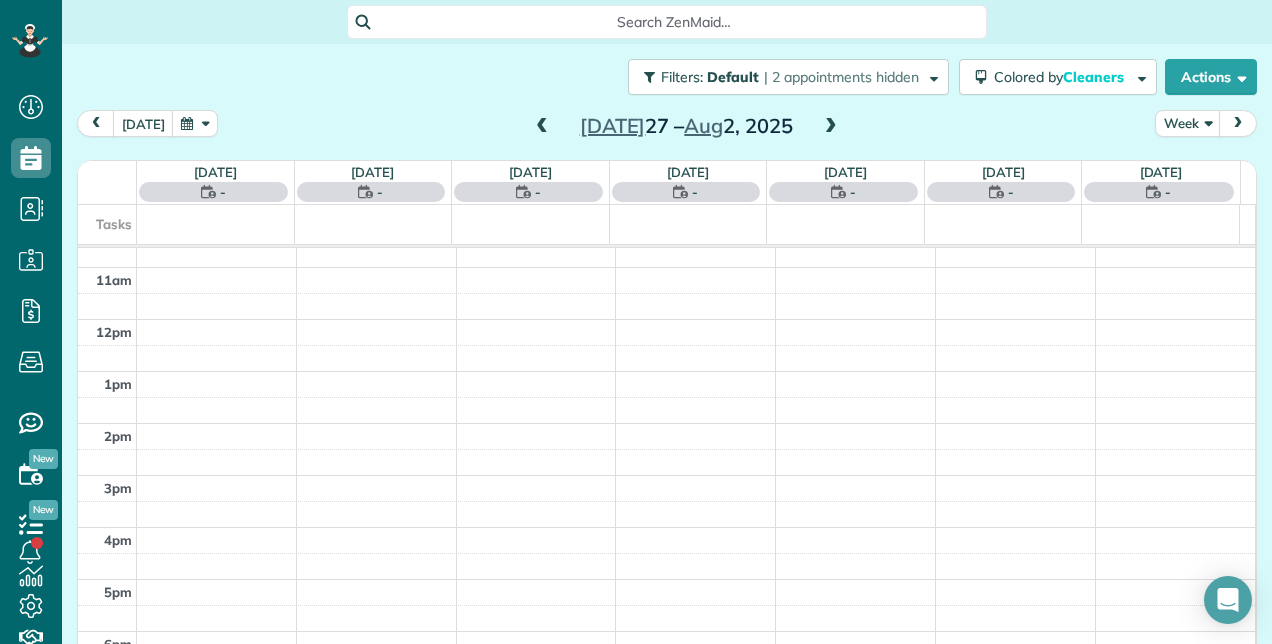 scroll, scrollTop: 258, scrollLeft: 0, axis: vertical 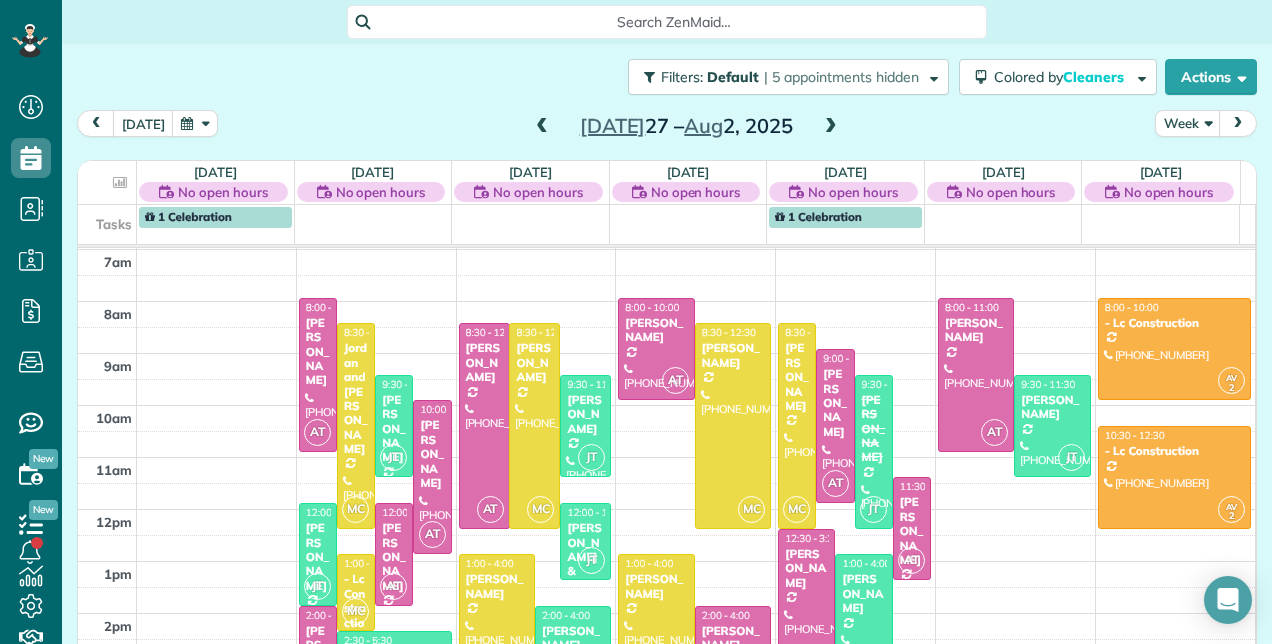 click at bounding box center (542, 127) 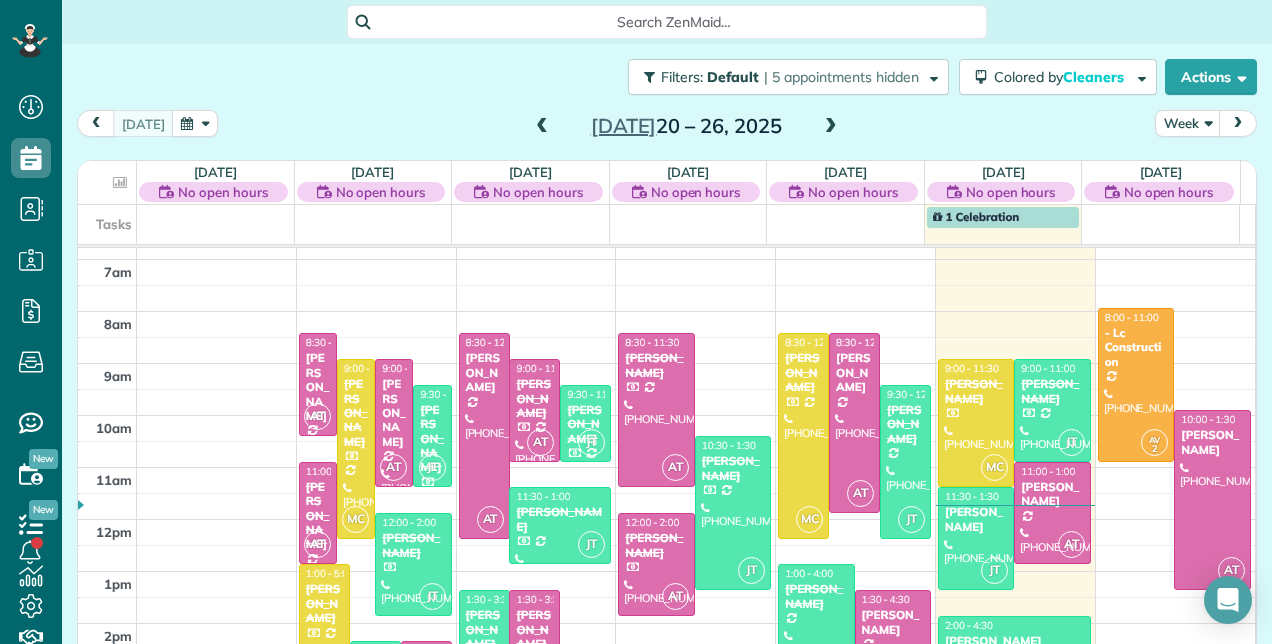 scroll, scrollTop: 348, scrollLeft: 0, axis: vertical 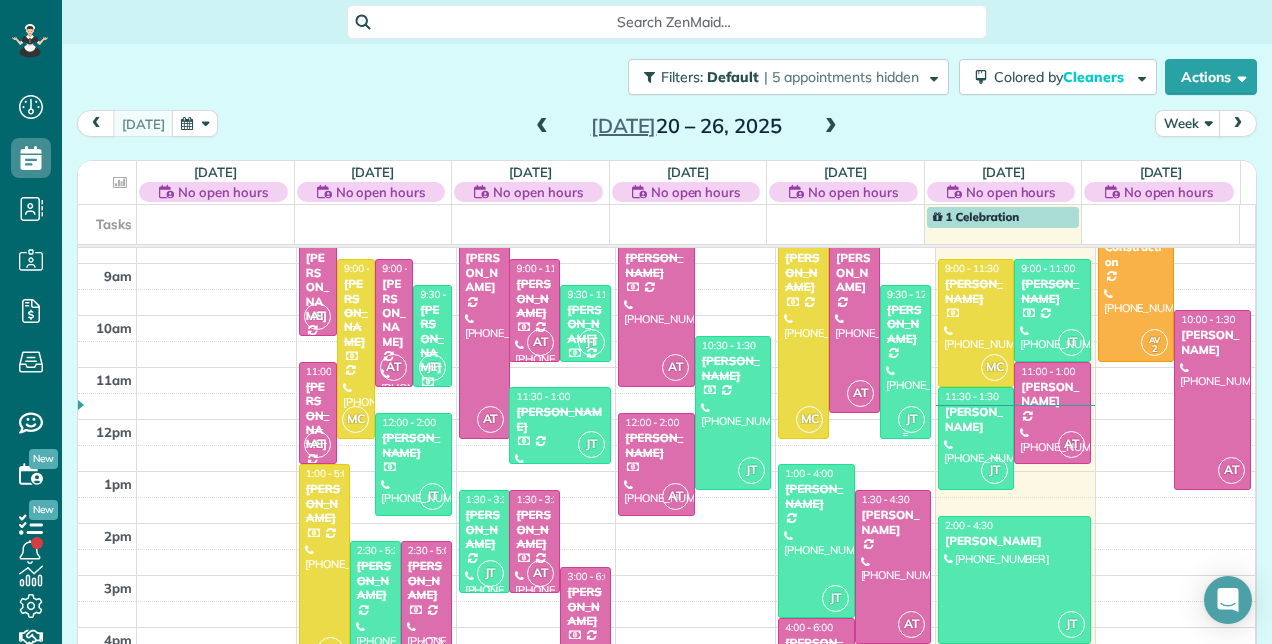 click on "[PERSON_NAME]" at bounding box center [905, 324] 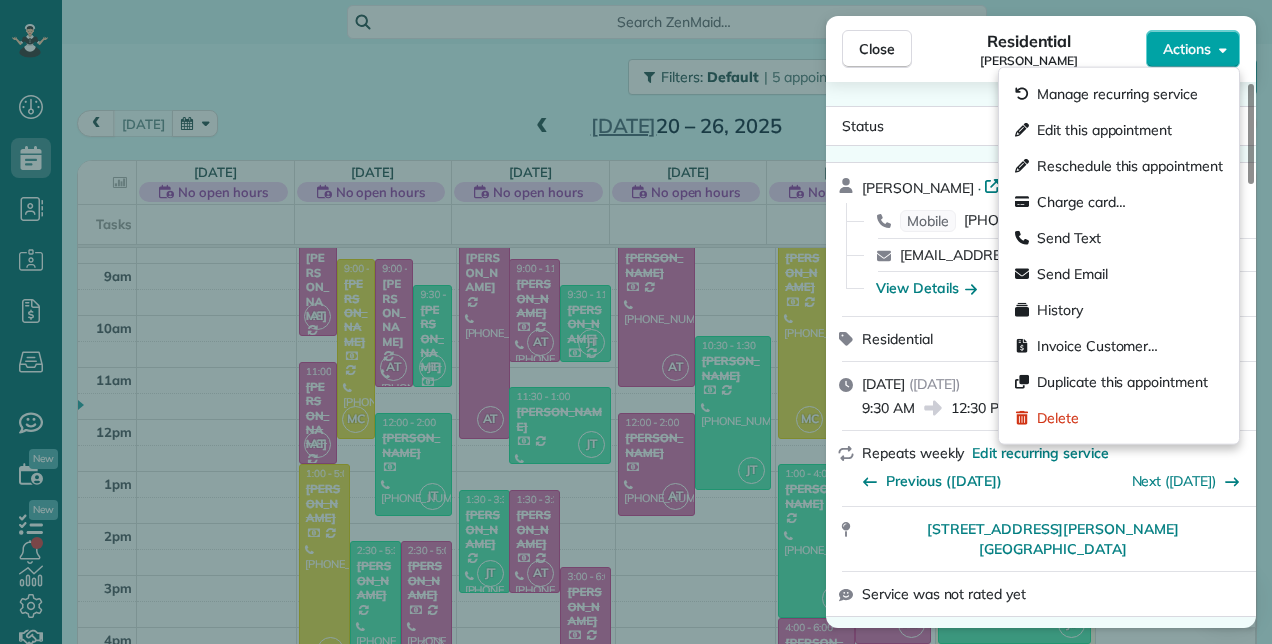 click on "Actions" at bounding box center (1193, 49) 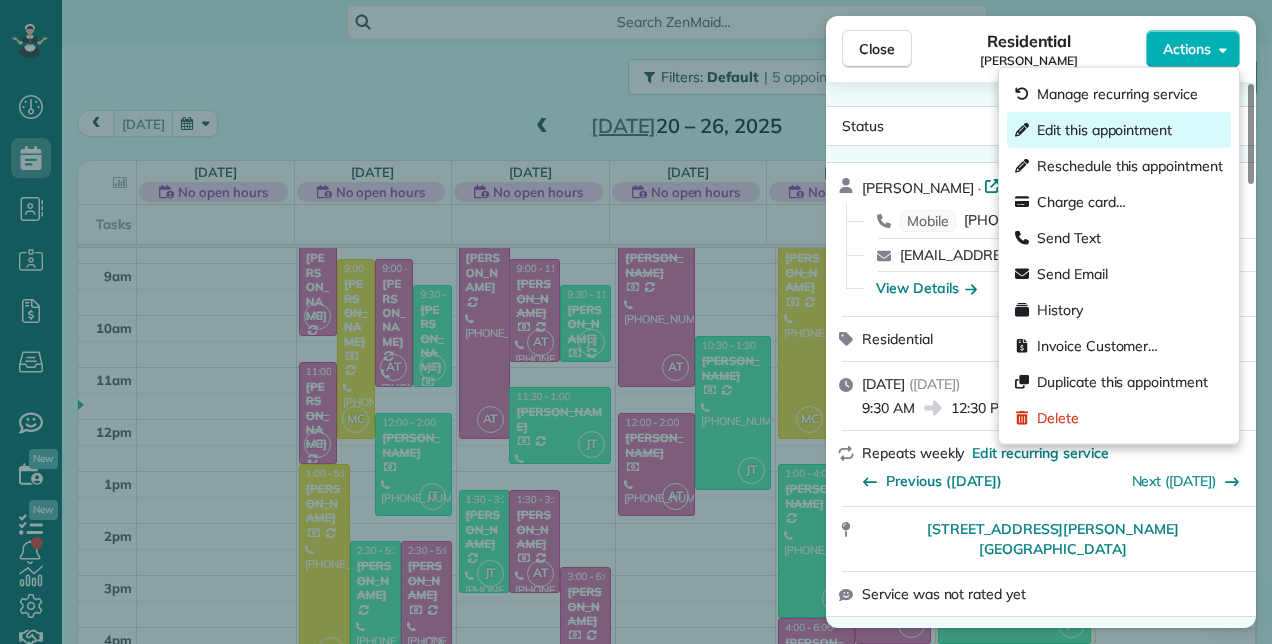 click on "Edit this appointment" at bounding box center [1104, 130] 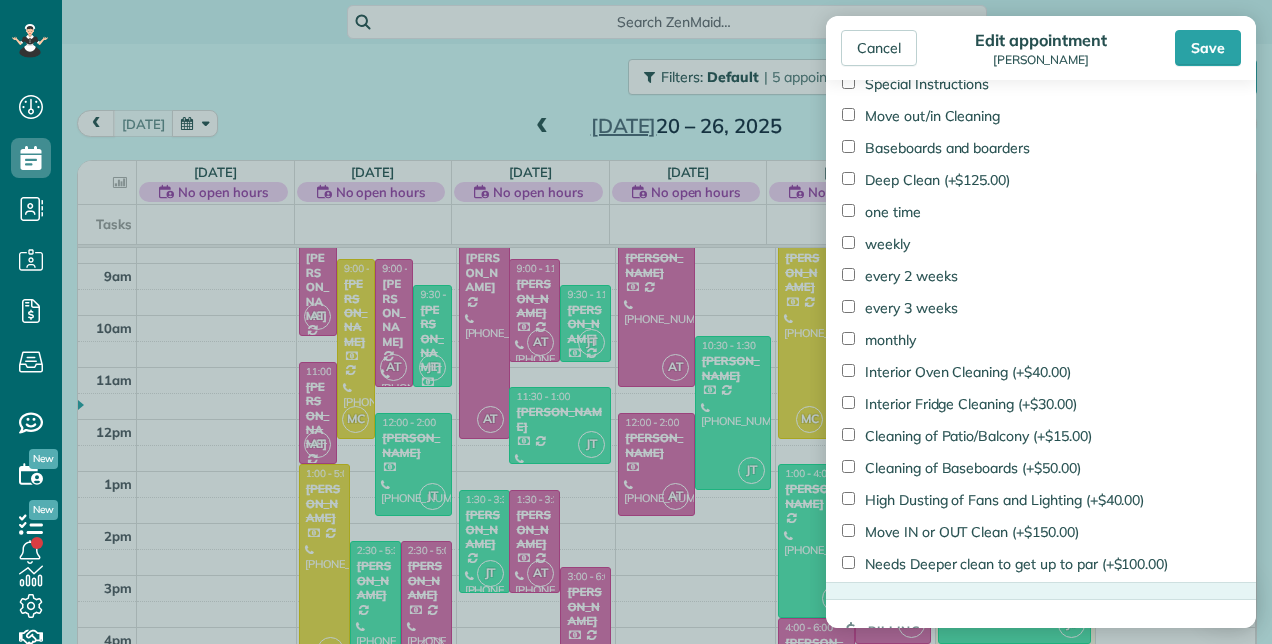 scroll, scrollTop: 1834, scrollLeft: 0, axis: vertical 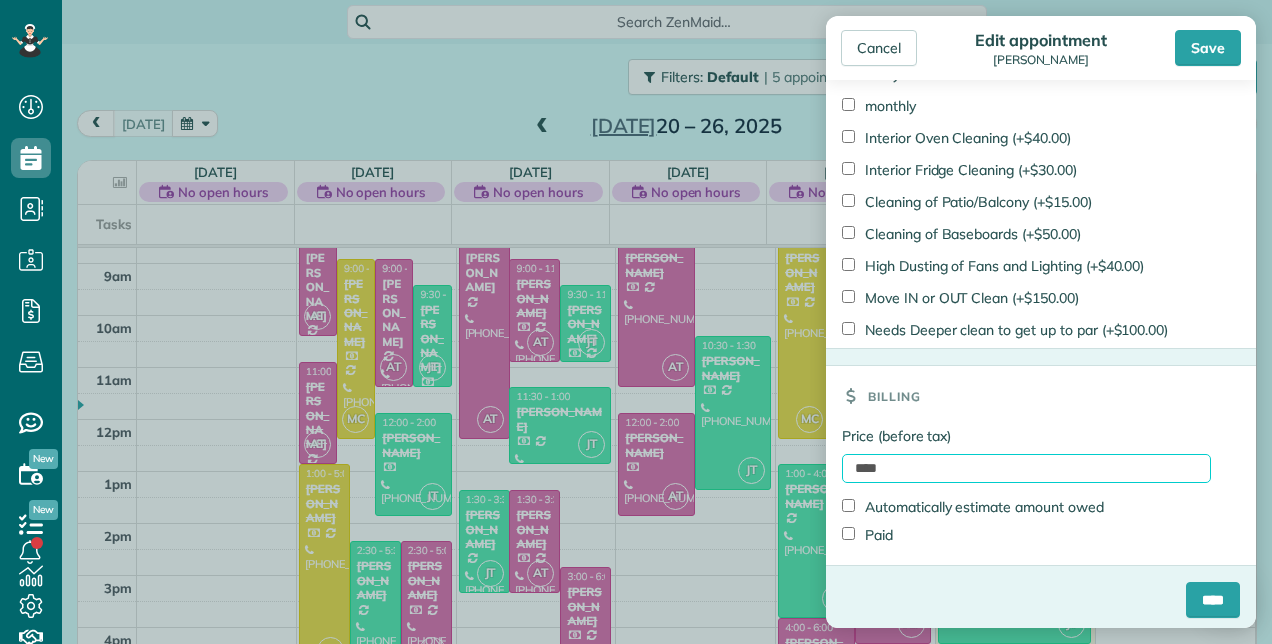 click on "****" at bounding box center [1026, 468] 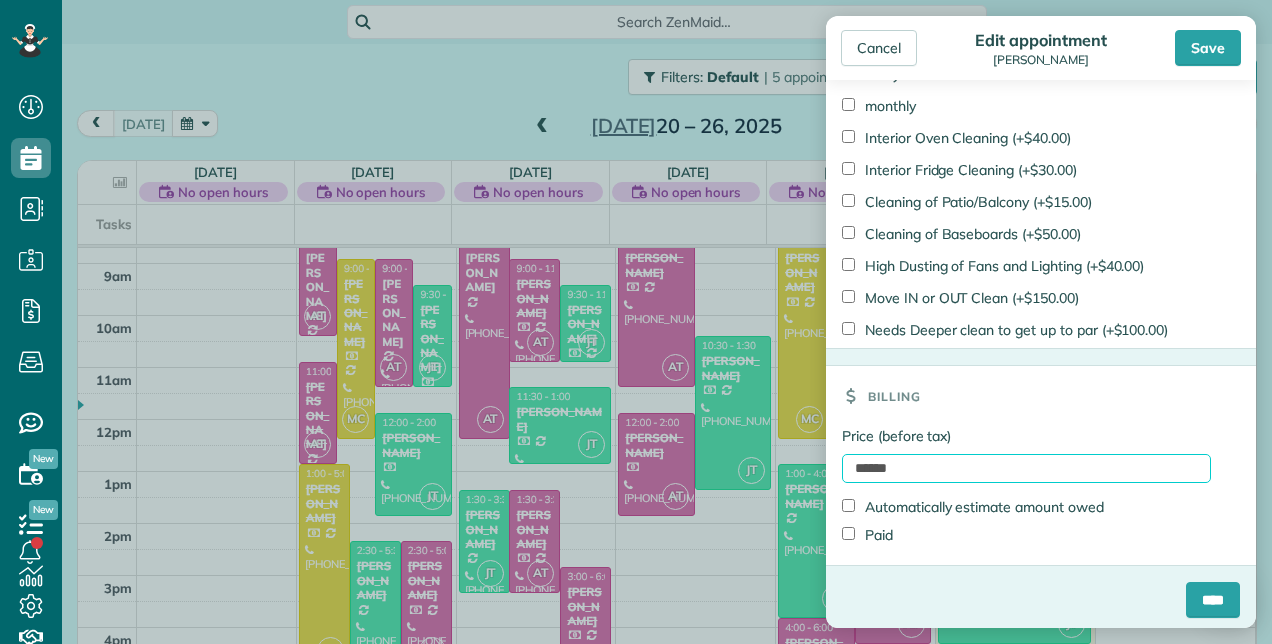 type on "******" 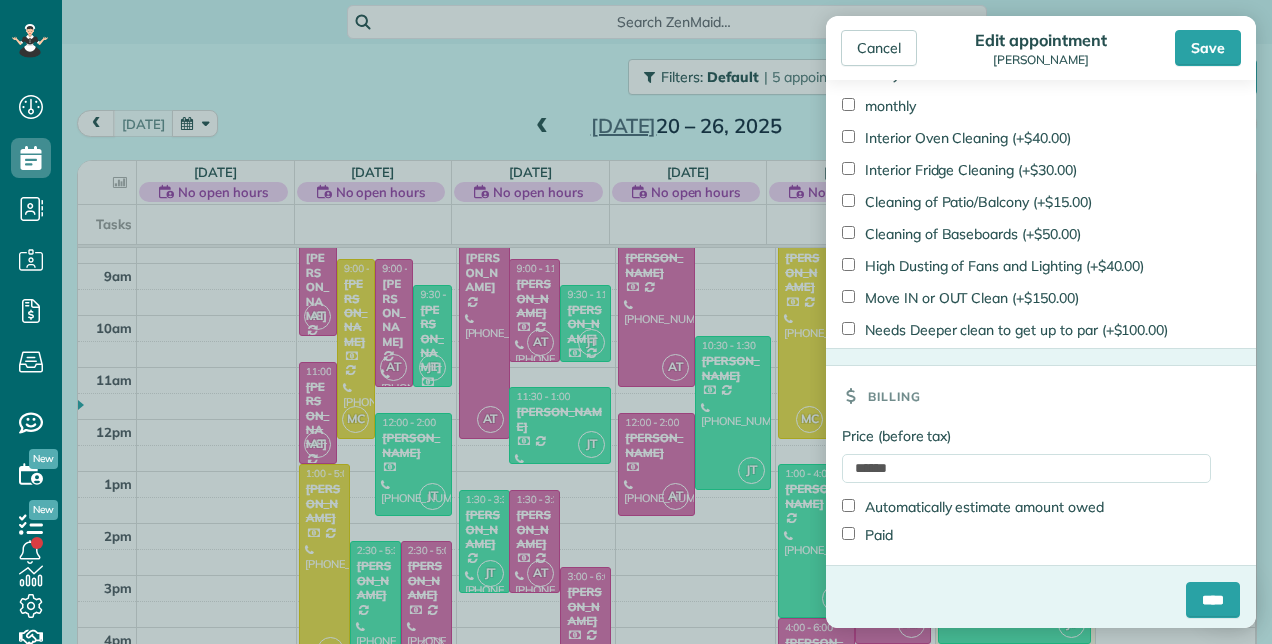 click on "Paid" at bounding box center [867, 535] 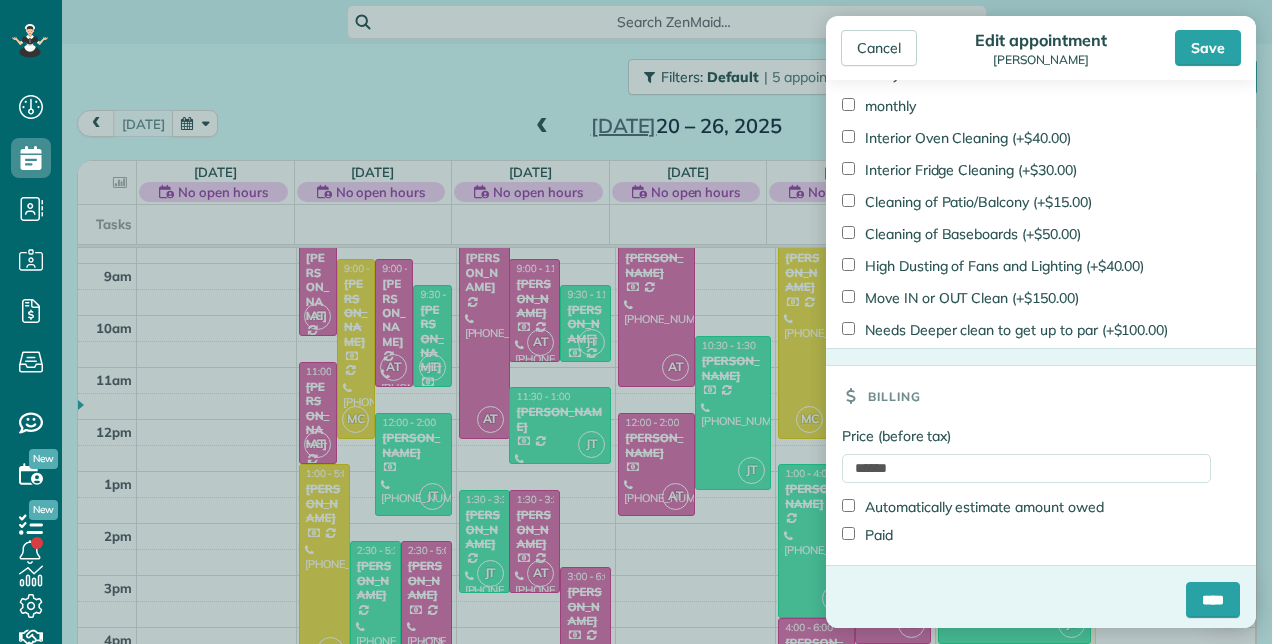 click on "****" at bounding box center [1041, 608] 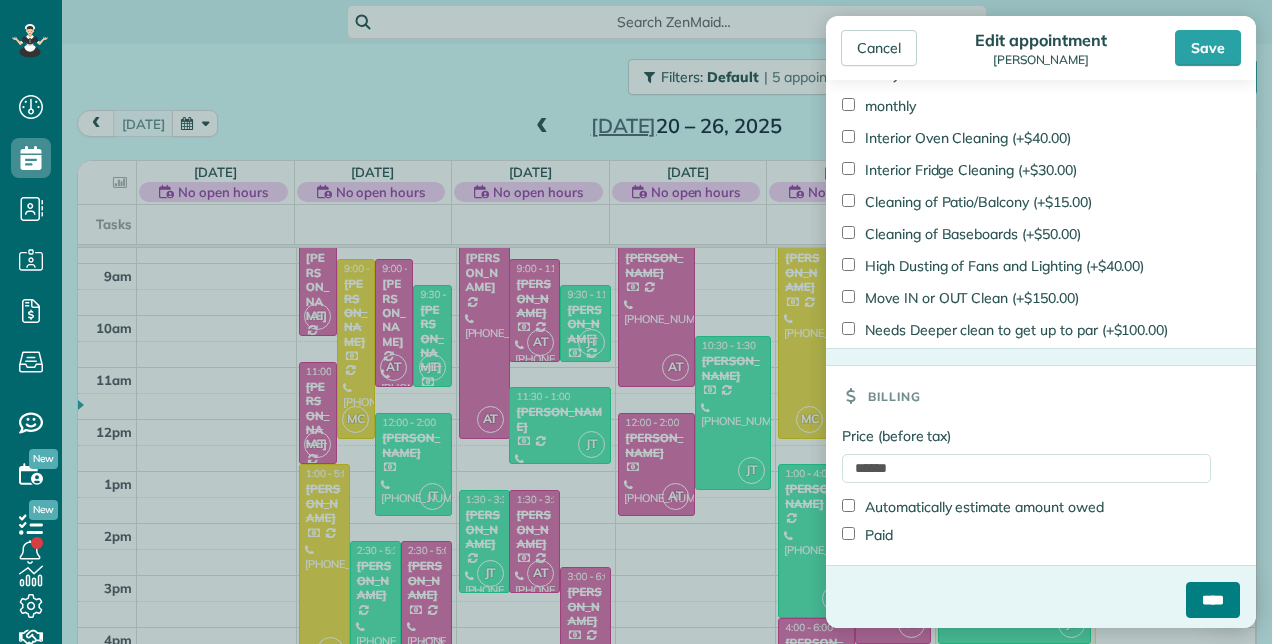 click on "****" at bounding box center [1213, 600] 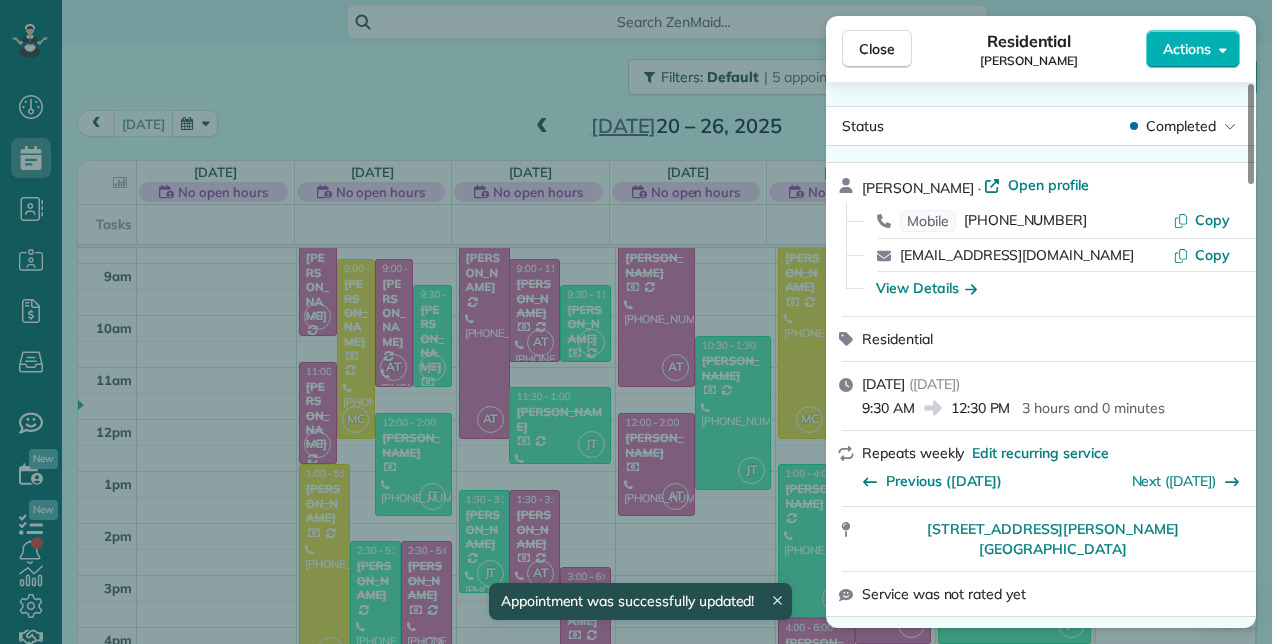 click on "Close Residential [PERSON_NAME] Actions" at bounding box center [1041, 49] 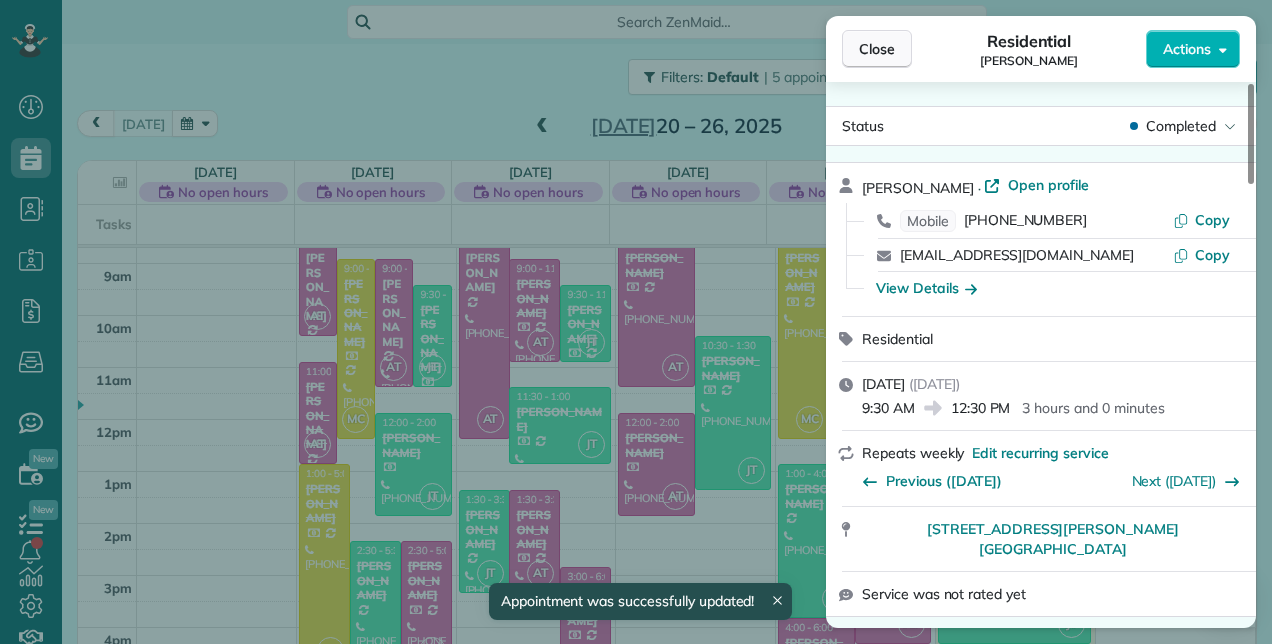 click on "Close" at bounding box center (877, 49) 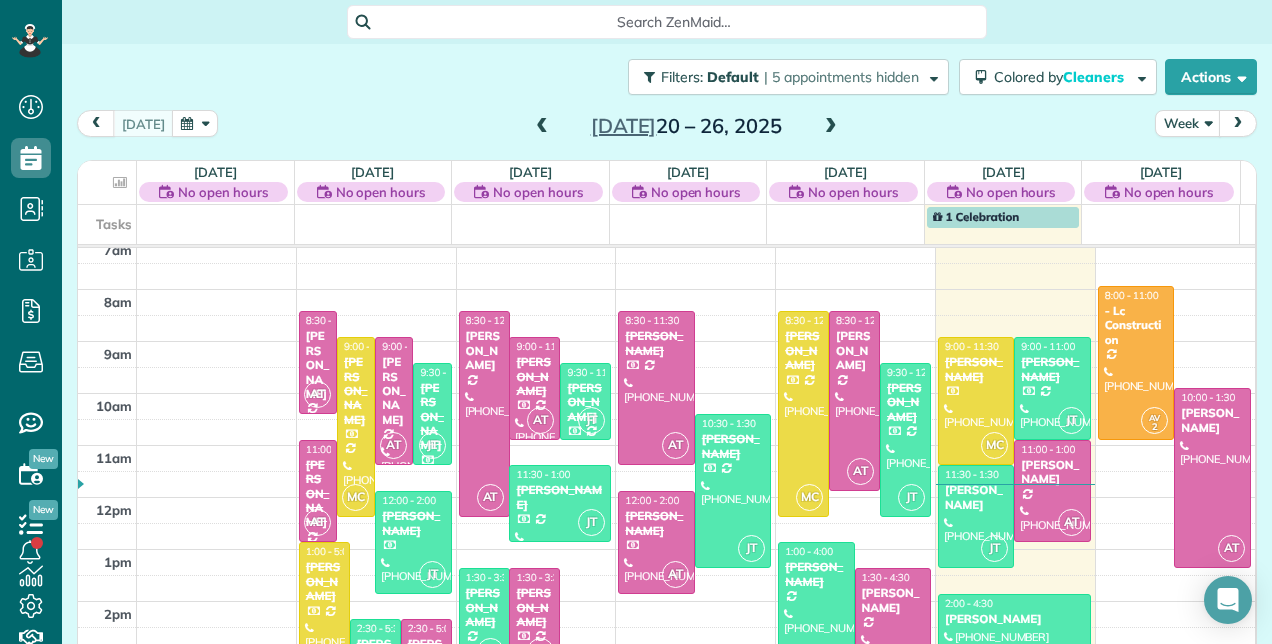 scroll, scrollTop: 348, scrollLeft: 0, axis: vertical 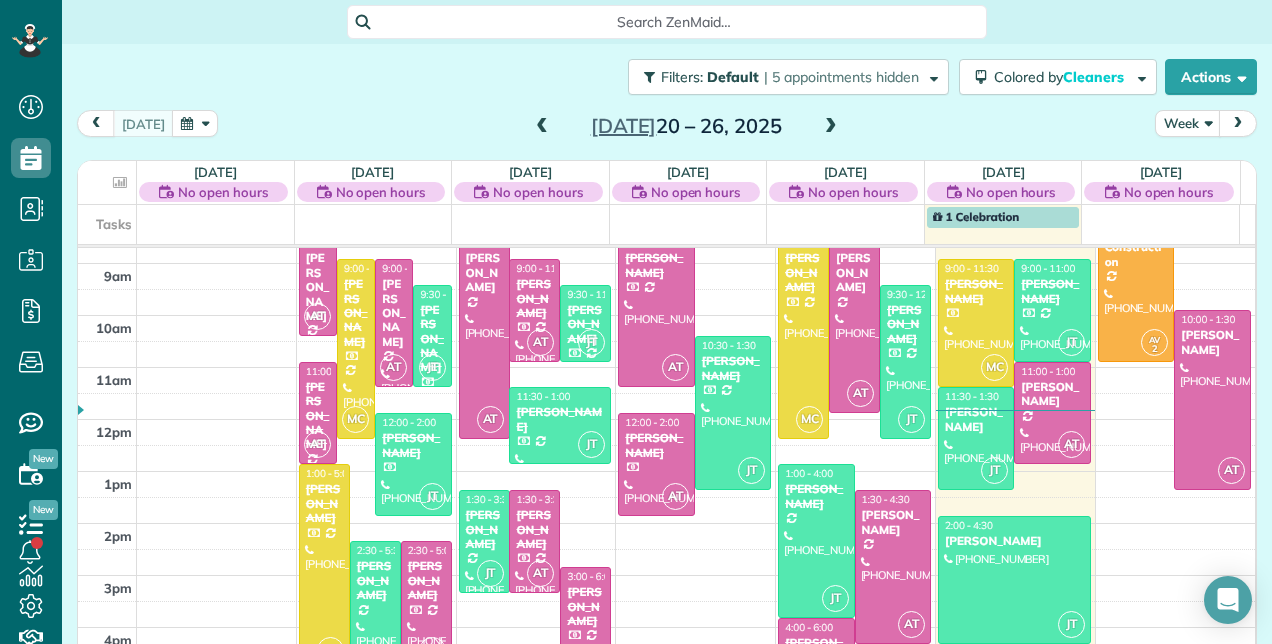 click at bounding box center [831, 127] 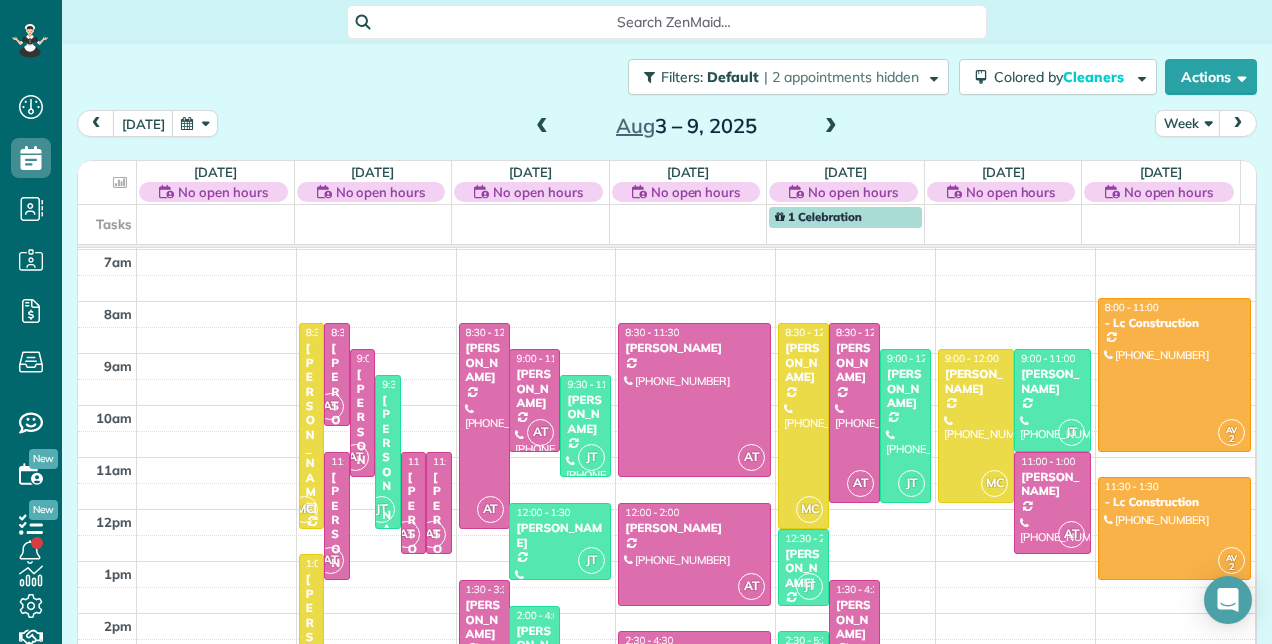 click at bounding box center [542, 127] 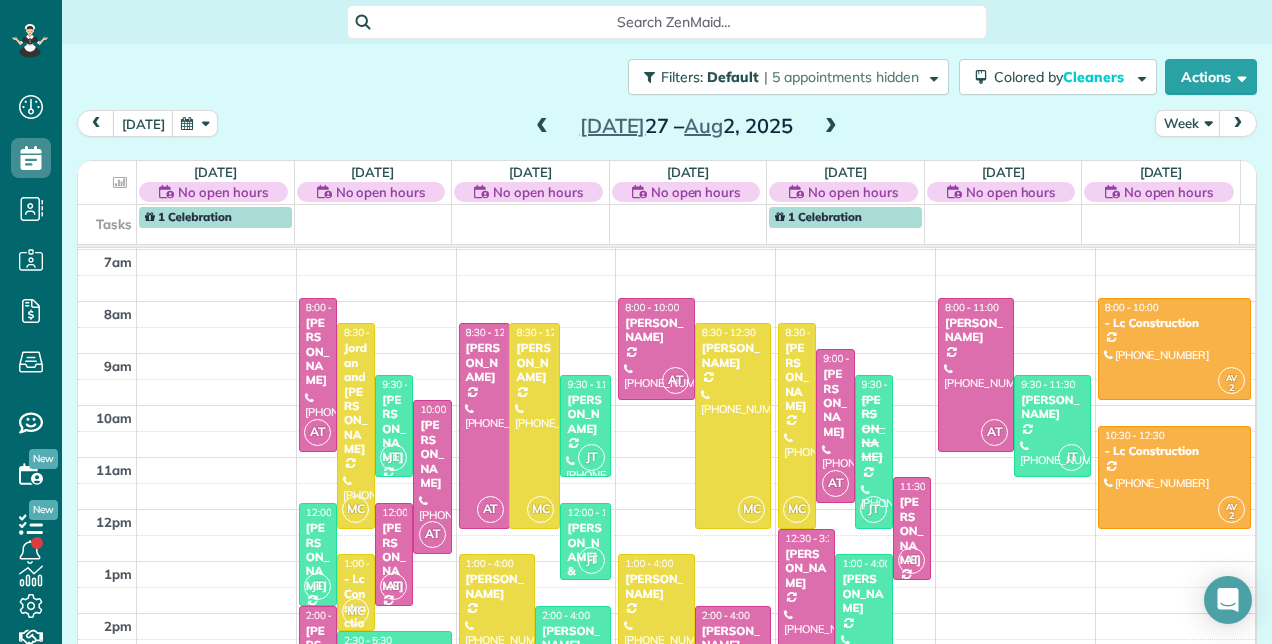 click at bounding box center [542, 127] 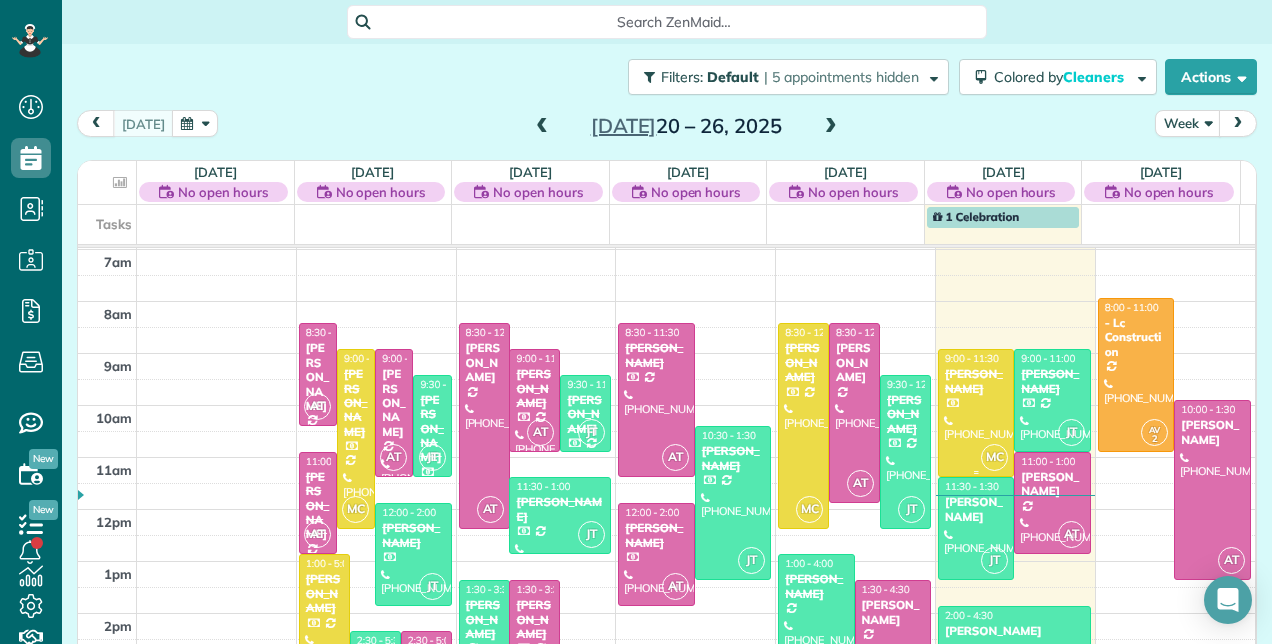 scroll, scrollTop: 448, scrollLeft: 0, axis: vertical 